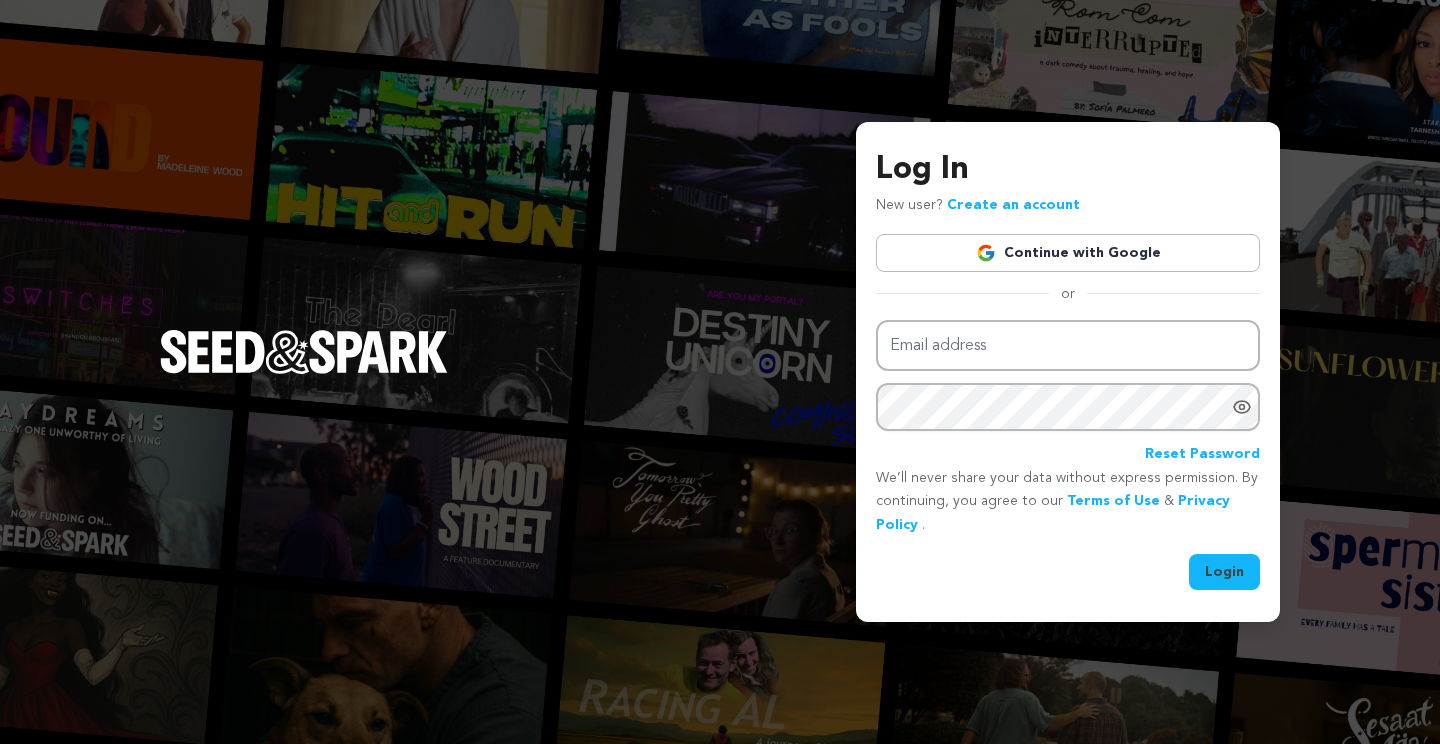 scroll, scrollTop: 0, scrollLeft: 0, axis: both 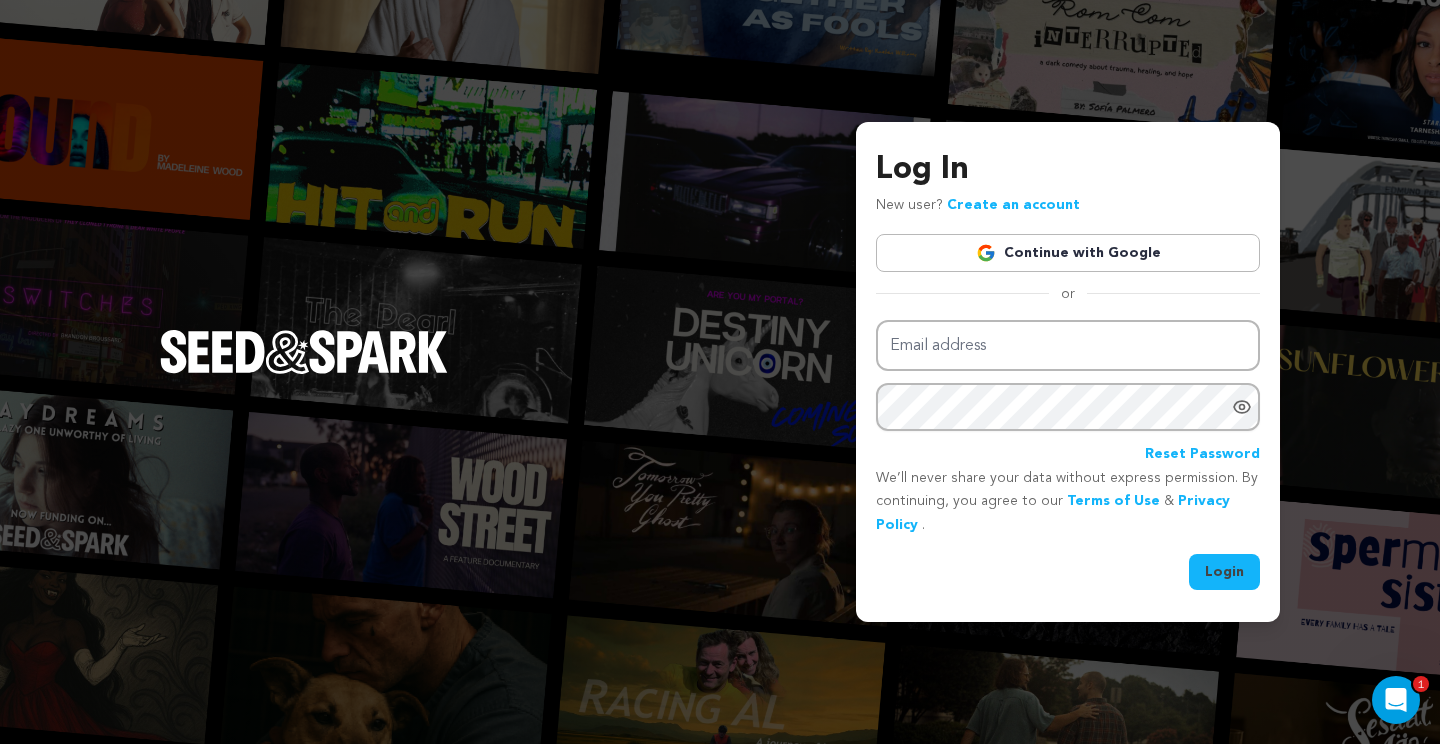click on "Continue with Google" at bounding box center [1068, 253] 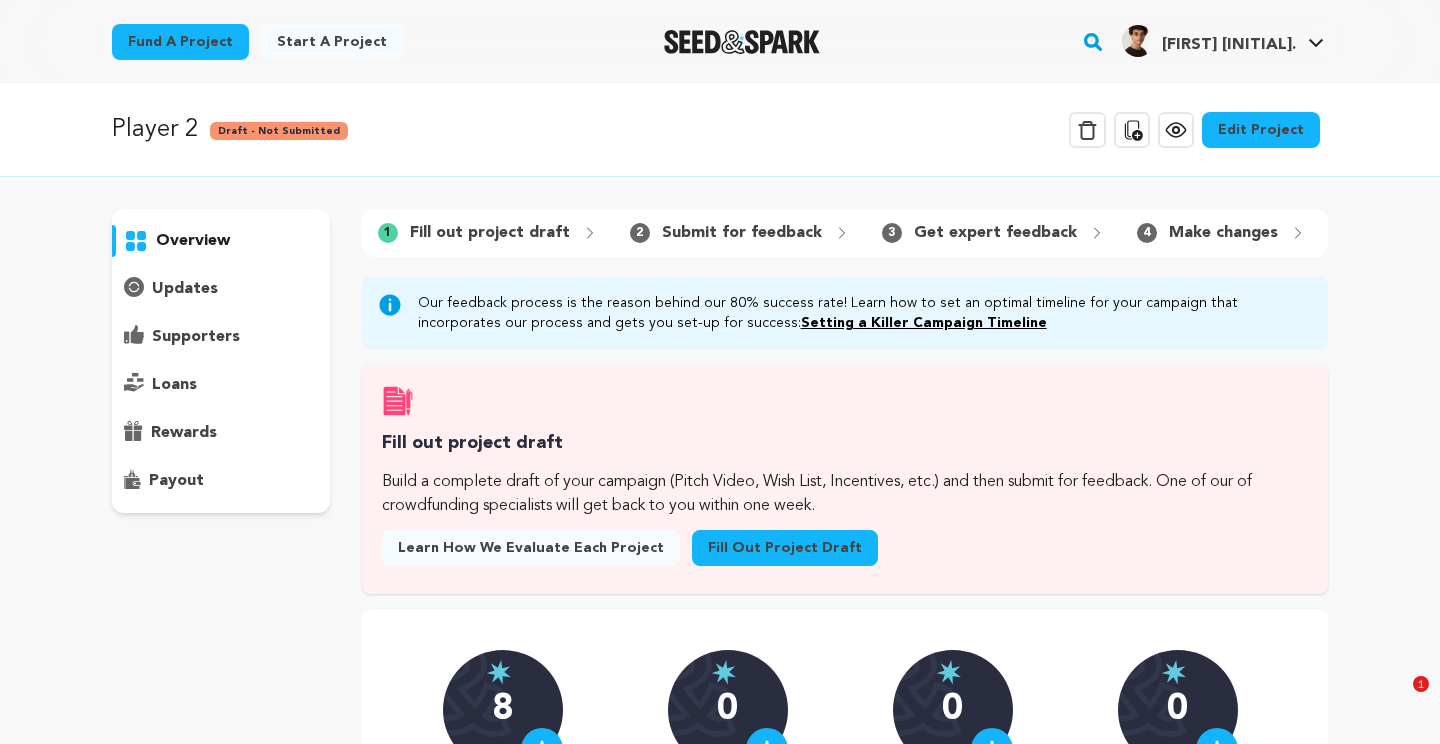 scroll, scrollTop: 0, scrollLeft: 0, axis: both 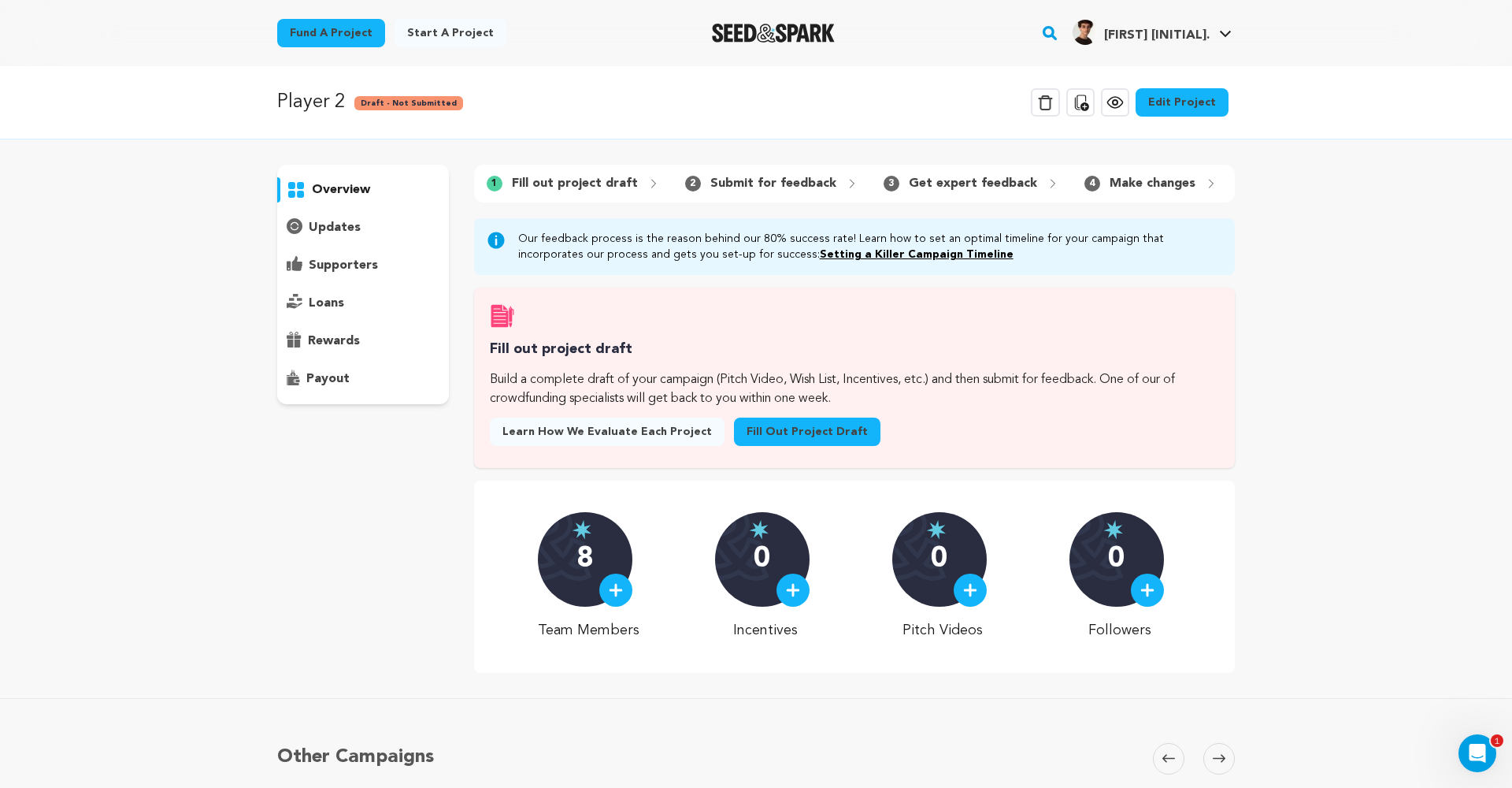 click on "Fill out project draft" at bounding box center (575, 184) 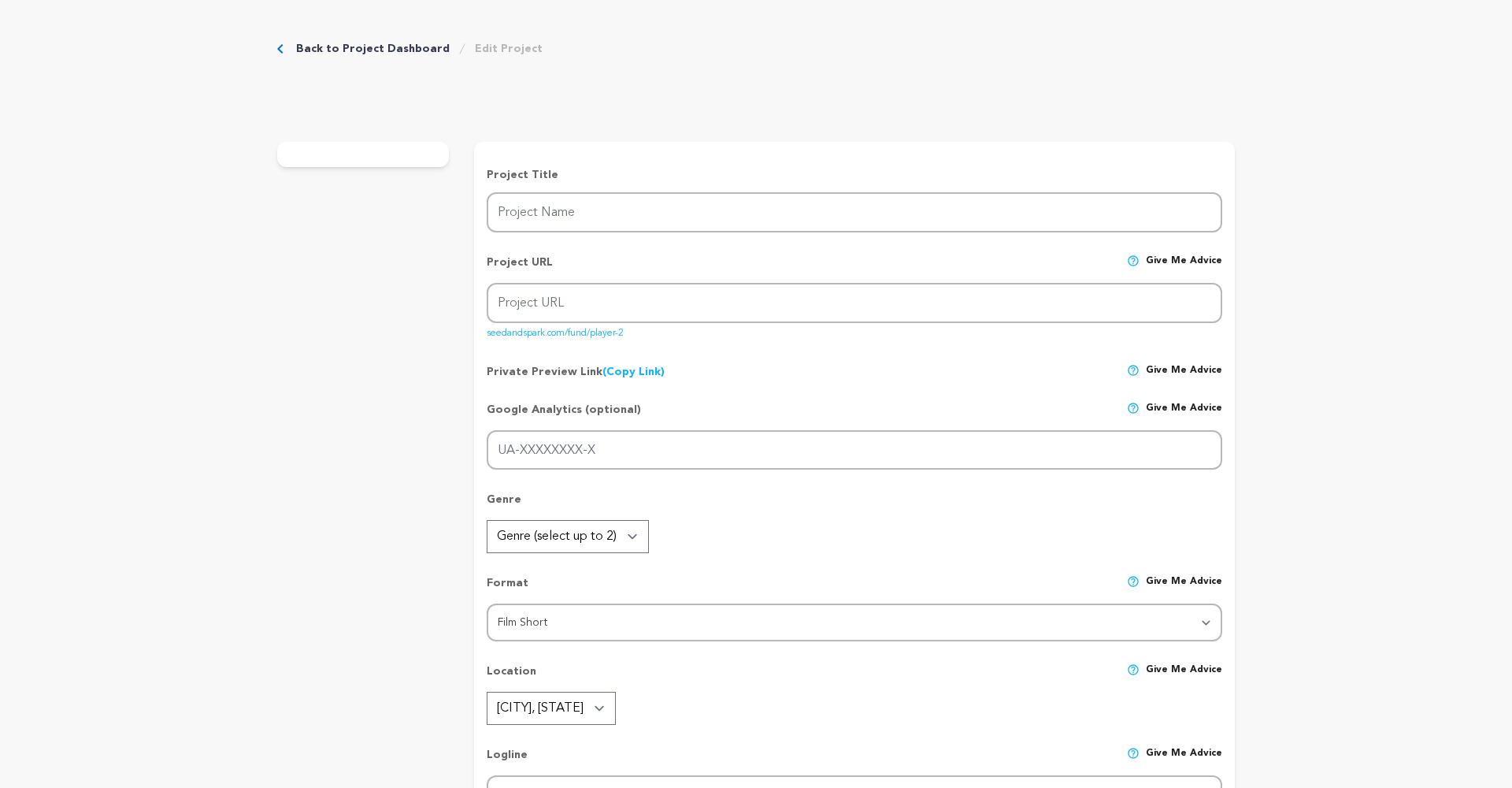 scroll, scrollTop: 0, scrollLeft: 0, axis: both 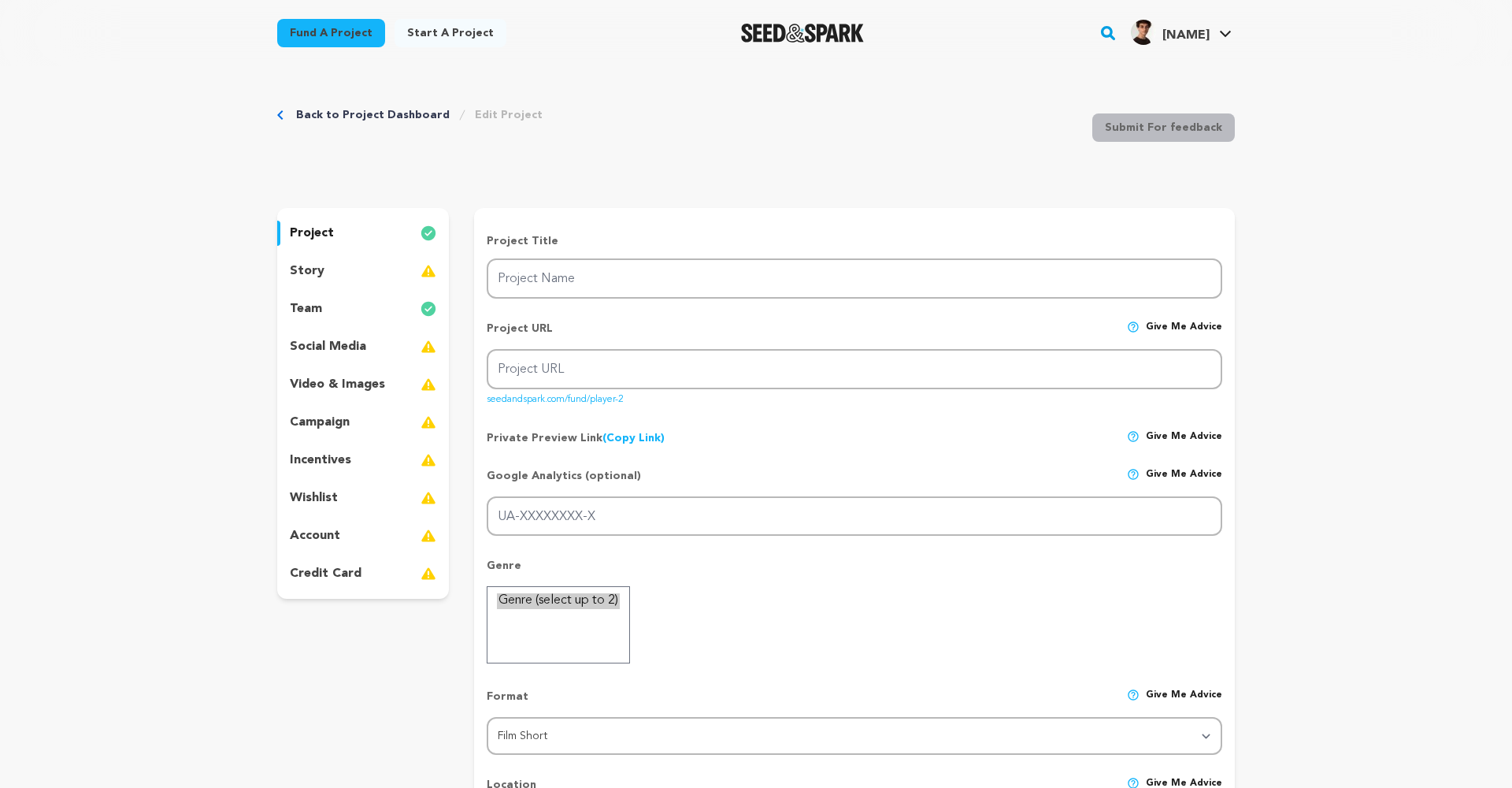 type on "Player 2" 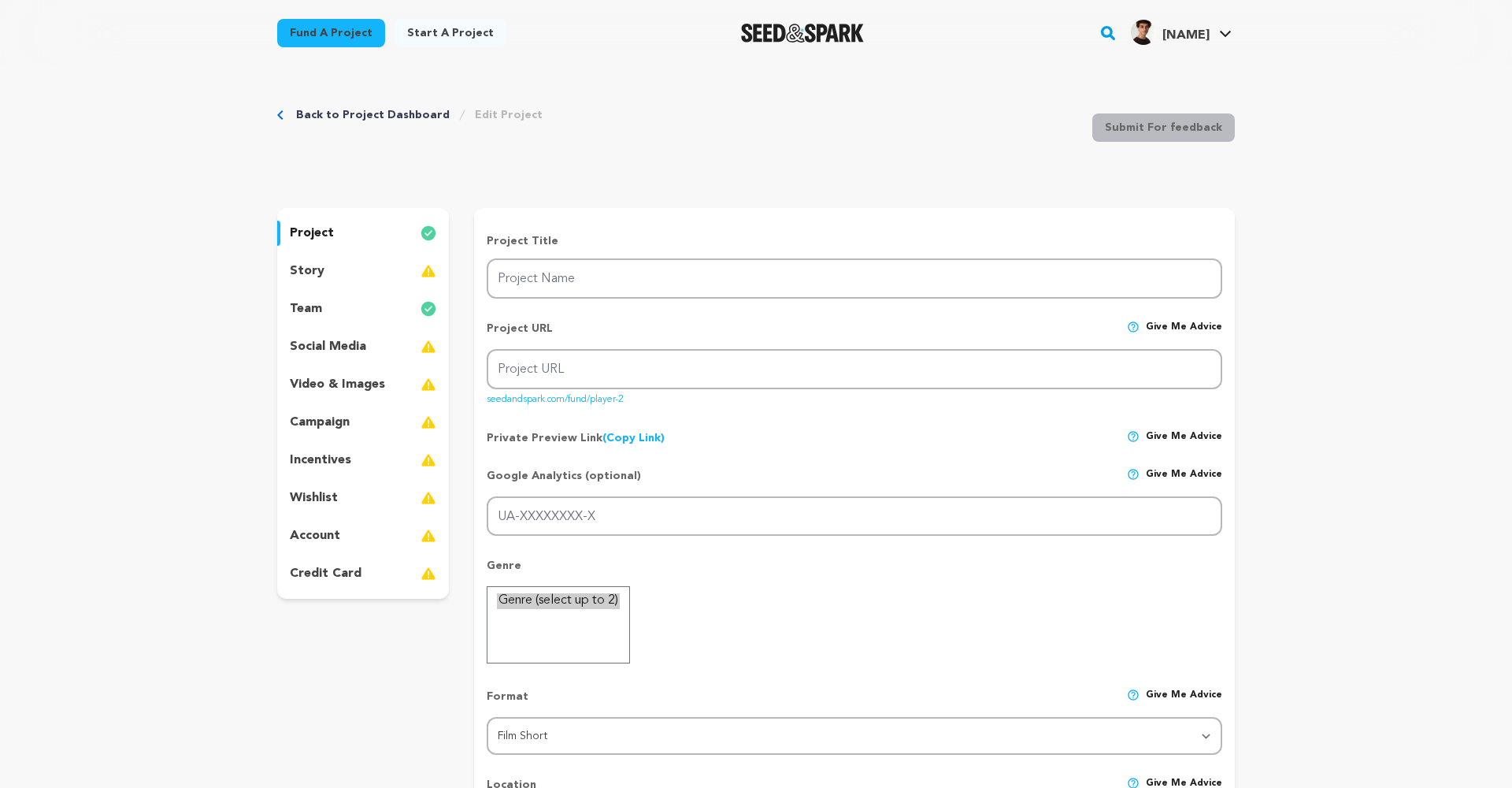 type on "player-2" 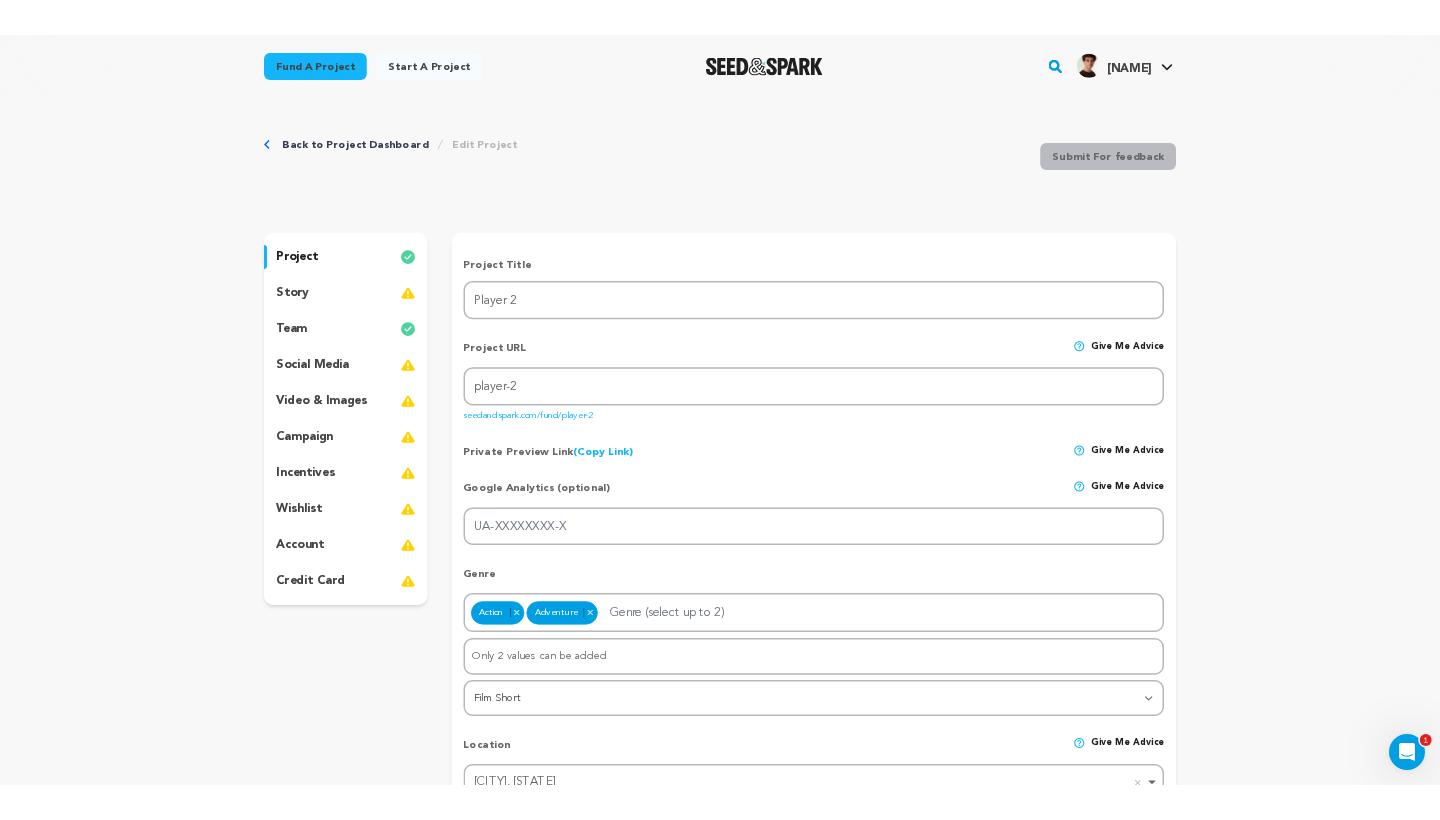 scroll, scrollTop: 0, scrollLeft: 0, axis: both 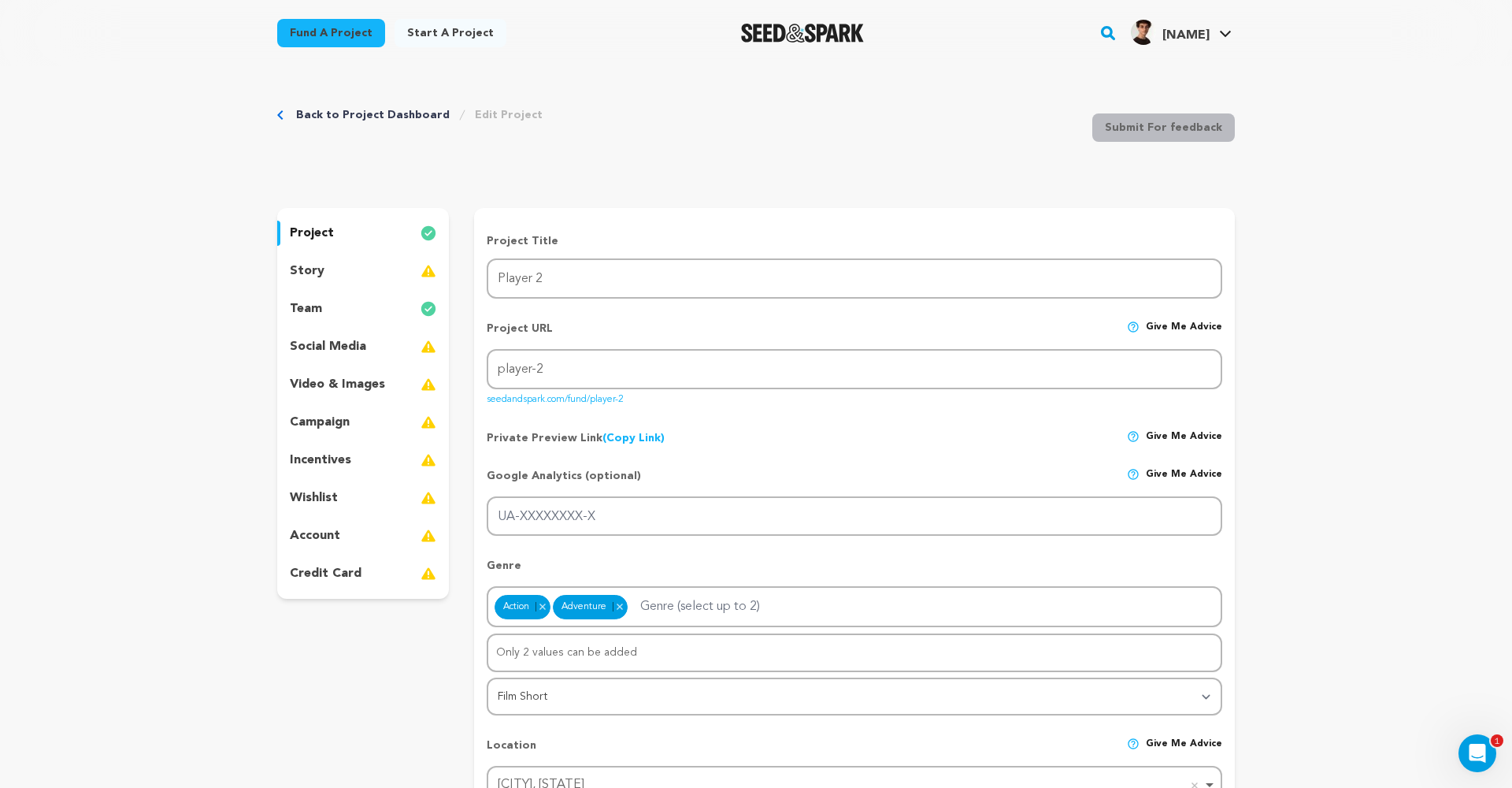 click at bounding box center (428, 271) 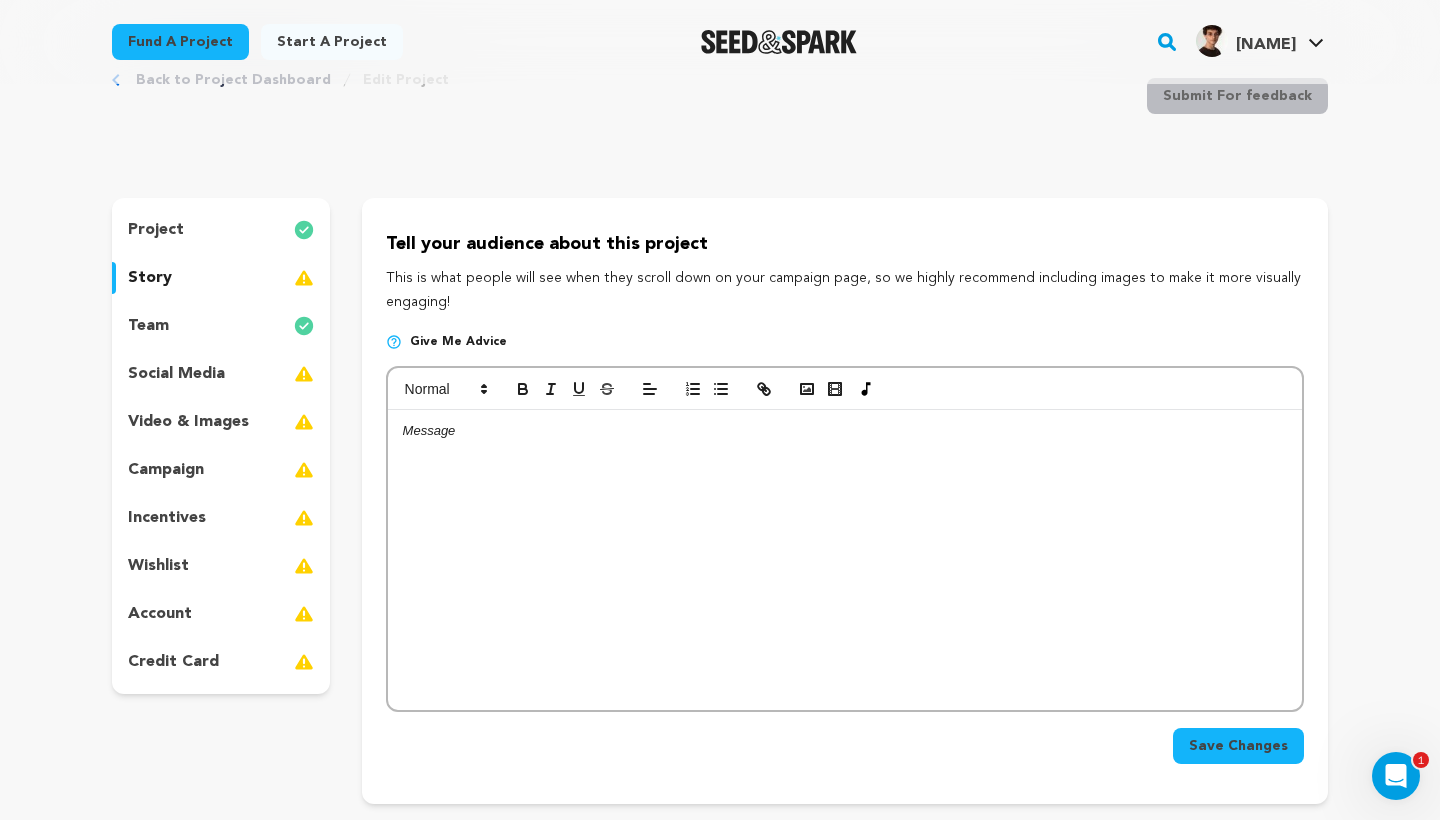 scroll, scrollTop: 71, scrollLeft: 0, axis: vertical 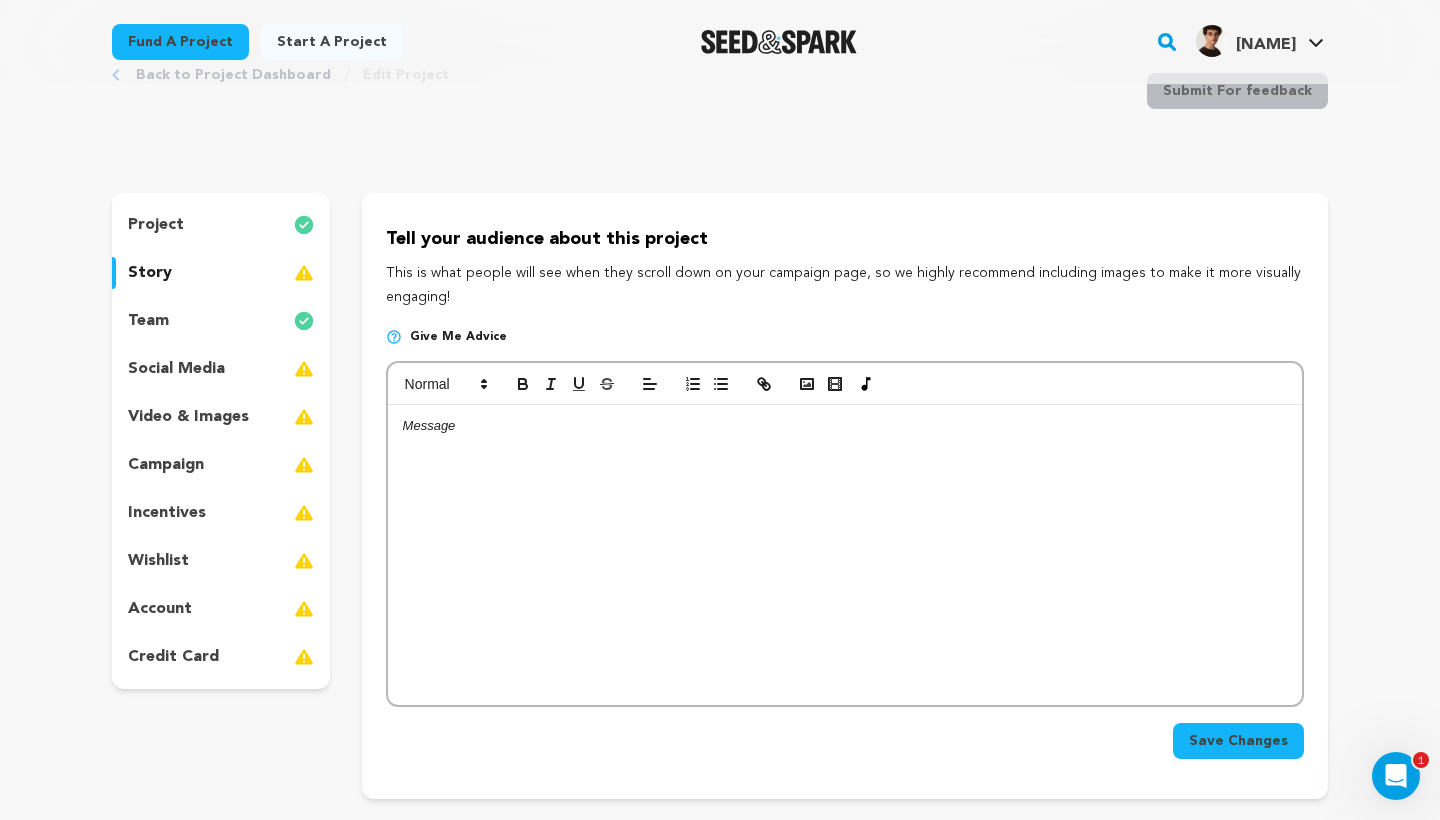 click on "social media" at bounding box center [176, 369] 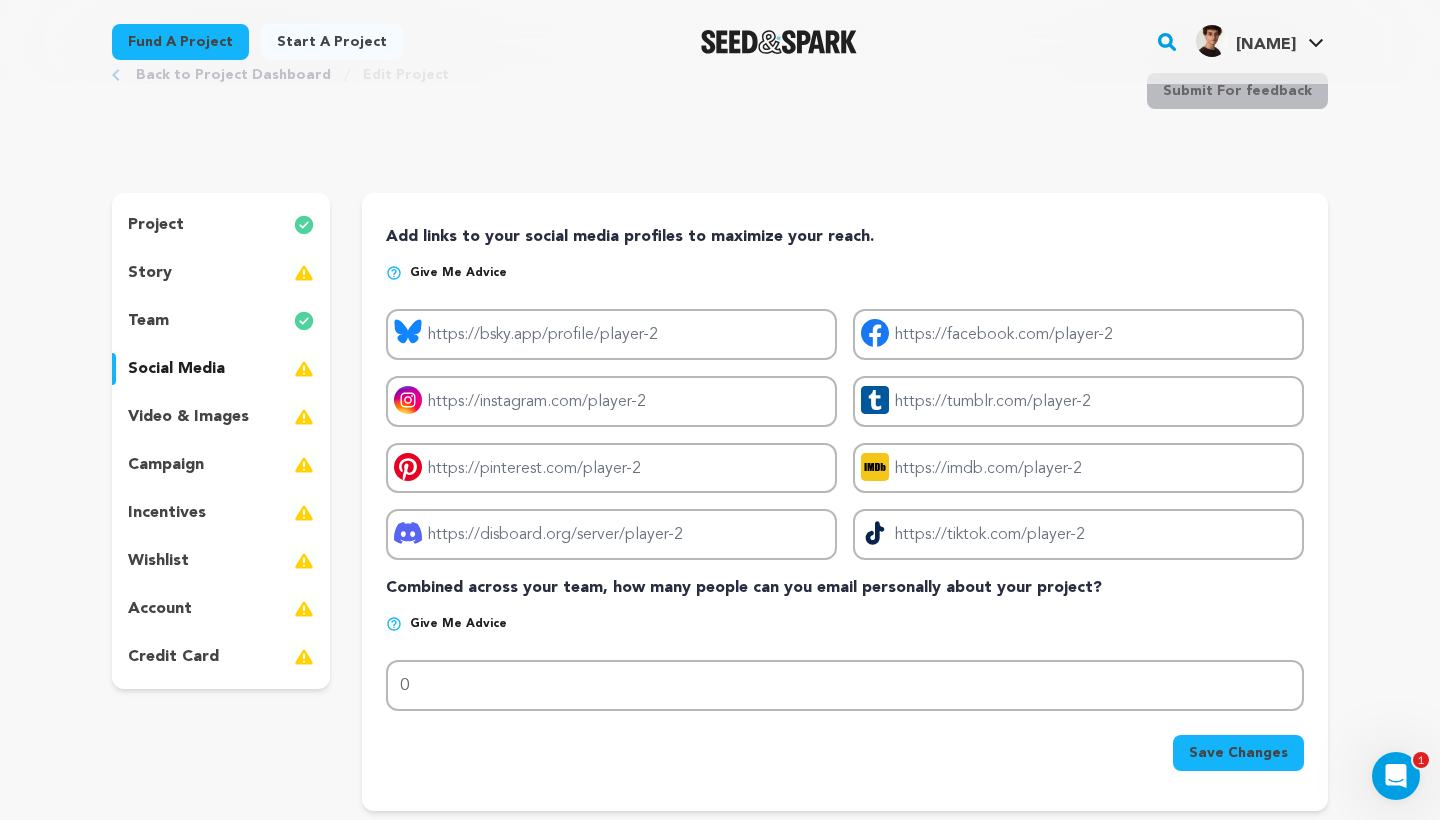 click on "campaign" at bounding box center [166, 465] 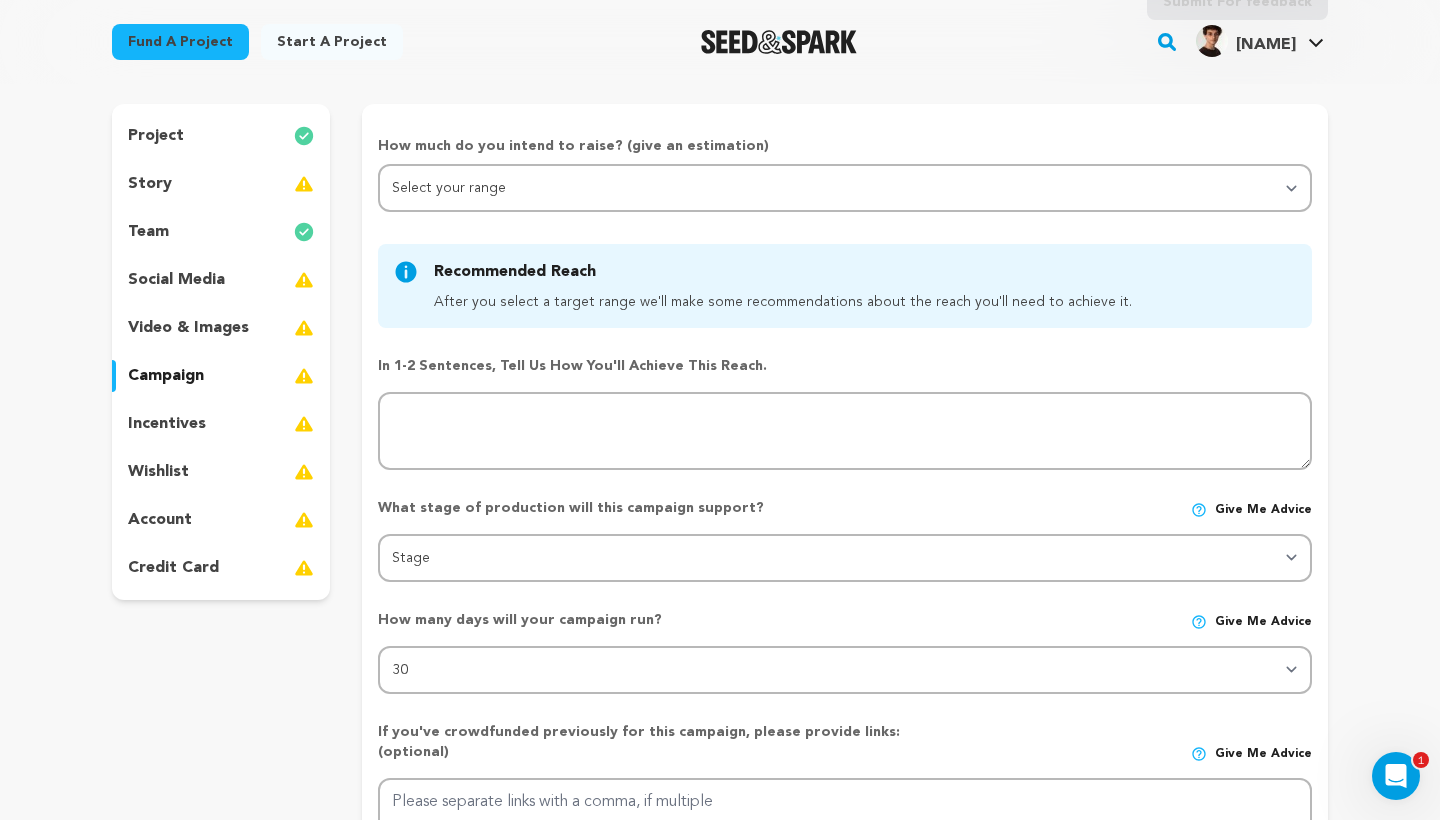 scroll, scrollTop: 165, scrollLeft: 0, axis: vertical 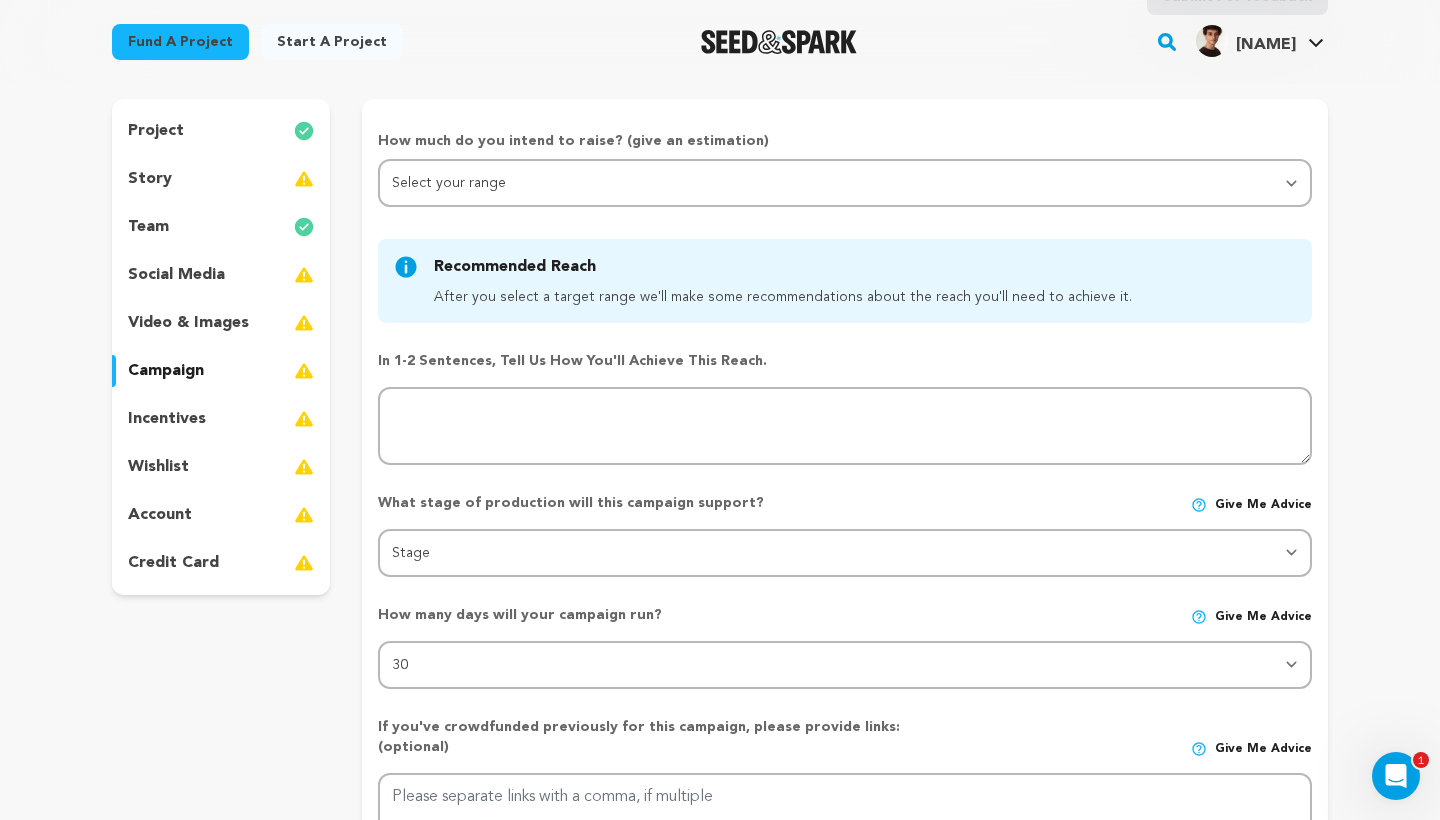 click on "video & images" at bounding box center (221, 323) 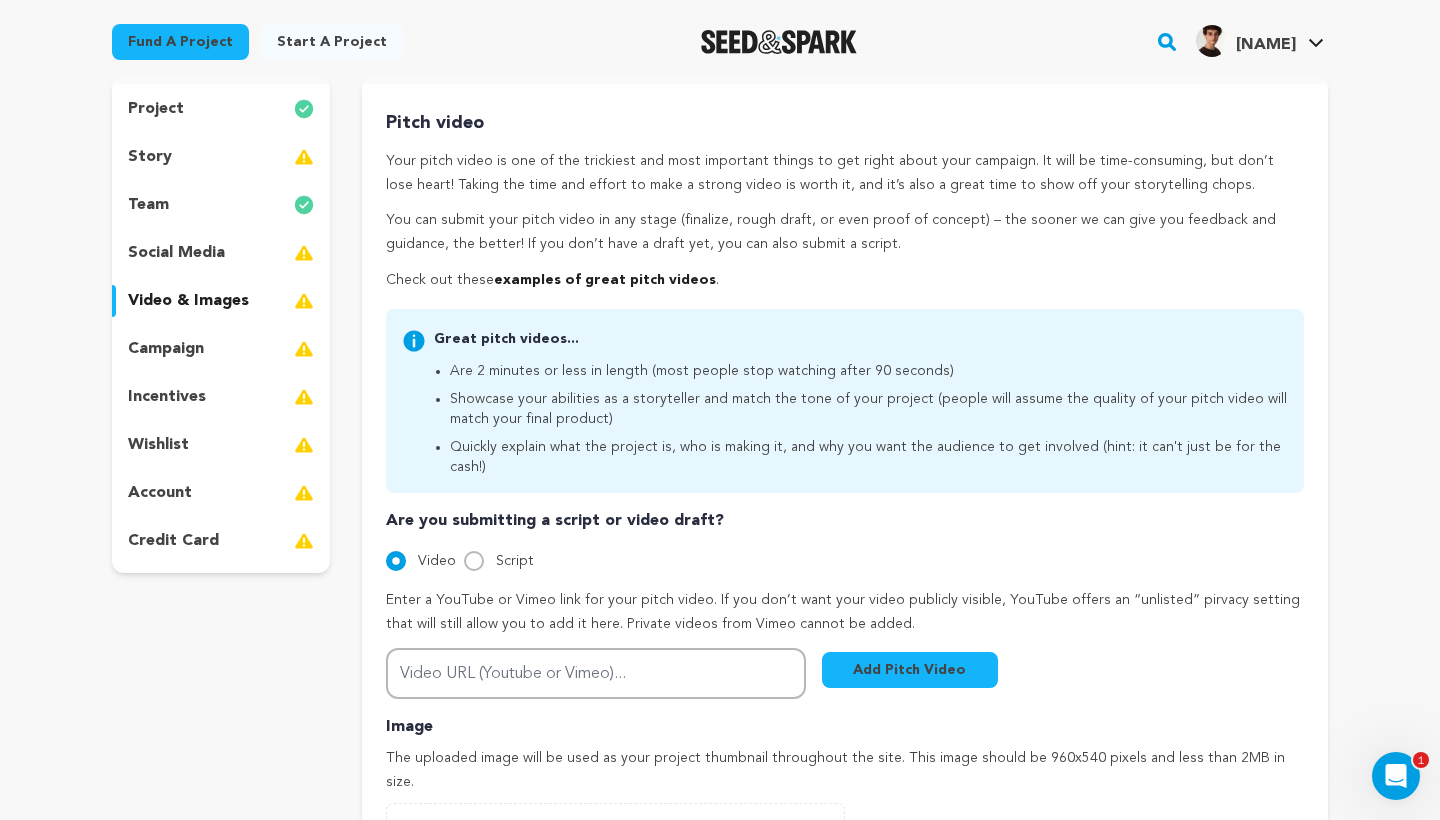 scroll, scrollTop: 182, scrollLeft: 0, axis: vertical 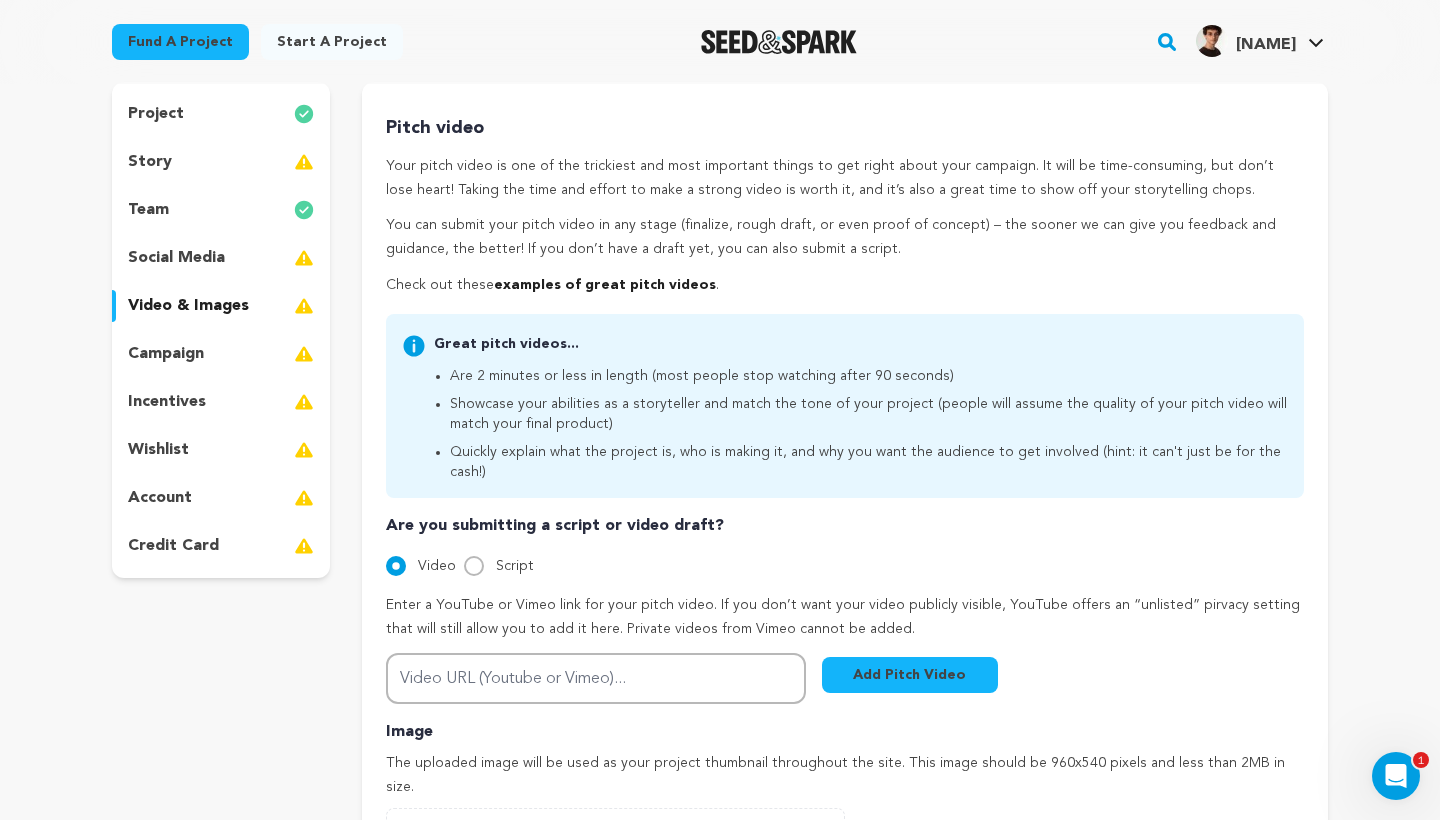 click on "campaign" at bounding box center (221, 354) 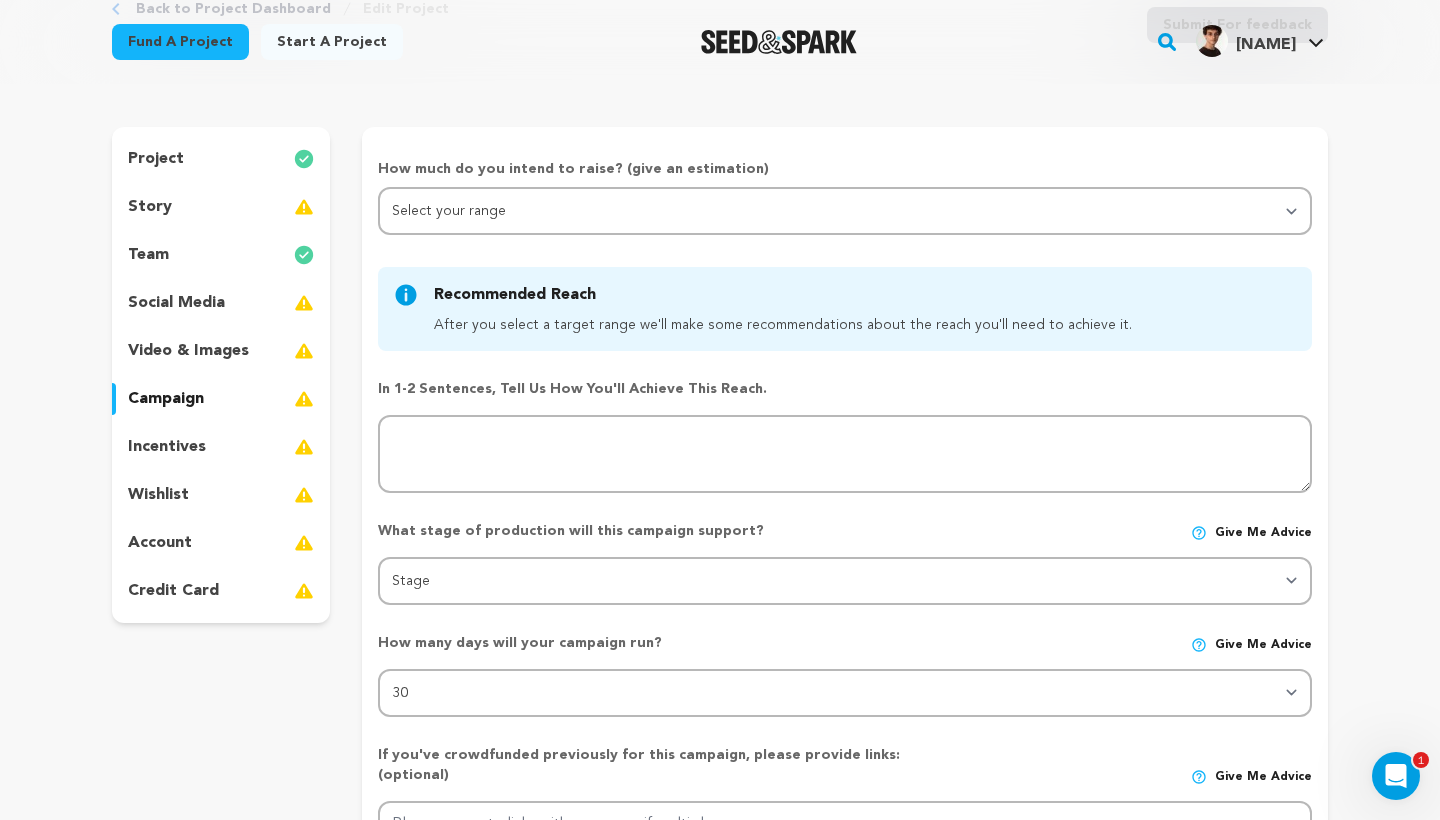 scroll, scrollTop: 97, scrollLeft: 0, axis: vertical 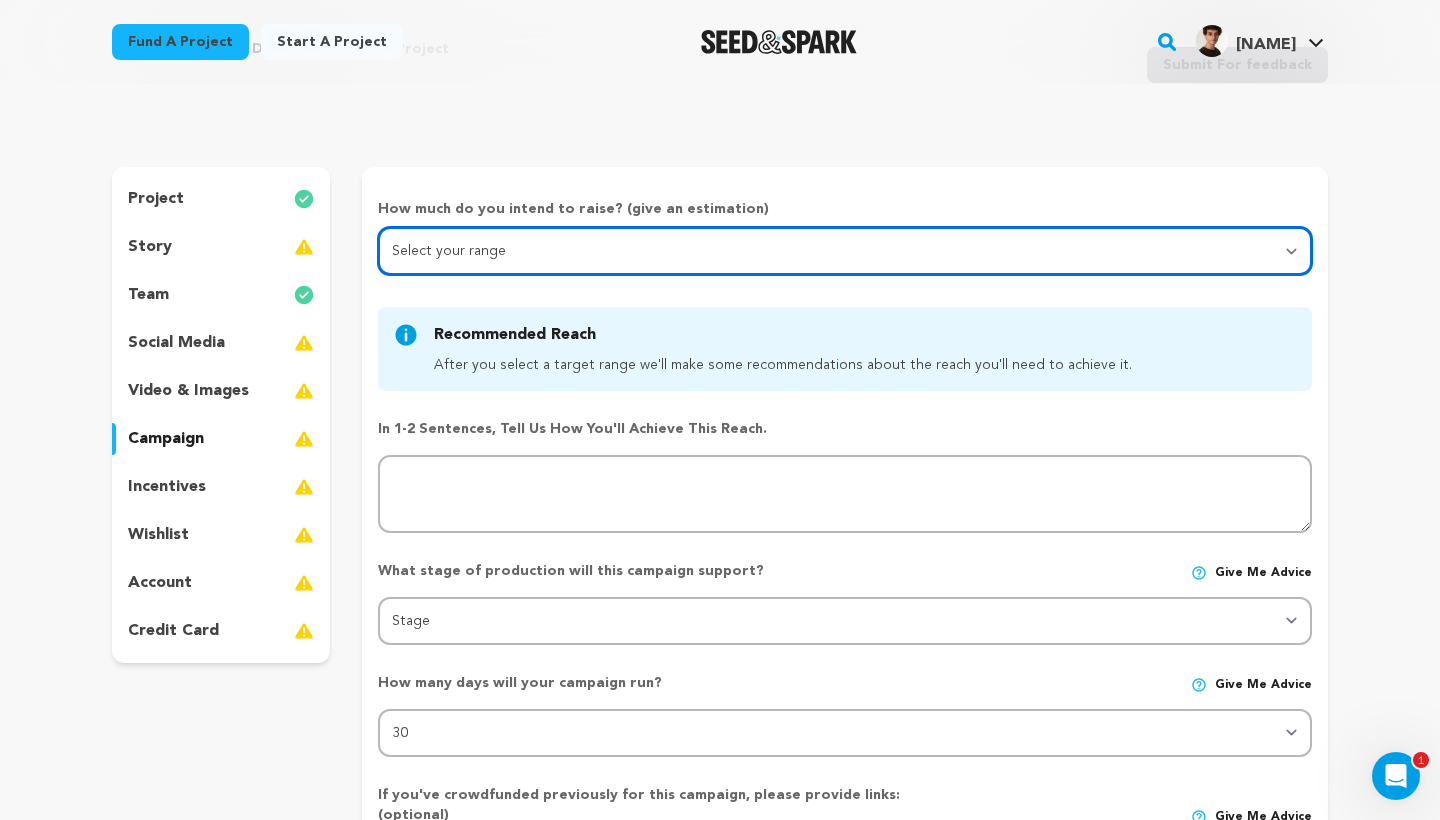 select on "1" 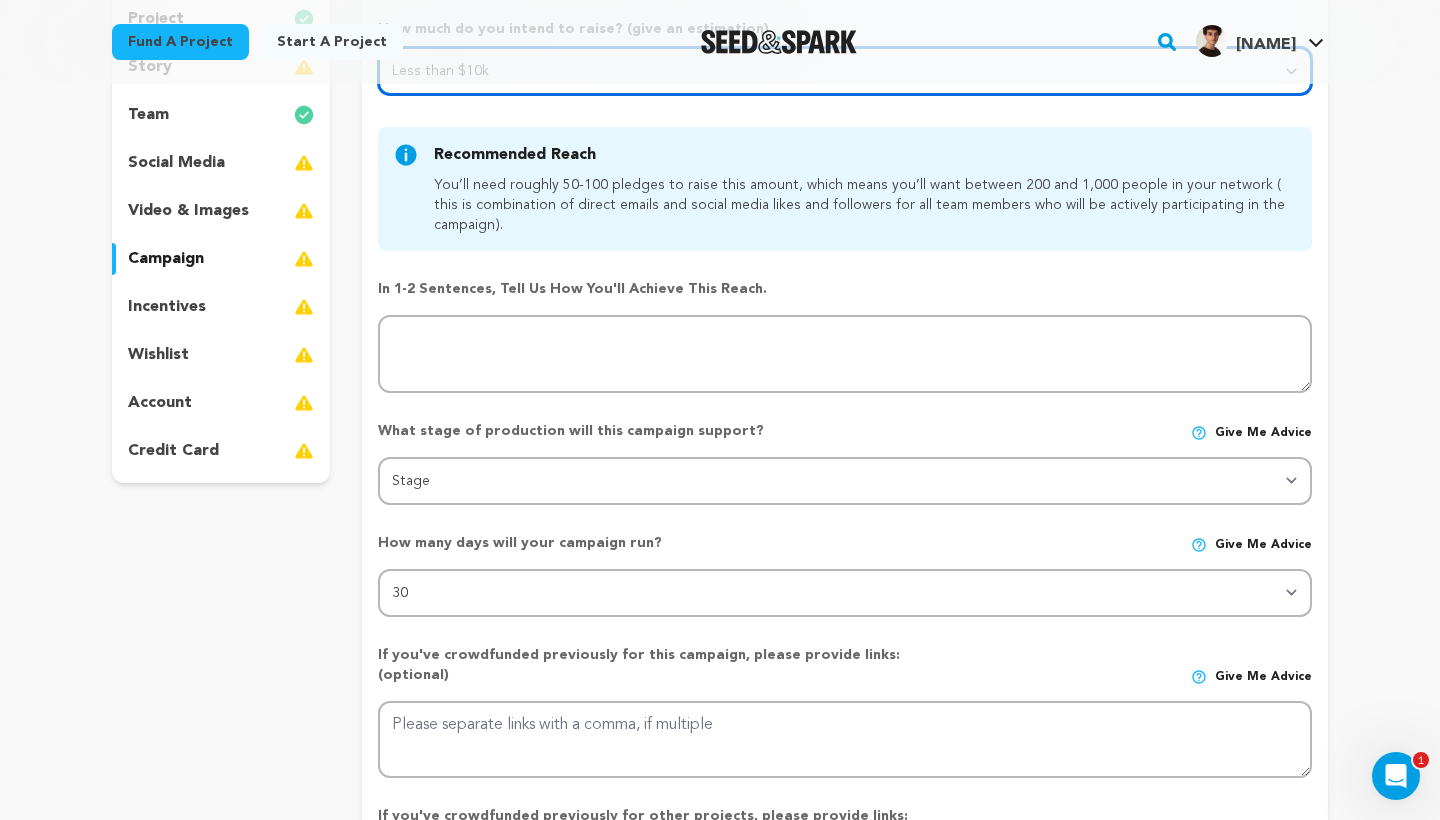 scroll, scrollTop: 289, scrollLeft: 0, axis: vertical 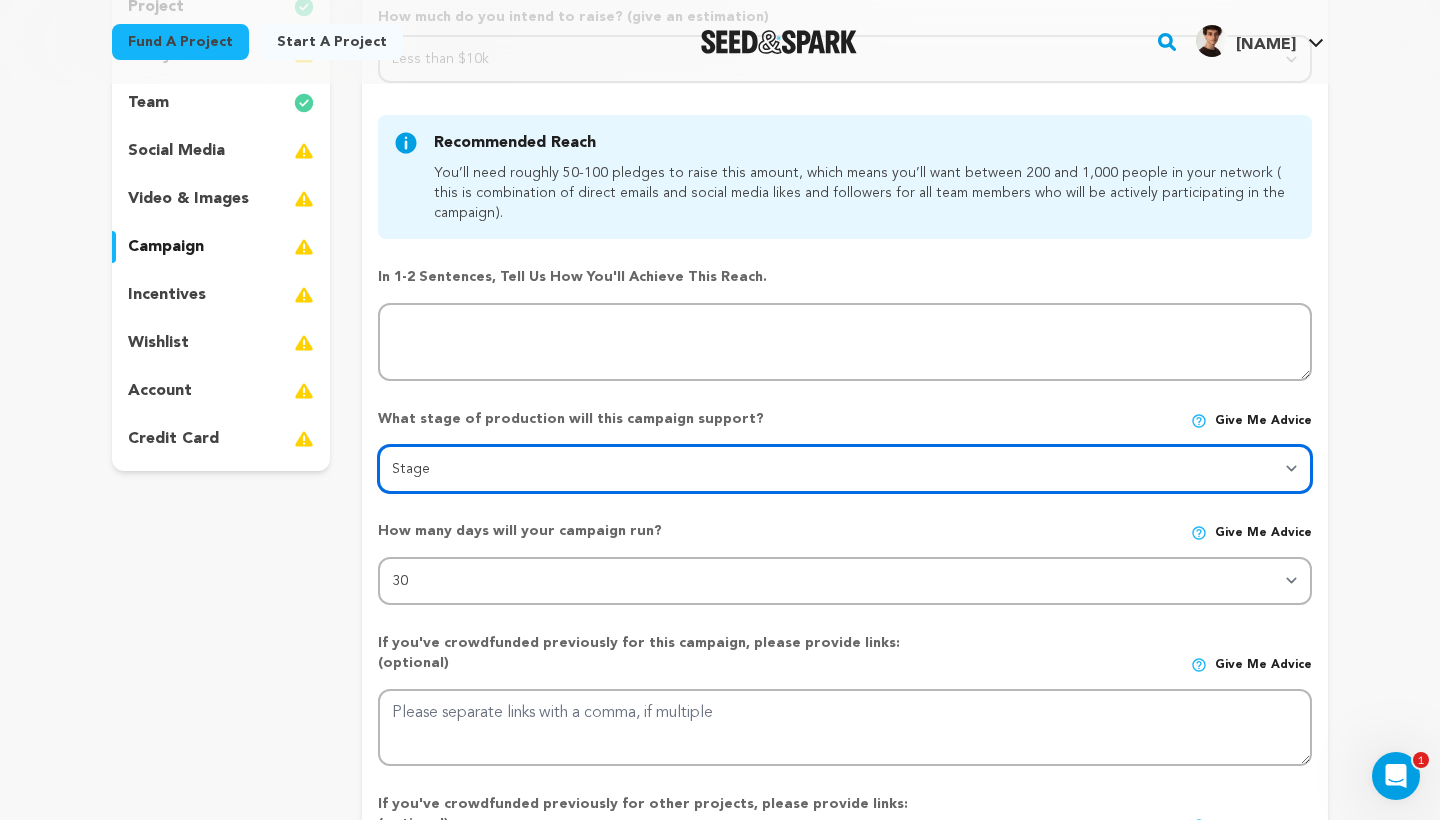 select on "1403" 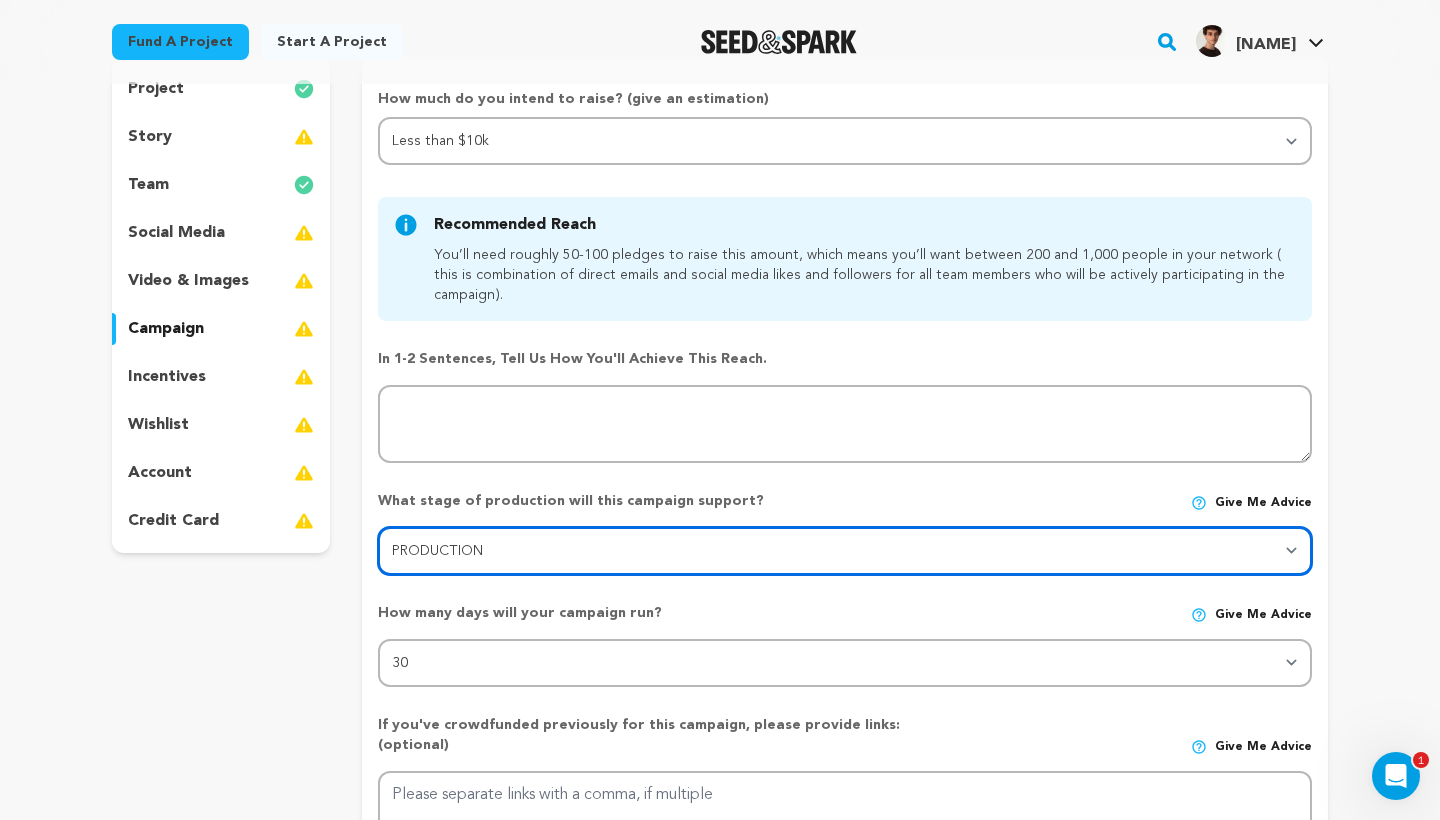 scroll, scrollTop: 201, scrollLeft: 0, axis: vertical 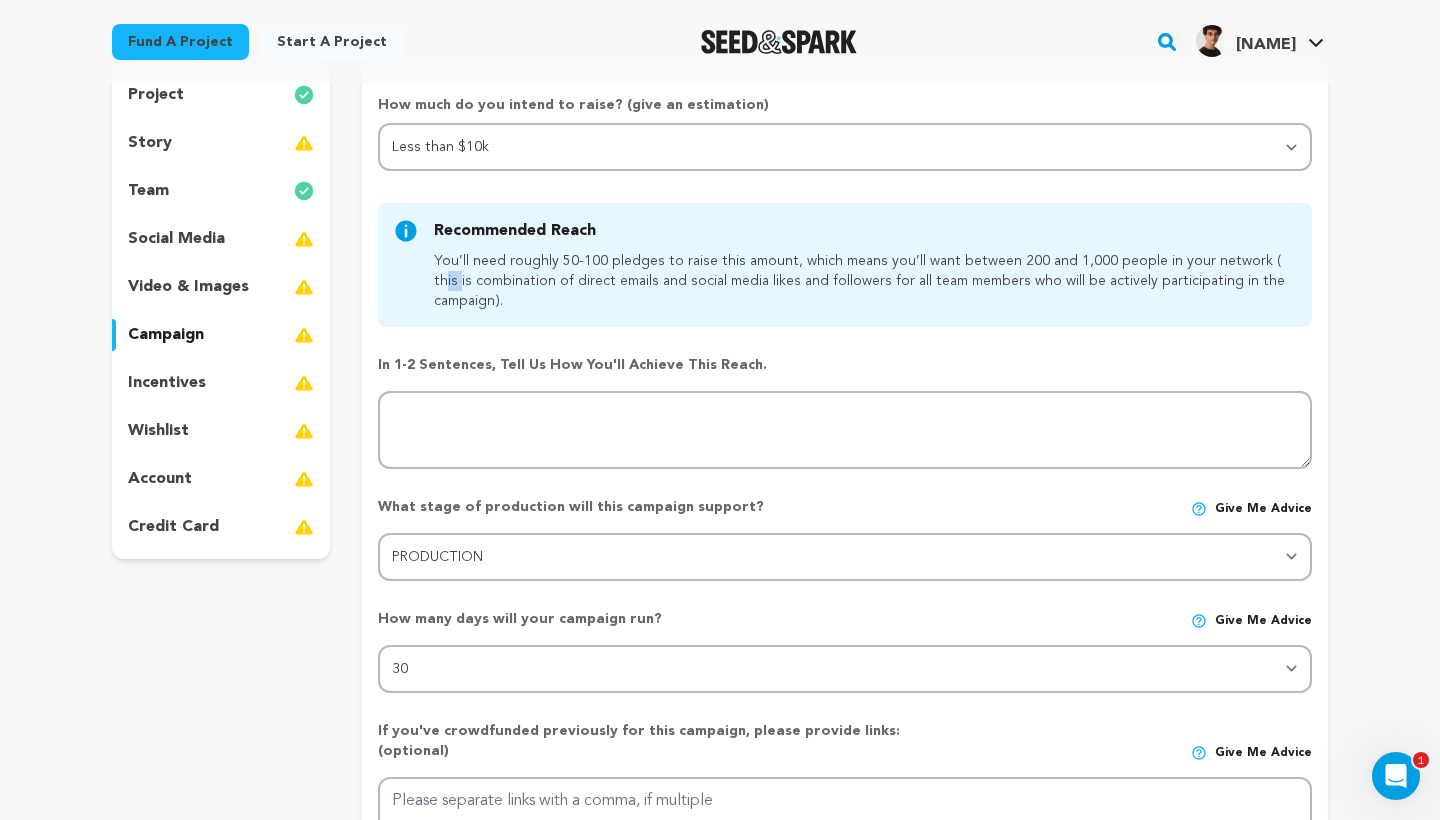 drag, startPoint x: 1095, startPoint y: 259, endPoint x: 1056, endPoint y: 260, distance: 39.012817 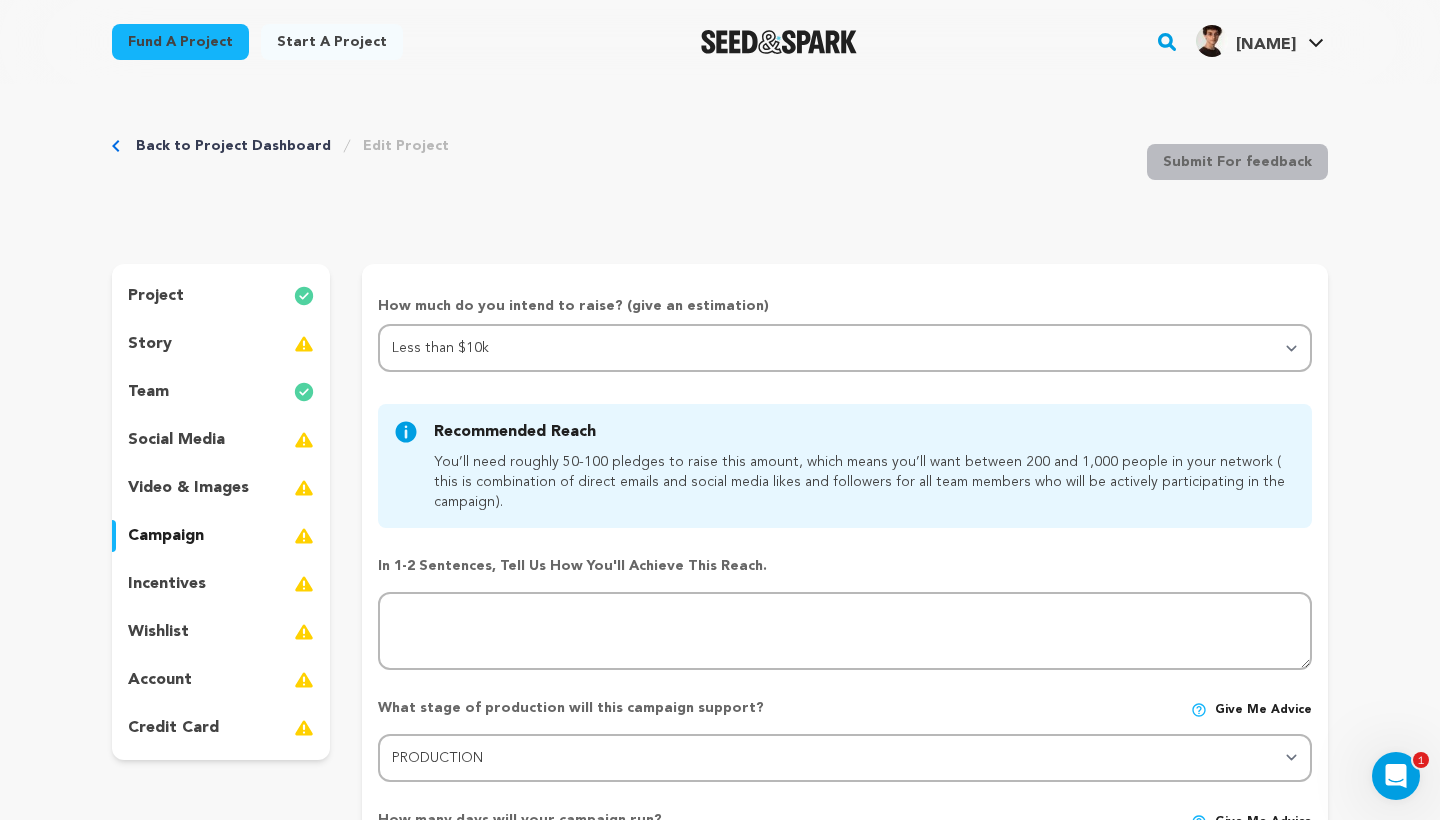 scroll, scrollTop: 0, scrollLeft: 0, axis: both 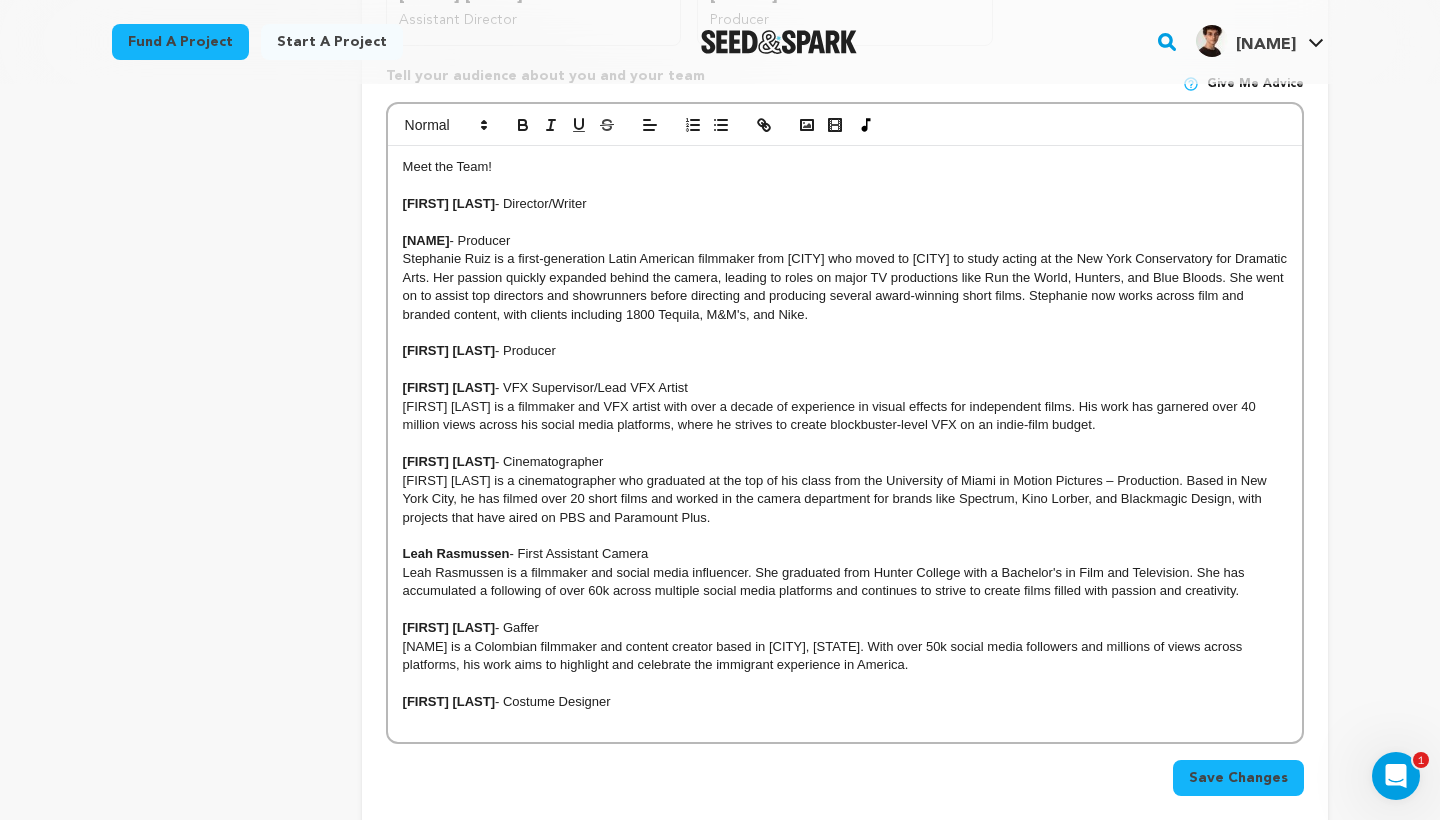 click at bounding box center (845, 222) 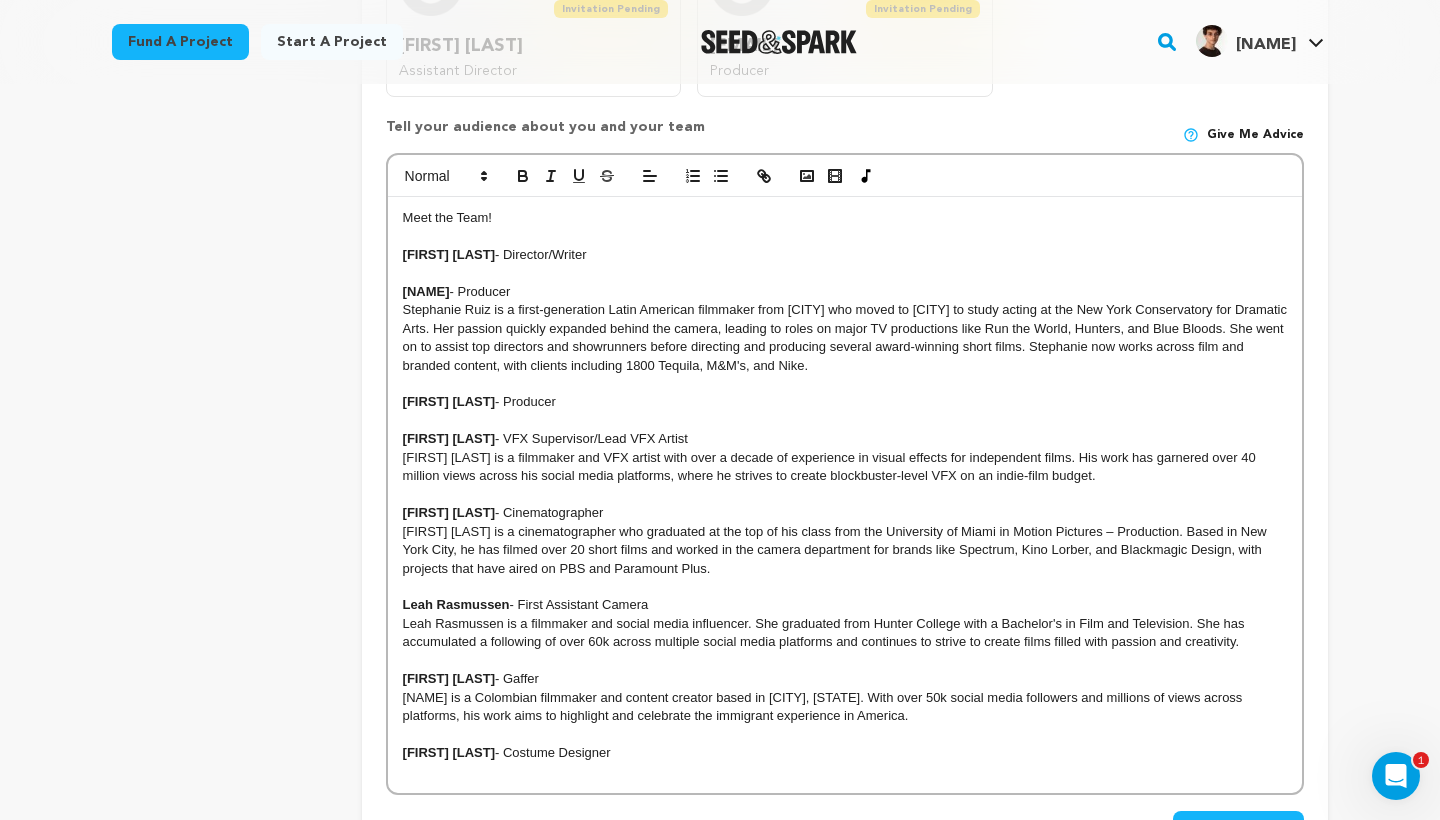 scroll, scrollTop: 868, scrollLeft: 0, axis: vertical 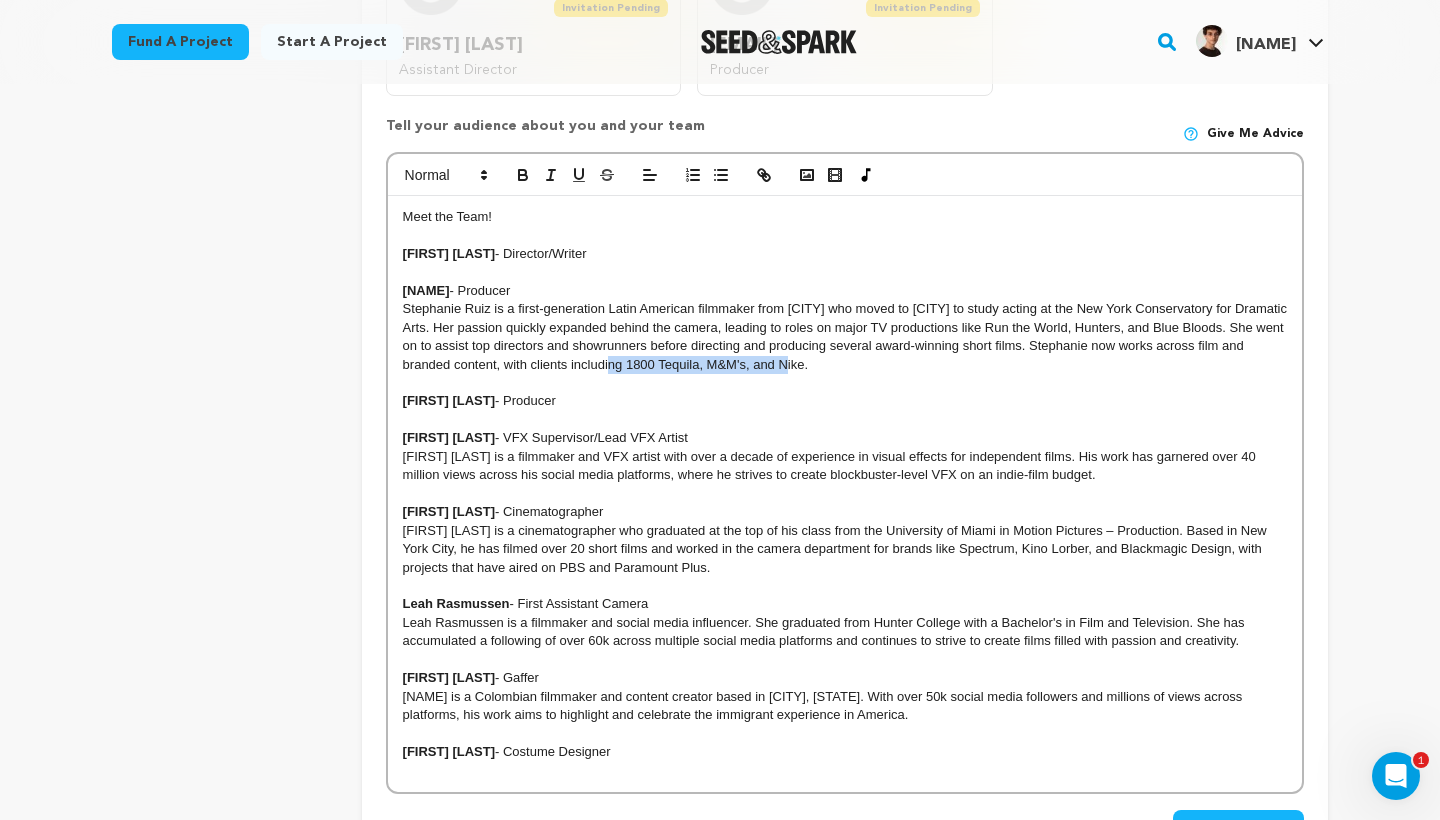 drag, startPoint x: 803, startPoint y: 355, endPoint x: 625, endPoint y: 358, distance: 178.02528 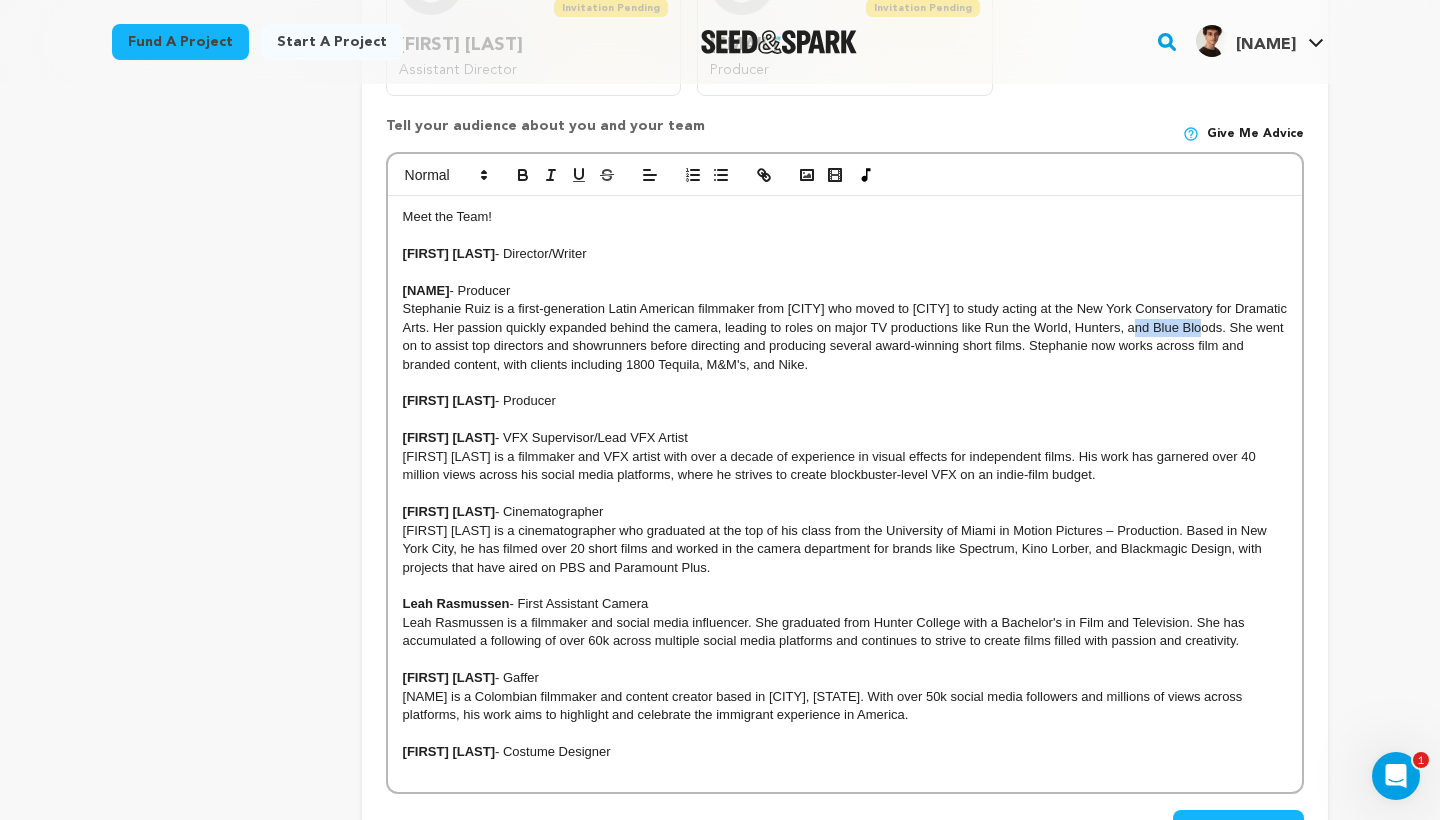 drag, startPoint x: 1223, startPoint y: 314, endPoint x: 1151, endPoint y: 314, distance: 72 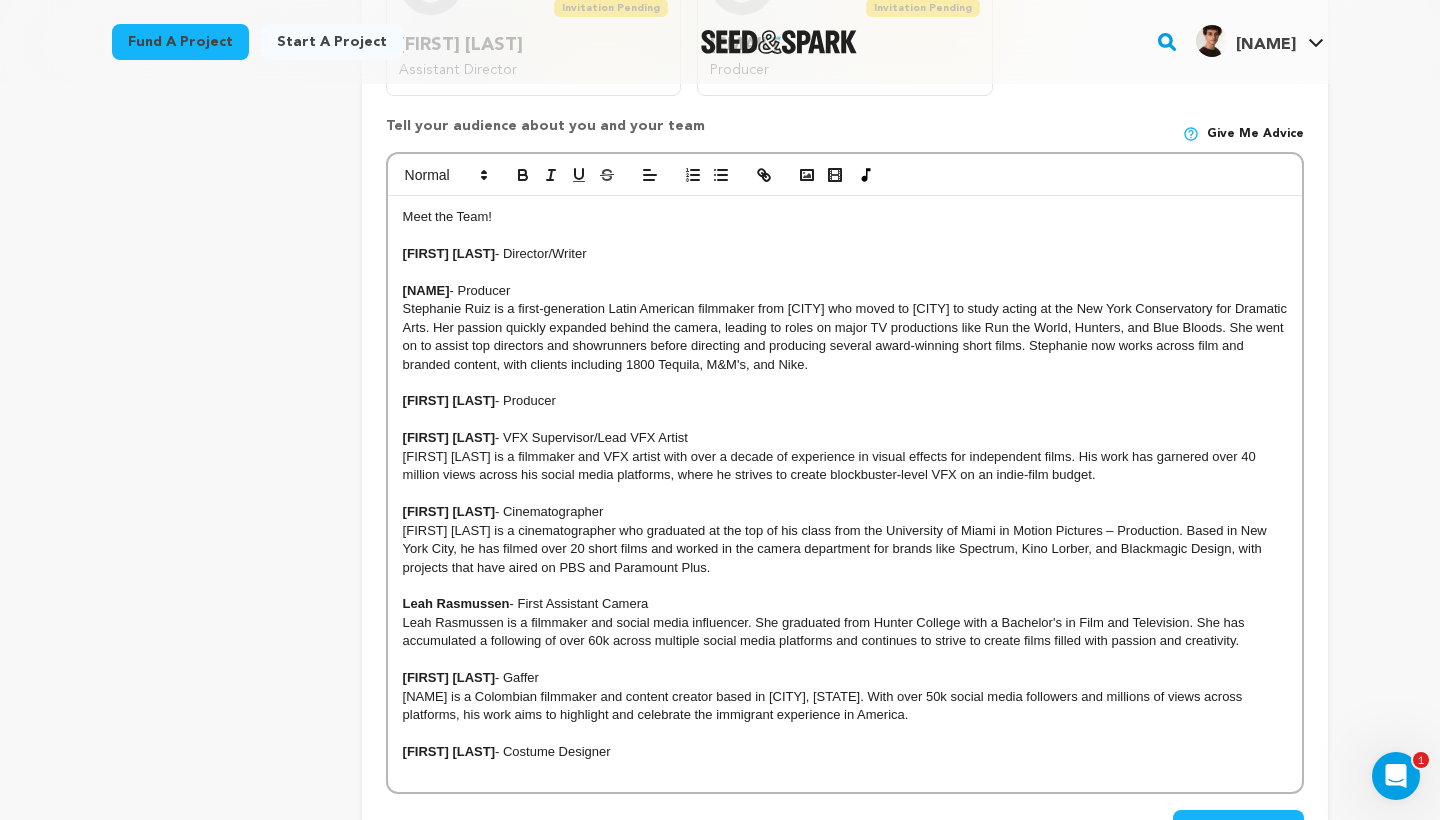 click at bounding box center [845, 383] 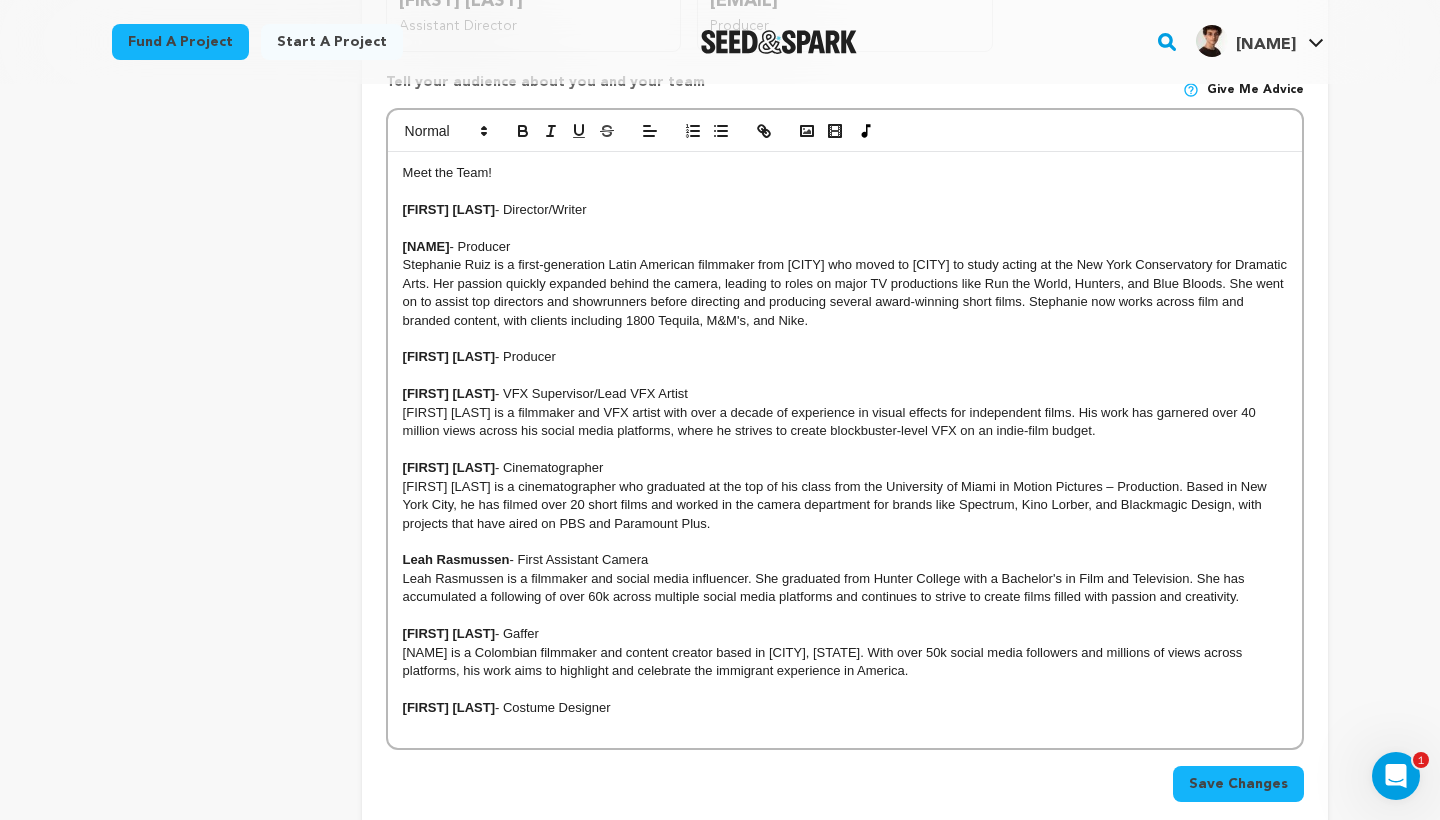 scroll, scrollTop: 914, scrollLeft: 0, axis: vertical 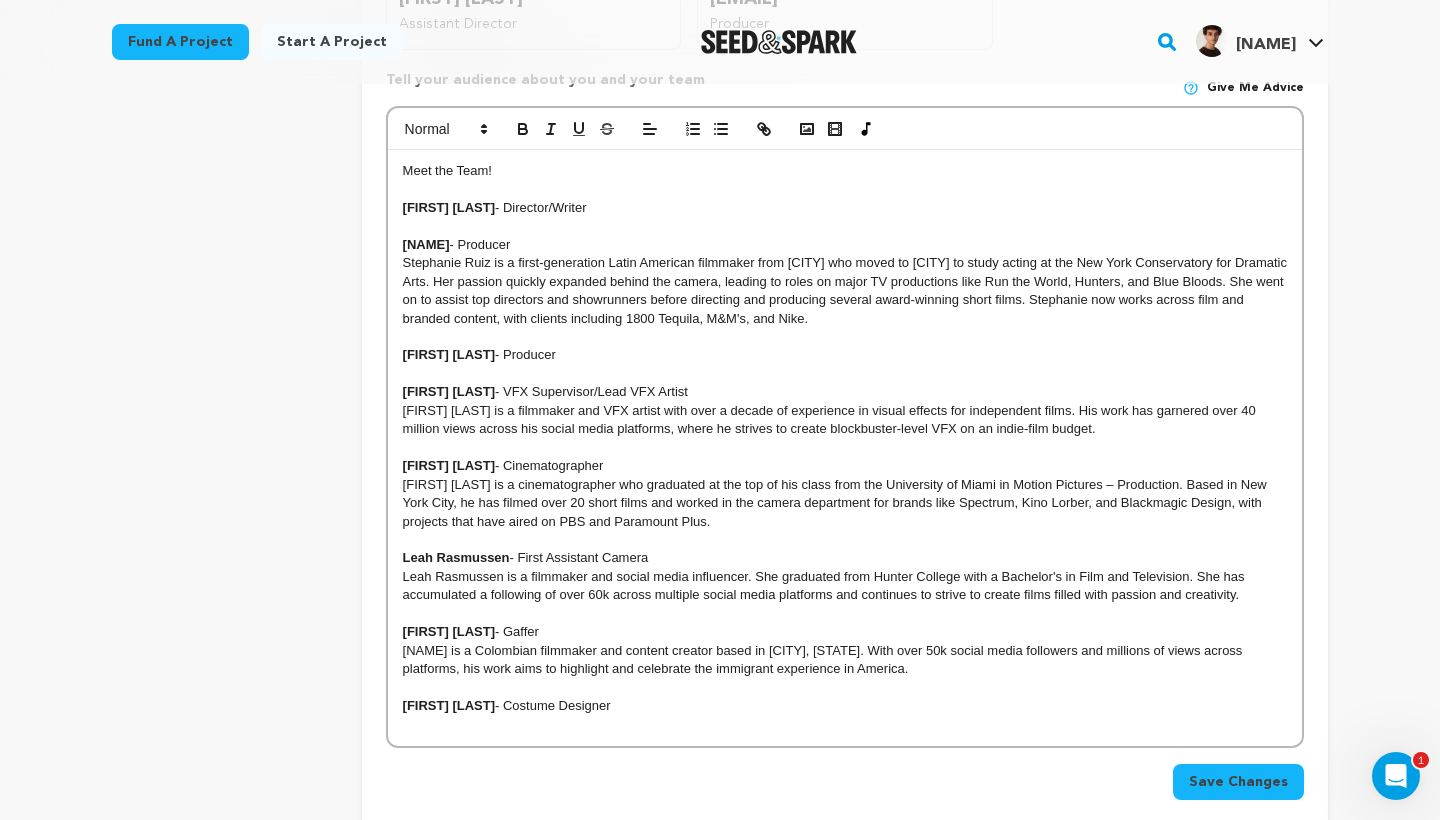 drag, startPoint x: 1256, startPoint y: 404, endPoint x: 1272, endPoint y: 413, distance: 18.35756 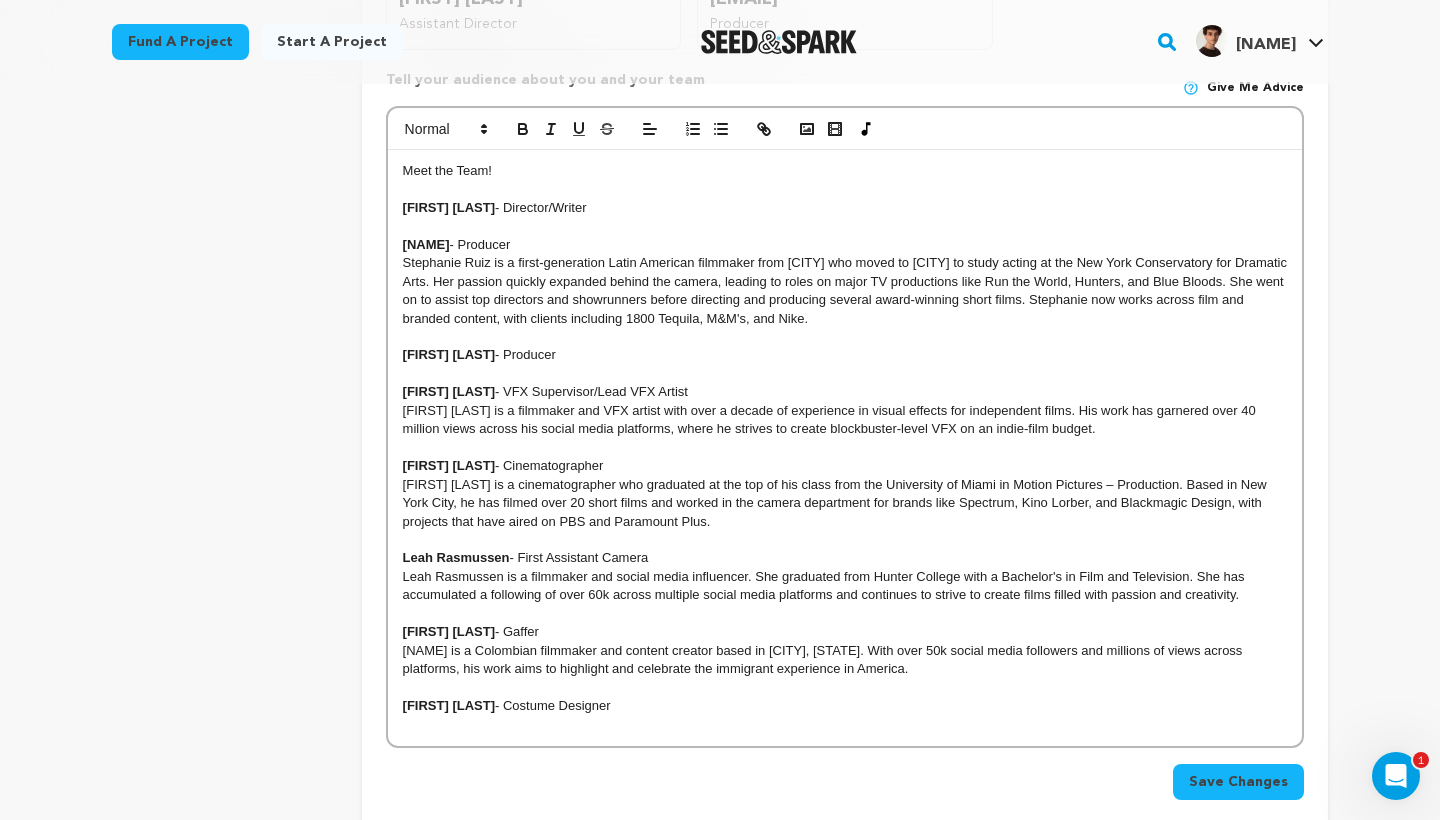 drag, startPoint x: 725, startPoint y: 512, endPoint x: 535, endPoint y: 511, distance: 190.00262 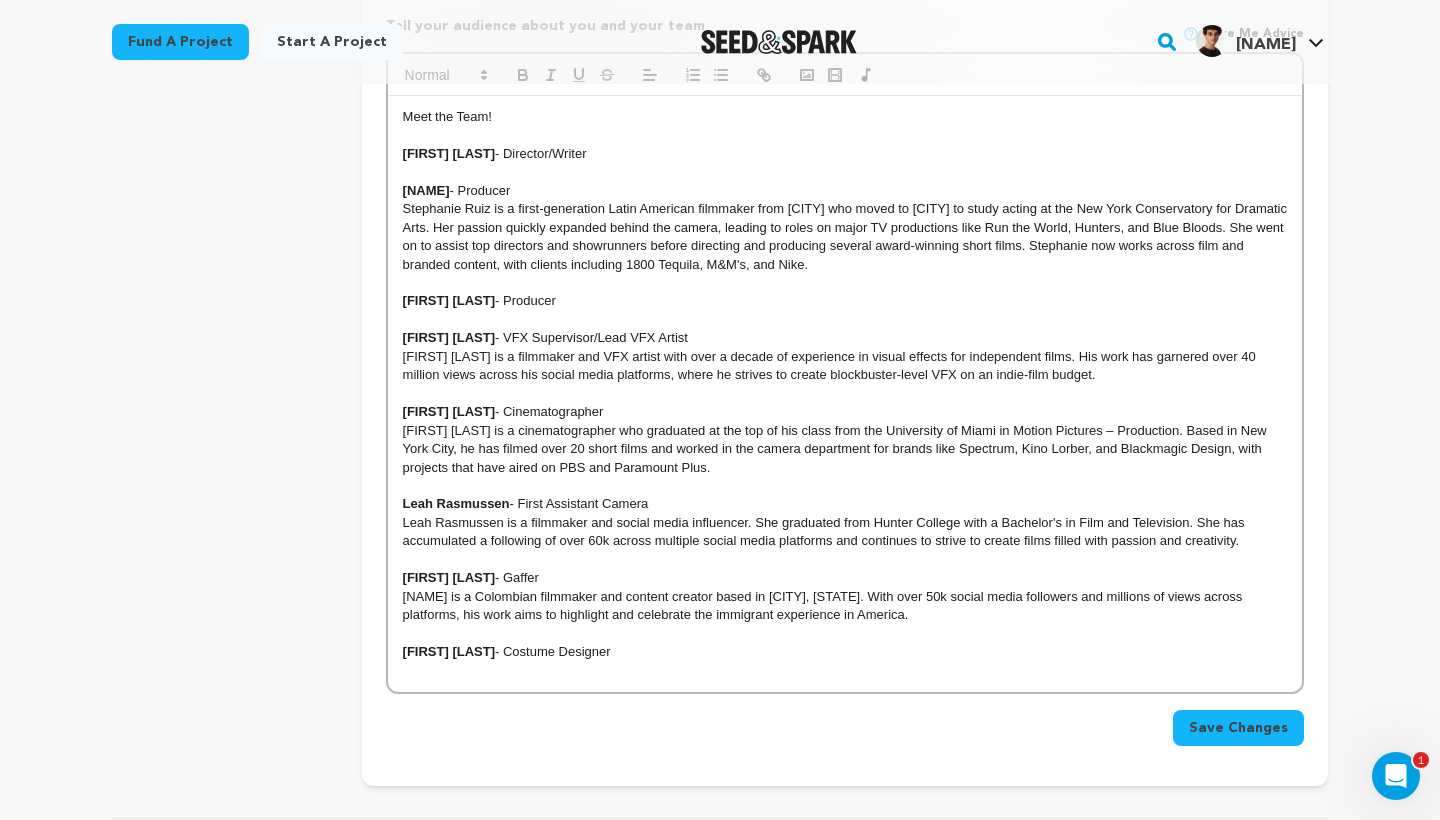 scroll, scrollTop: 996, scrollLeft: 0, axis: vertical 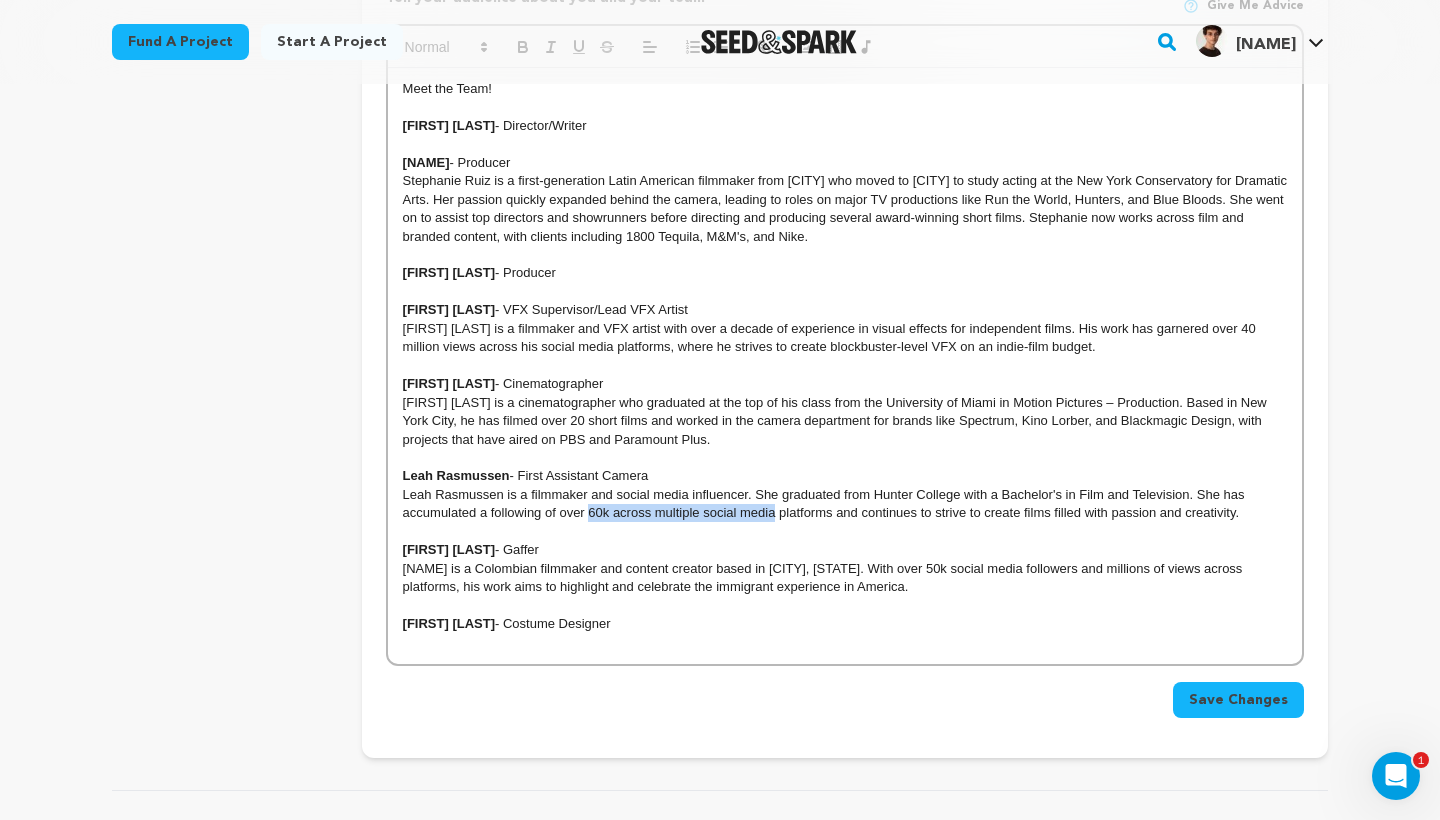 drag, startPoint x: 587, startPoint y: 493, endPoint x: 777, endPoint y: 493, distance: 190 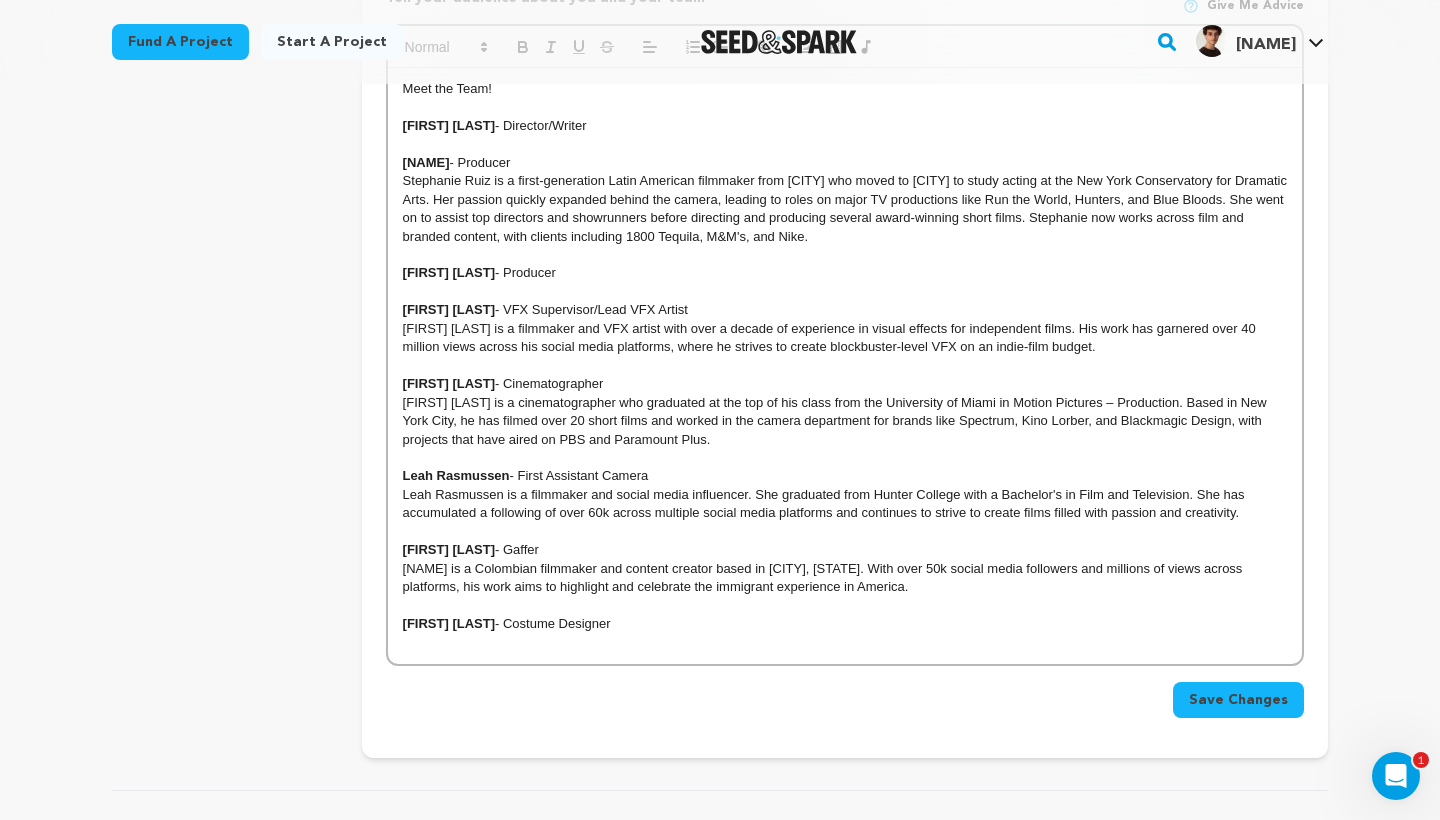 click at bounding box center [845, 643] 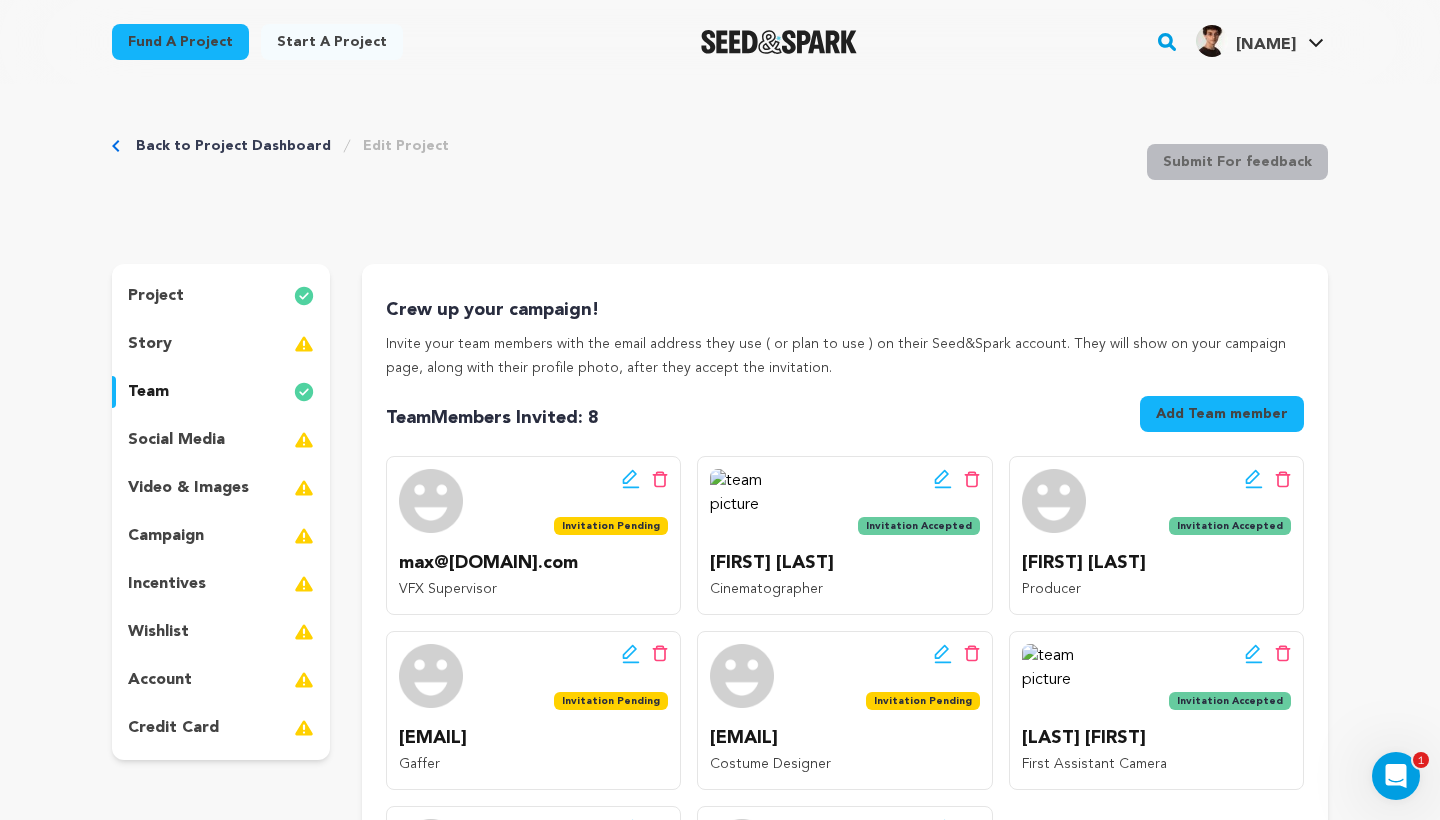 scroll, scrollTop: 0, scrollLeft: 0, axis: both 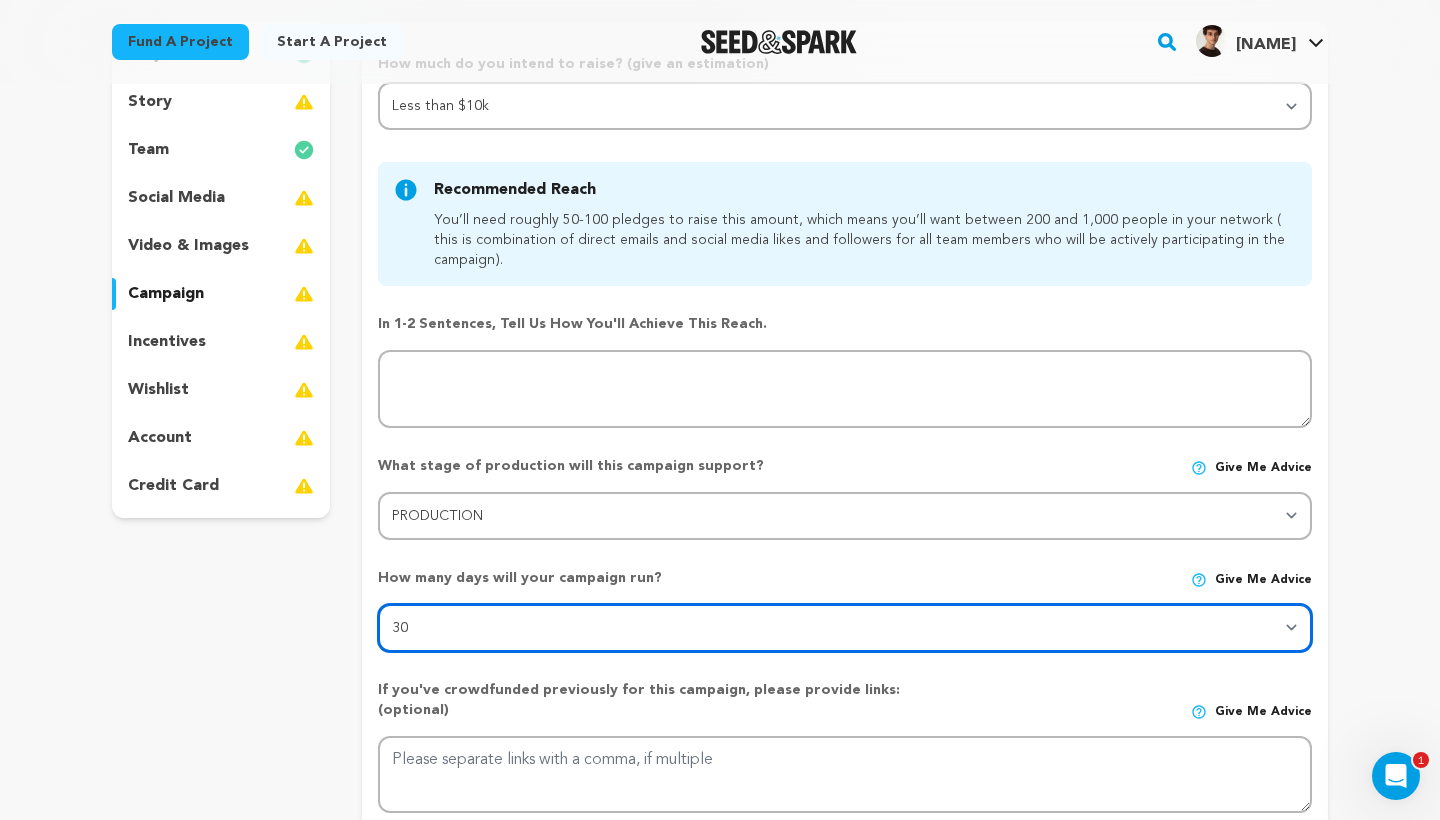 select on "60" 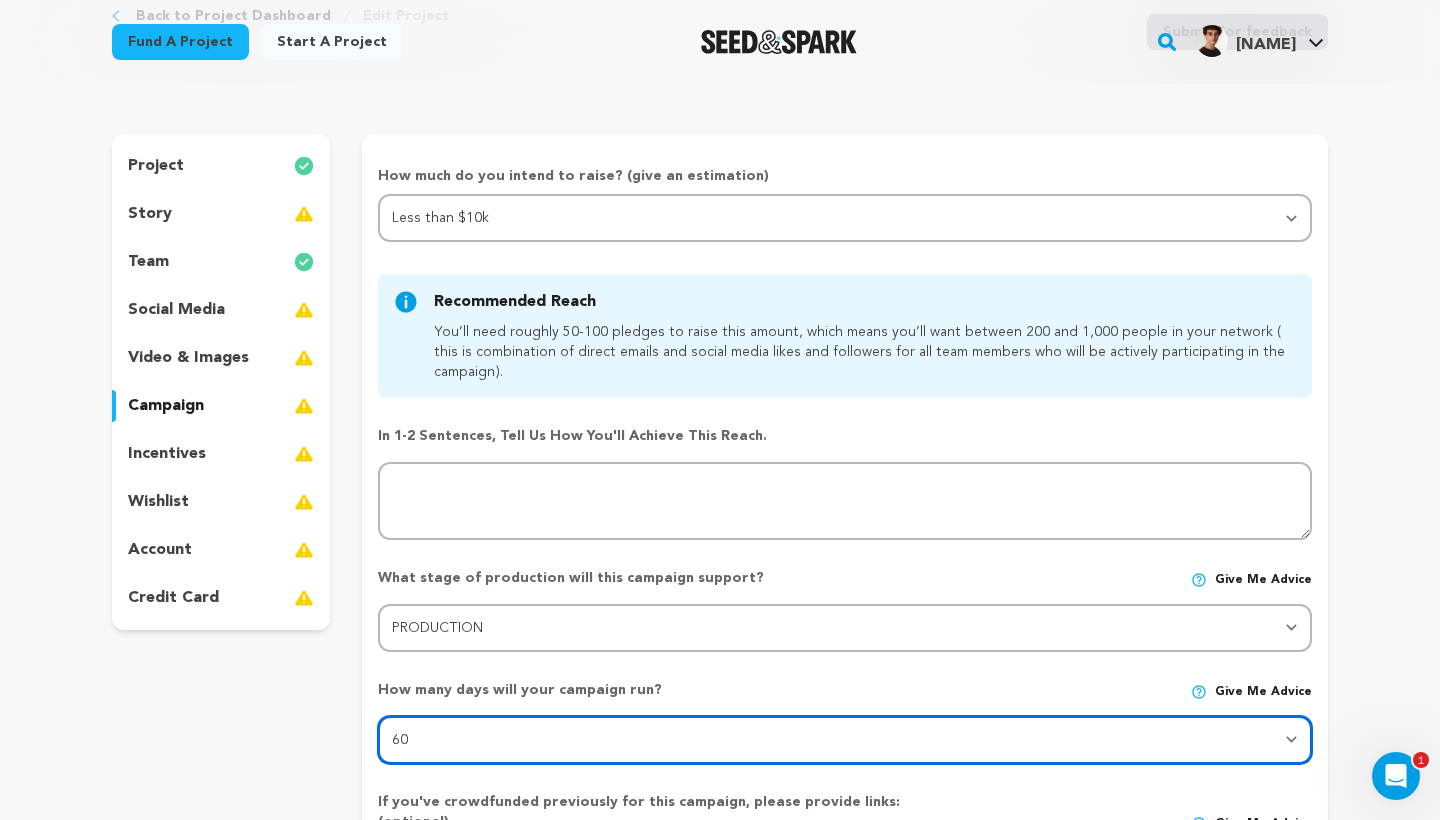 scroll, scrollTop: 70, scrollLeft: 0, axis: vertical 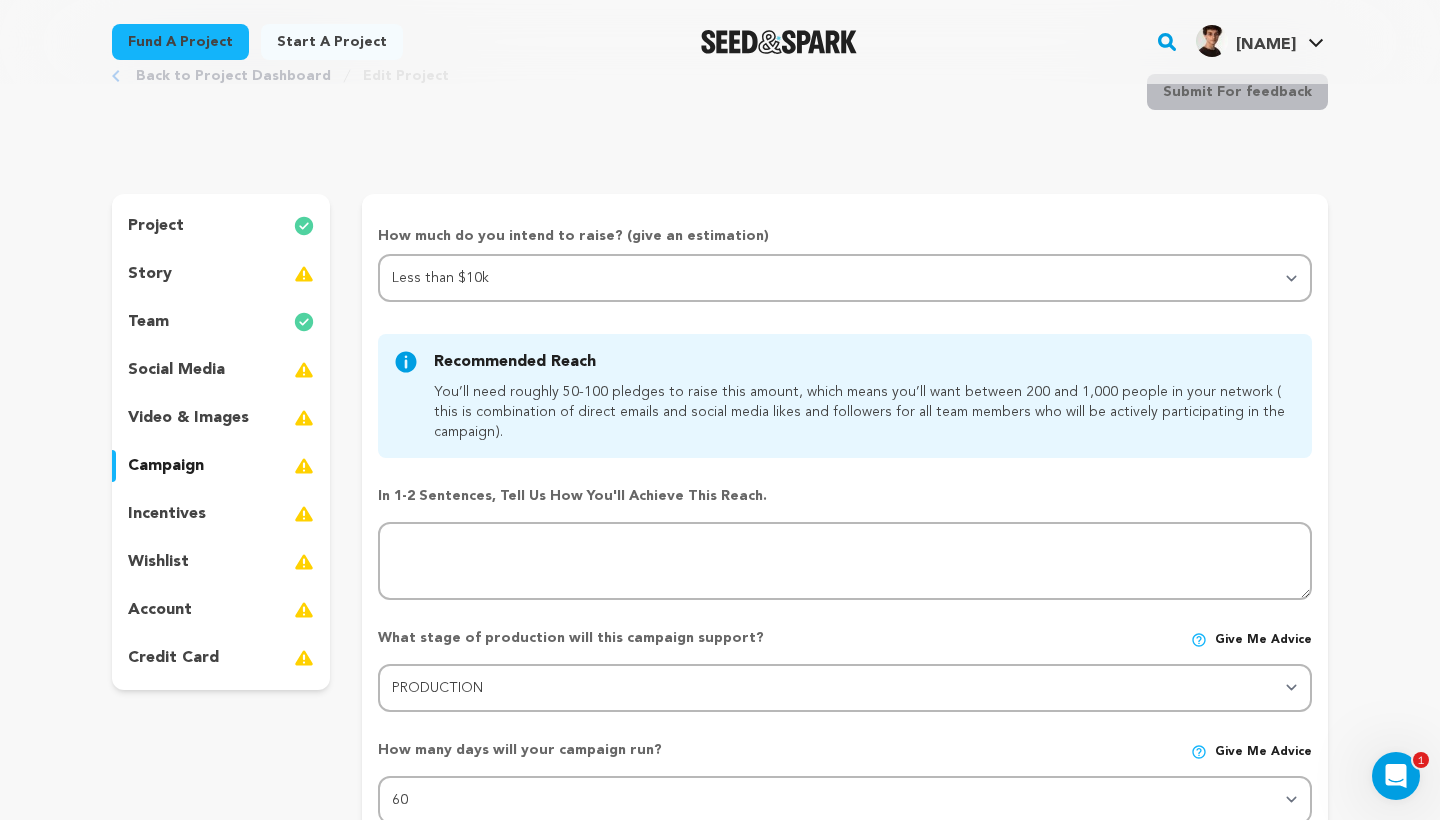 click on "project" at bounding box center (221, 226) 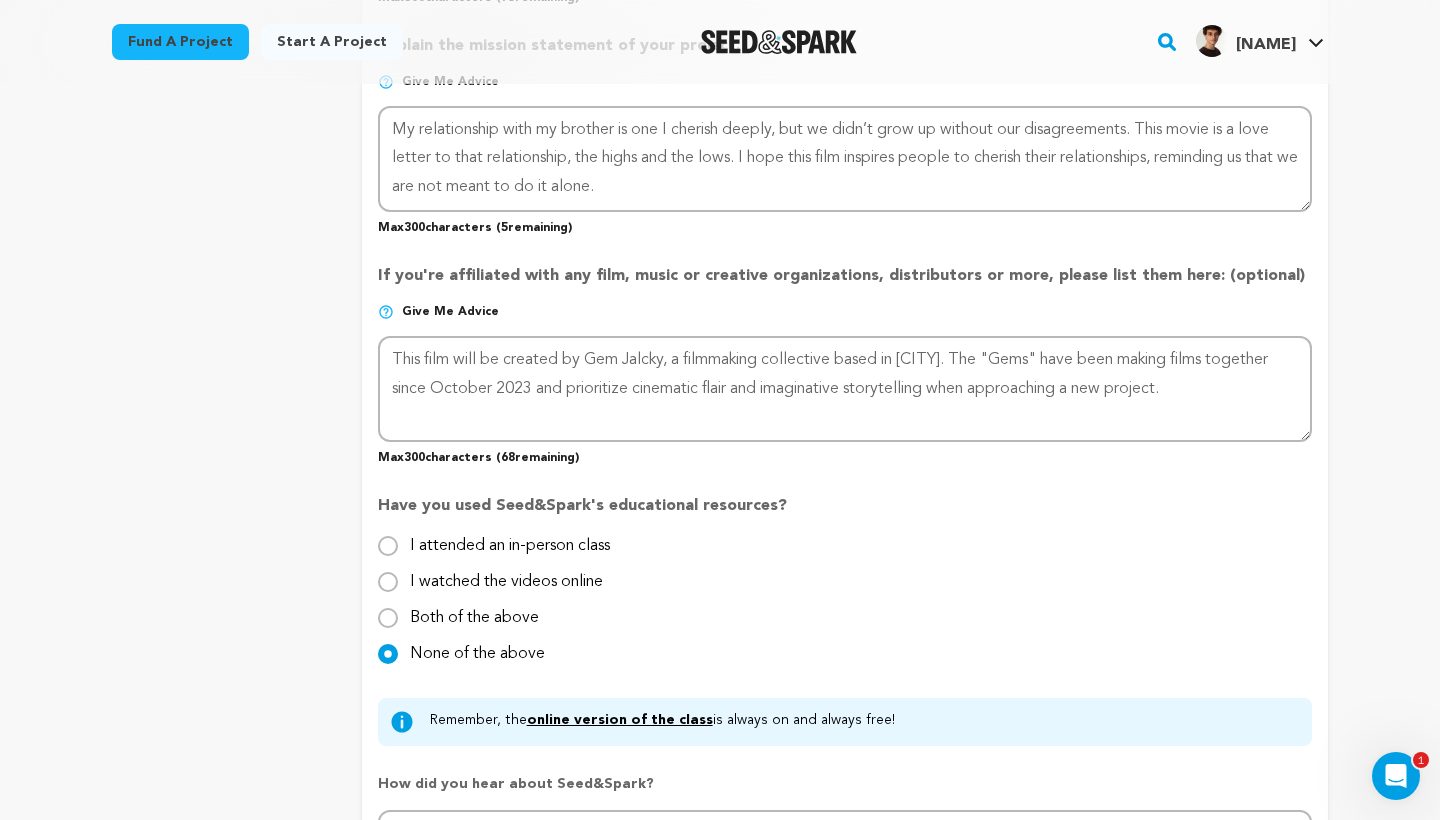 scroll, scrollTop: 1594, scrollLeft: 0, axis: vertical 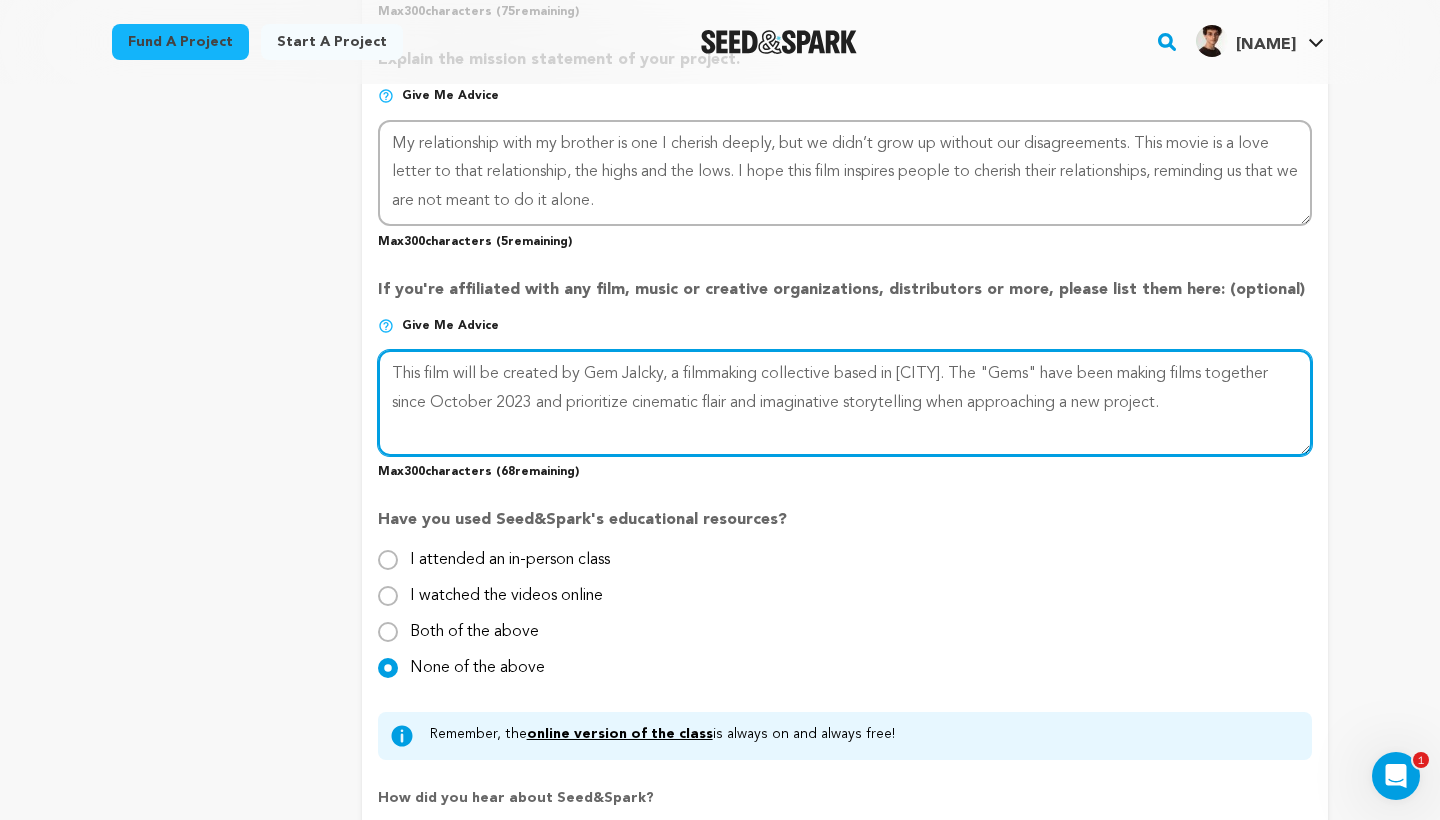 drag, startPoint x: 836, startPoint y: 358, endPoint x: 687, endPoint y: 354, distance: 149.05368 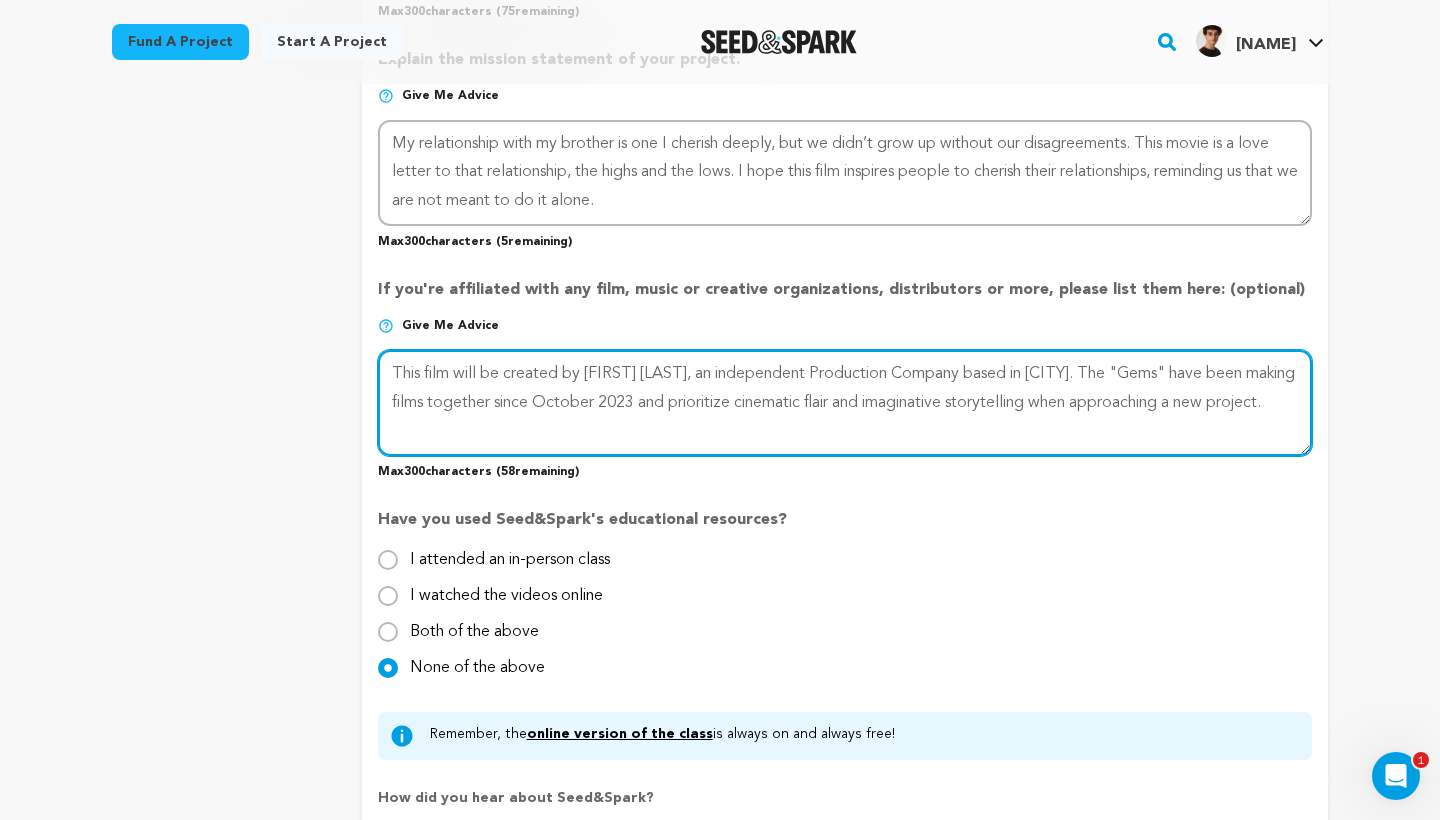 click at bounding box center (845, 403) 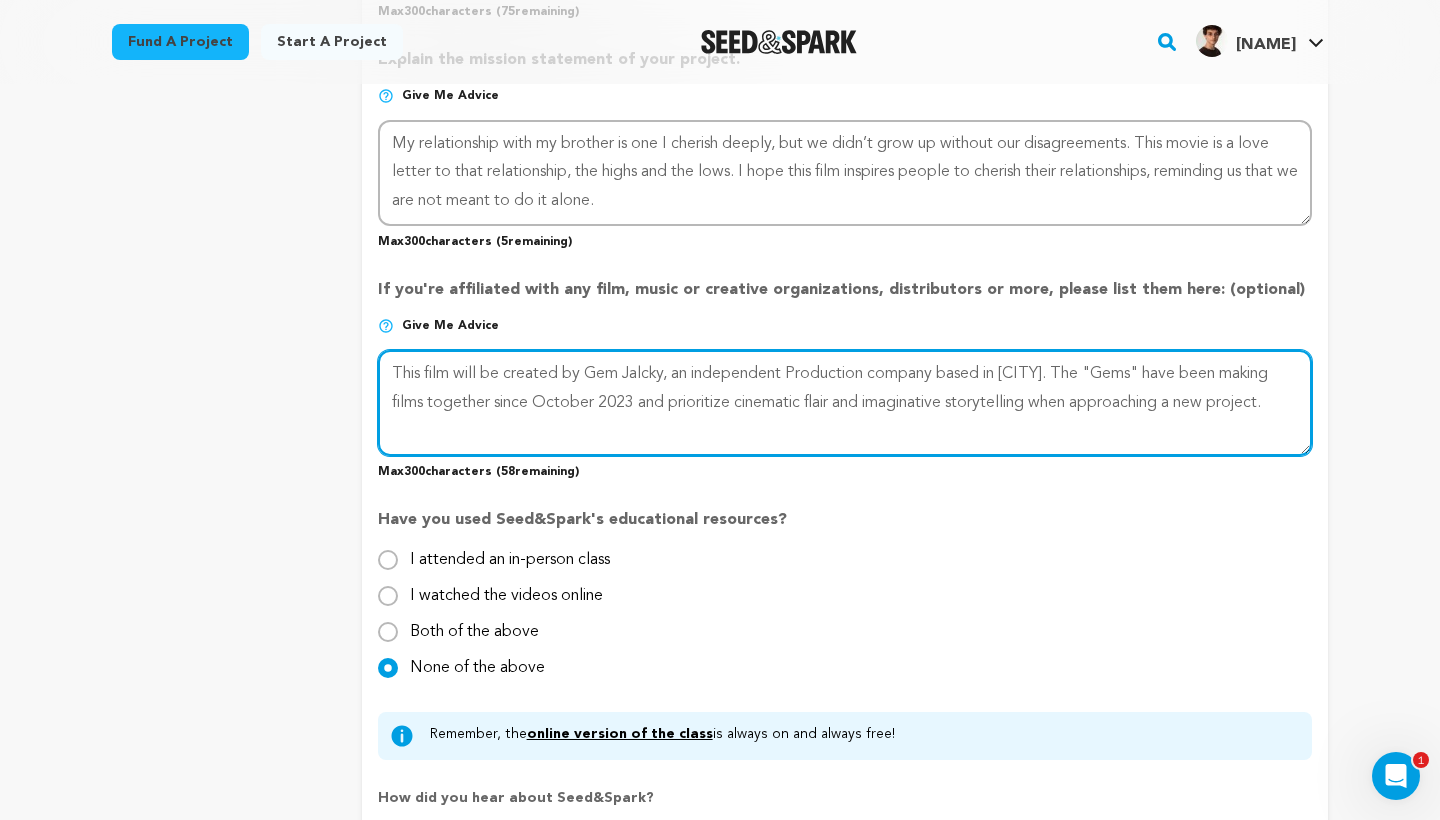 click at bounding box center (845, 403) 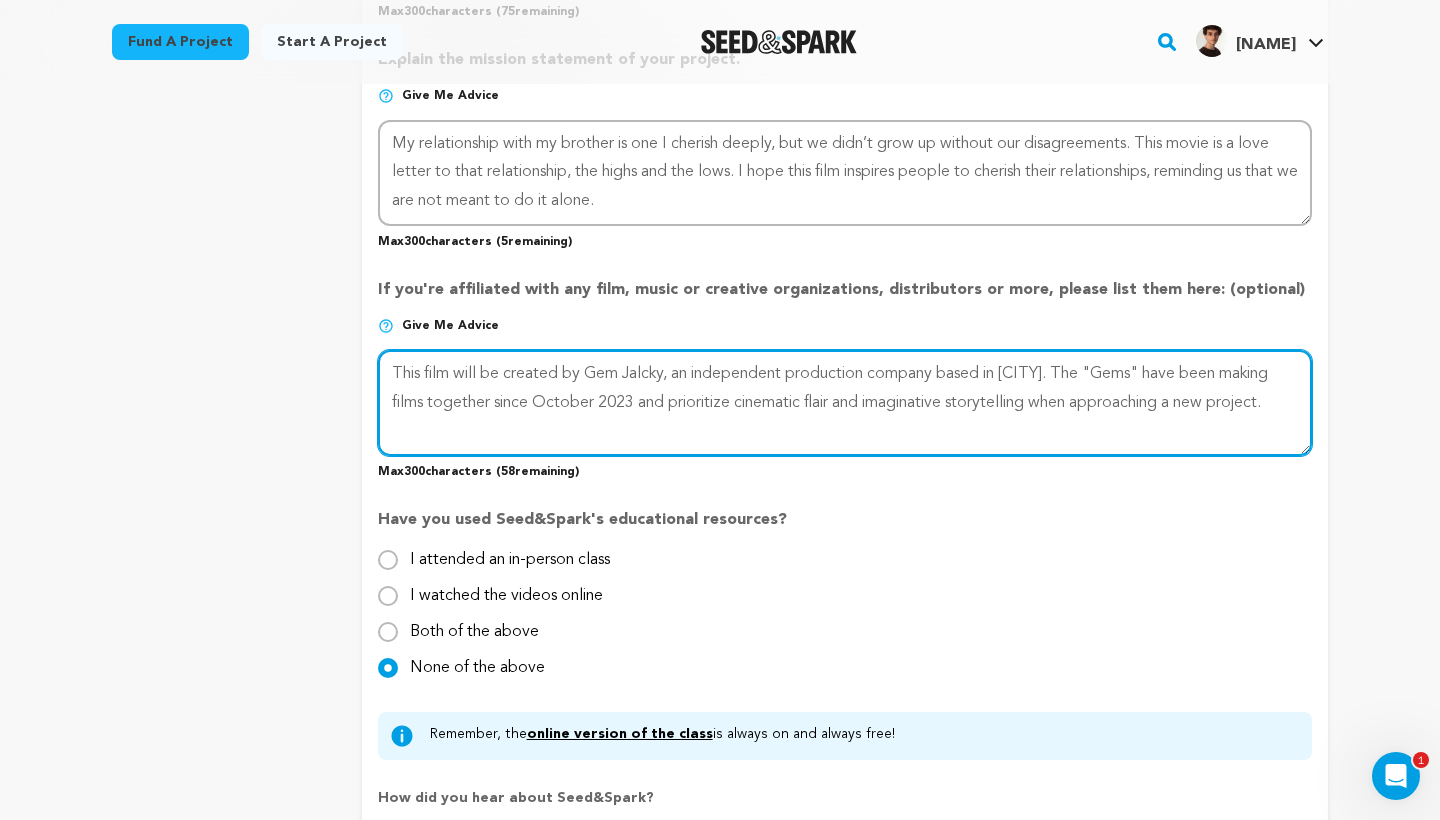 click at bounding box center (845, 403) 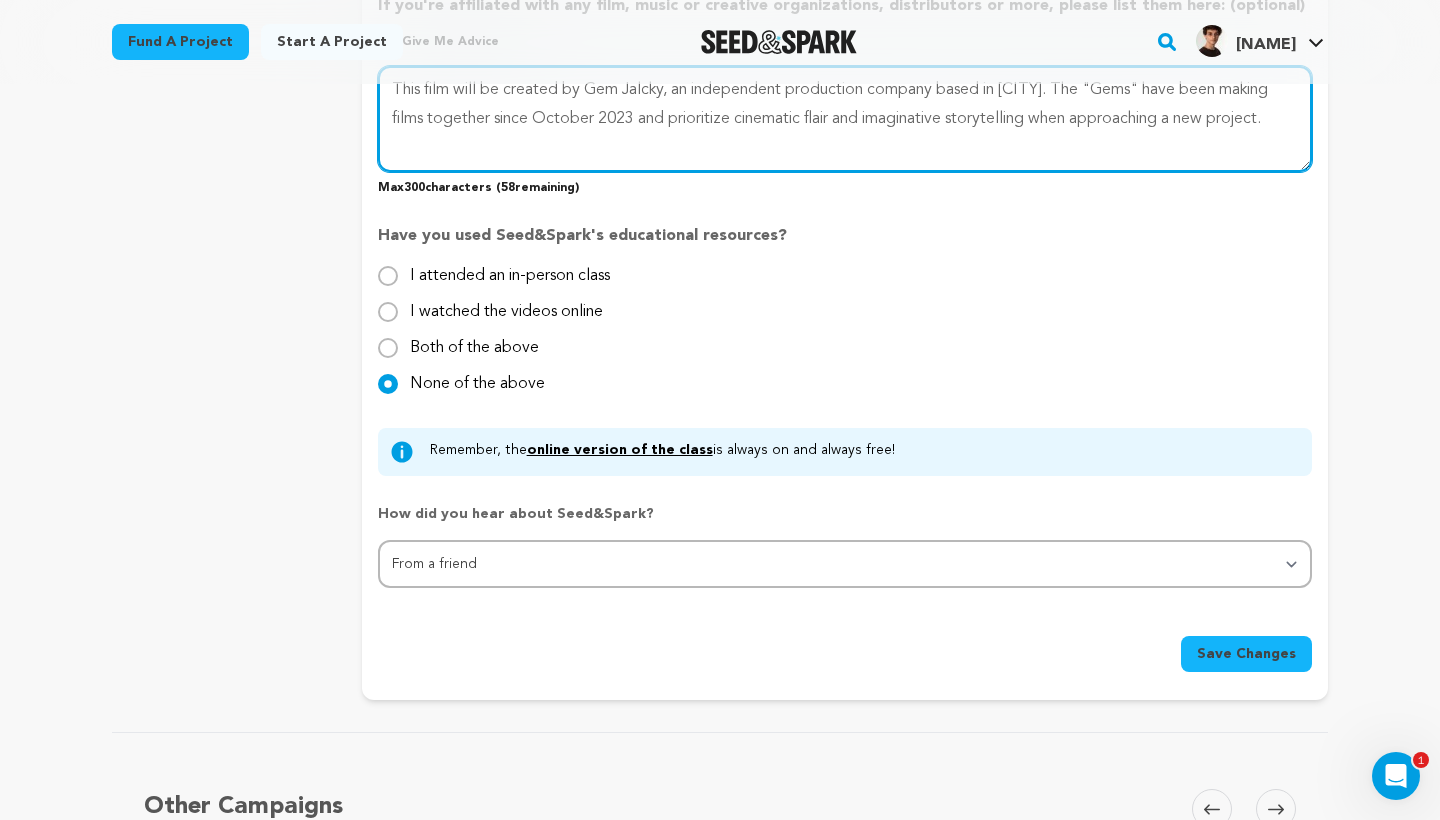 scroll, scrollTop: 1921, scrollLeft: 0, axis: vertical 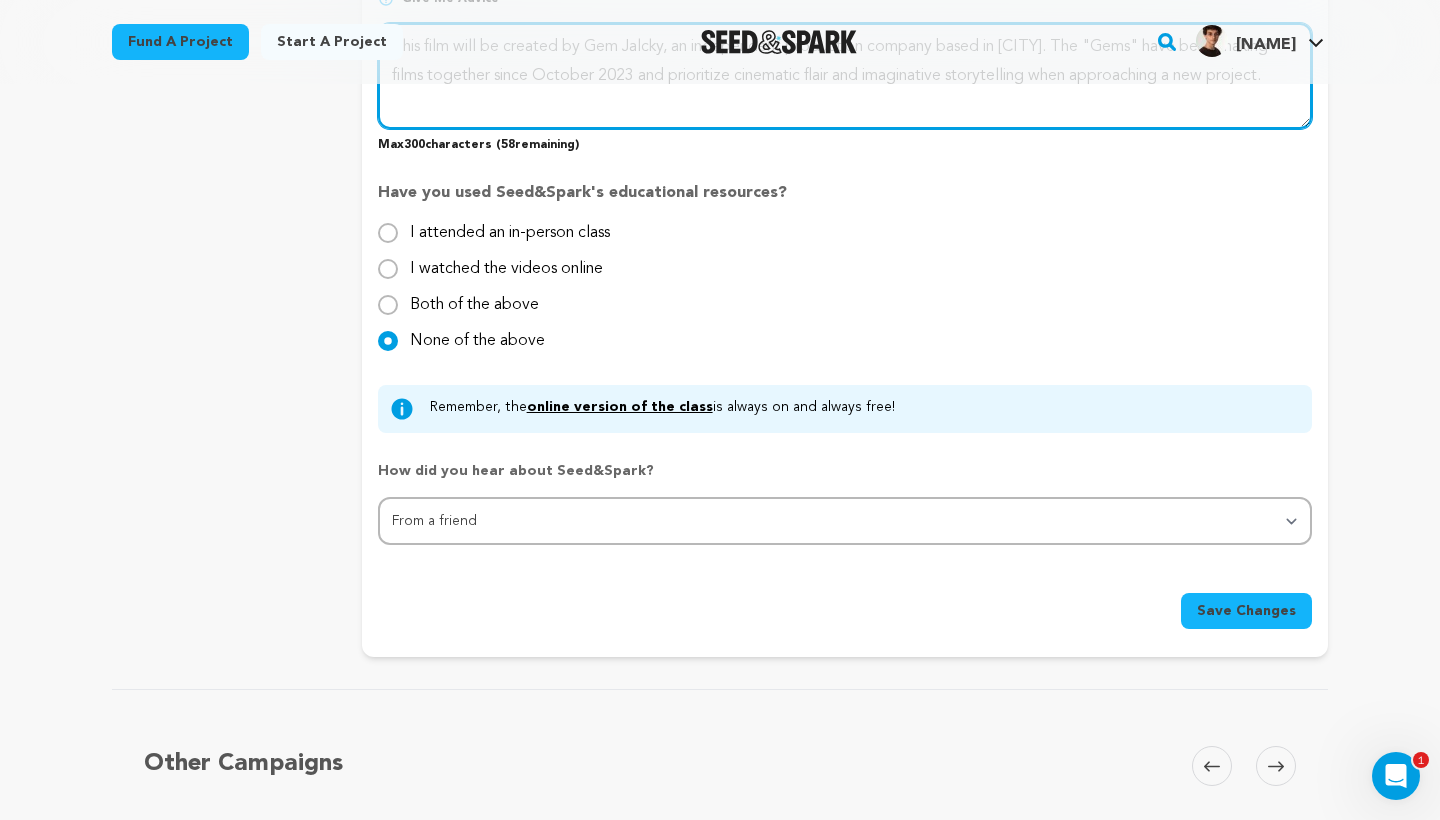type on "This film will be created by Gem Jalcky, an independent production company based in [CITY]. The "Gems" have been making films together since October 2023 and prioritize cinematic flair and imaginative storytelling when approaching a new project." 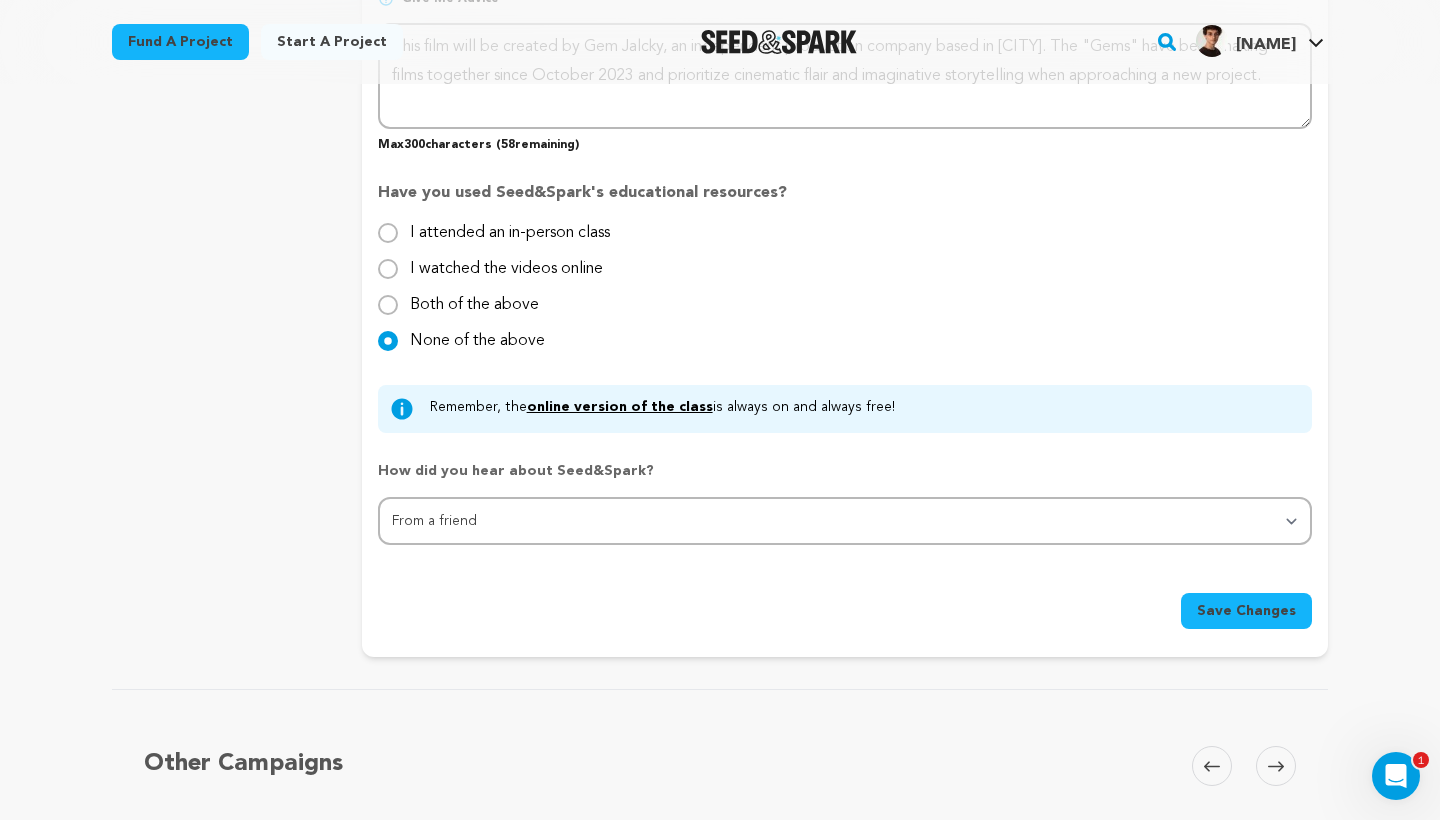 click on "Save Changes" at bounding box center (1246, 611) 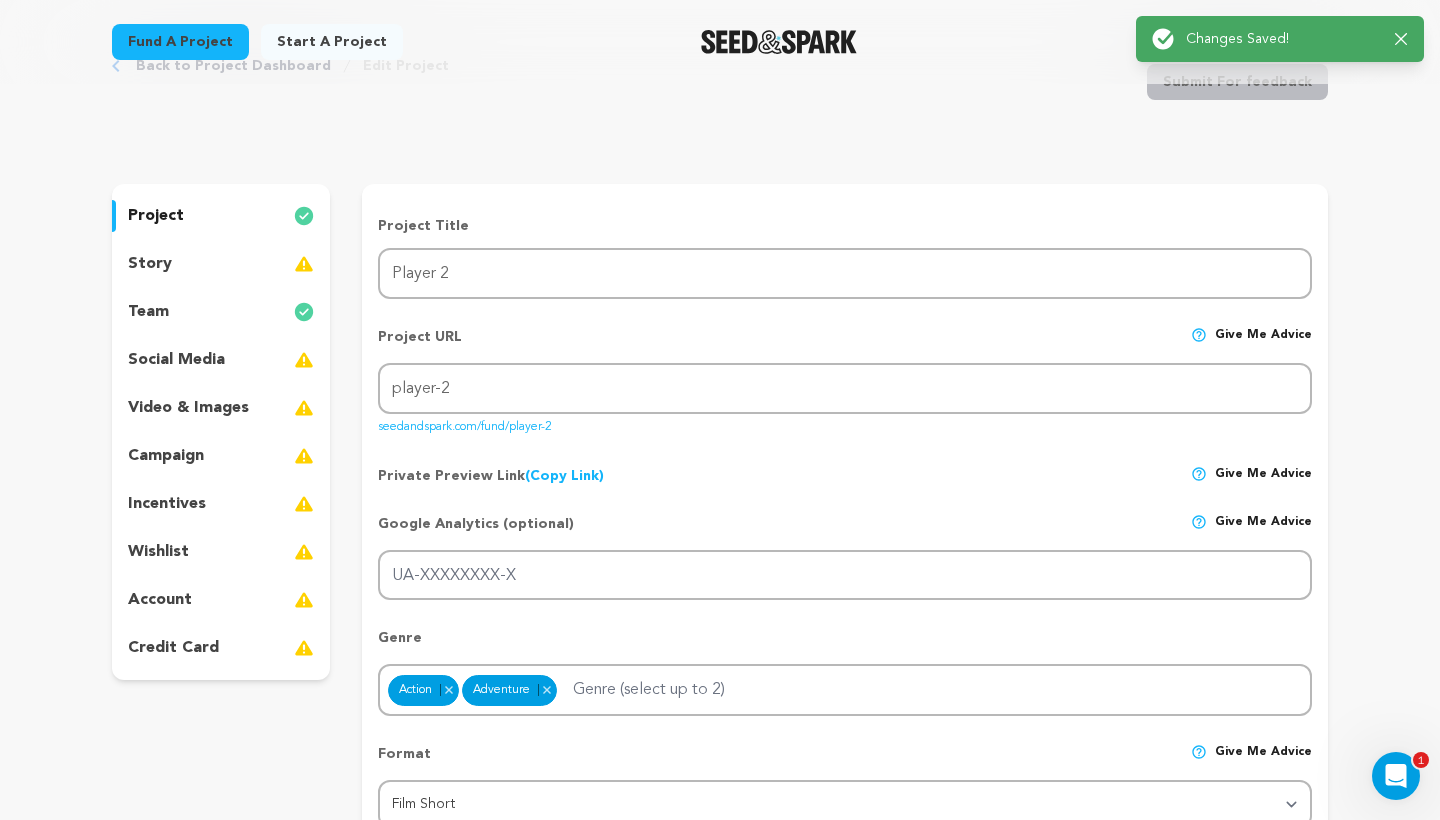scroll, scrollTop: 0, scrollLeft: 0, axis: both 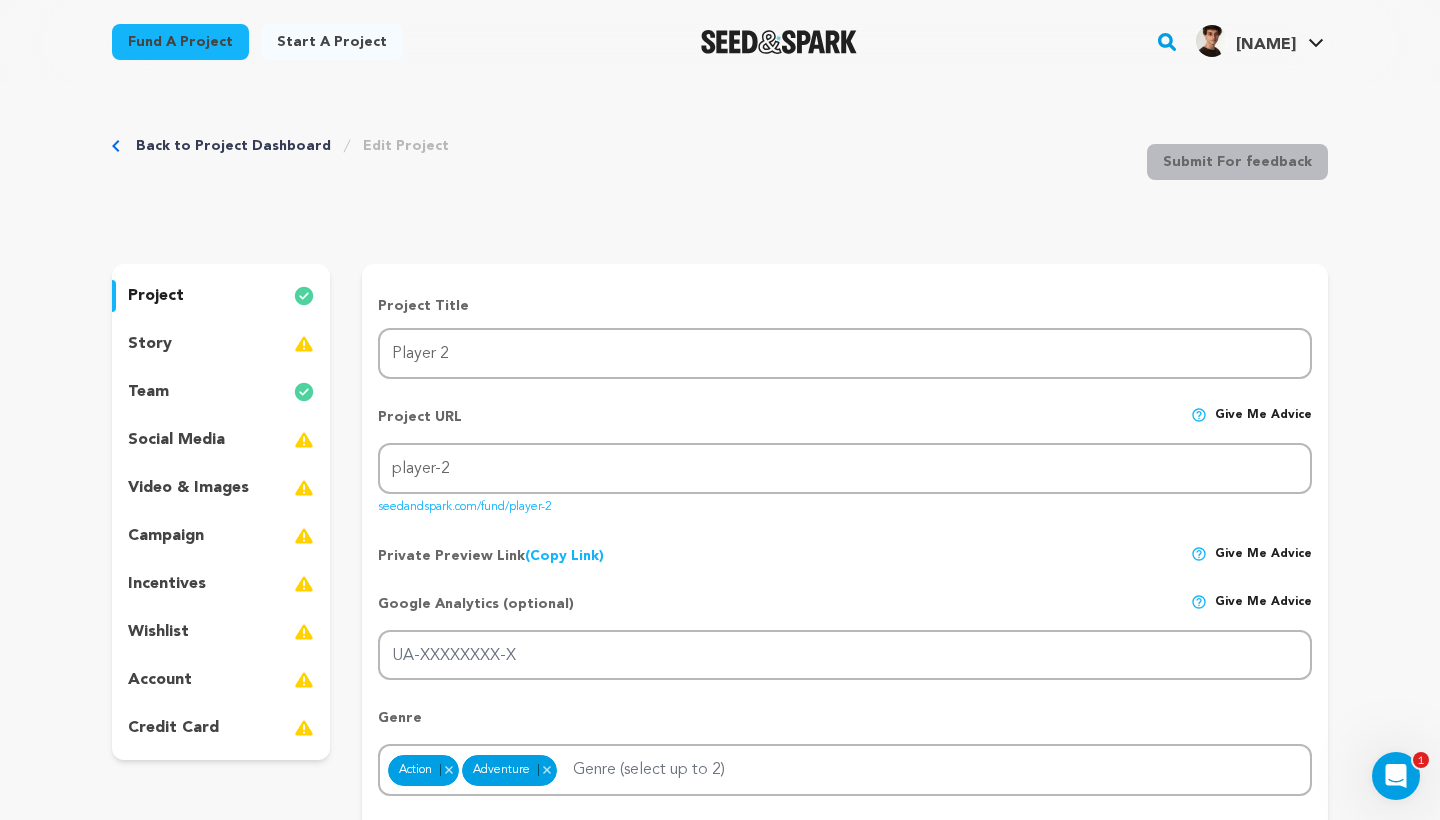 click on "team" at bounding box center (221, 392) 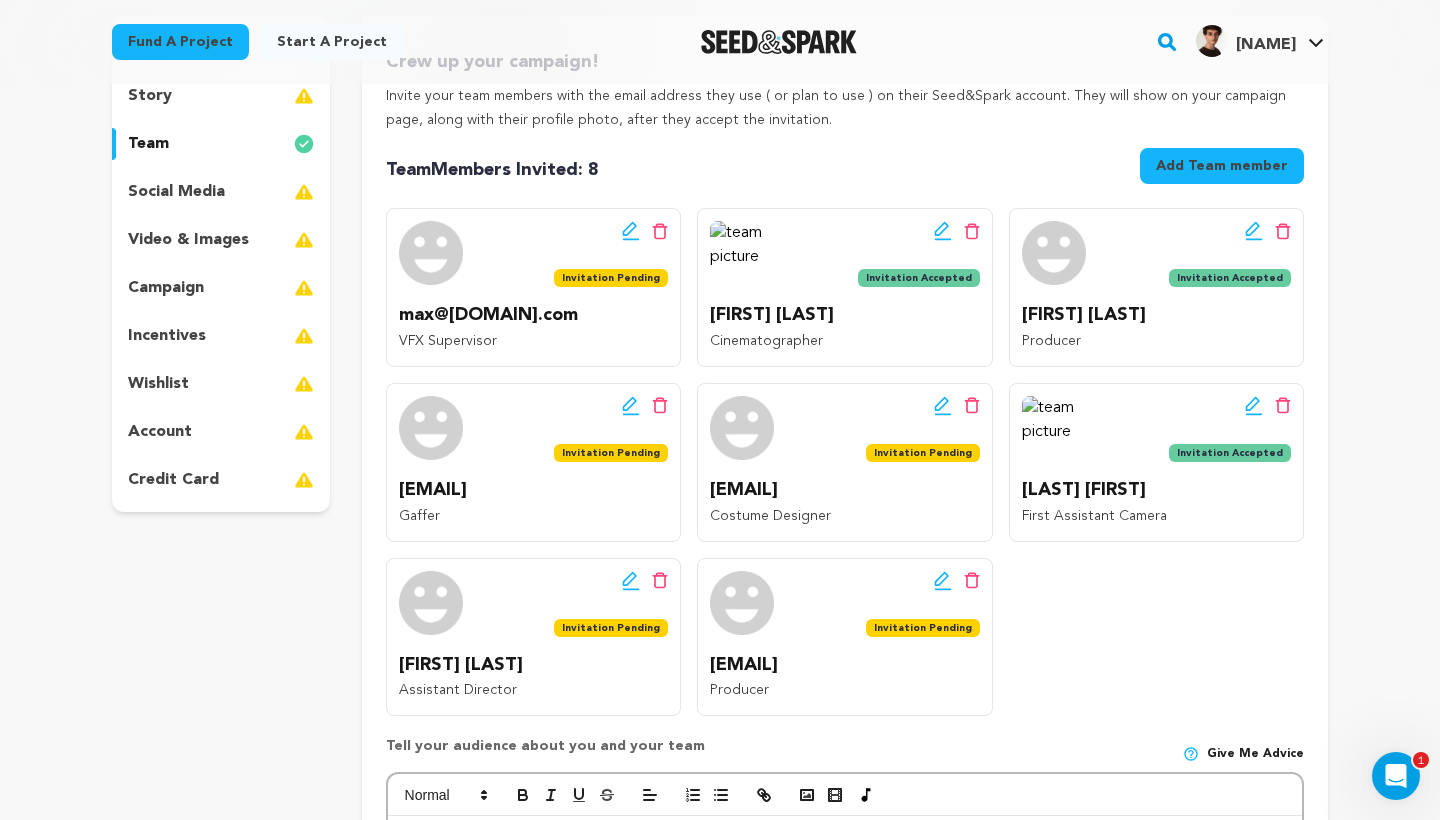 scroll, scrollTop: 273, scrollLeft: 0, axis: vertical 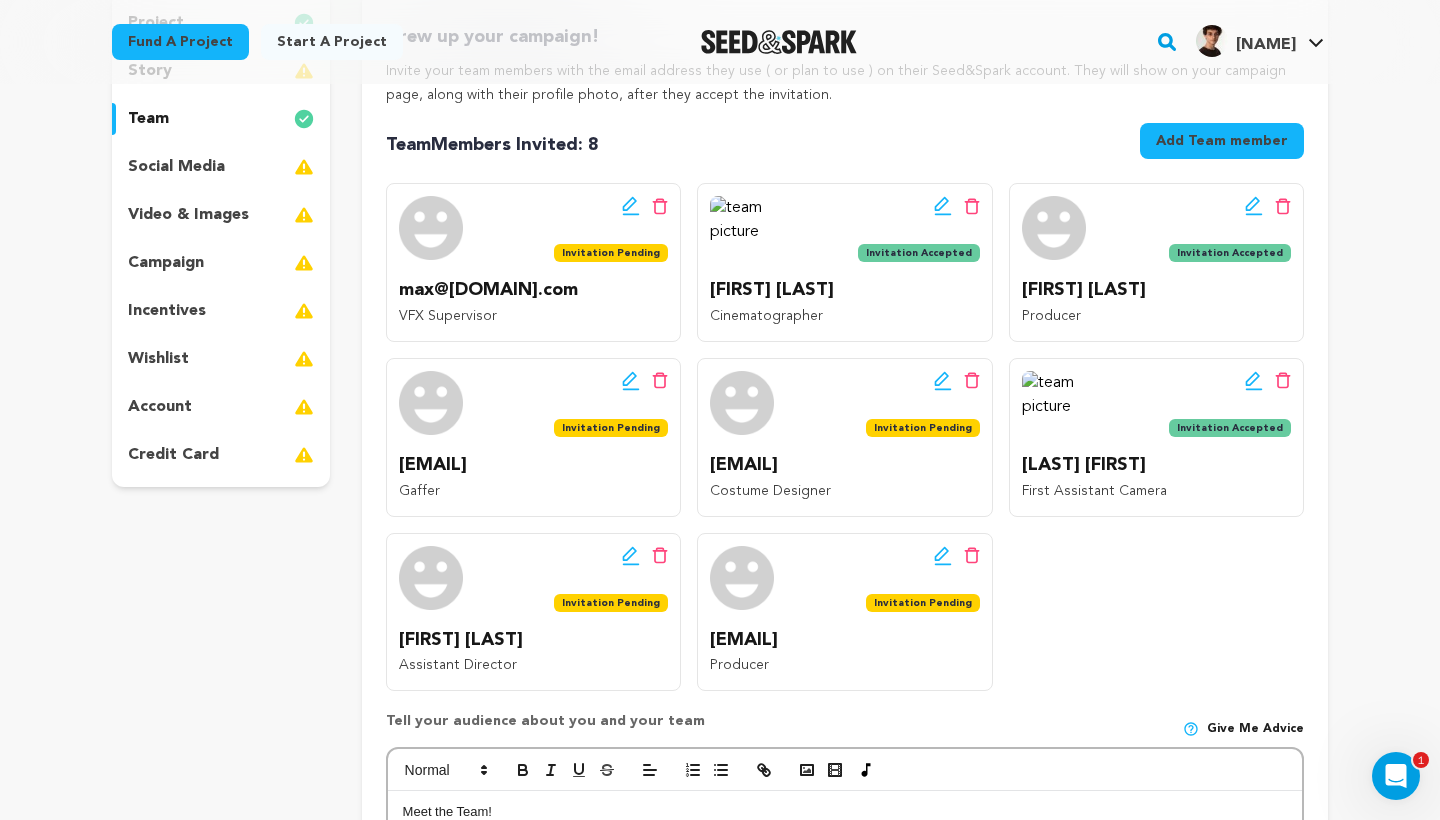 click on "social media" at bounding box center (221, 167) 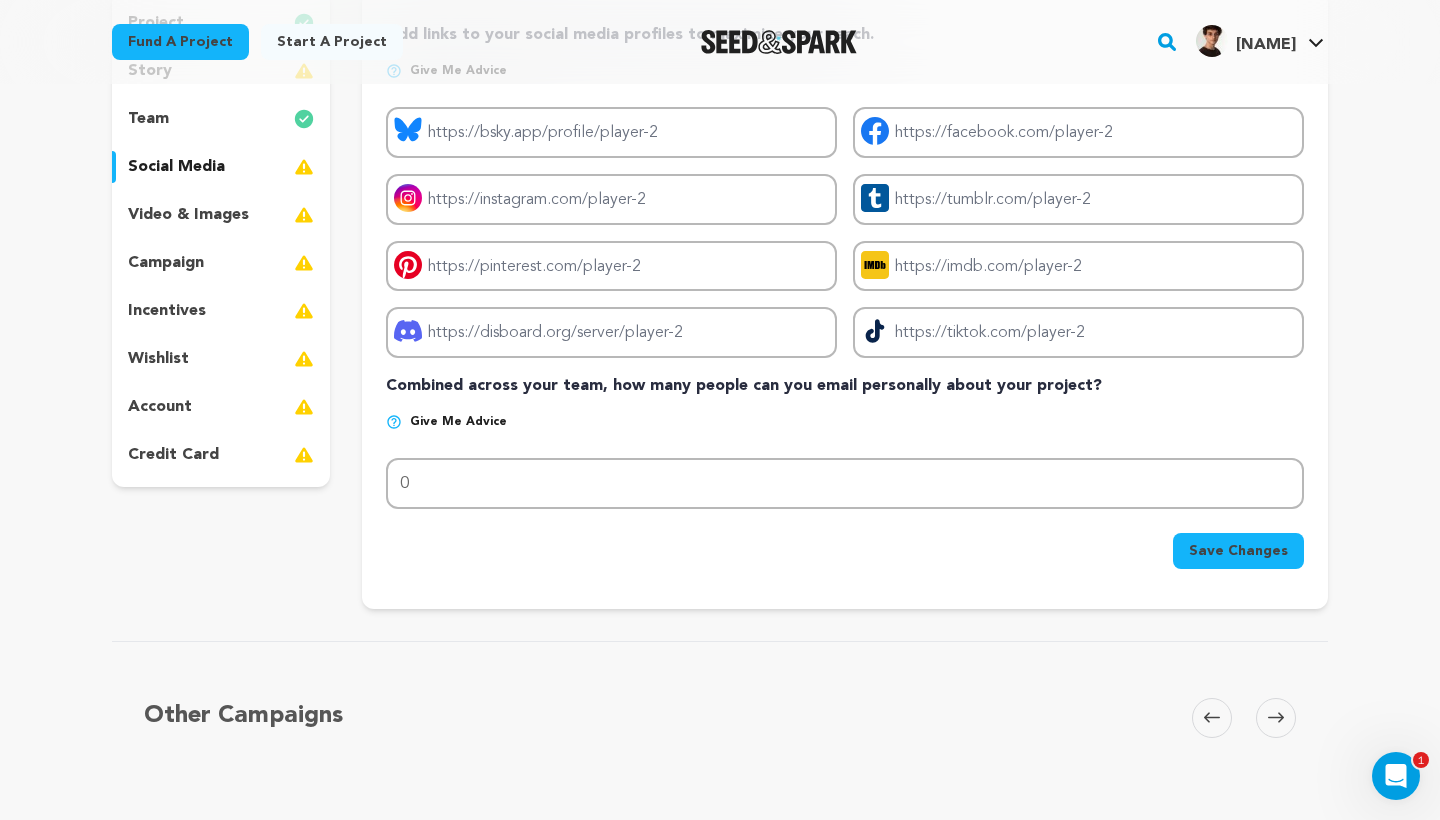 click on "video & images" at bounding box center (188, 215) 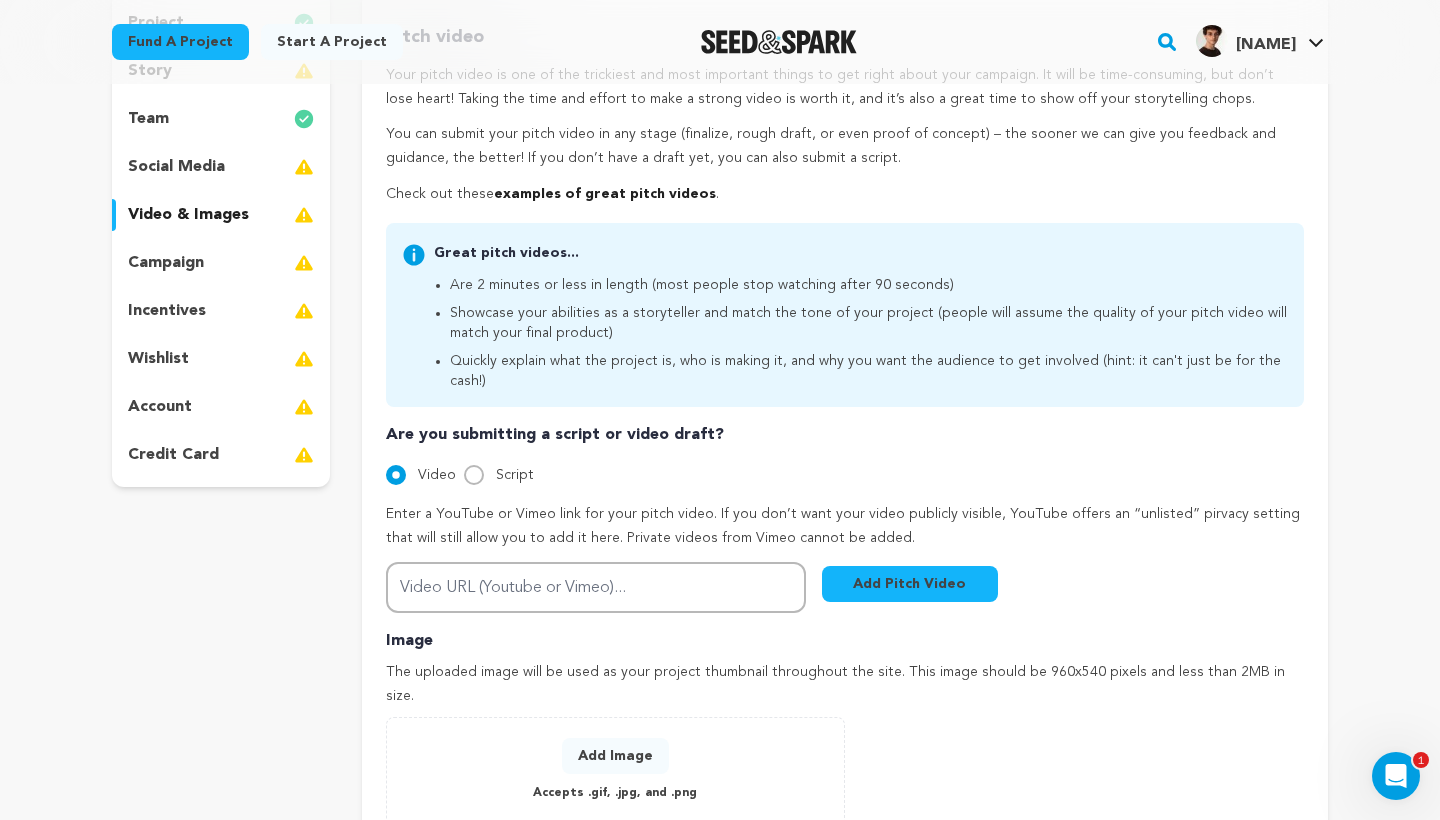 click on "campaign" at bounding box center (221, 263) 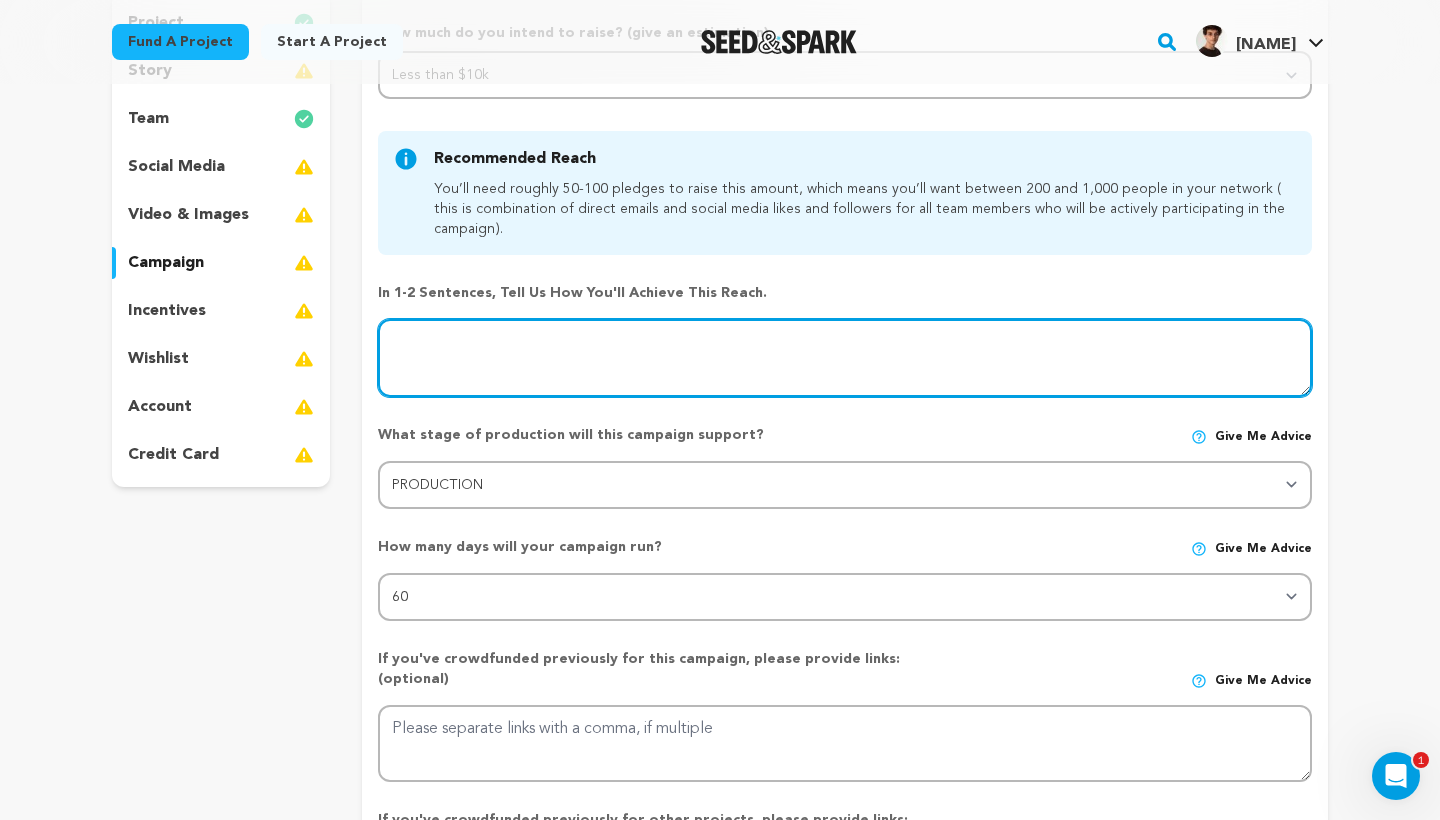 click at bounding box center (845, 358) 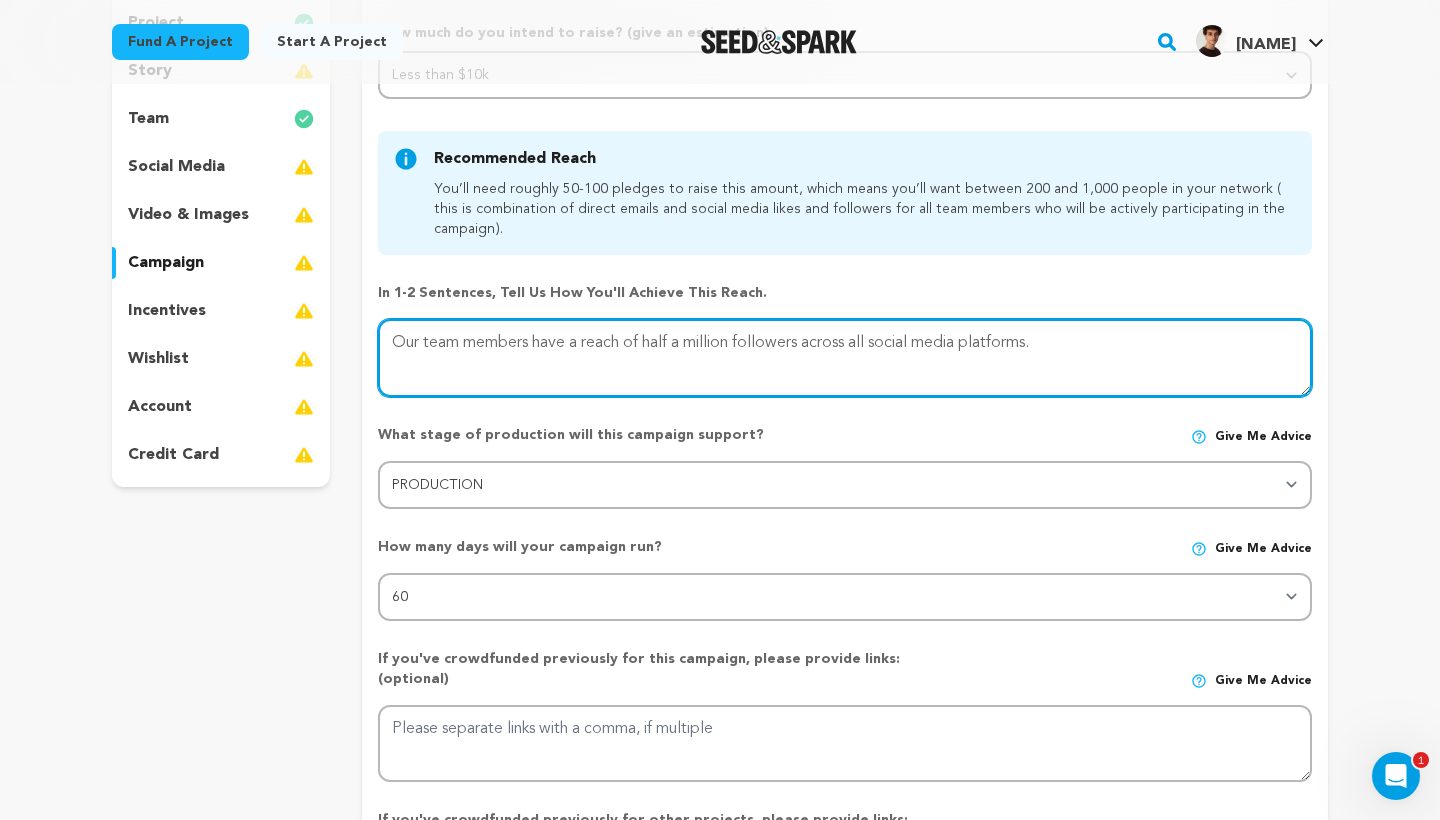 click at bounding box center (845, 358) 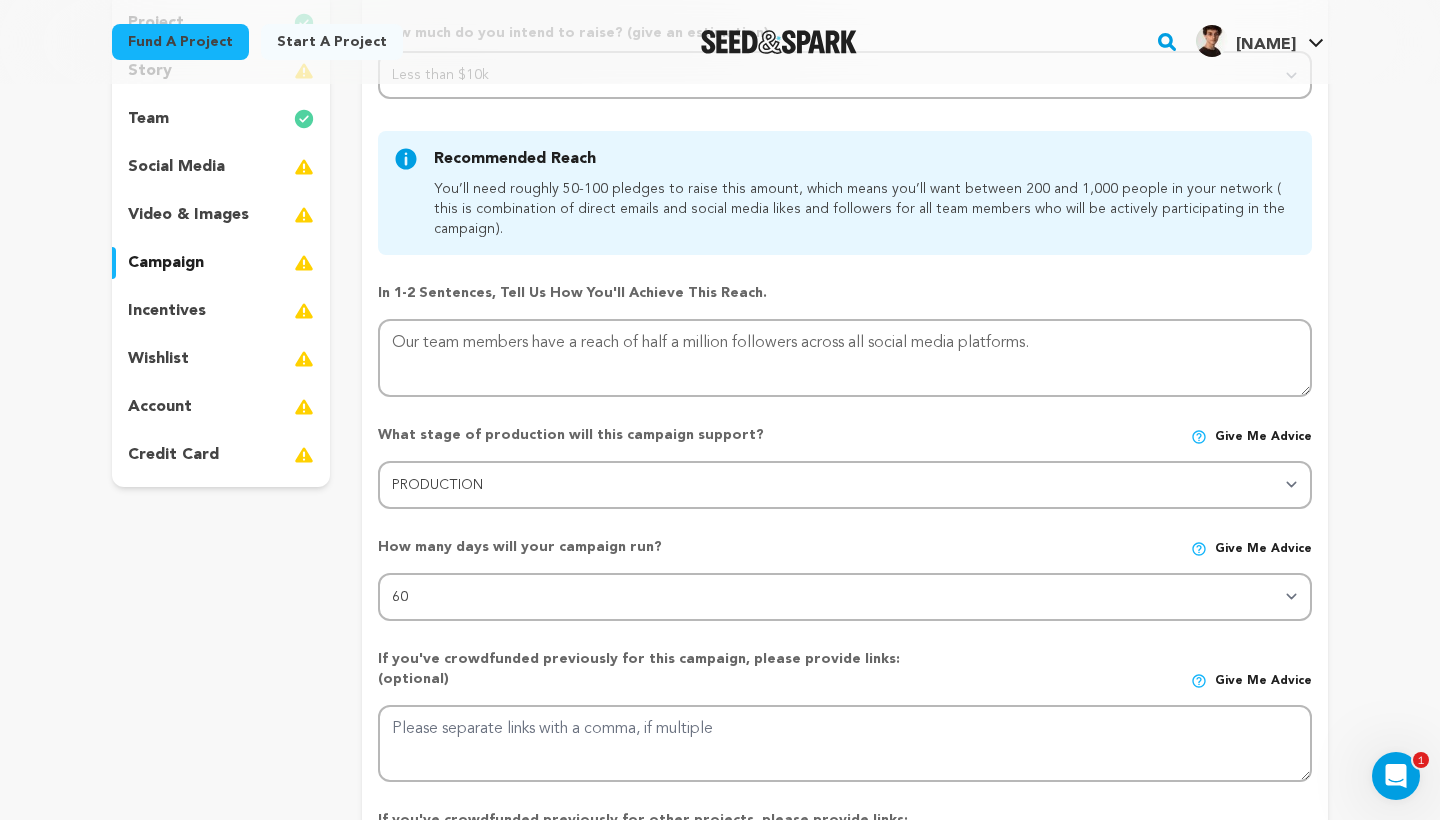 click on "You’ll need roughly 50-100 pledges to raise this
amount, which means you’ll want between 200 and 1,000 people in your network ( this
is combination of direct emails and social media likes and followers for all team
members who will be actively participating in the campaign )." at bounding box center (861, 209) 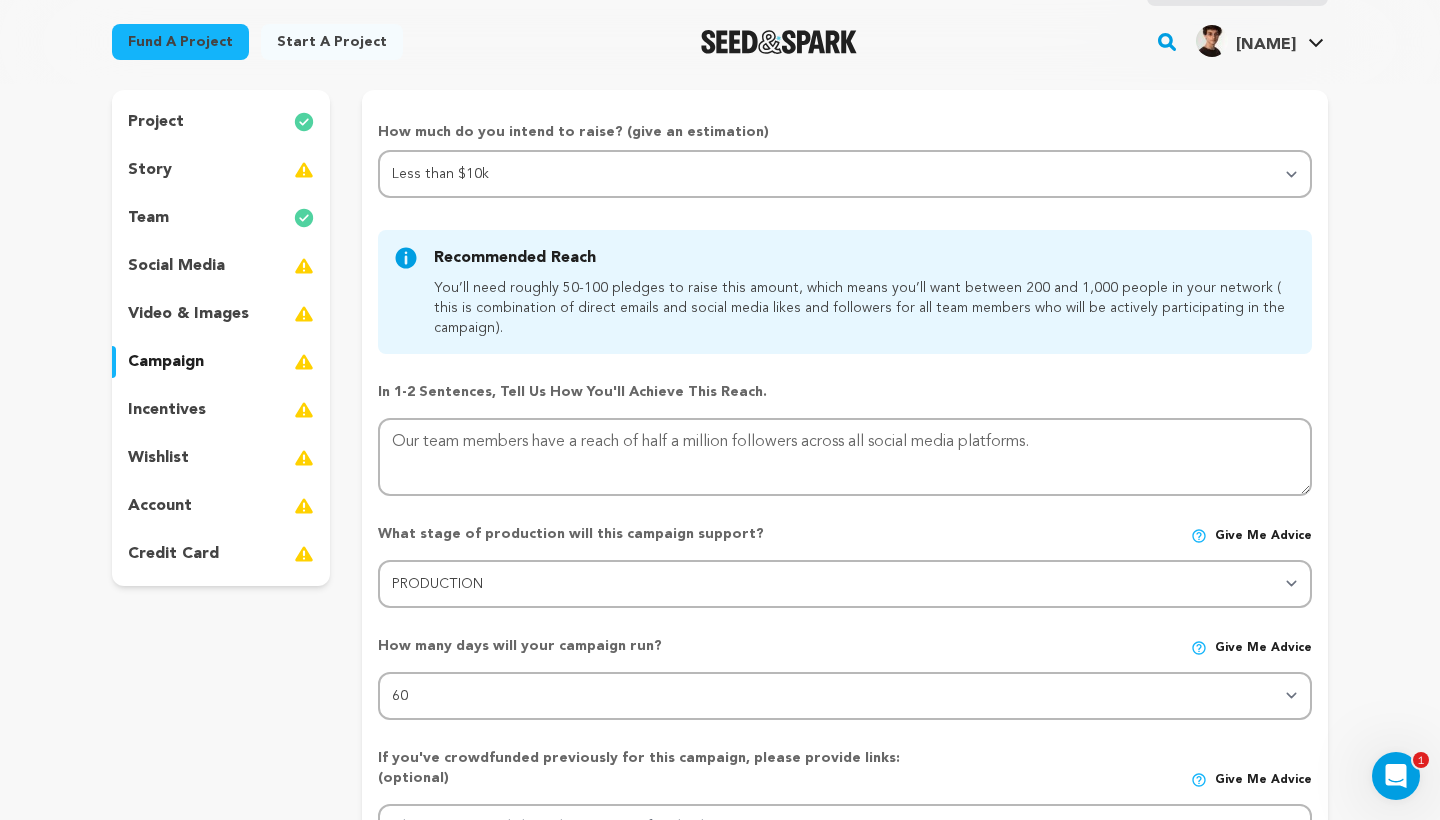 scroll, scrollTop: 171, scrollLeft: 0, axis: vertical 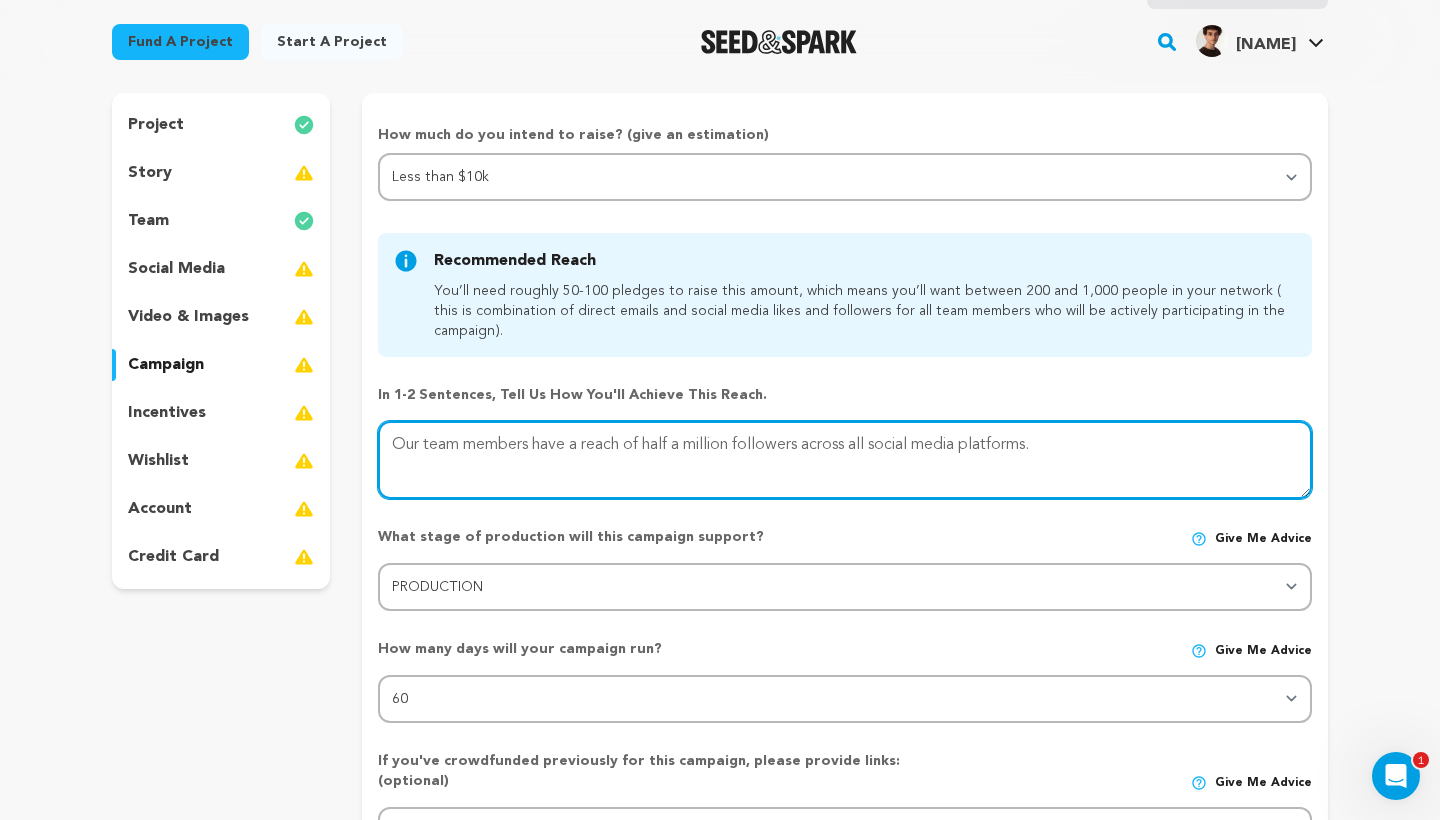 click at bounding box center (845, 460) 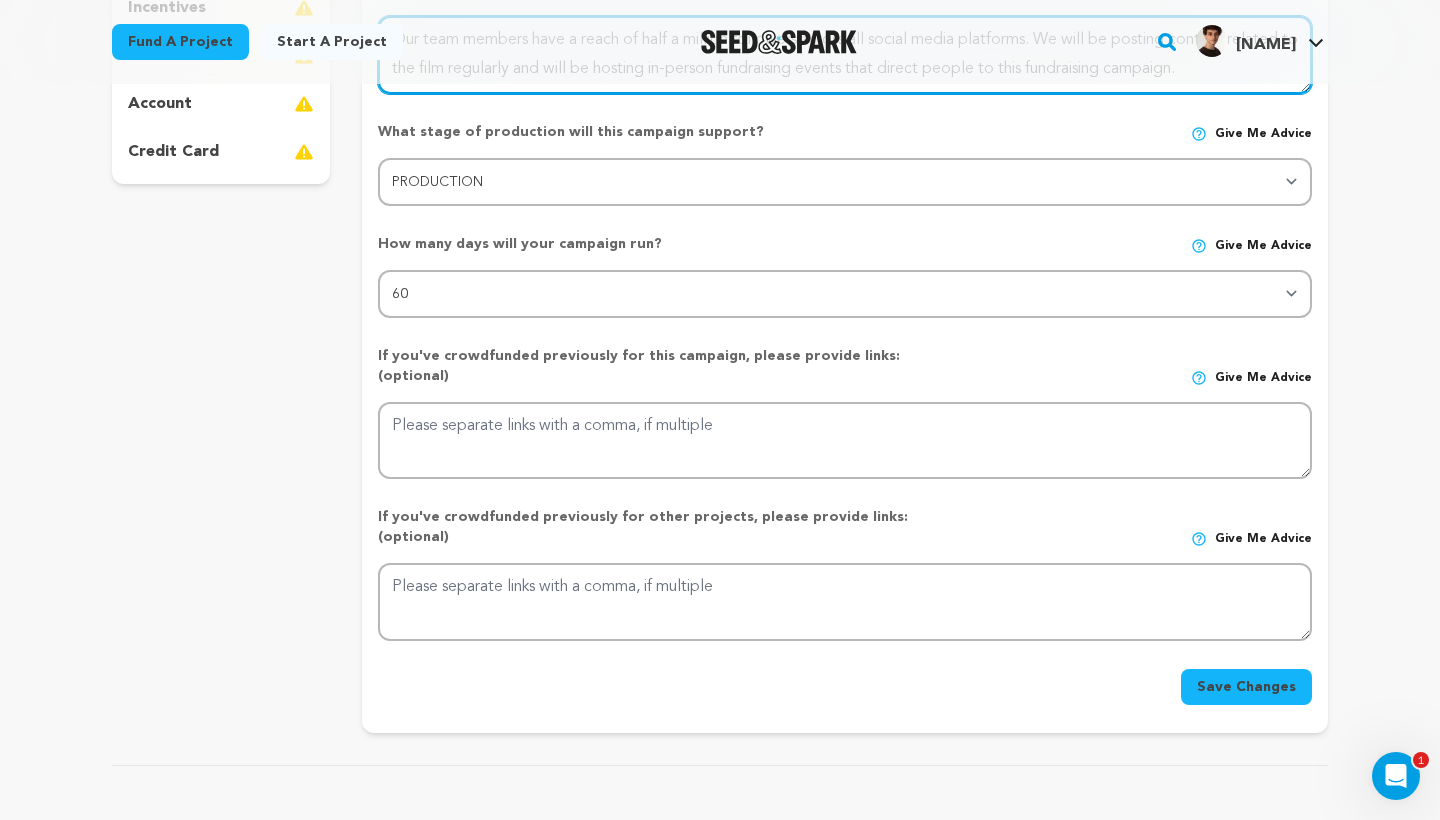 scroll, scrollTop: 584, scrollLeft: 0, axis: vertical 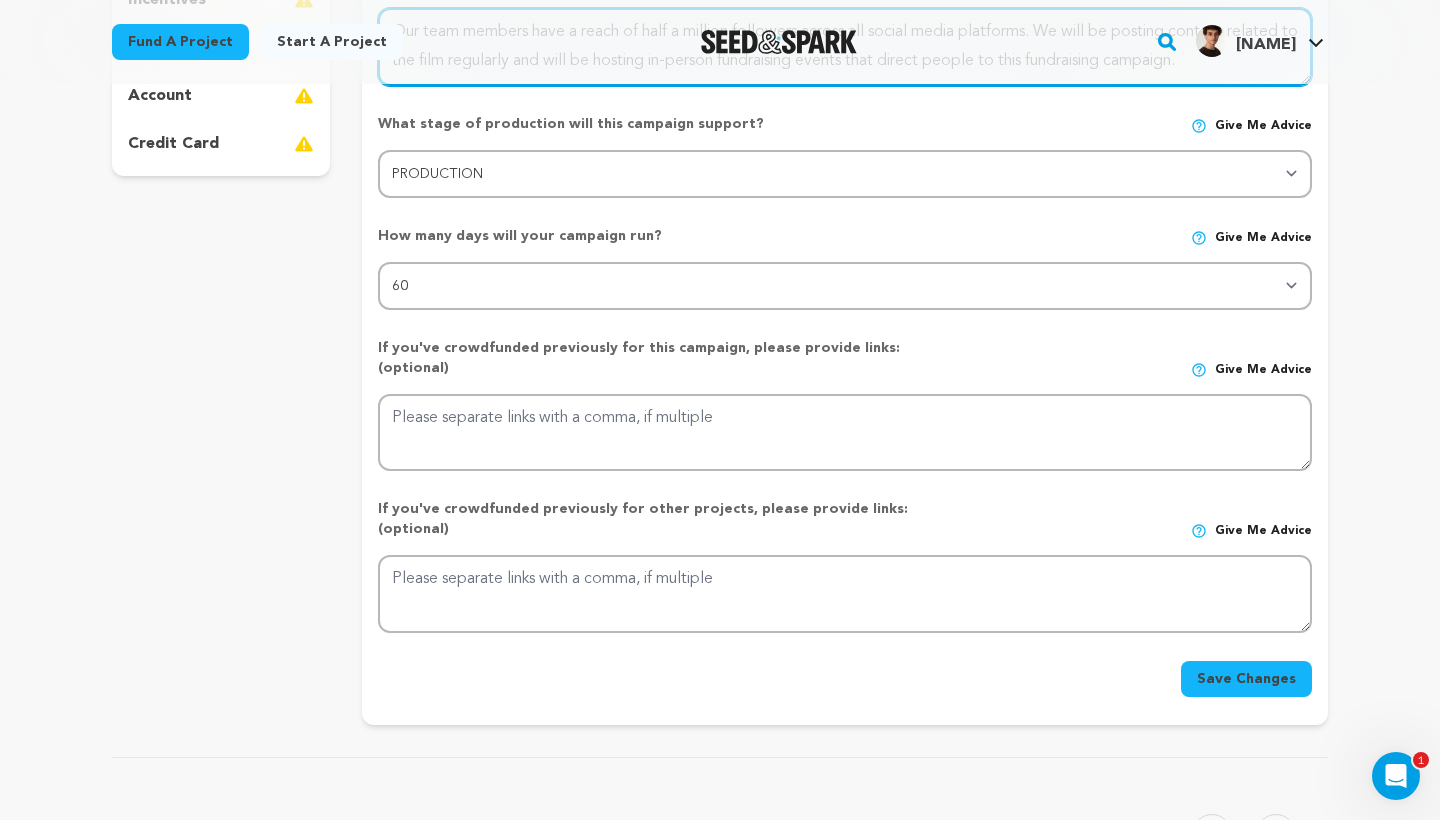type on "Our team members have a reach of half a million followers across all social media platforms. We will be posting content related to the film regularly and will be hosting in-person fundraising events that direct people to this fundraising campaign." 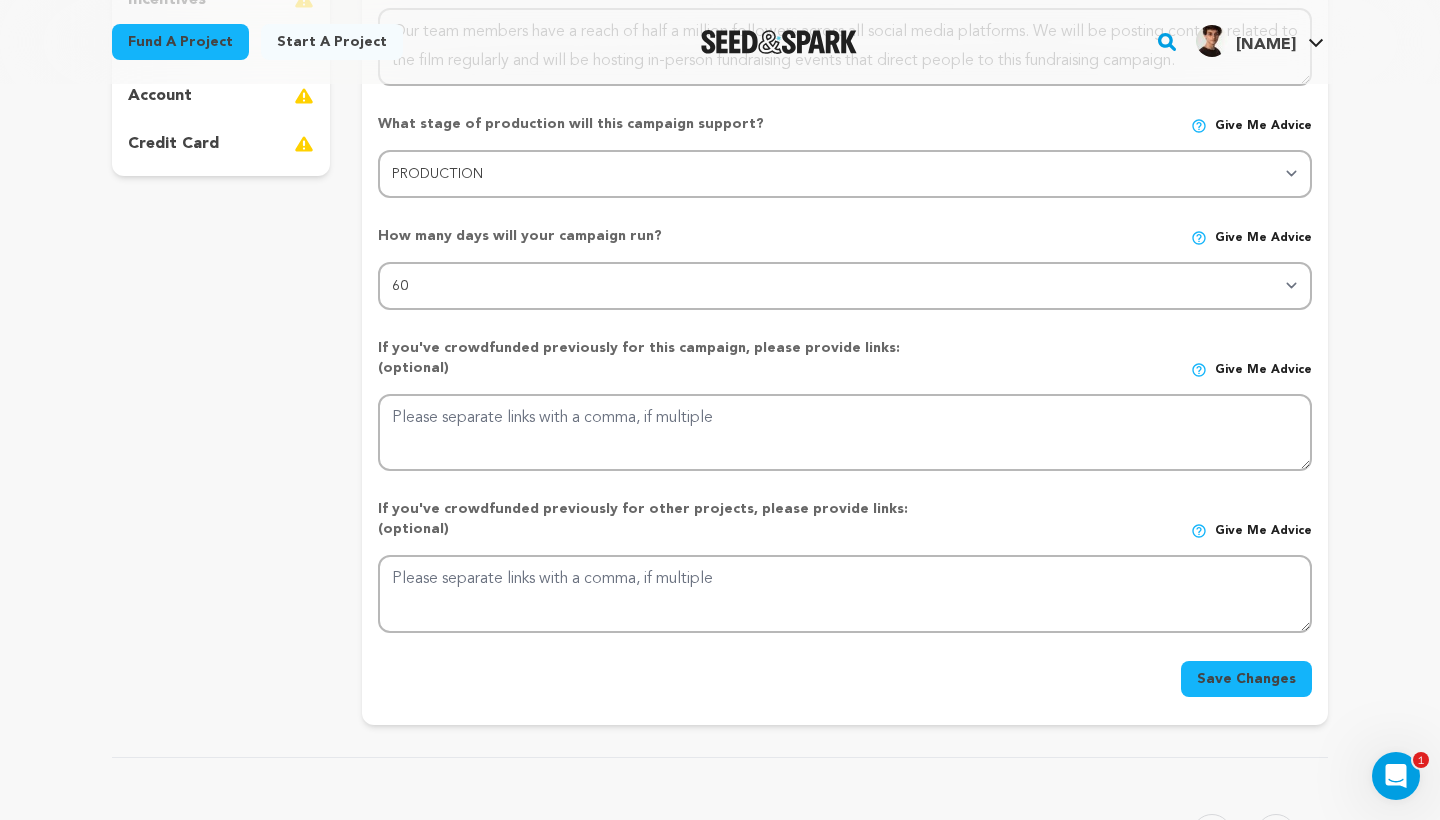 click on "Save Changes" at bounding box center (1246, 679) 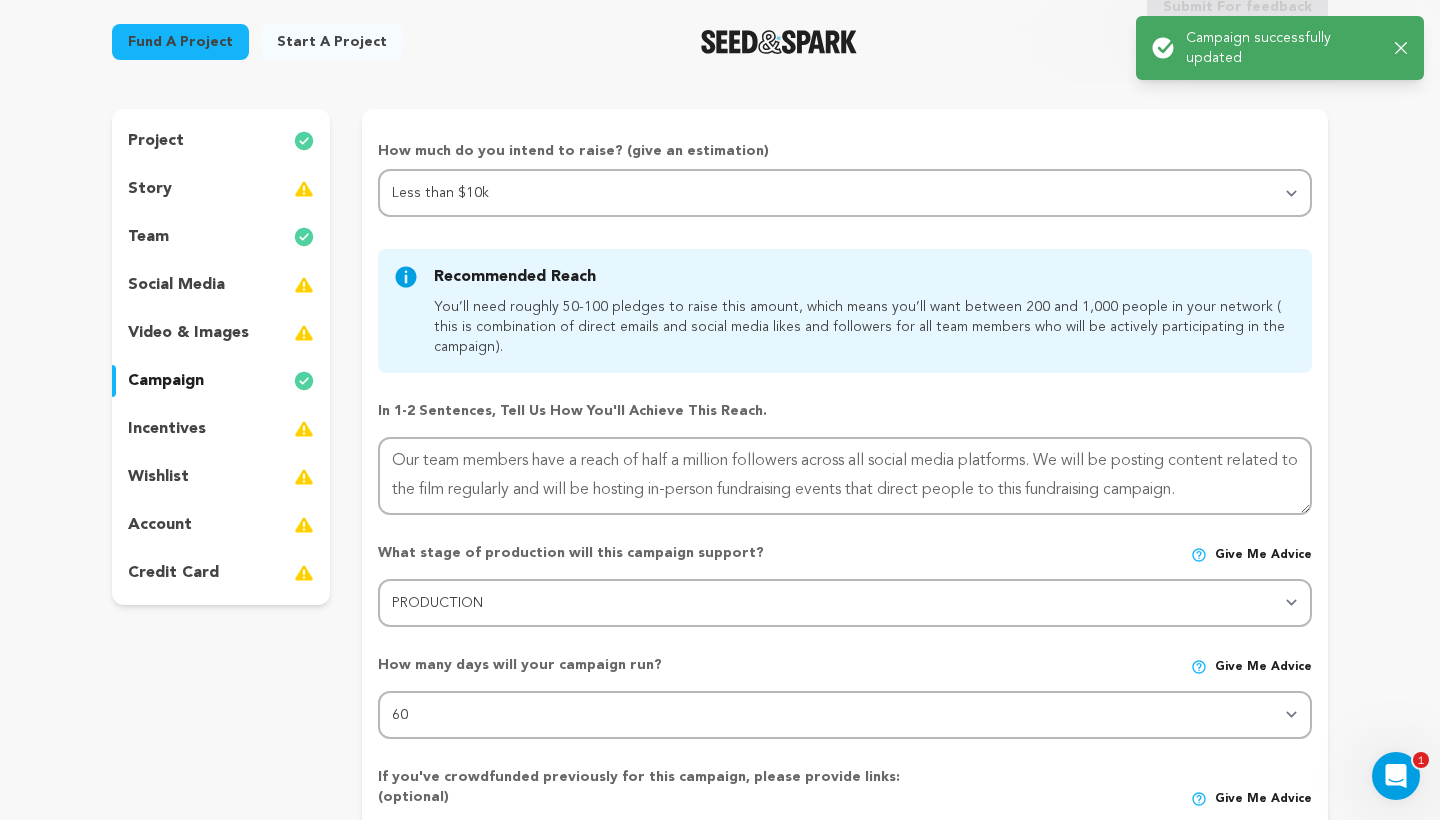 scroll, scrollTop: 156, scrollLeft: 0, axis: vertical 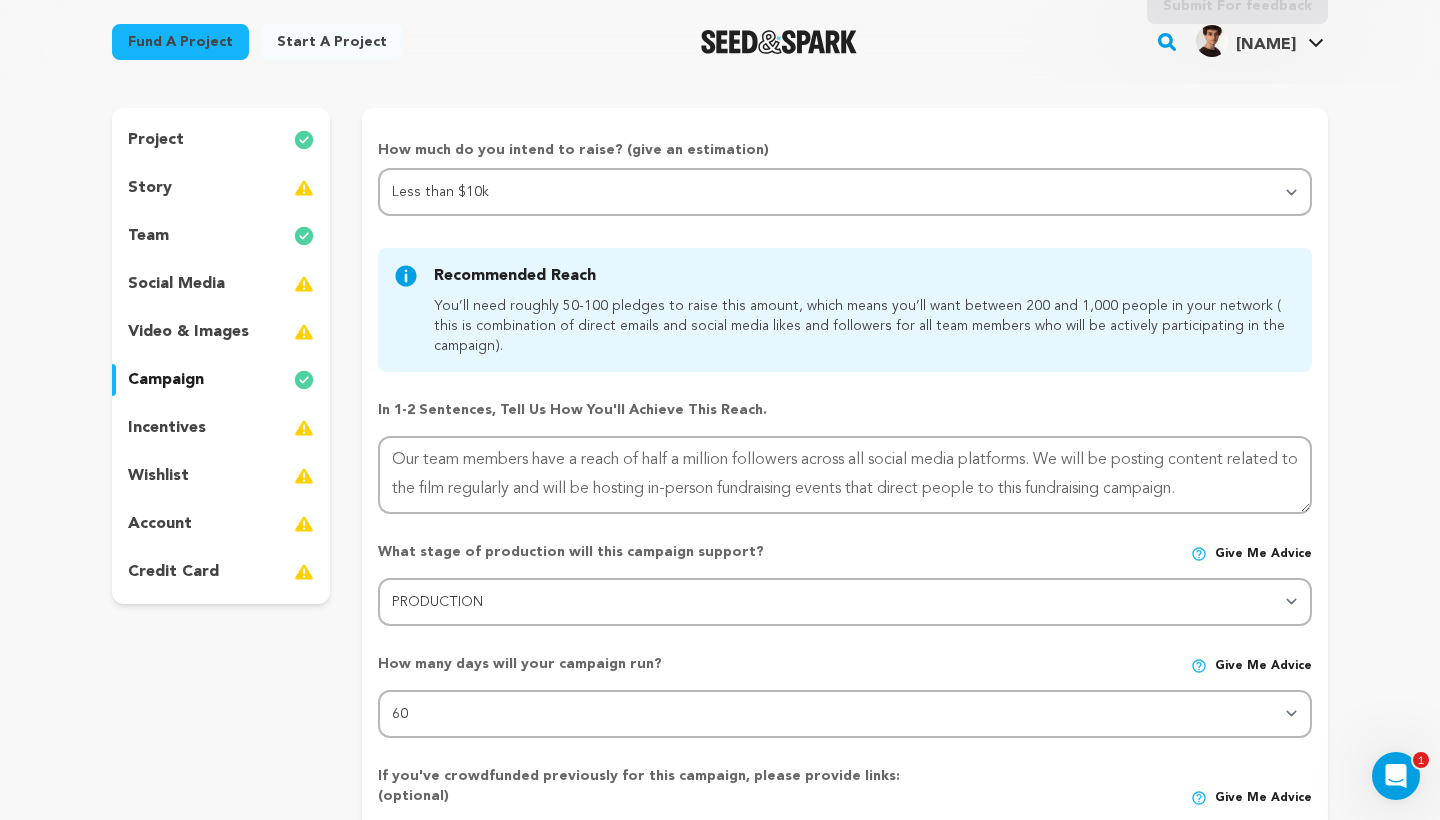 click on "social media" at bounding box center (221, 284) 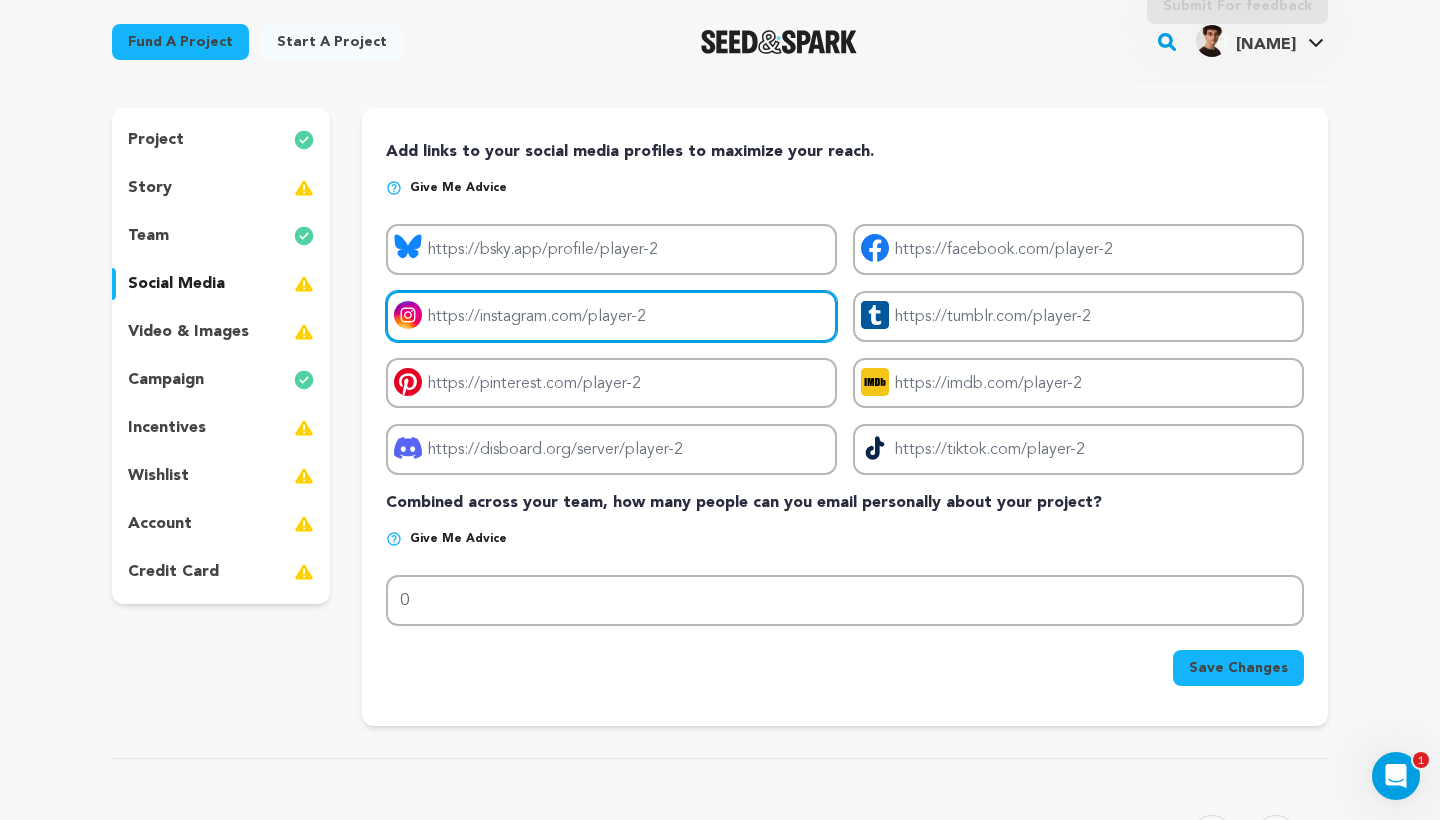 click on "Project instagram link" at bounding box center [611, 316] 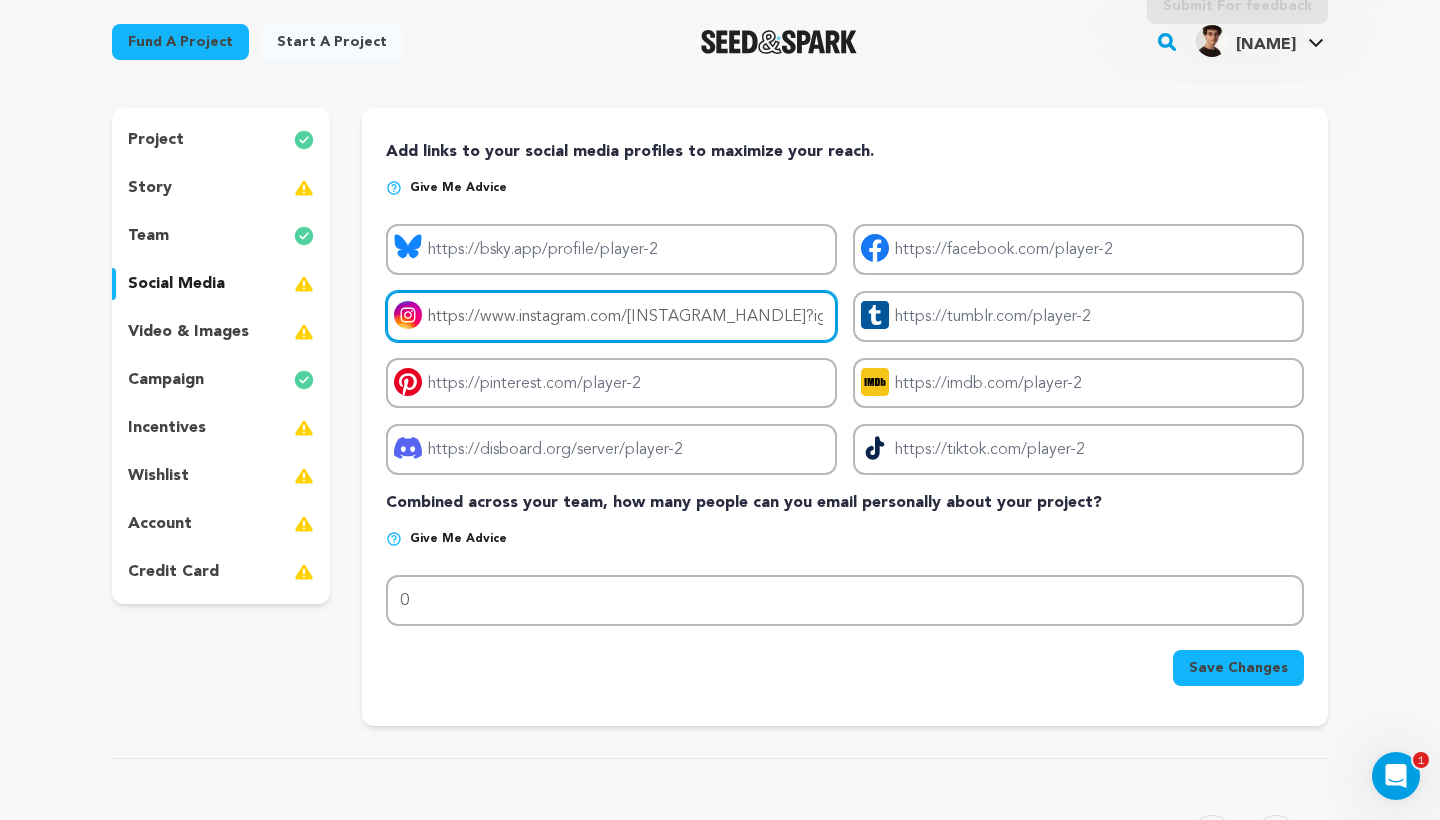 type on "https://www.instagram.com/[INSTAGRAM_HANDLE]?igsh=aXhzMGc2NzZoZjJ2" 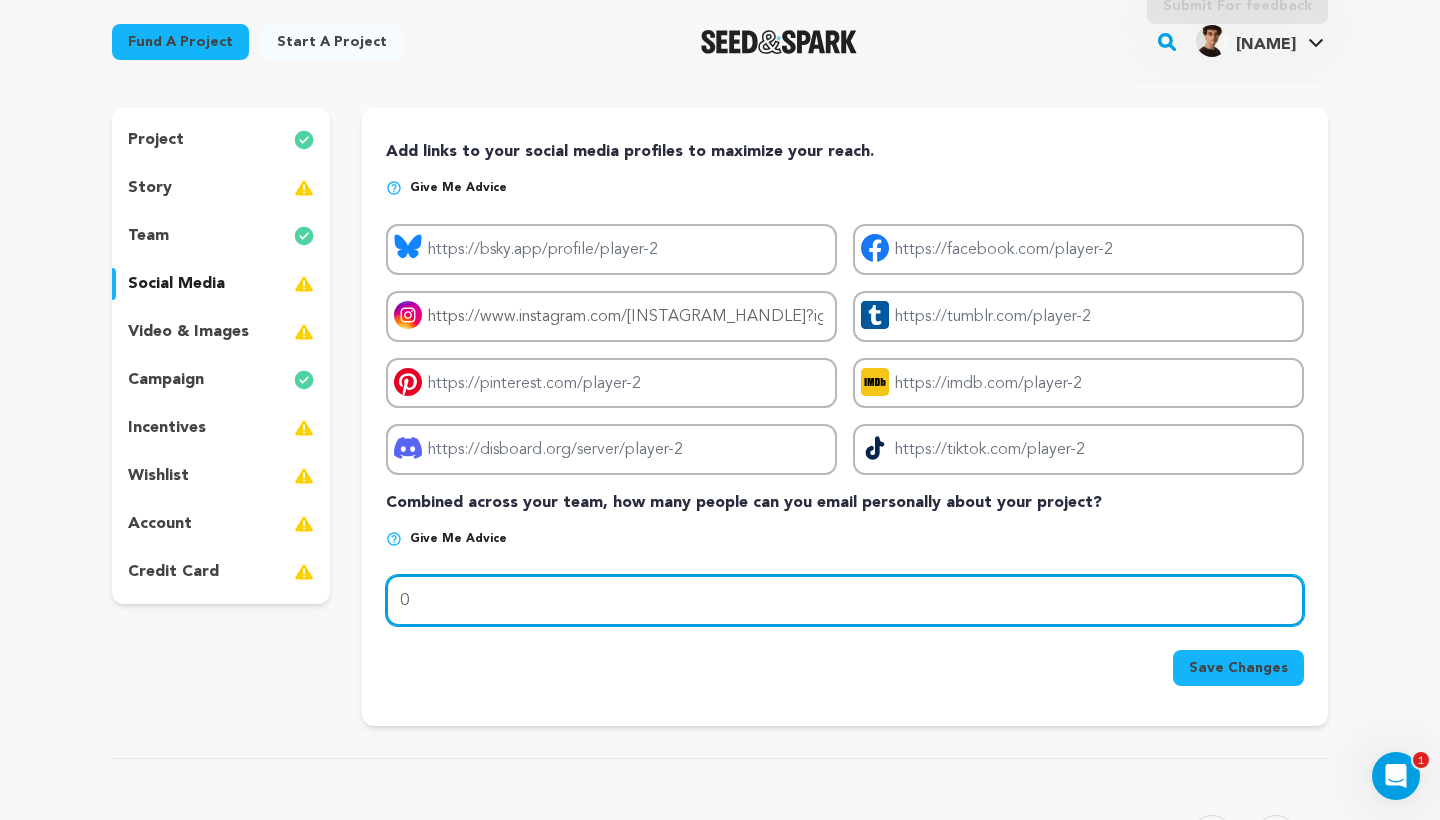 click on "0" at bounding box center (845, 600) 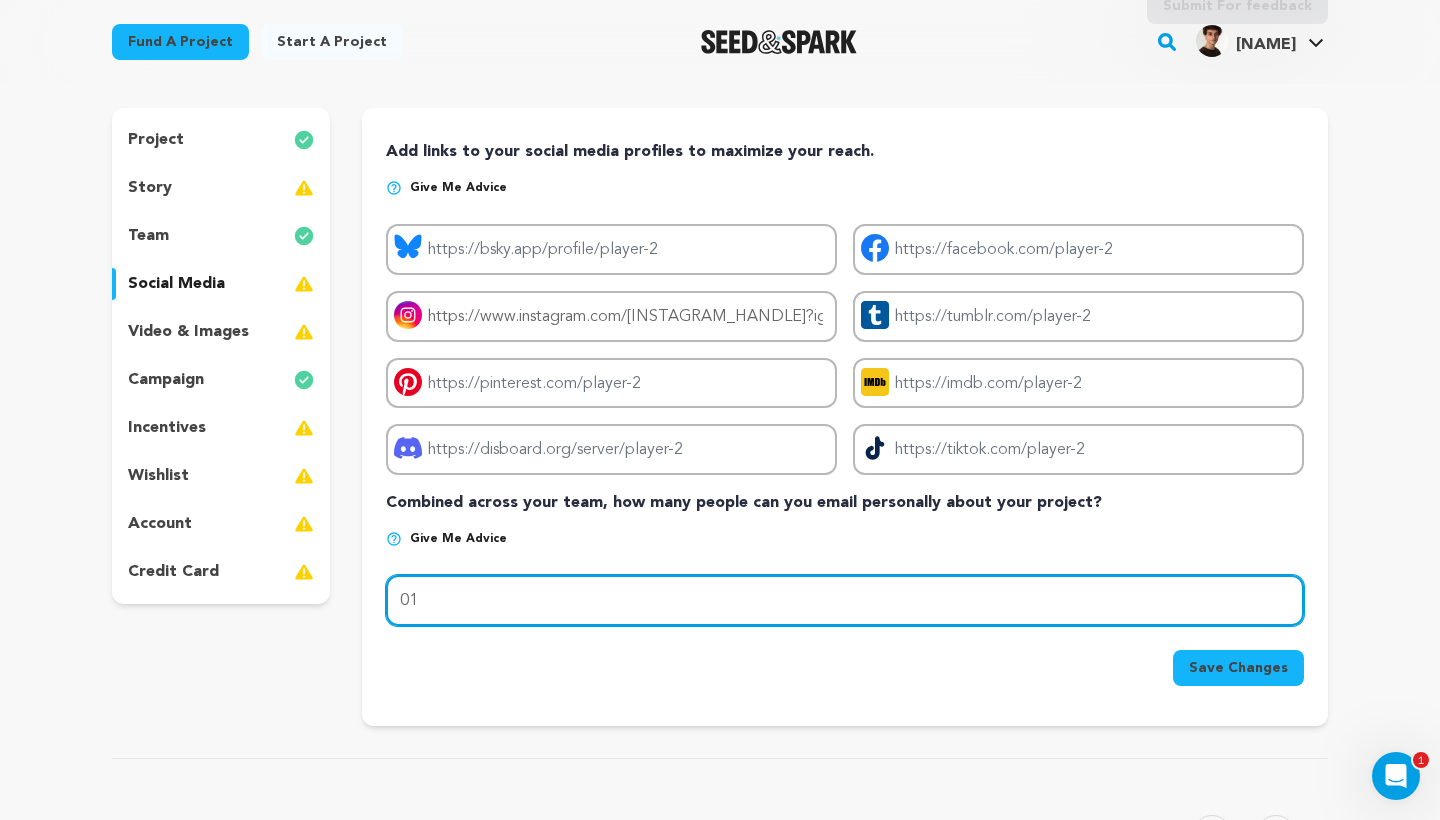 type on "0" 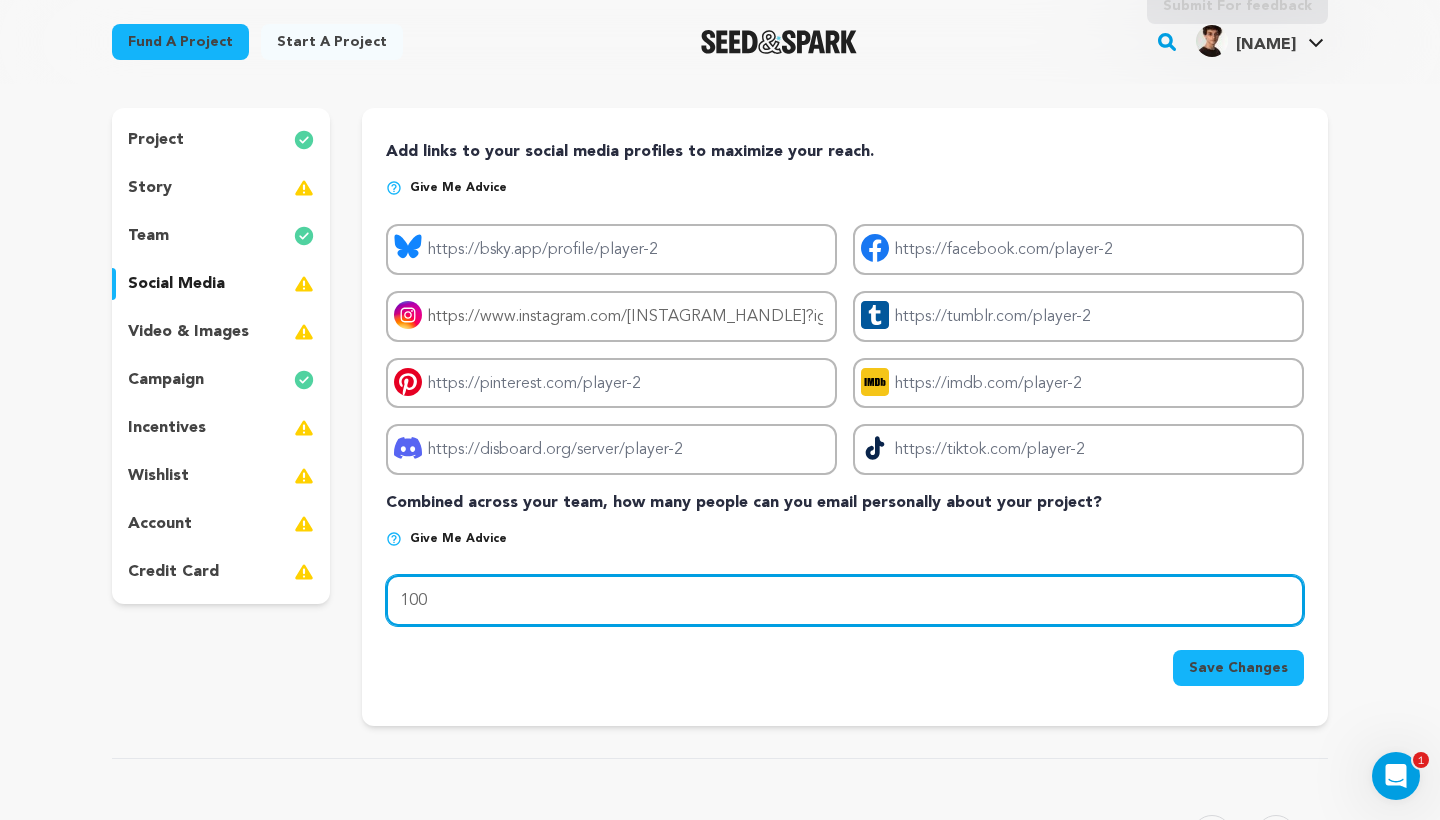 type on "100" 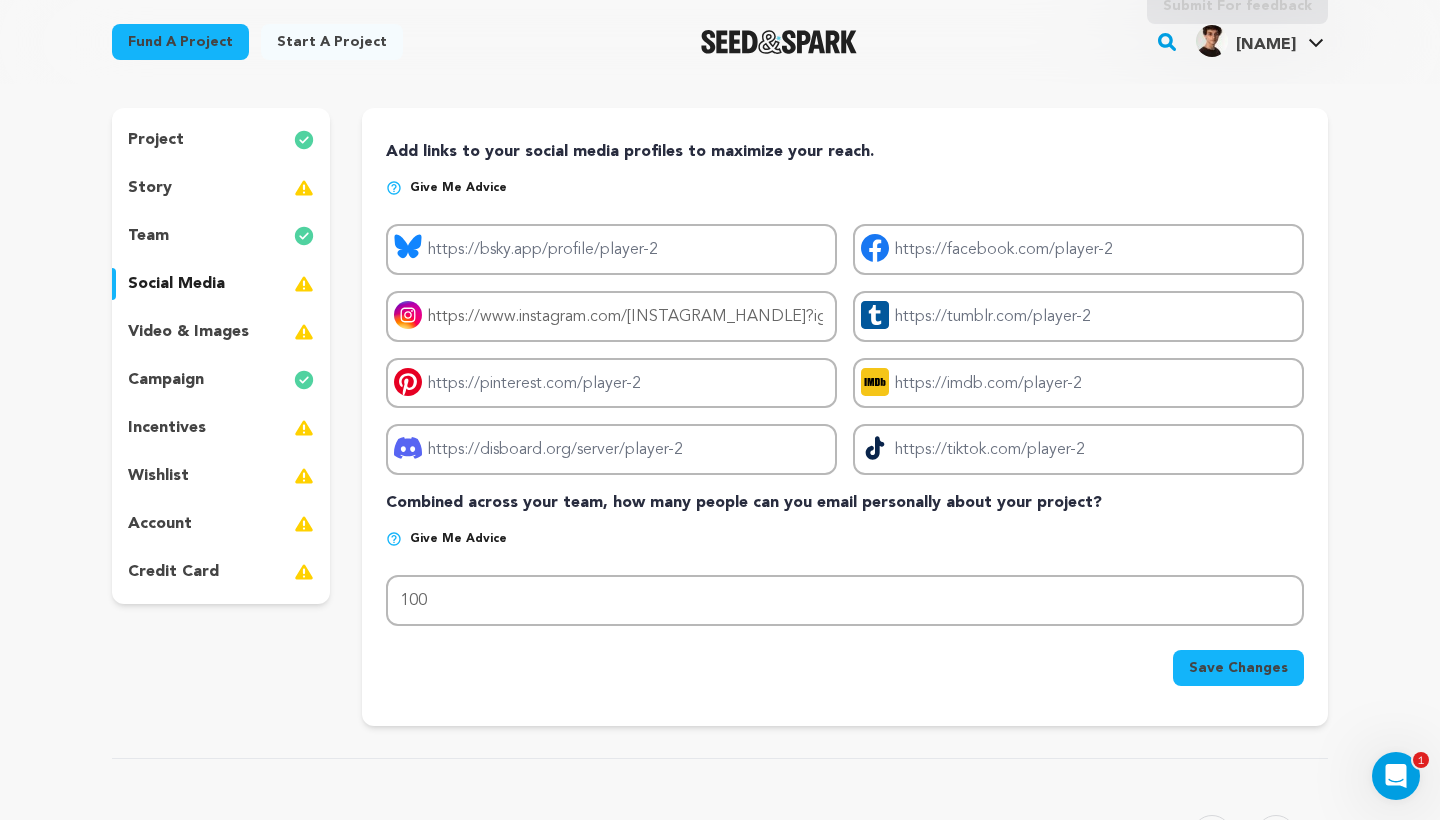 click on "Save Changes" at bounding box center (1238, 668) 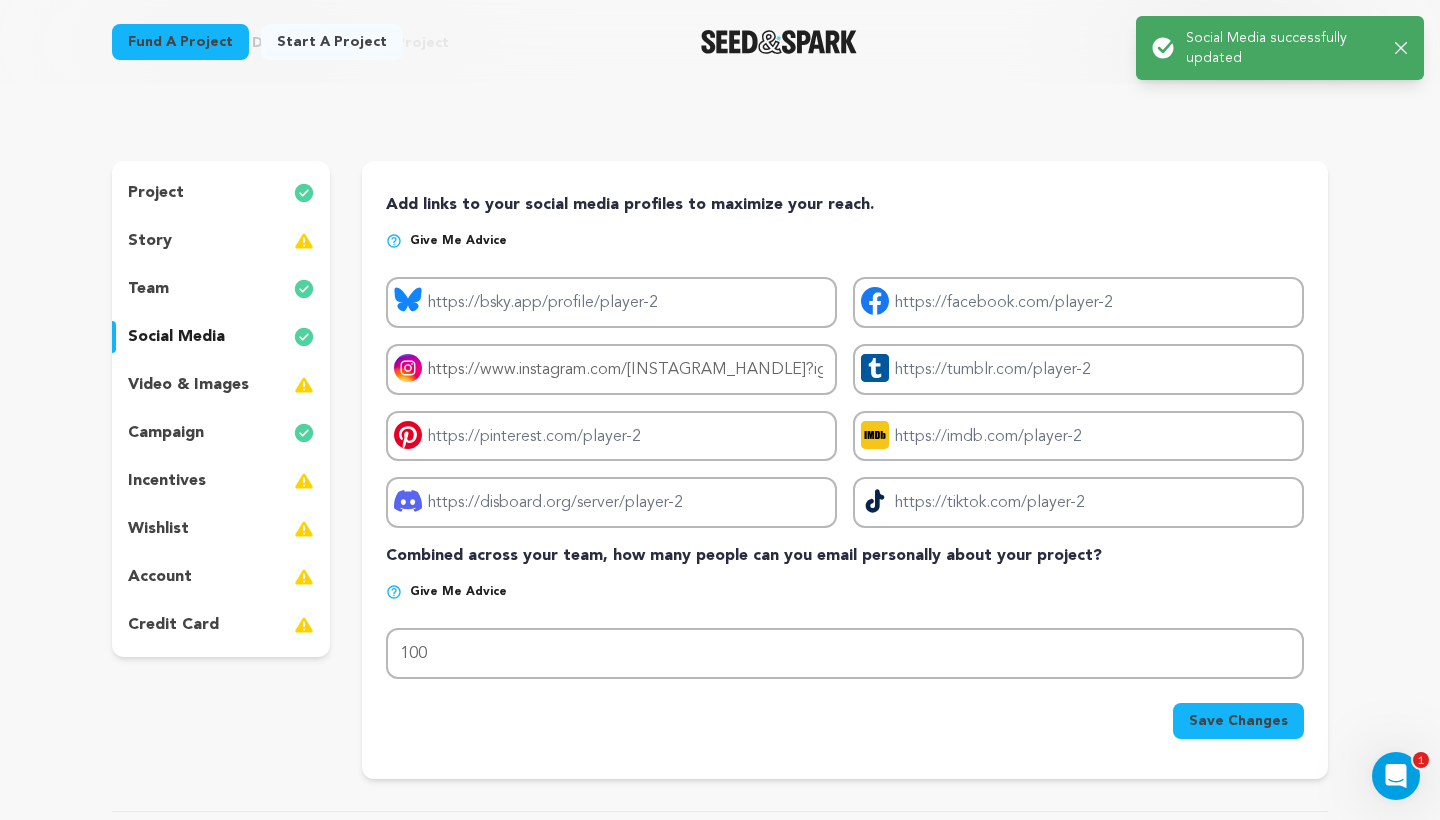 scroll, scrollTop: 107, scrollLeft: 0, axis: vertical 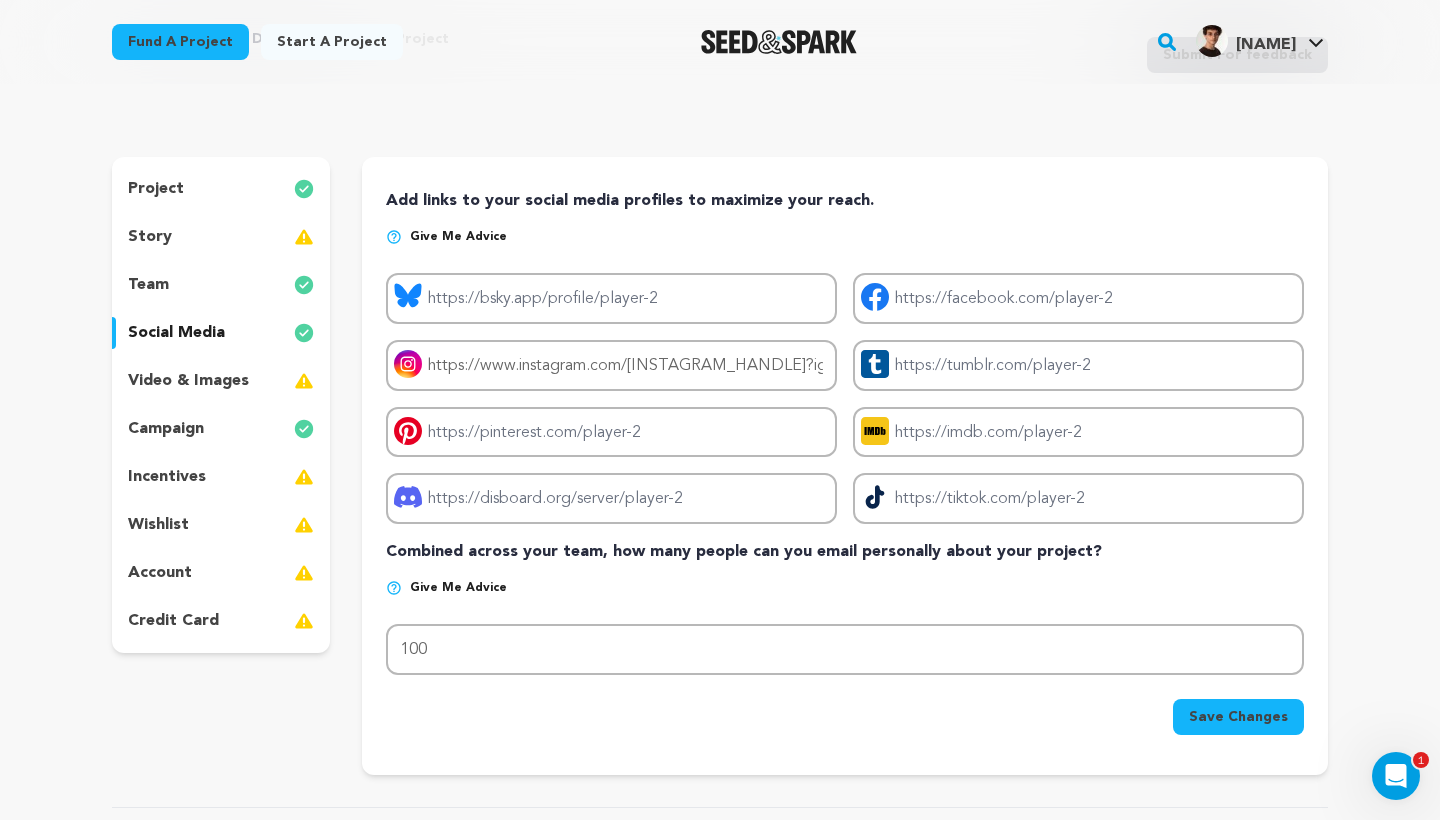 click on "video & images" at bounding box center [221, 381] 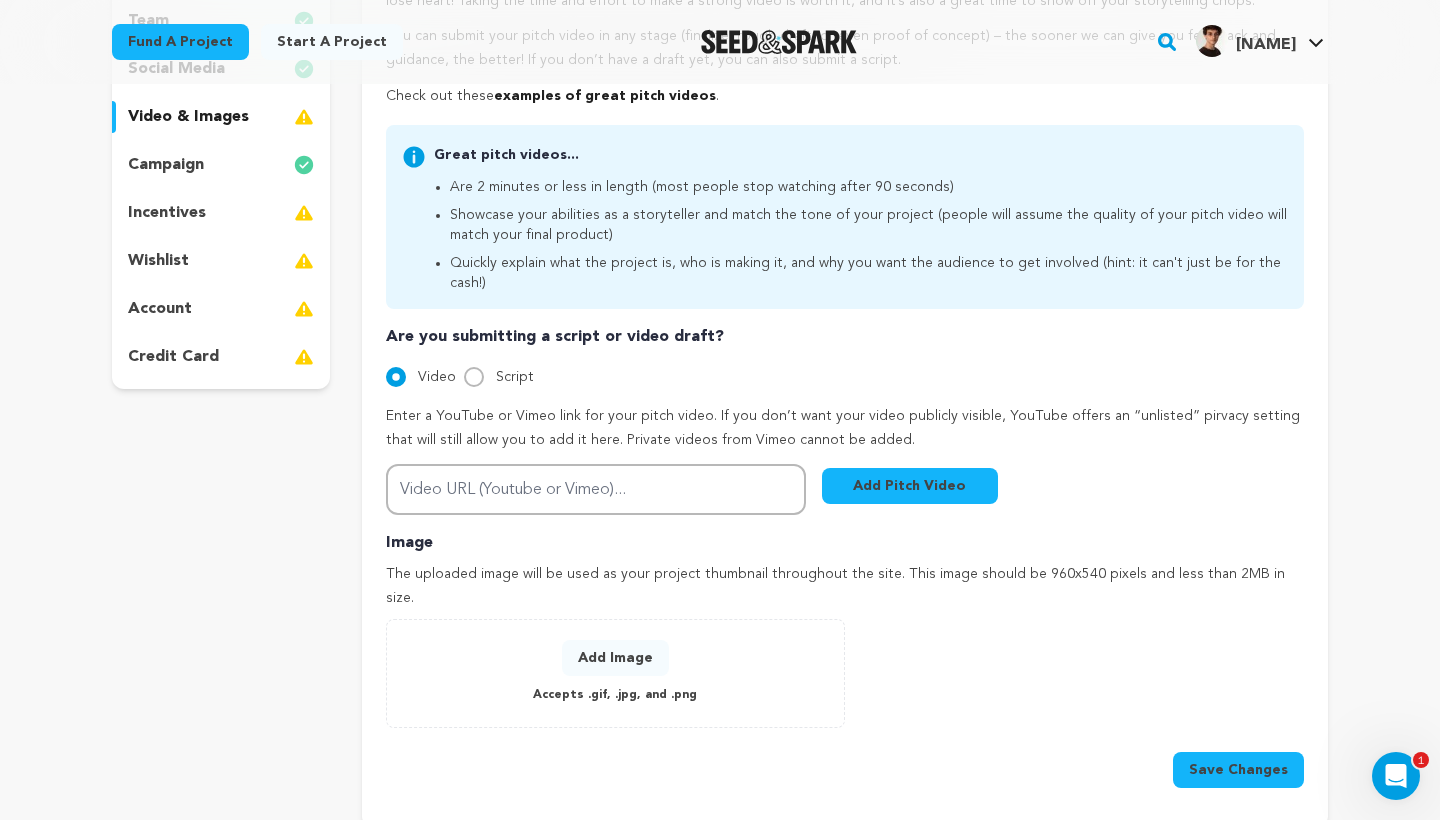 scroll, scrollTop: 387, scrollLeft: 0, axis: vertical 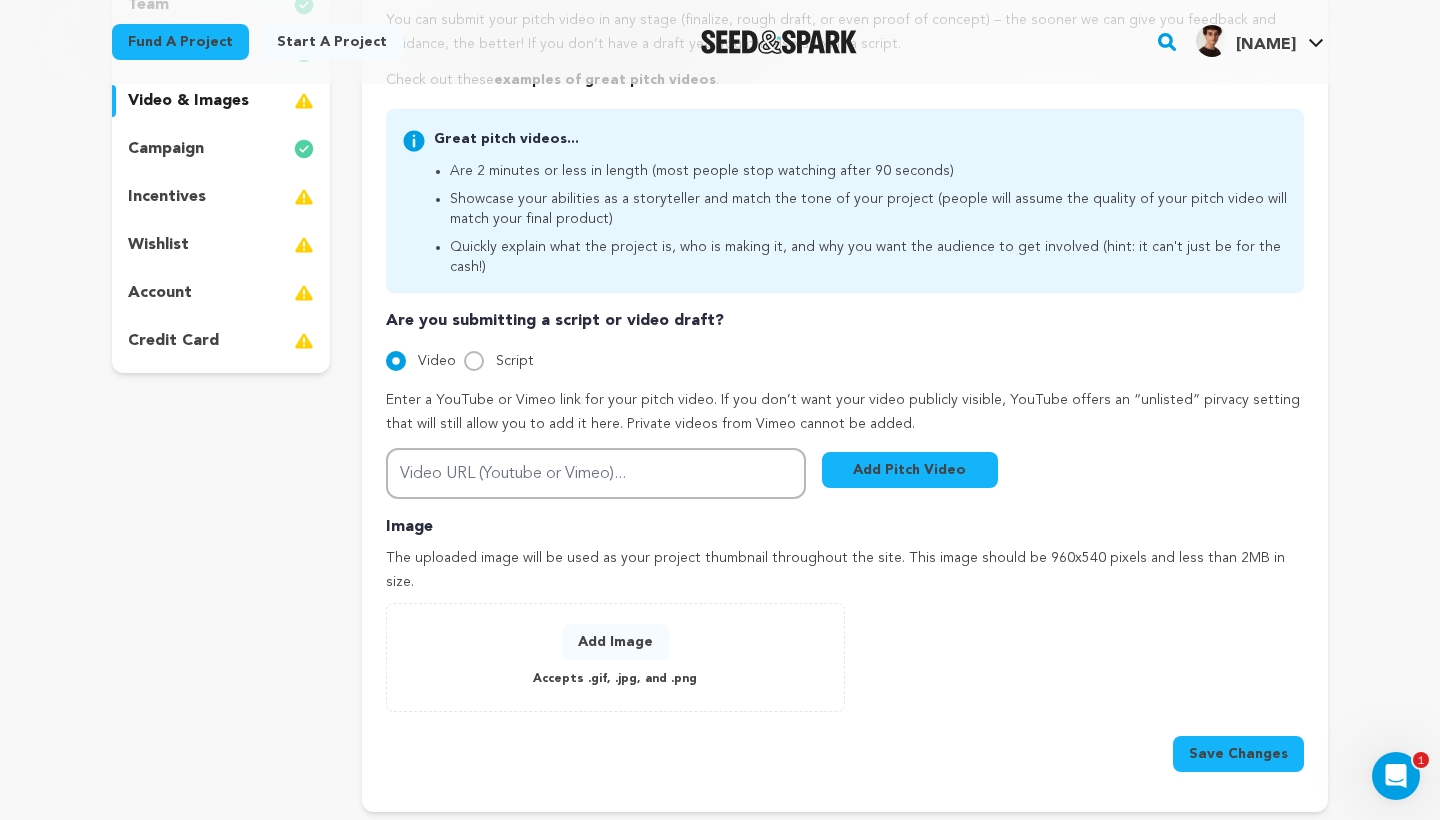 click on "incentives" at bounding box center (221, 197) 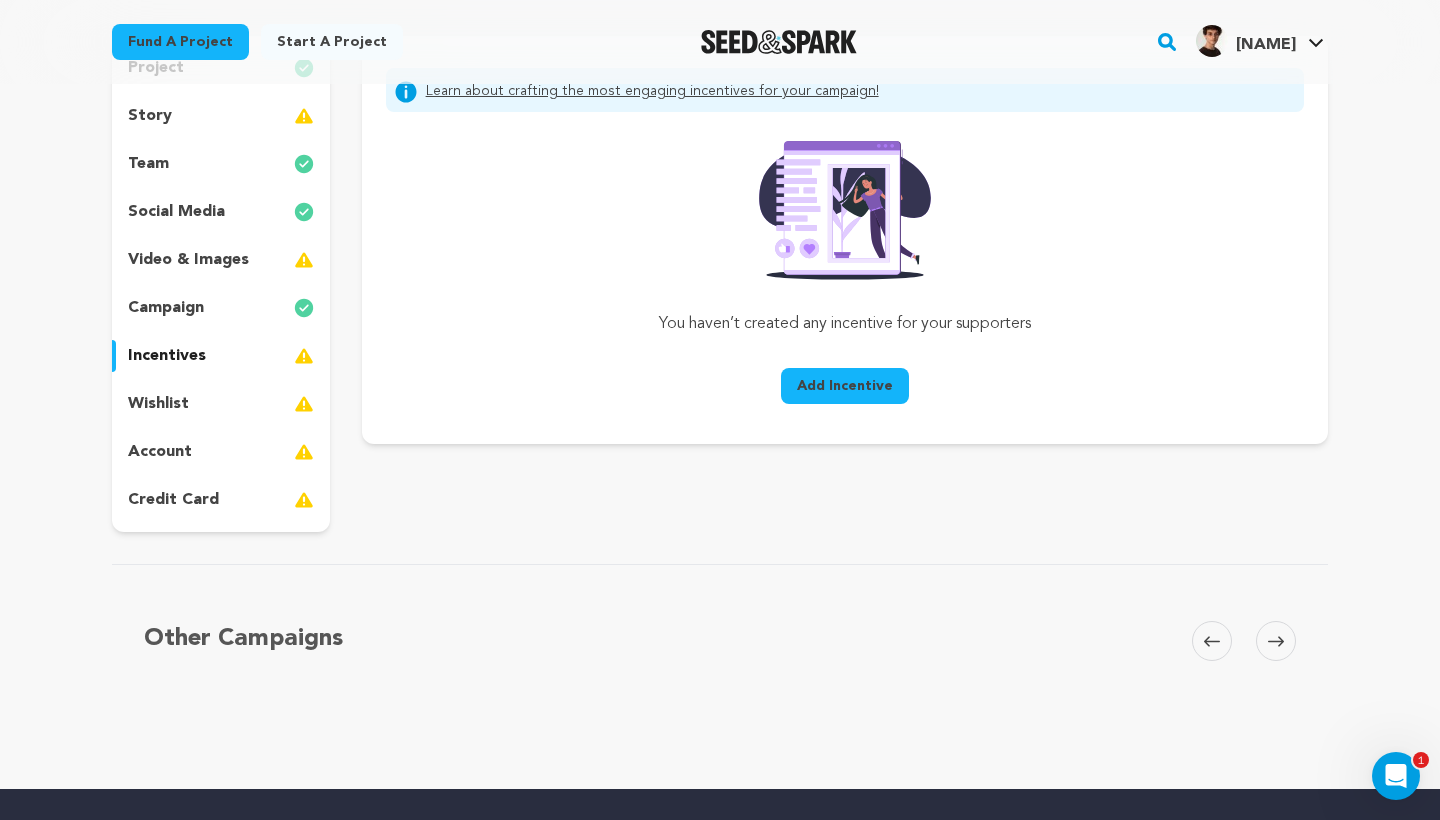 scroll, scrollTop: 170, scrollLeft: 0, axis: vertical 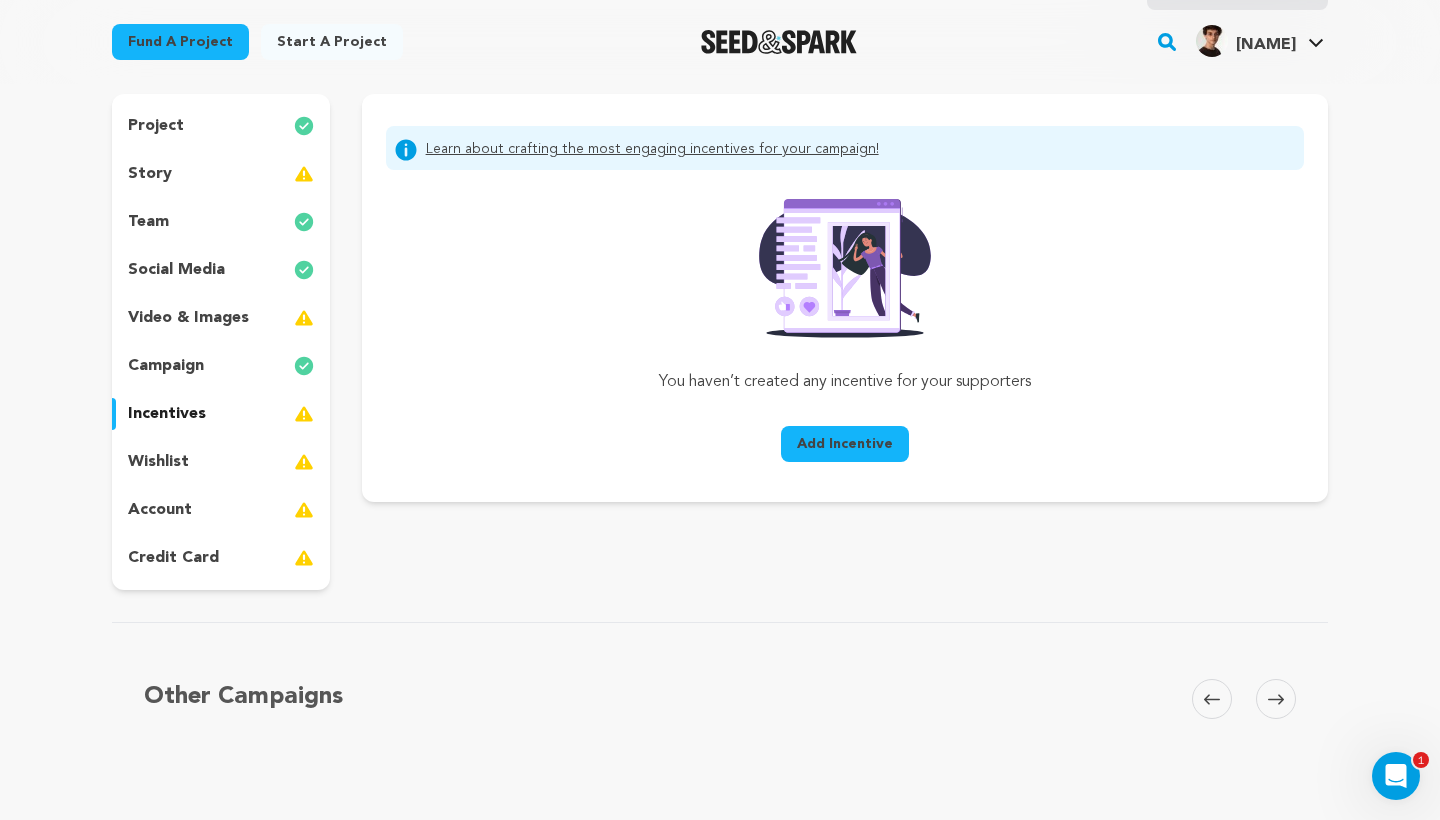click on "Add Incentive" at bounding box center [845, 444] 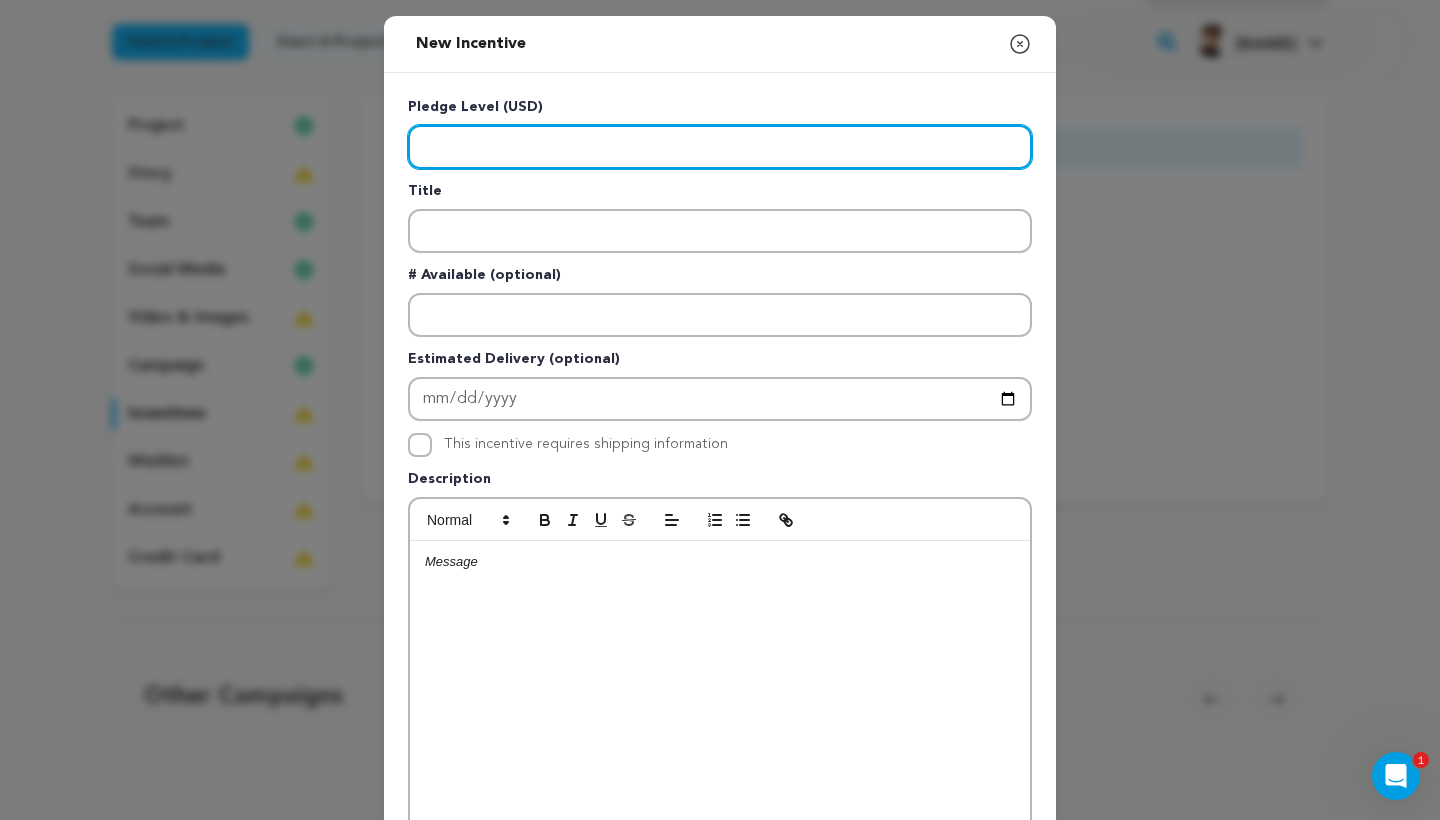 click at bounding box center (720, 147) 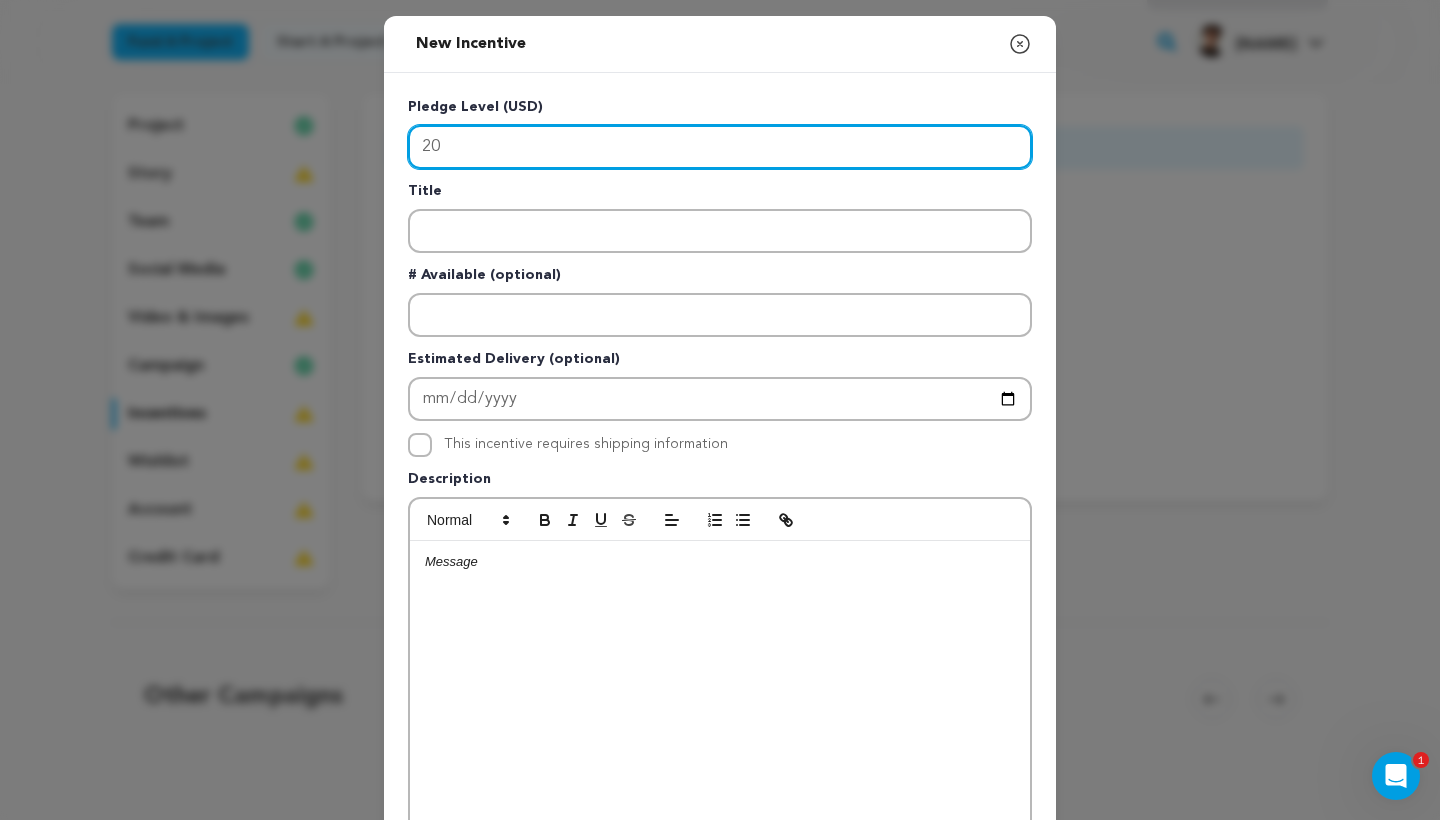 type on "20" 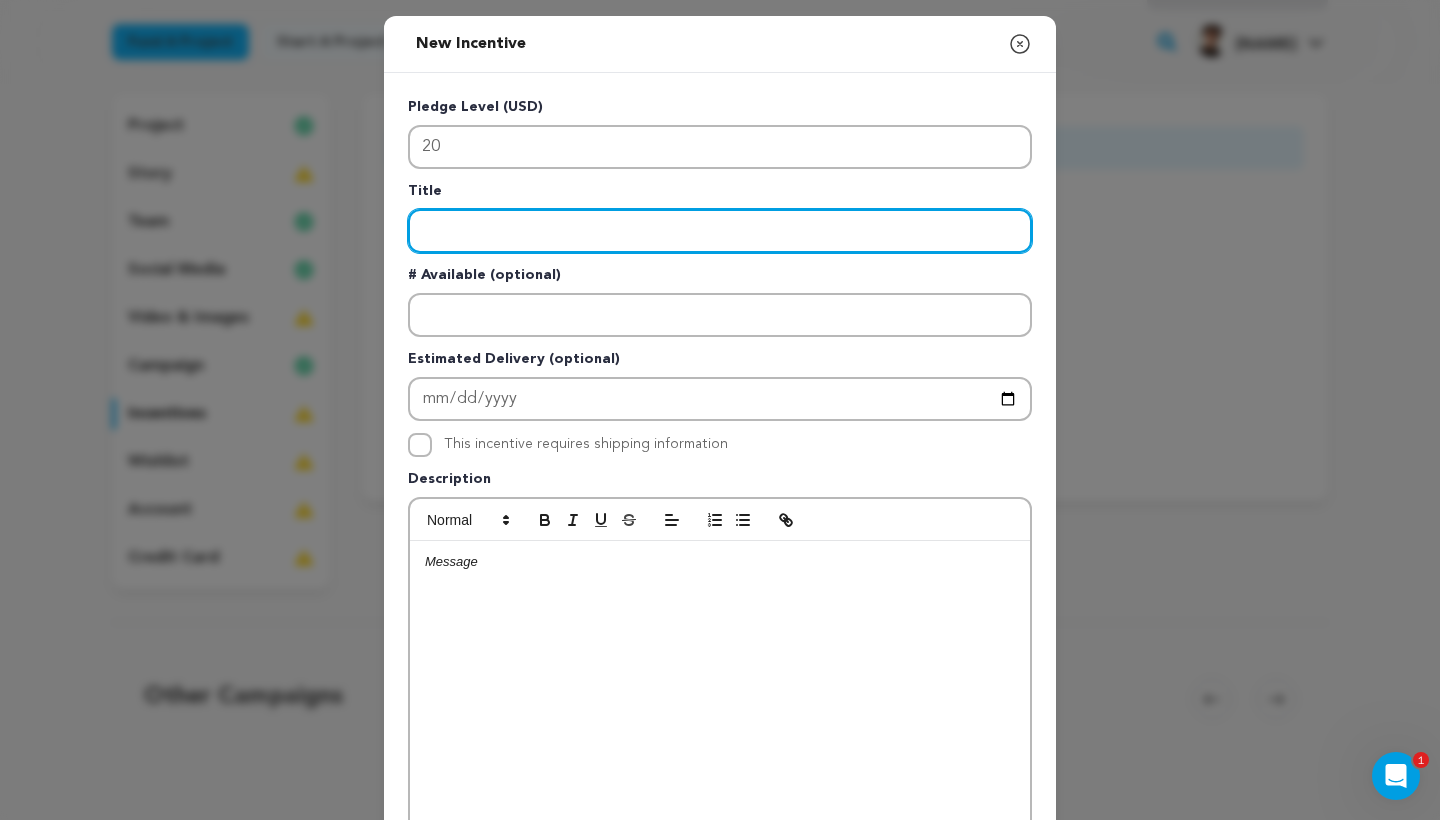 click at bounding box center [720, 231] 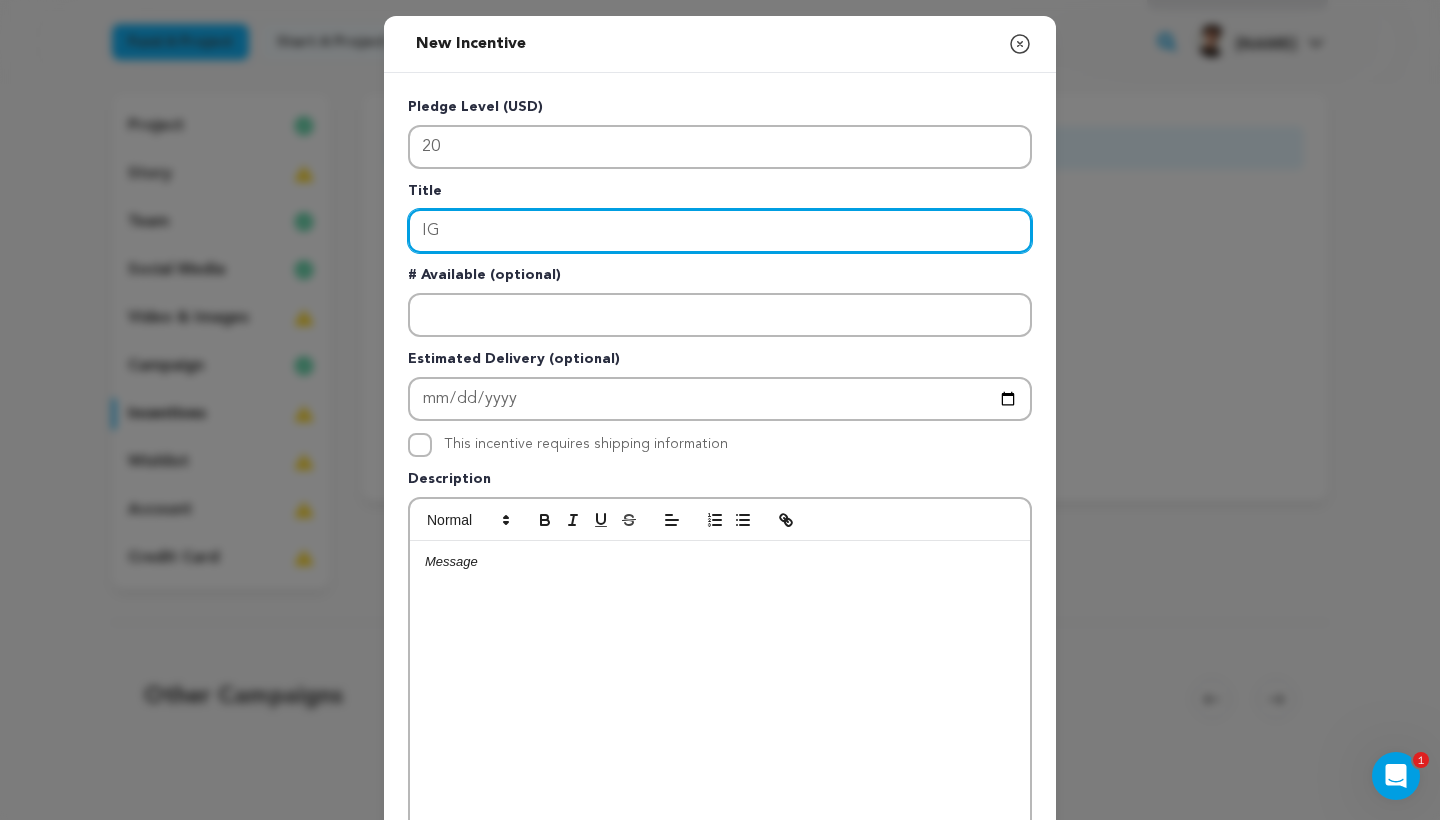 type on "I" 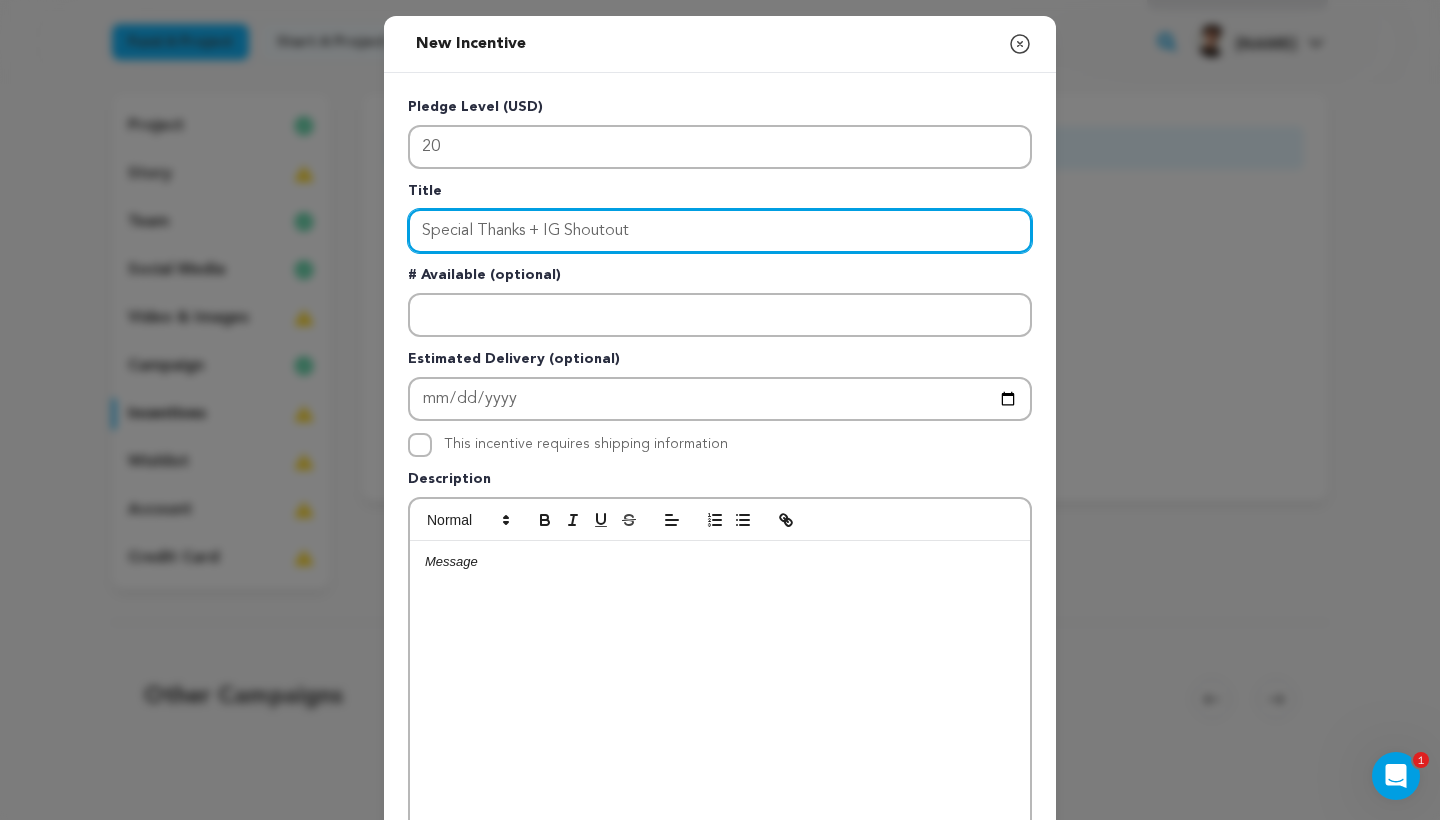 type on "Special Thanks + IG Shoutout" 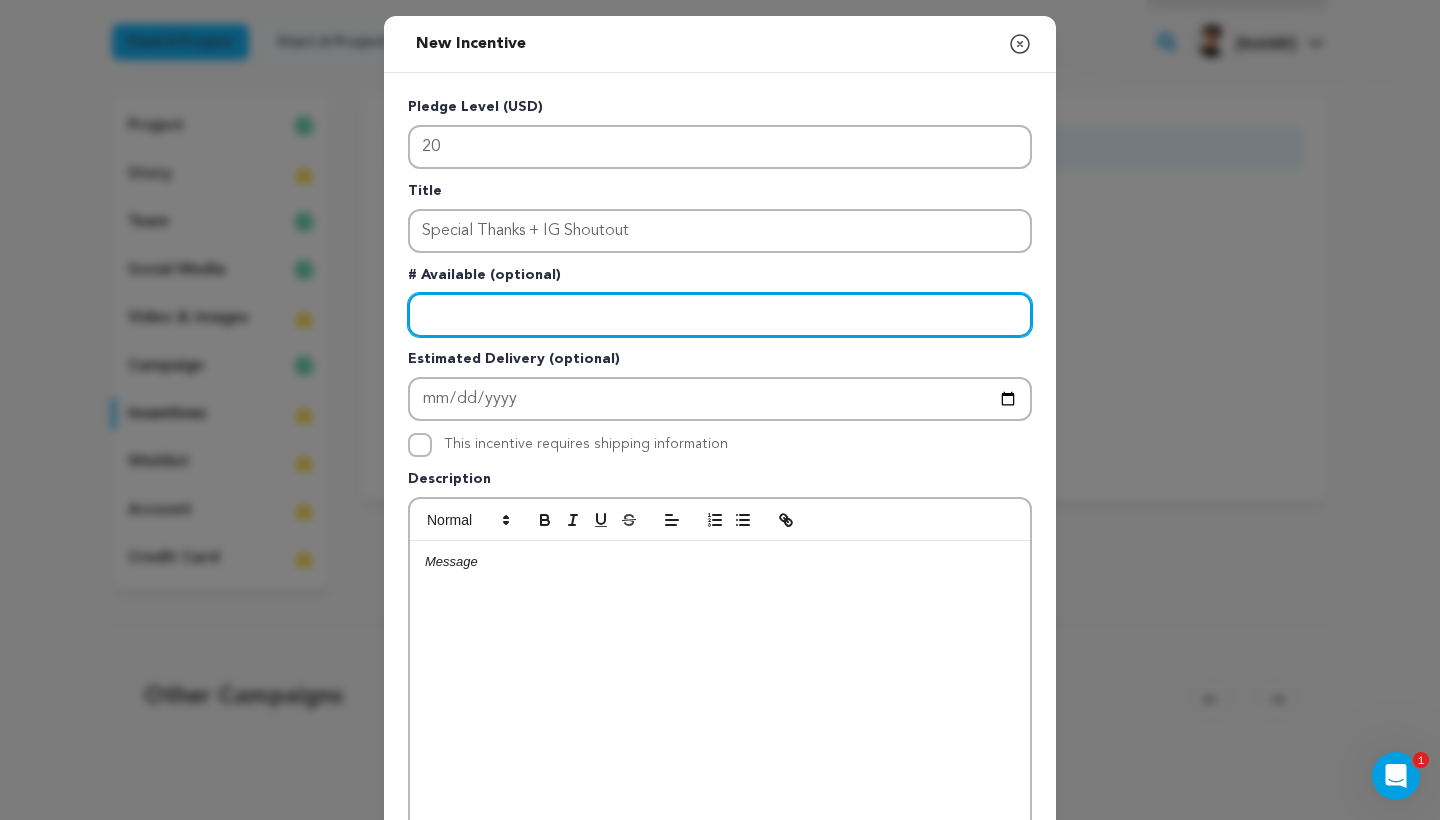 click at bounding box center [720, 315] 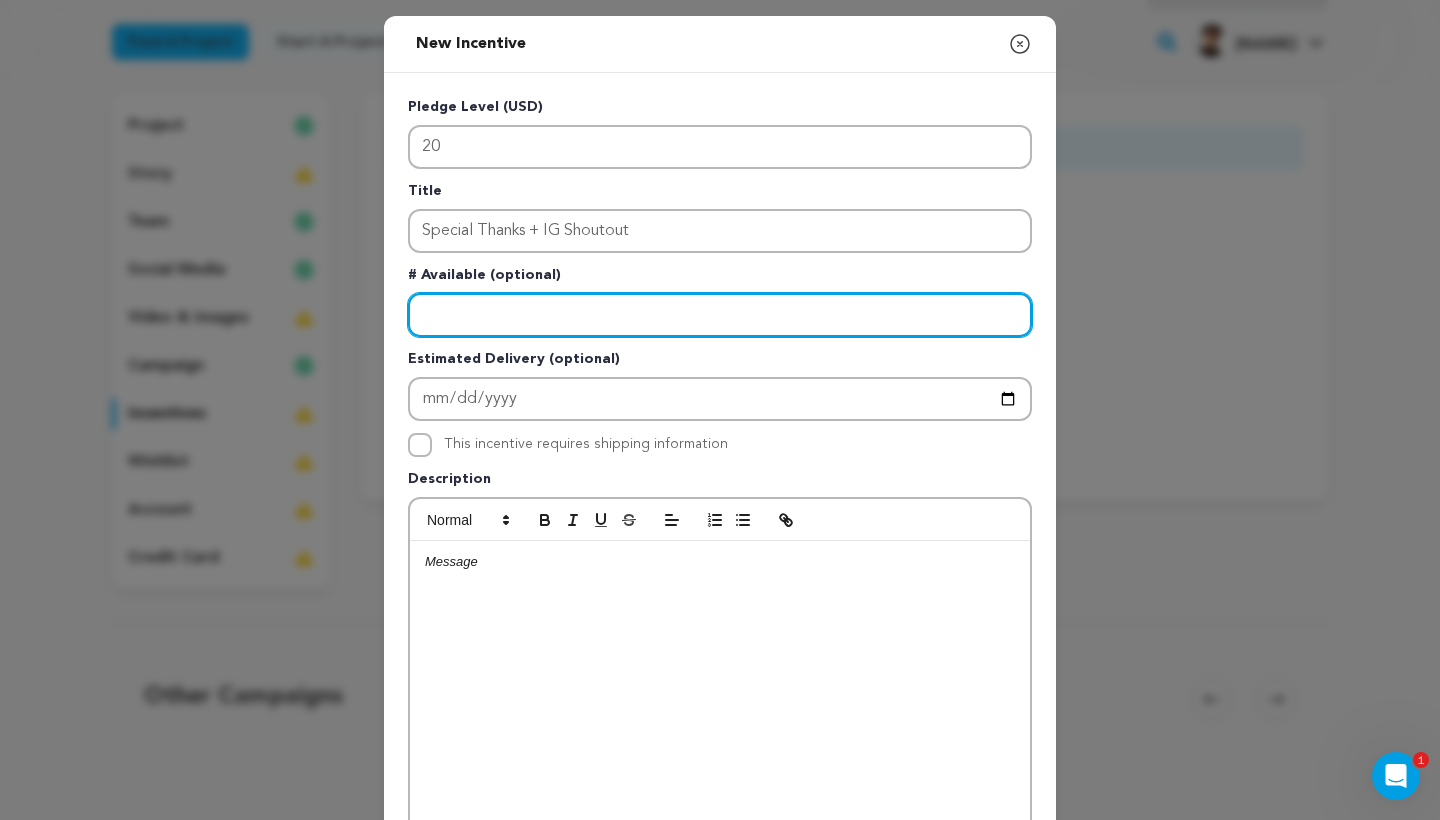scroll, scrollTop: 48, scrollLeft: 0, axis: vertical 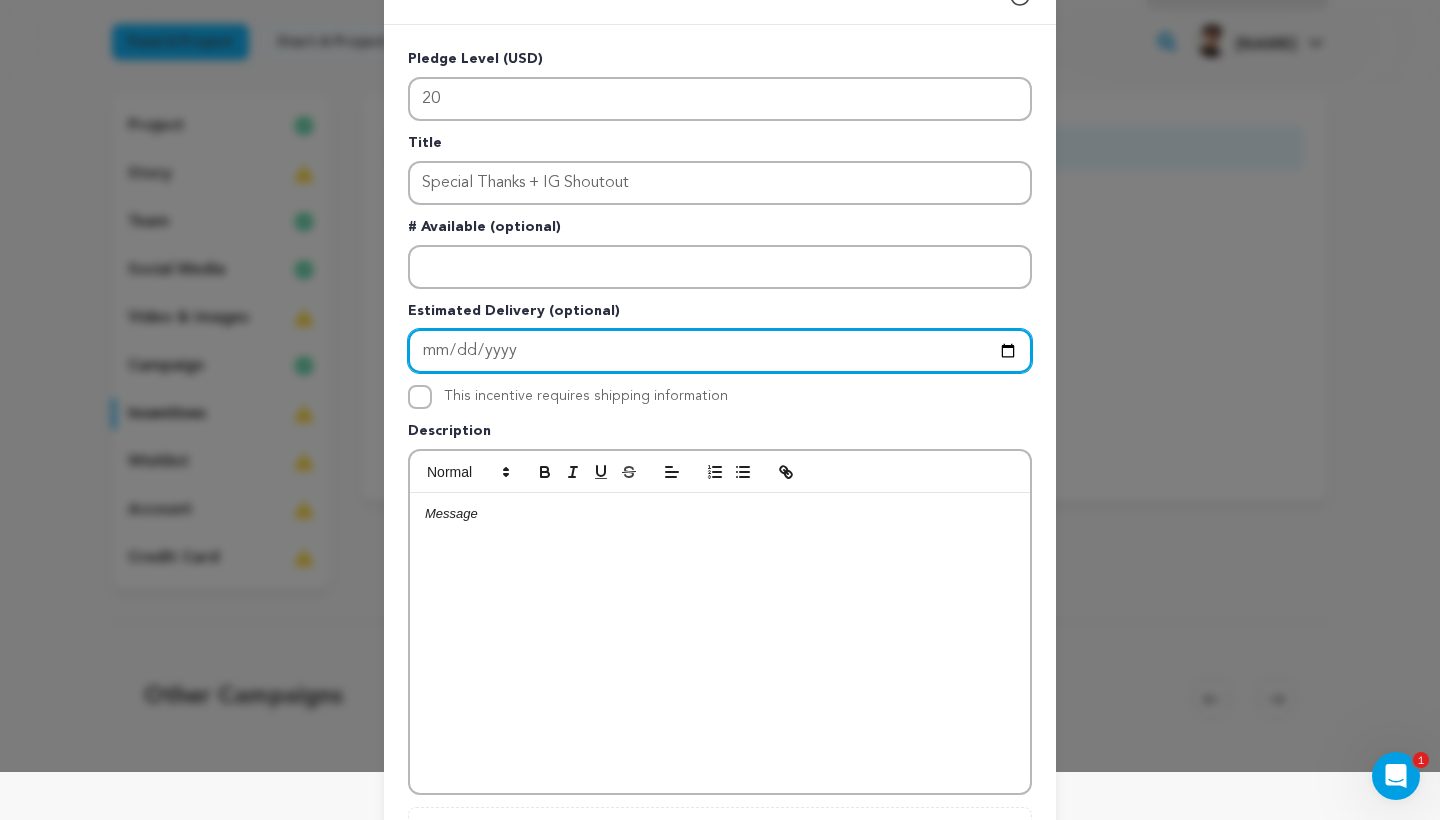 click at bounding box center [720, 351] 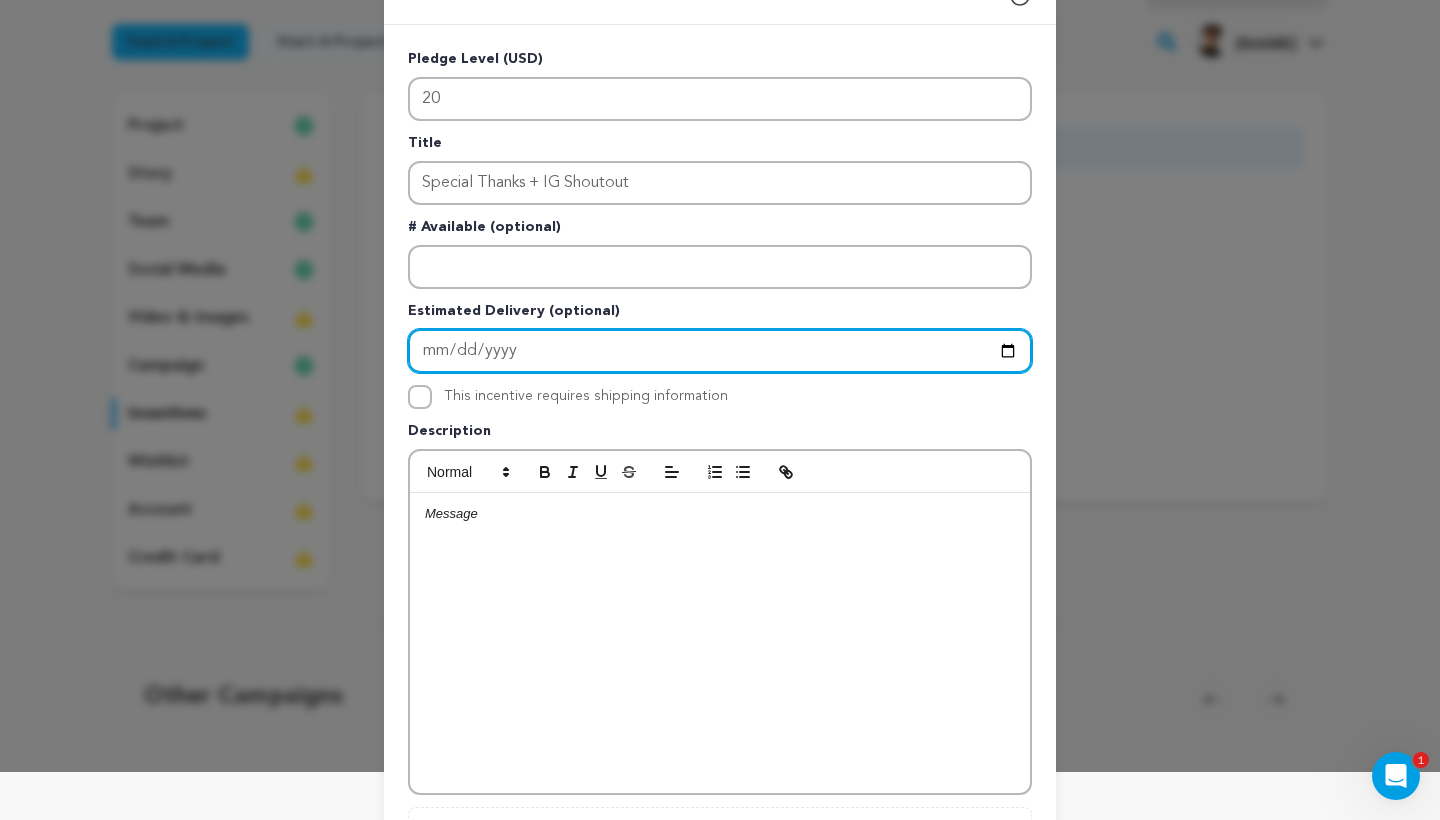 type on "[DATE]" 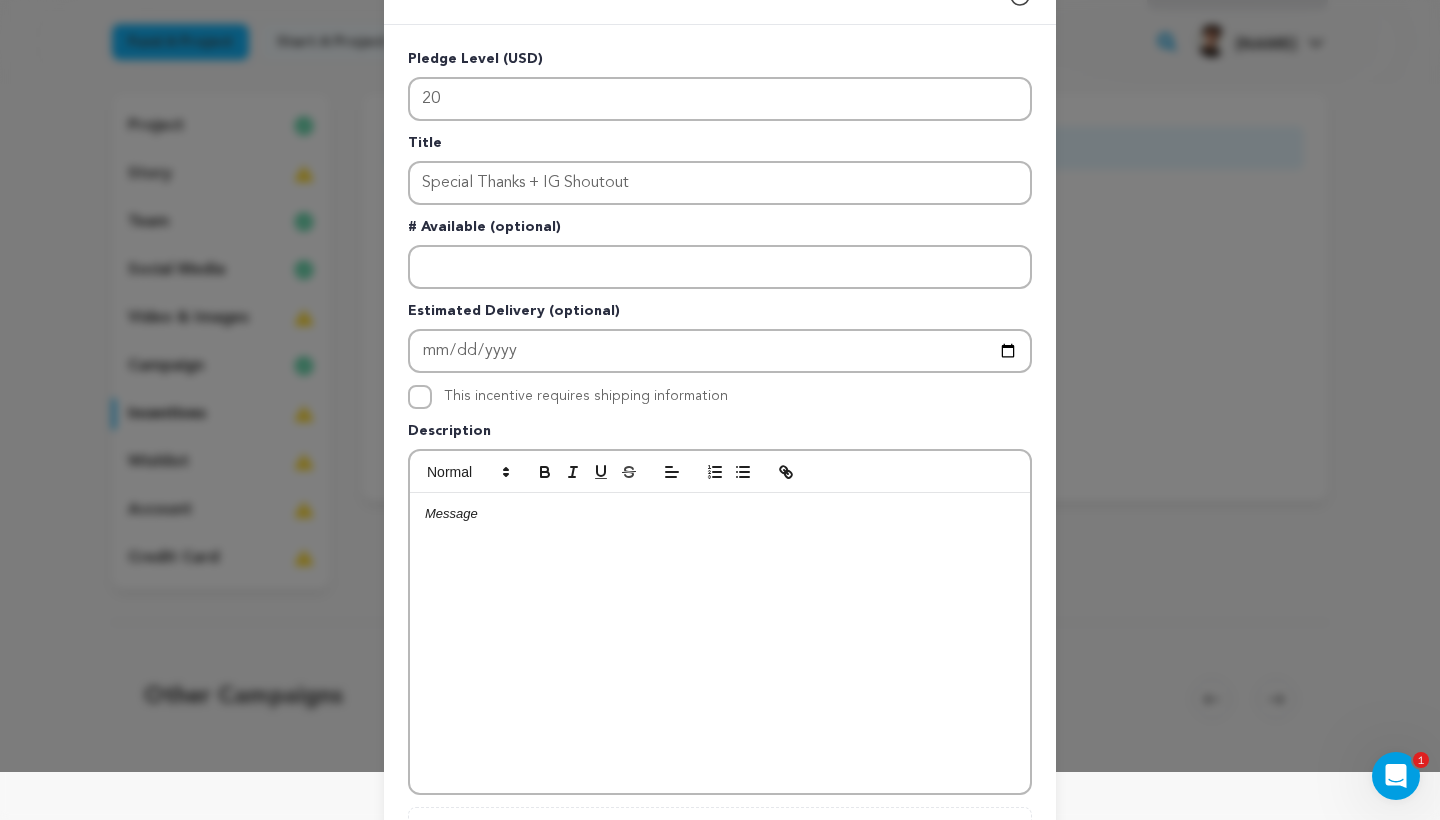 click on "Description" at bounding box center (720, 435) 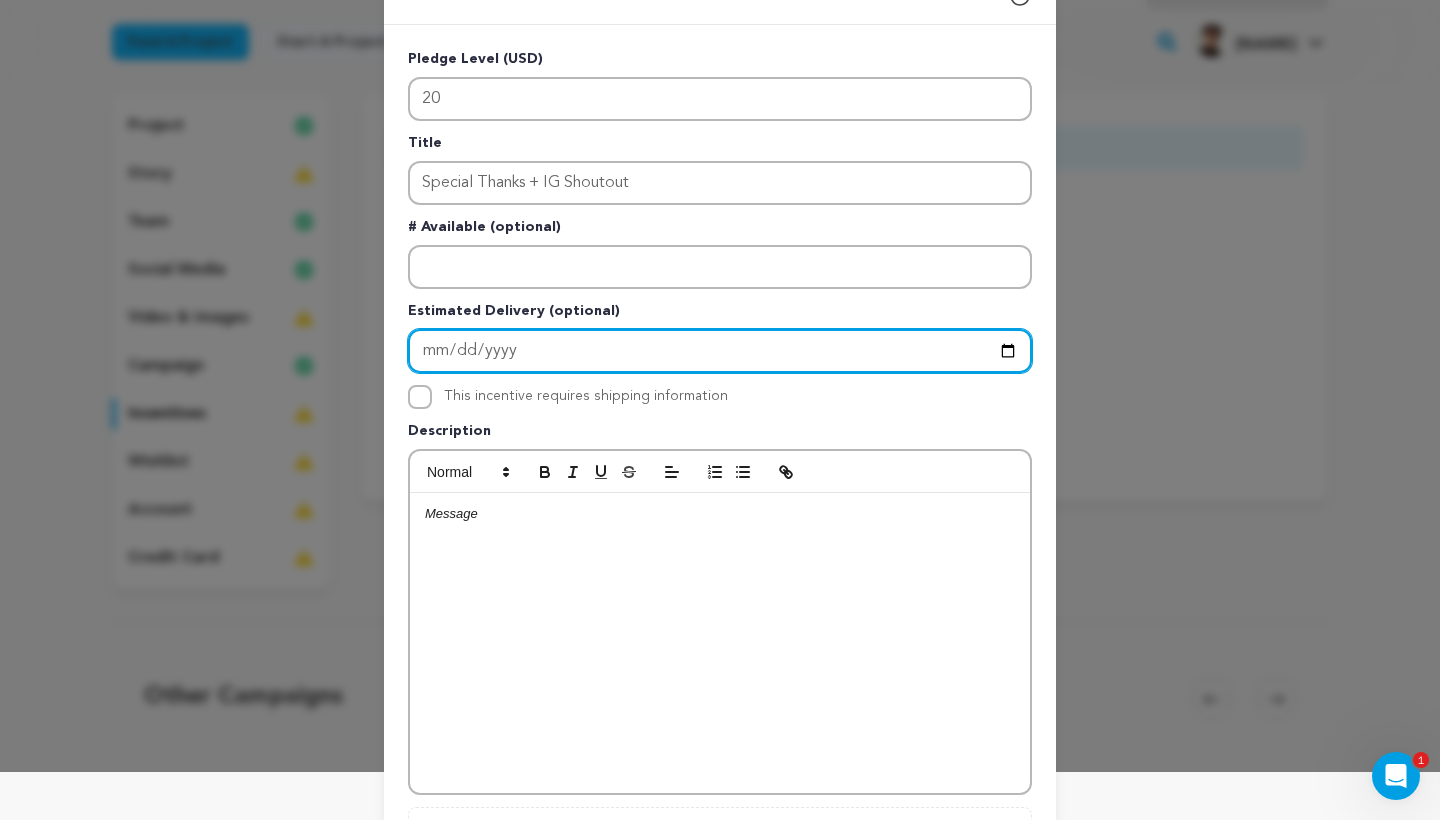 click on "[DATE]" at bounding box center [720, 351] 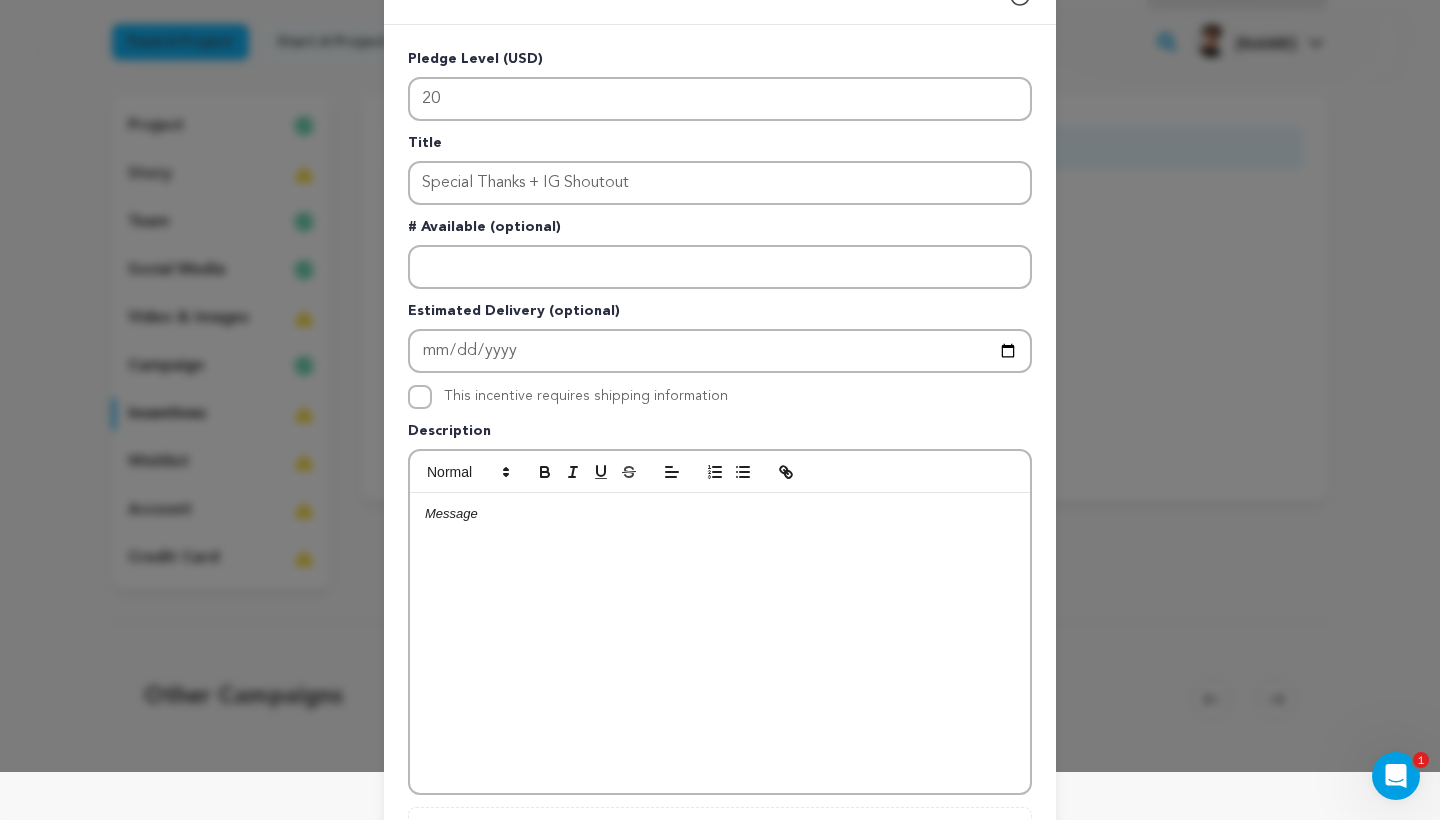 click on "Pledge Level (USD)
20
Title
Special Thanks + IG Shoutout
# Available (optional)
Estimated Delivery (optional)
2025-12-22
This incentive requires shipping information" at bounding box center (720, 471) 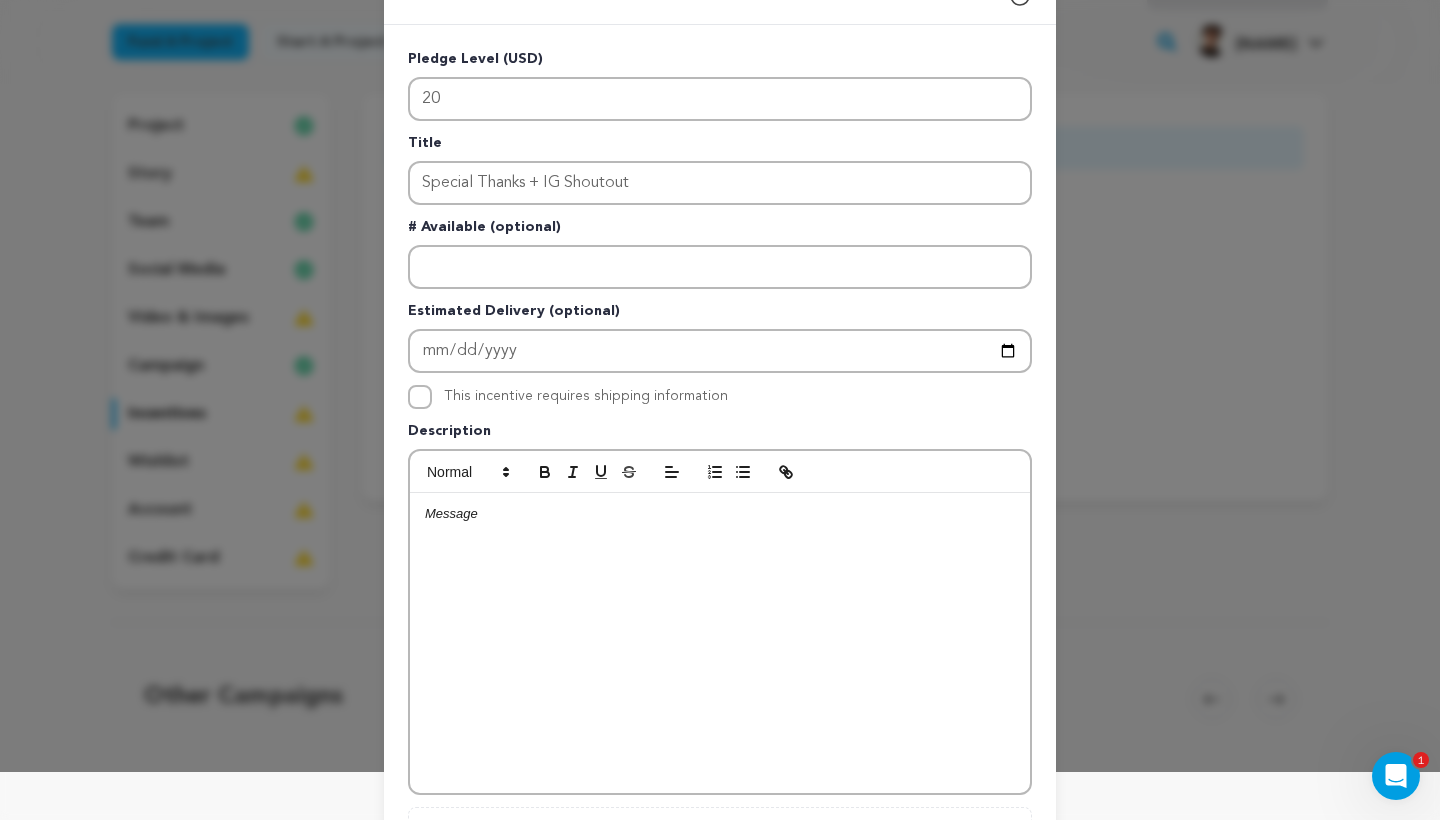 click at bounding box center [720, 514] 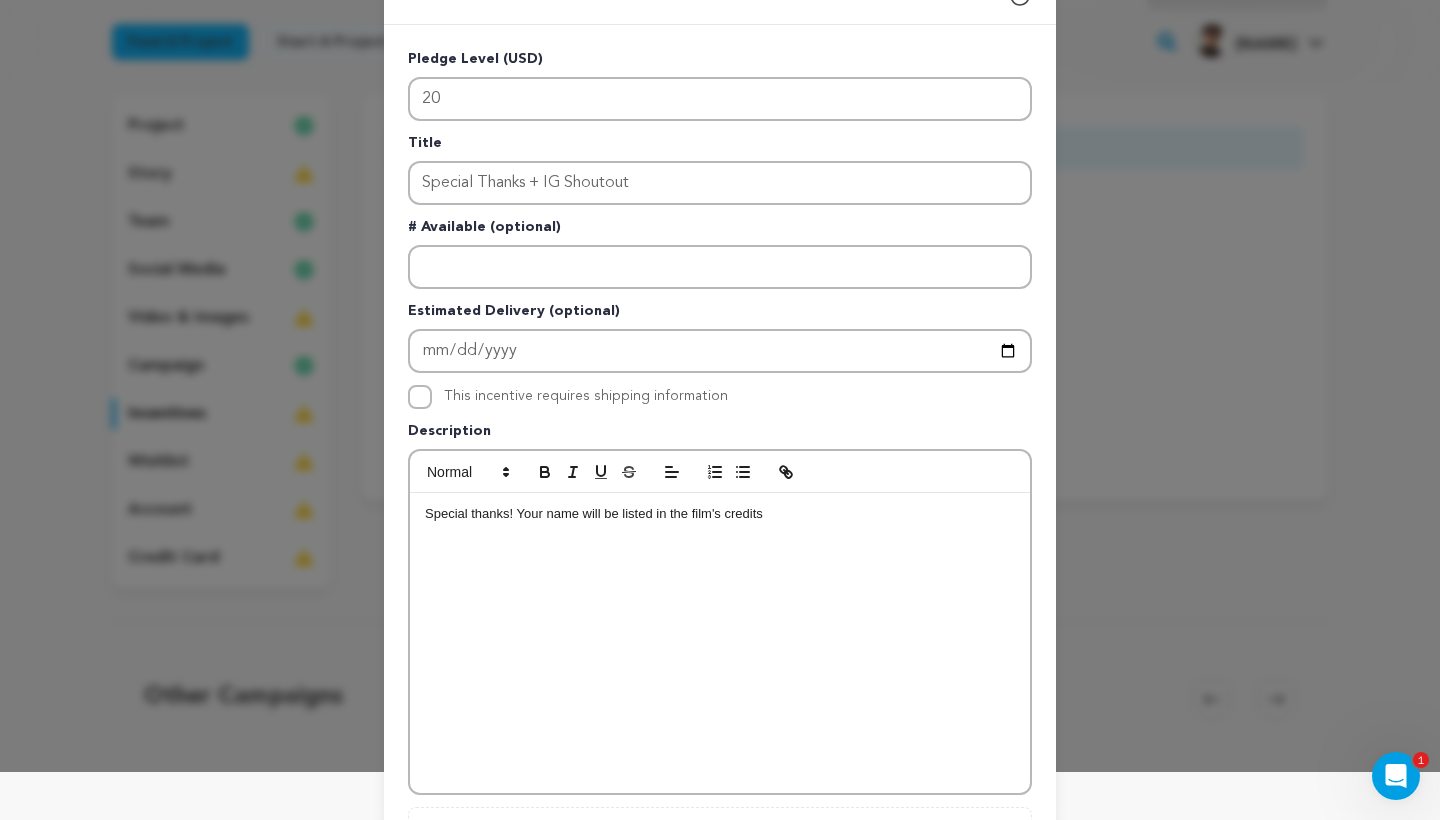 click on "Special thanks! Your name will be listed in the film's credits" at bounding box center [720, 514] 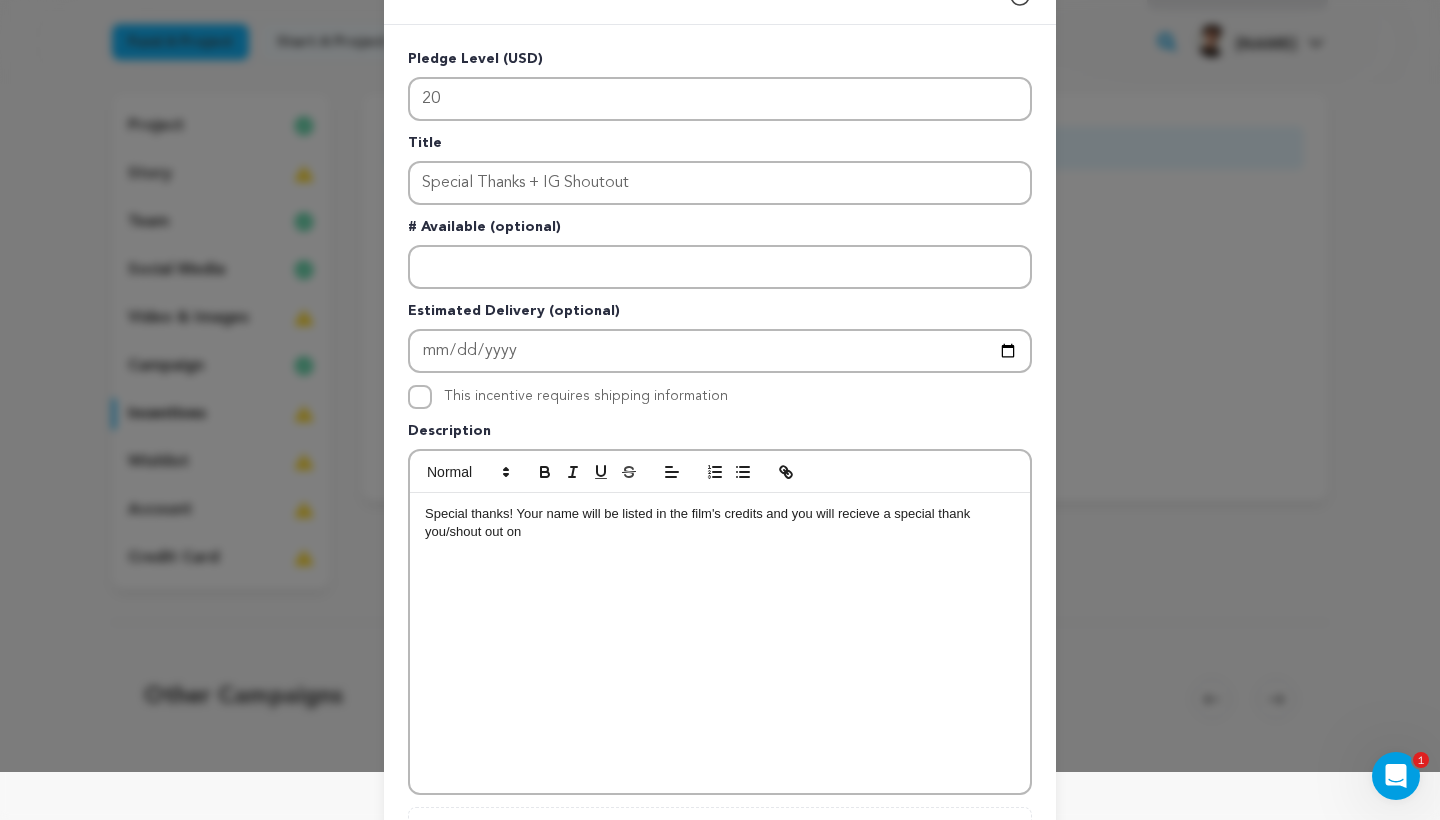 click on "Special thanks! Your name will be listed in the film's credits and you will recieve a special thank you/shout out on" at bounding box center (720, 523) 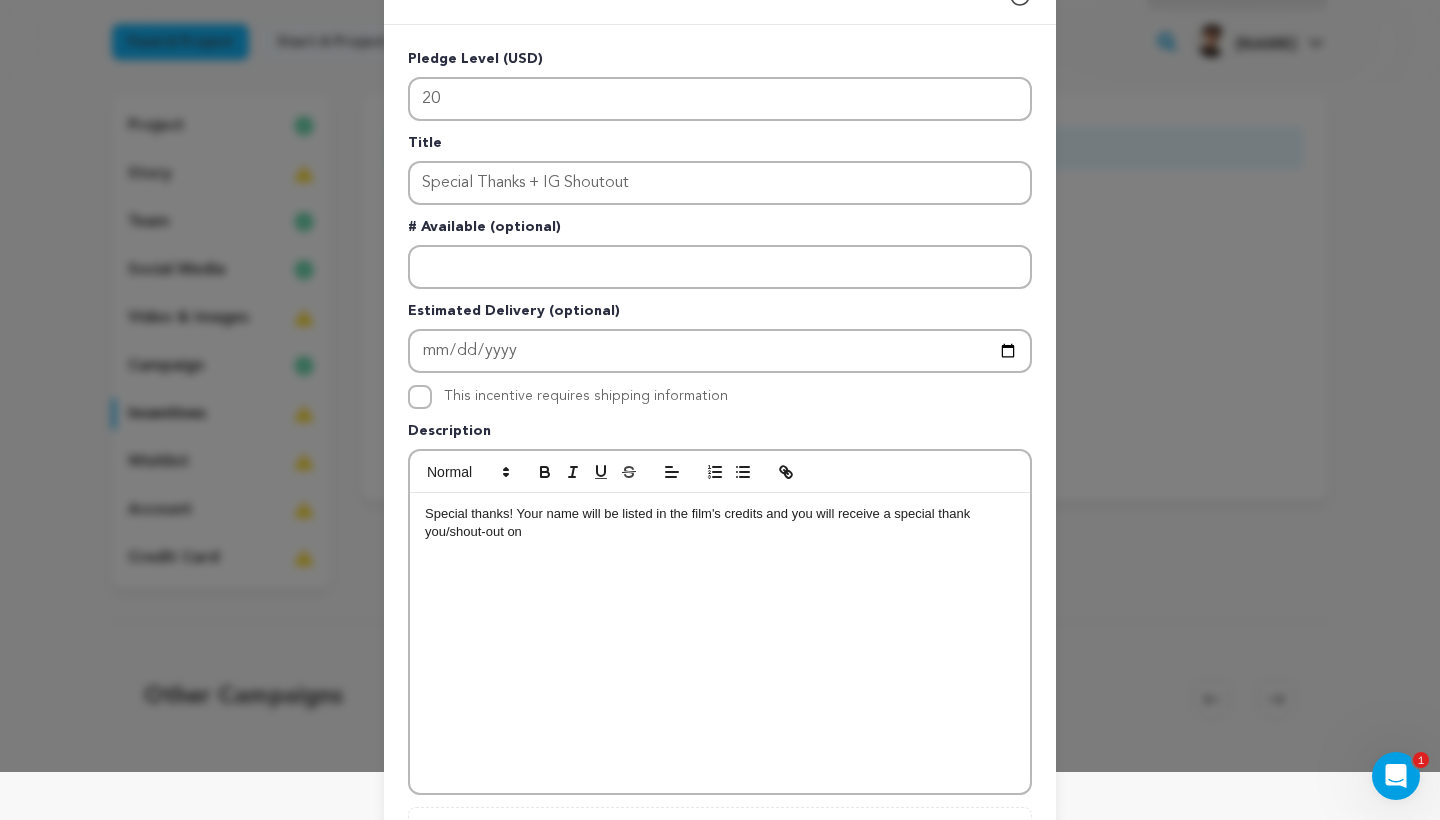 click on "Special thanks! Your name will be listed in the film's credits and you will receive a special thank you/shout-out on" at bounding box center (720, 523) 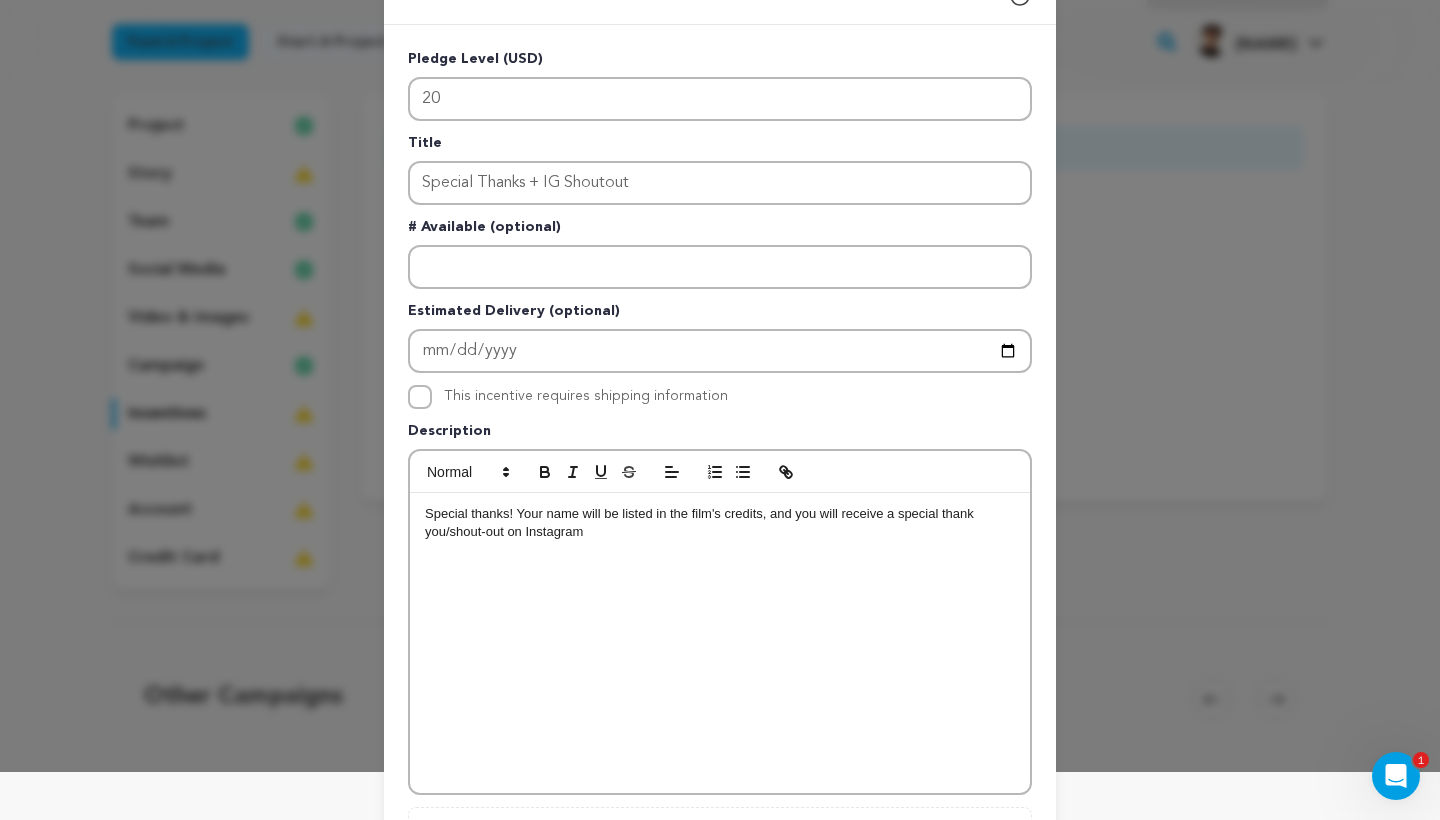 click on "Special thanks! Your name will be listed in the film's credits, and you will receive a special thank you/shout-out on Instagram" at bounding box center [720, 523] 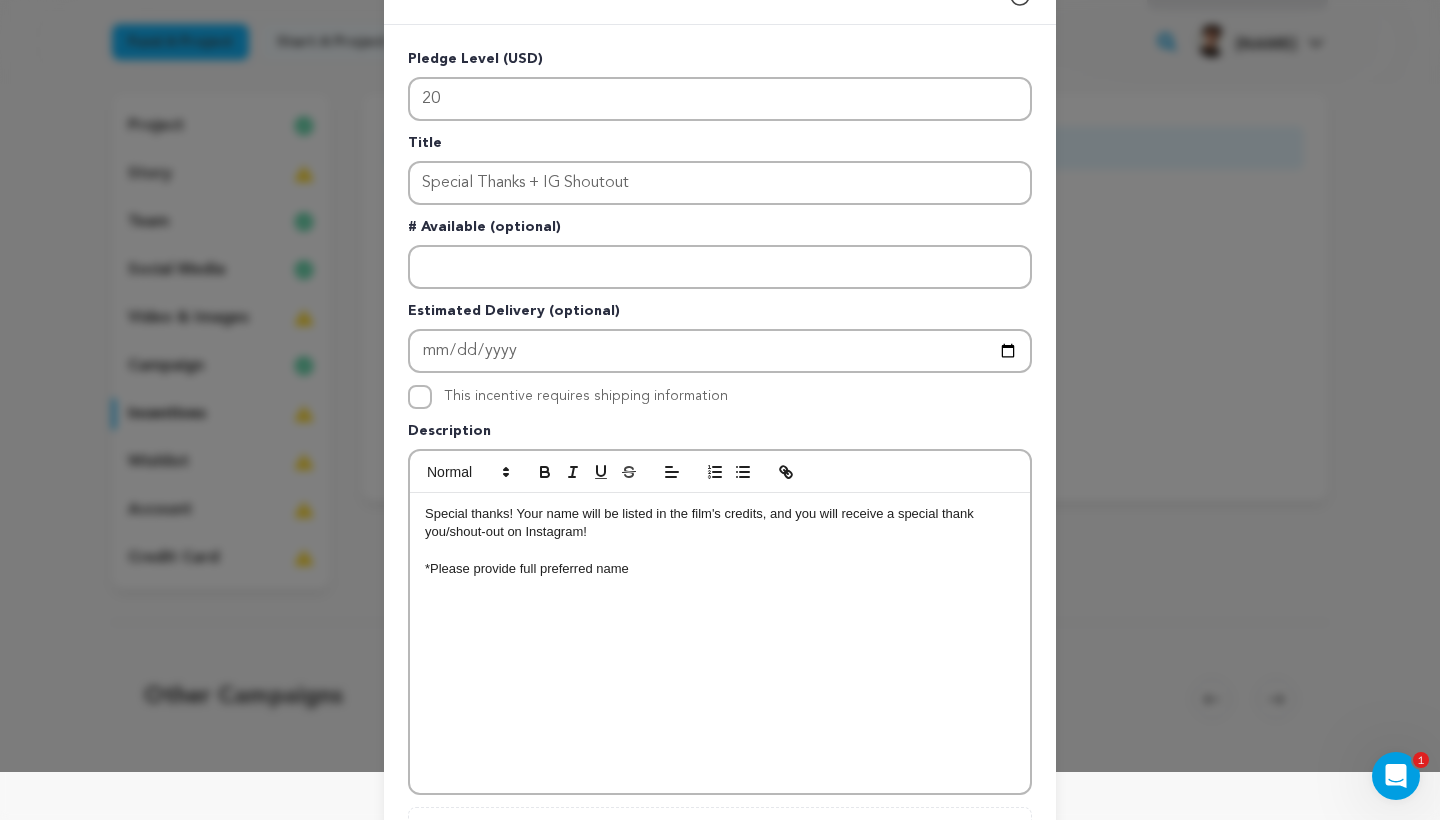click on "*Please provide full preferred name" at bounding box center [720, 569] 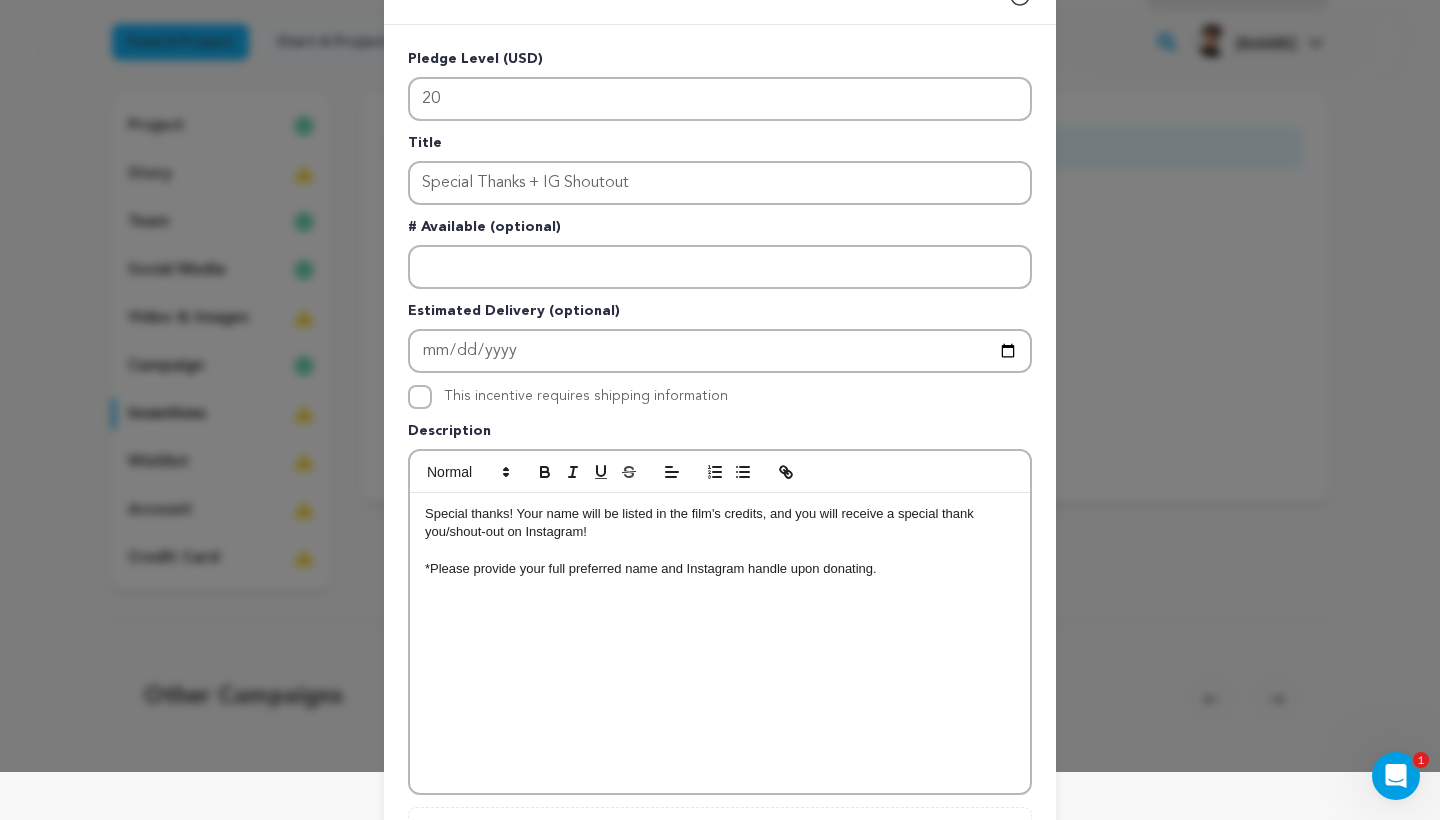 click on "*Please provide your full preferred name and Instagram handle upon donating." at bounding box center (720, 569) 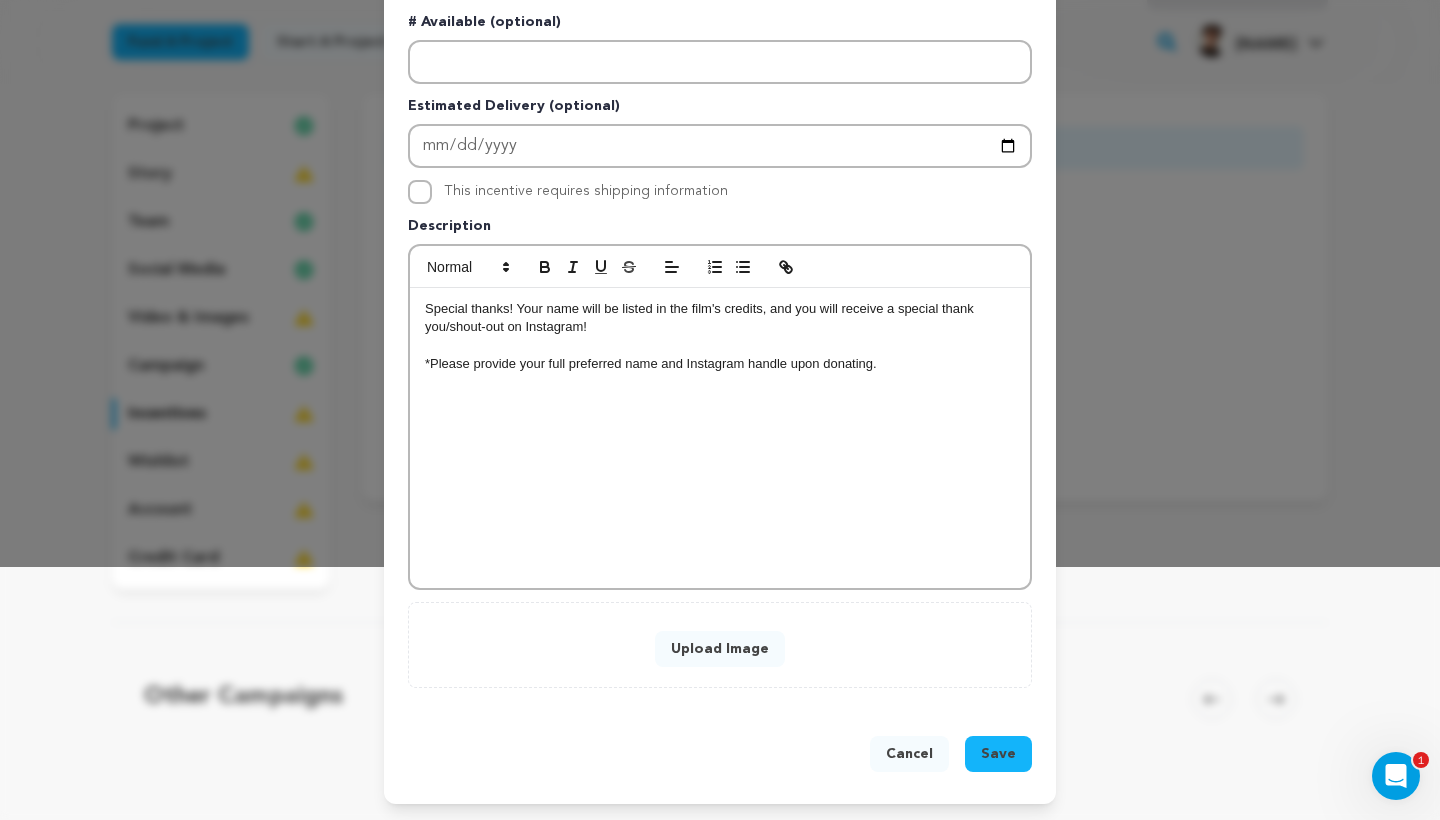 scroll, scrollTop: 254, scrollLeft: 0, axis: vertical 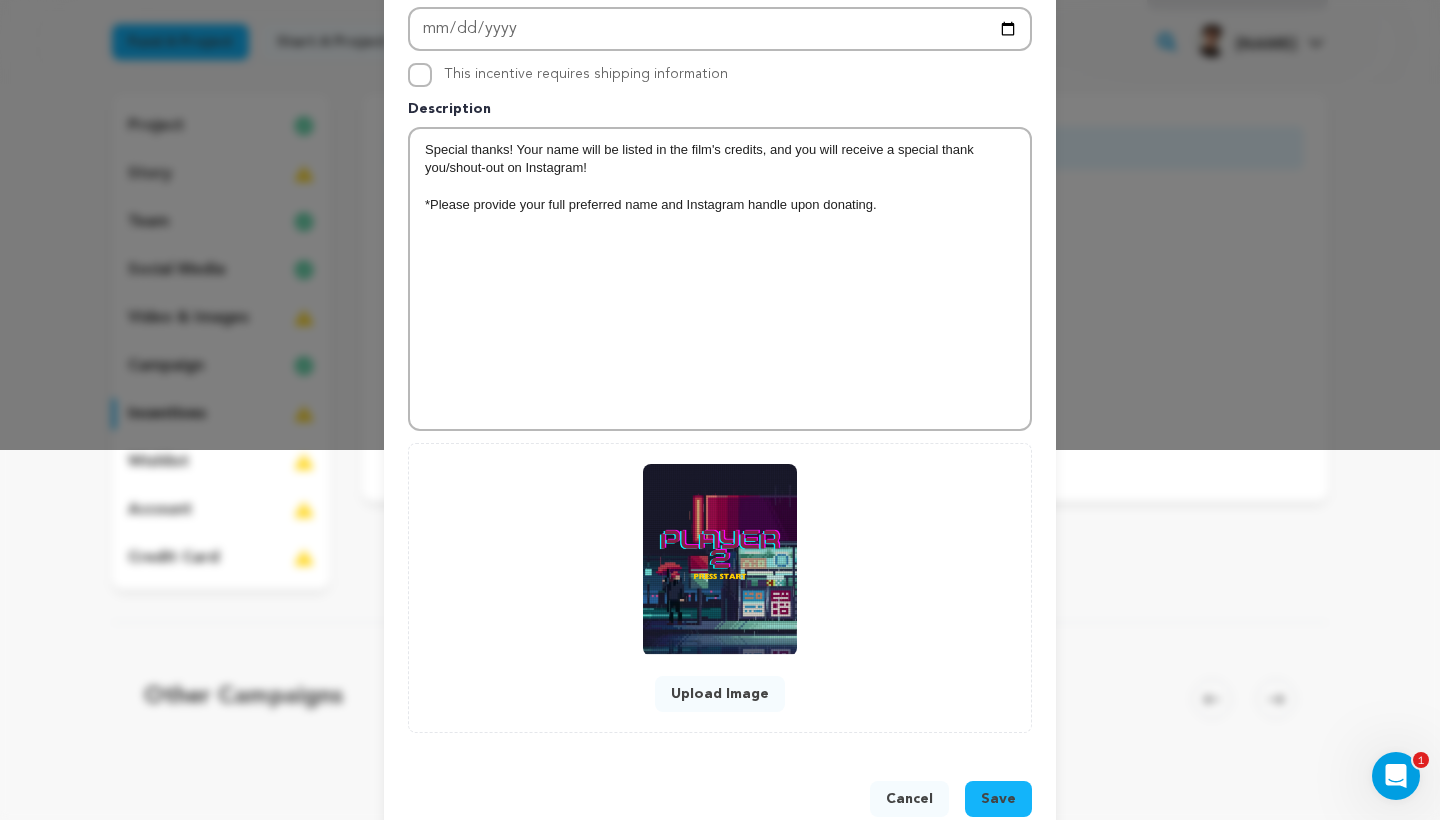 click on "Upload Image" at bounding box center (720, 694) 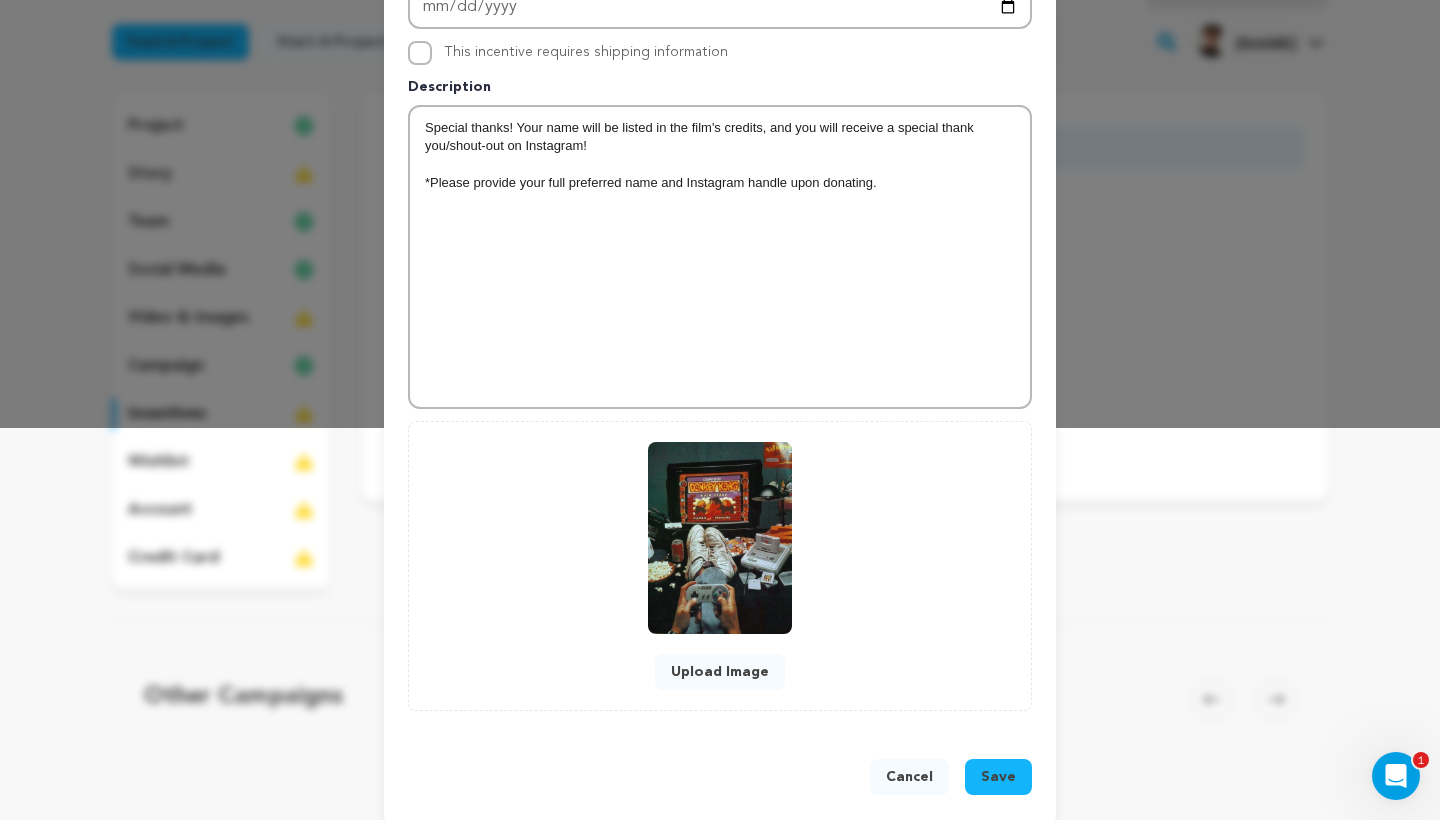 scroll, scrollTop: 398, scrollLeft: 0, axis: vertical 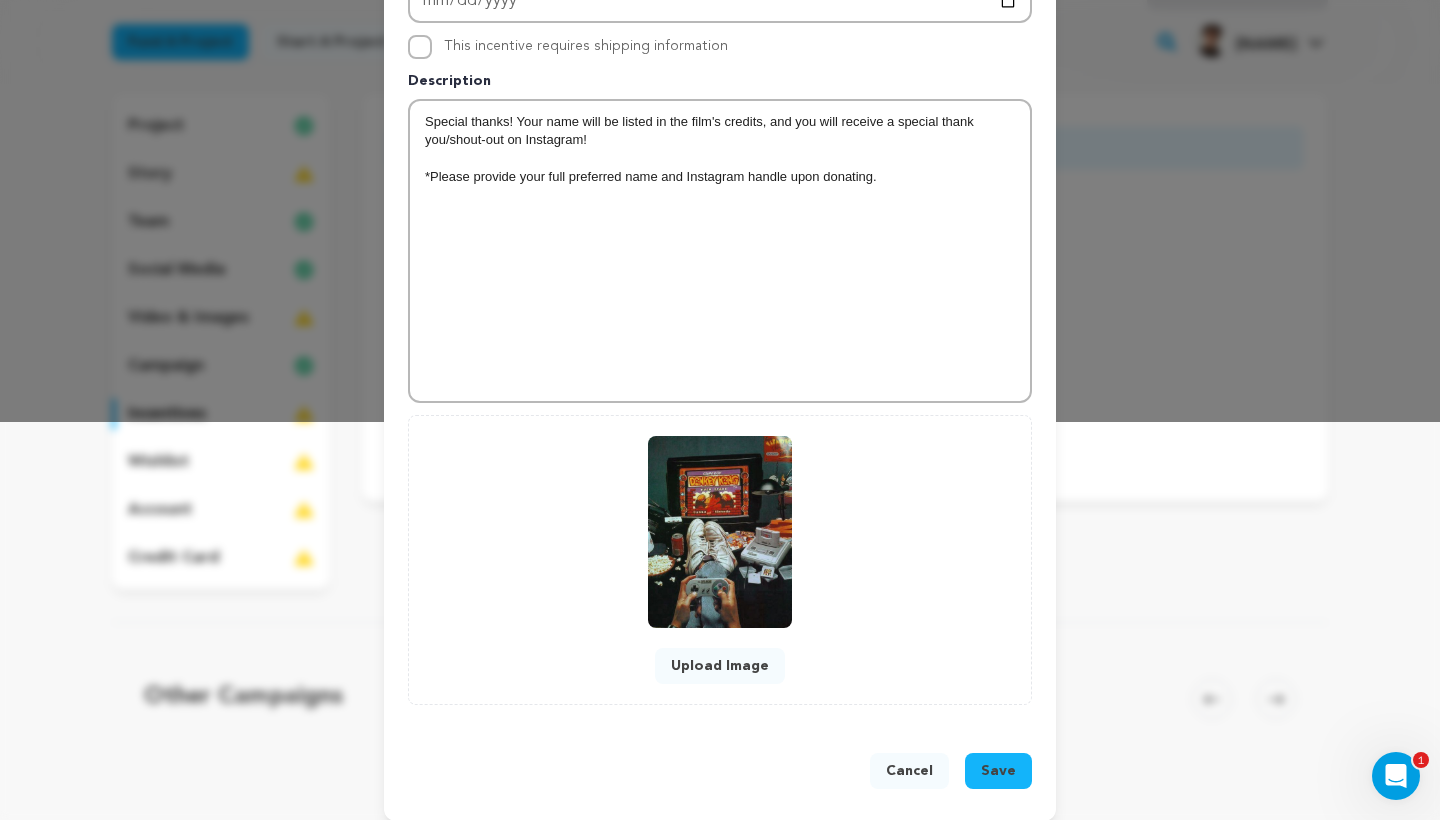 click on "Save" at bounding box center (998, 771) 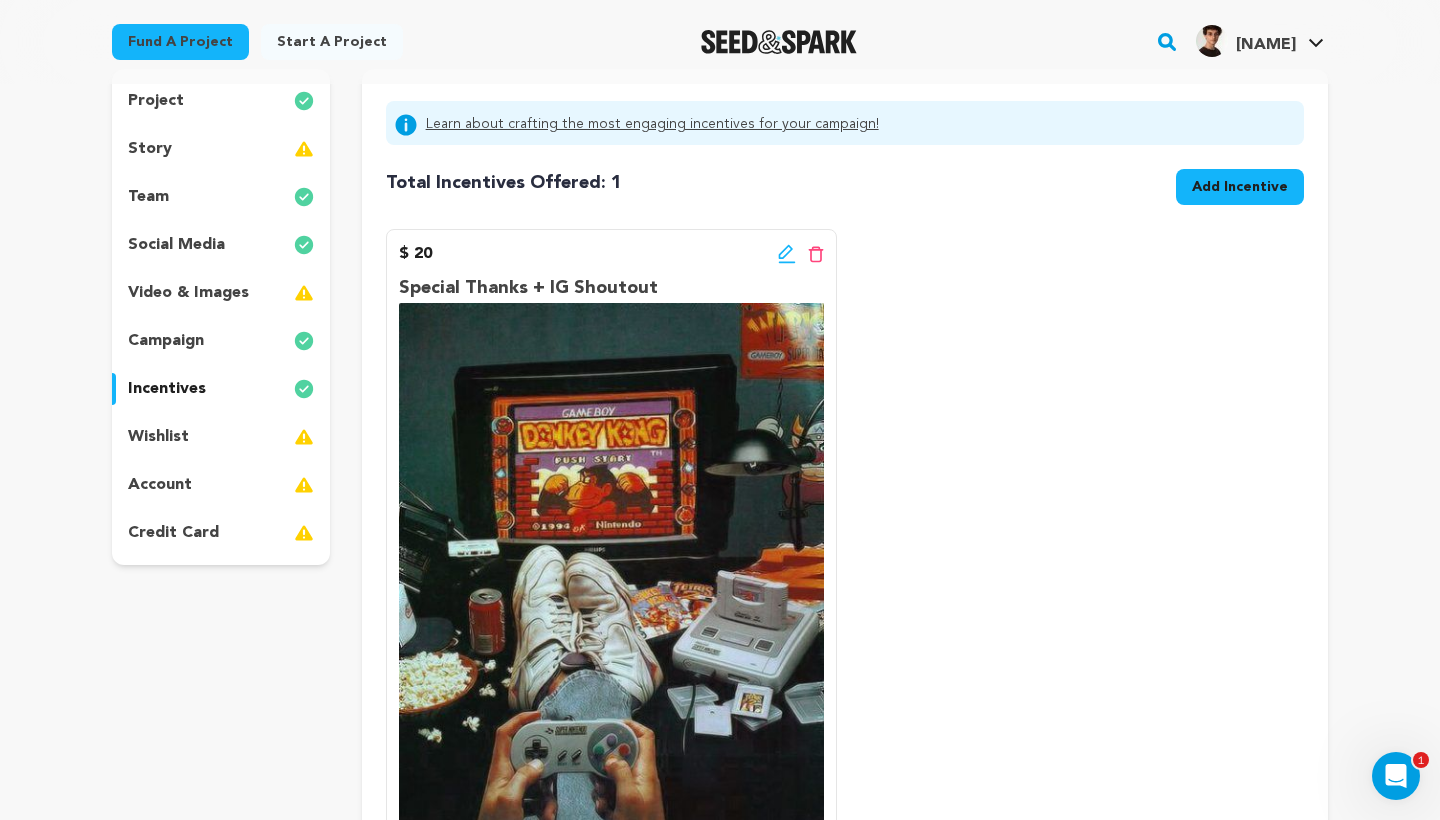 scroll, scrollTop: 196, scrollLeft: 0, axis: vertical 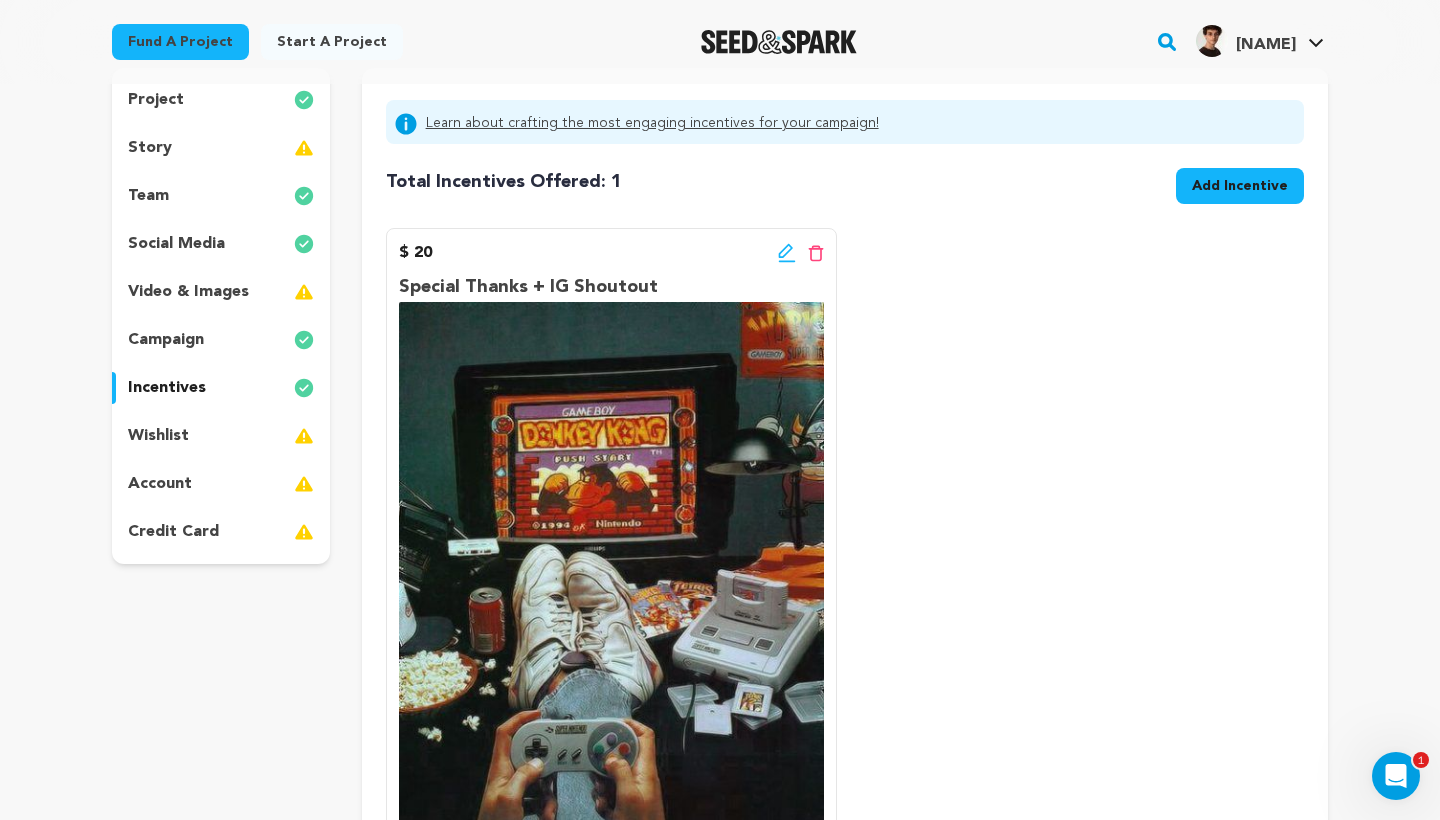 click on "Add Incentive" at bounding box center (1240, 186) 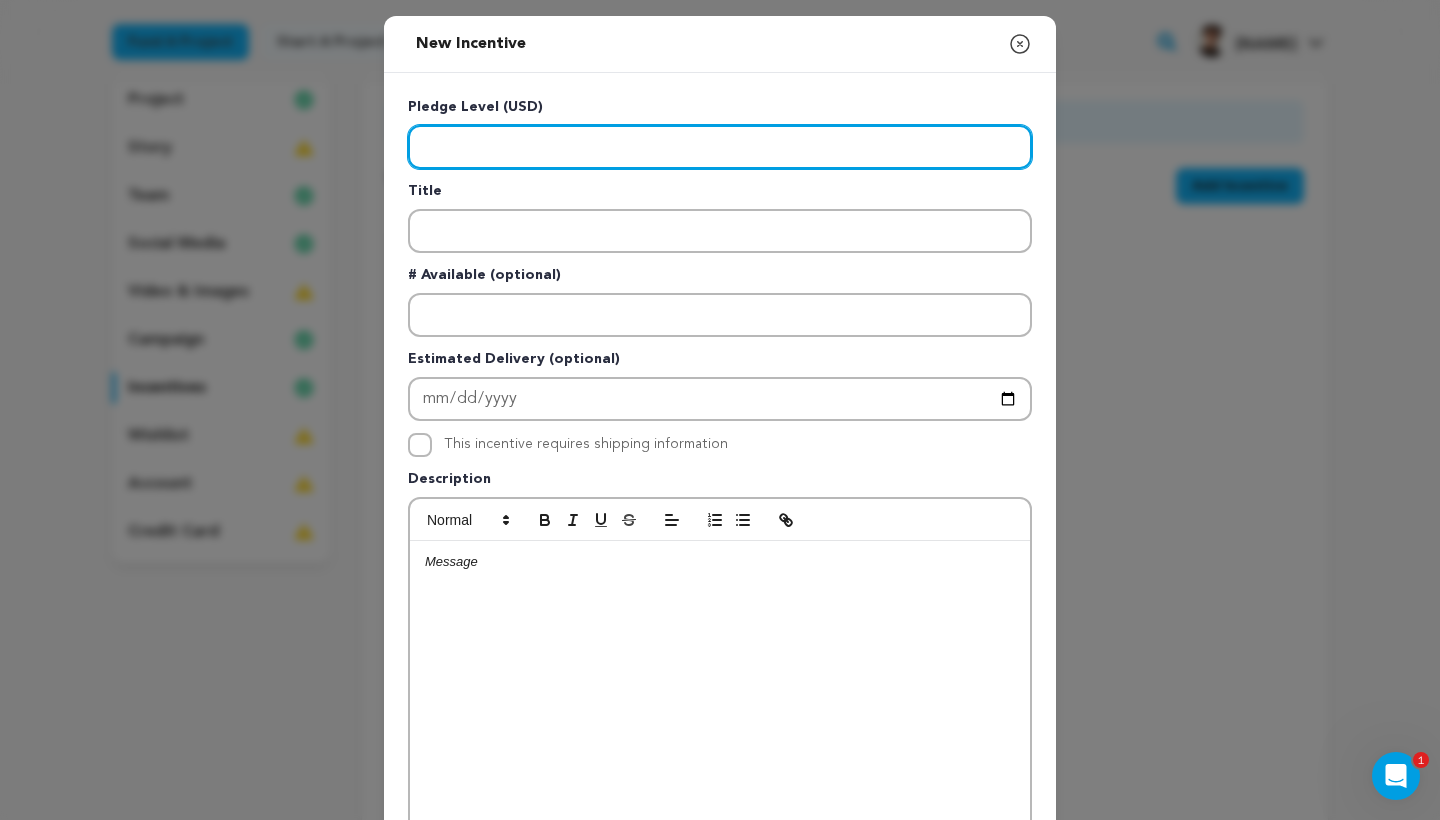 click at bounding box center [720, 147] 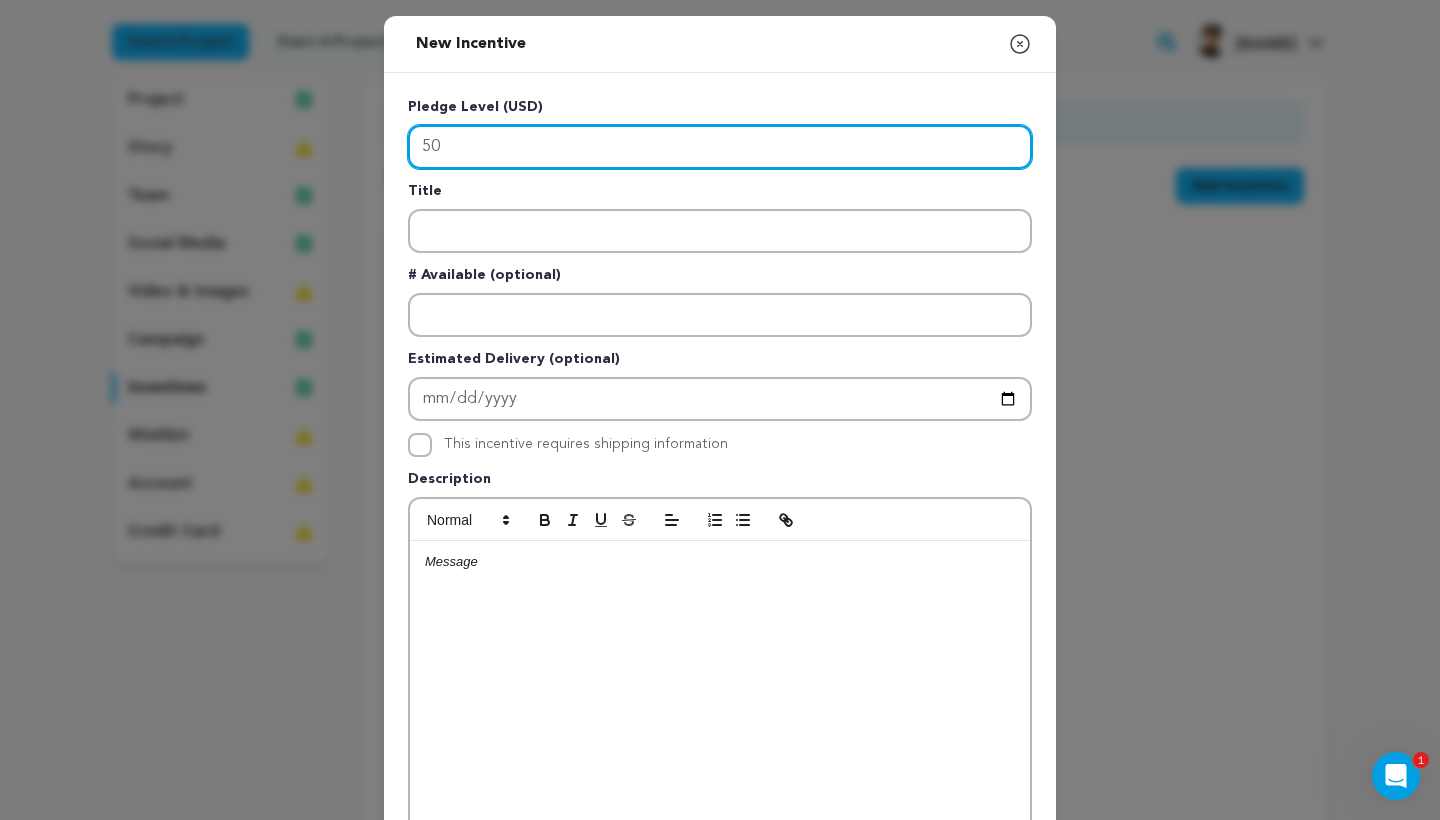 type on "50" 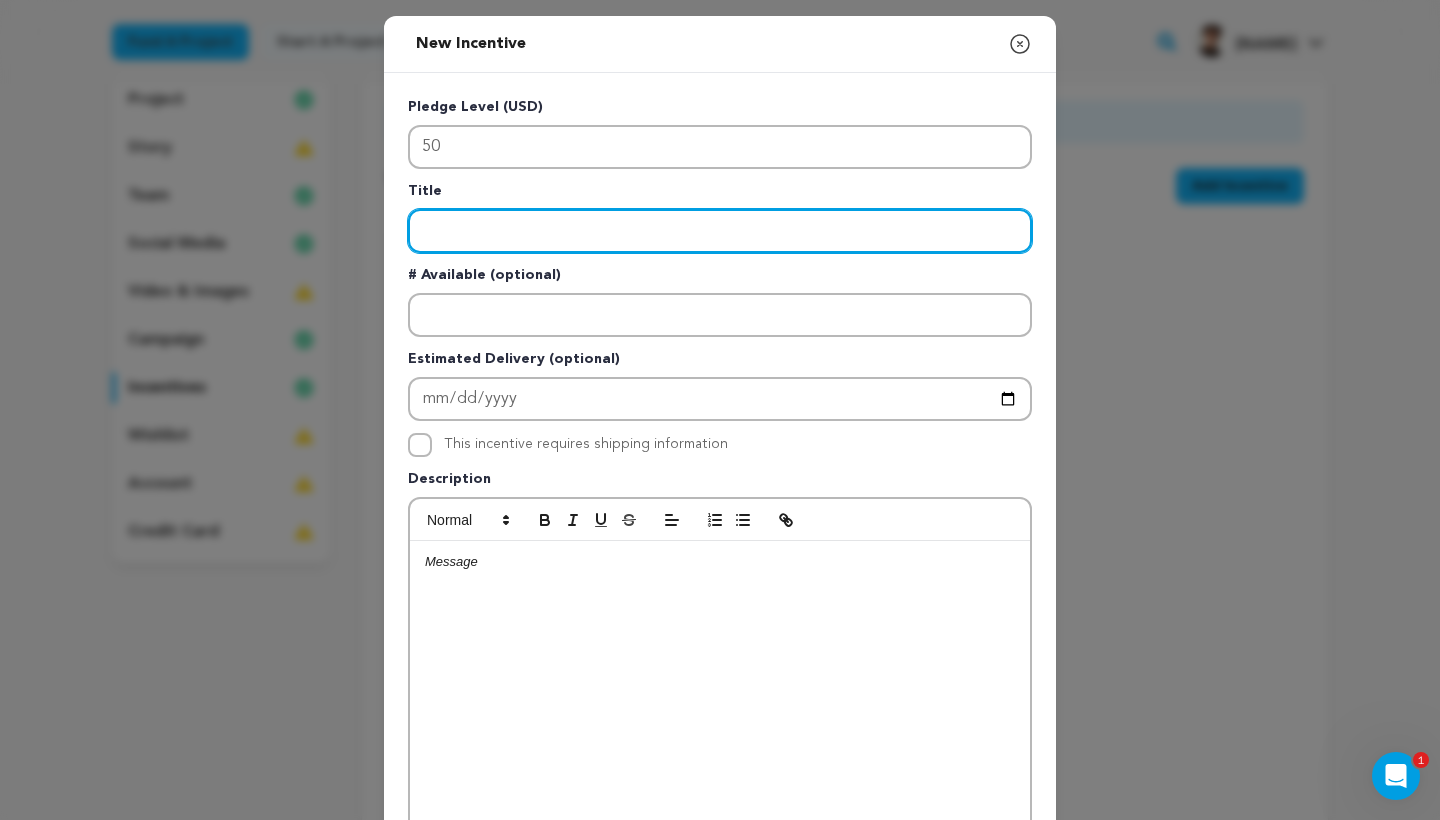 click at bounding box center (720, 231) 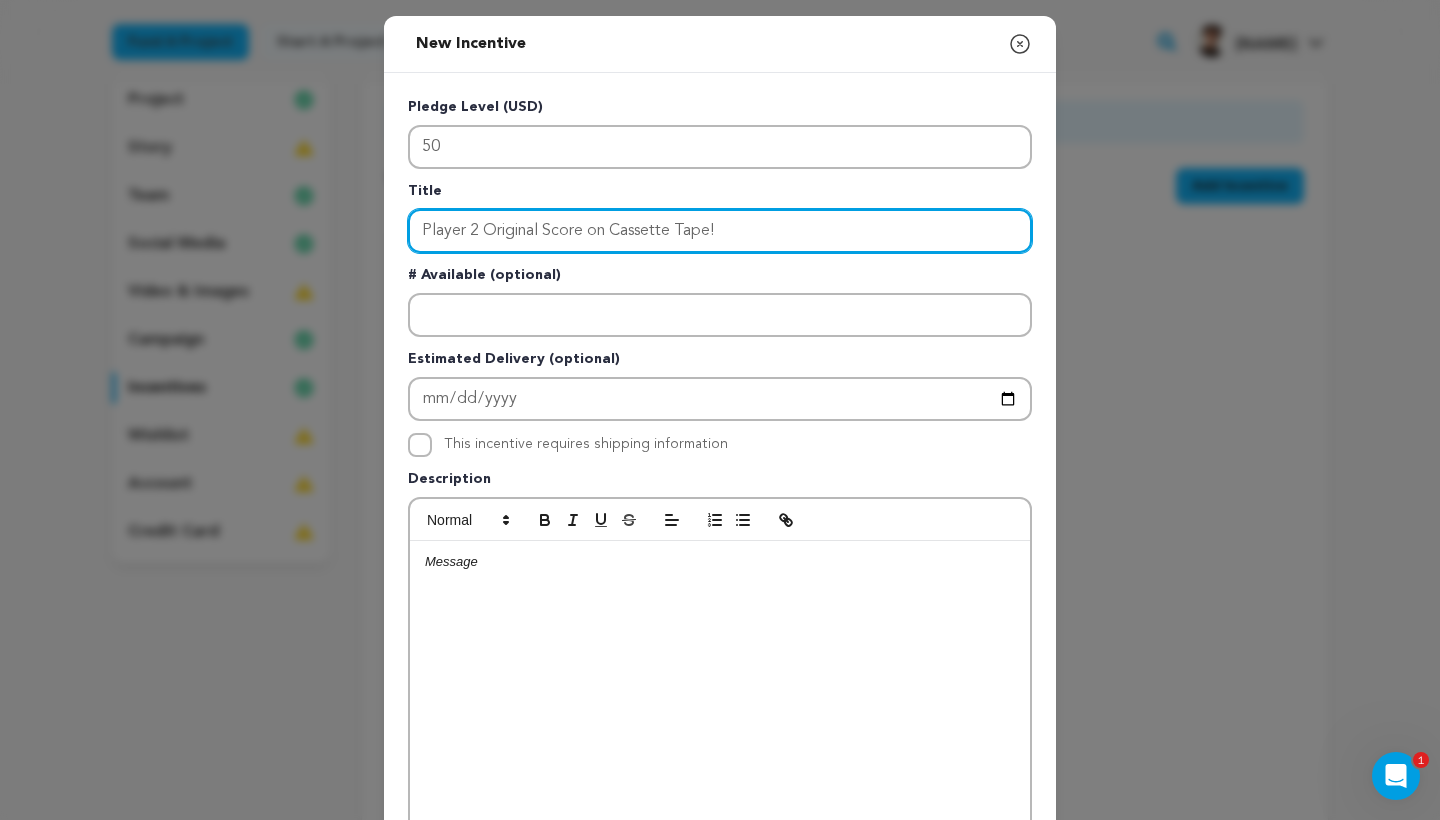 type on "Player 2 Original Score on Cassette Tape!" 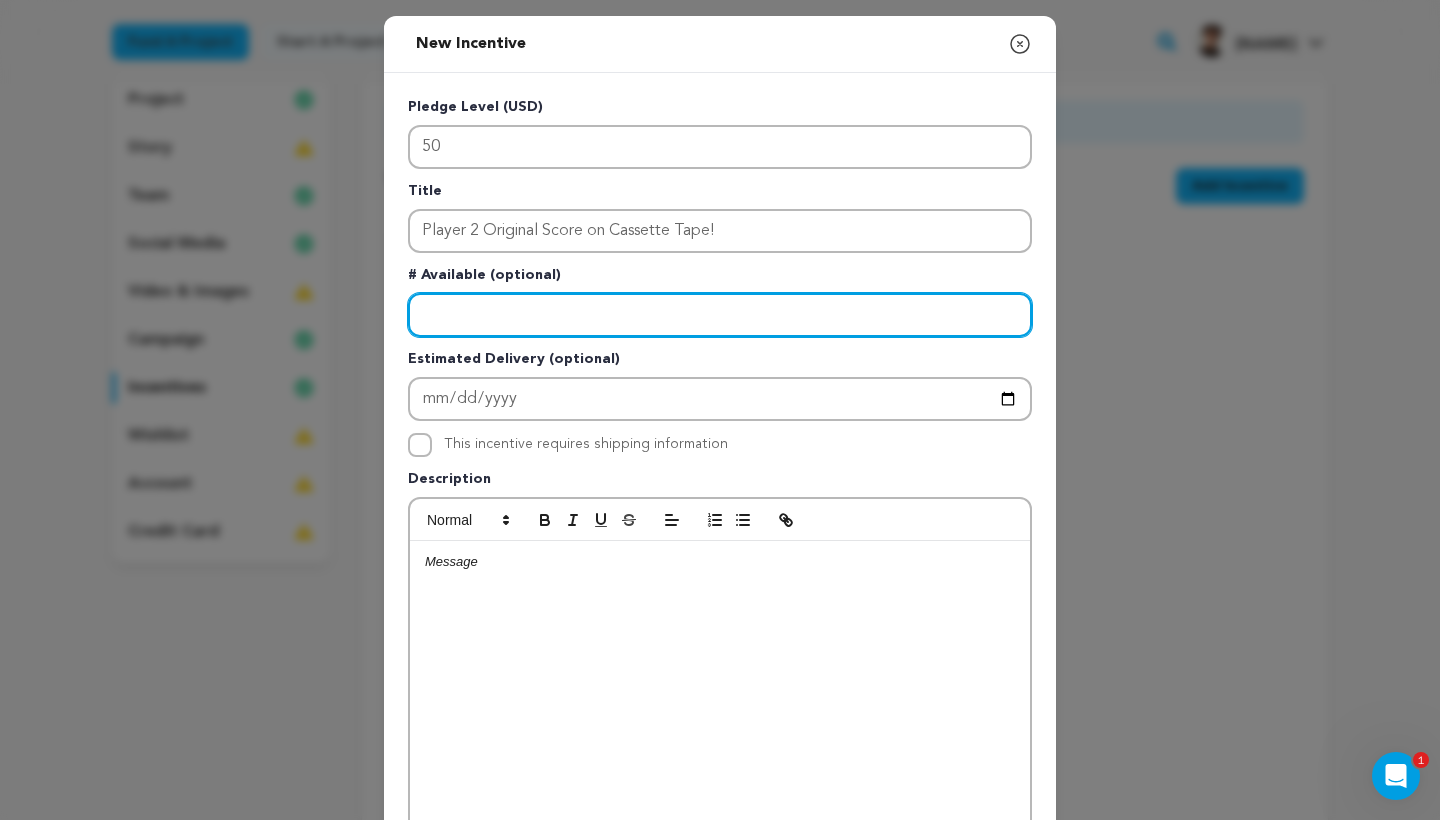 click at bounding box center [720, 315] 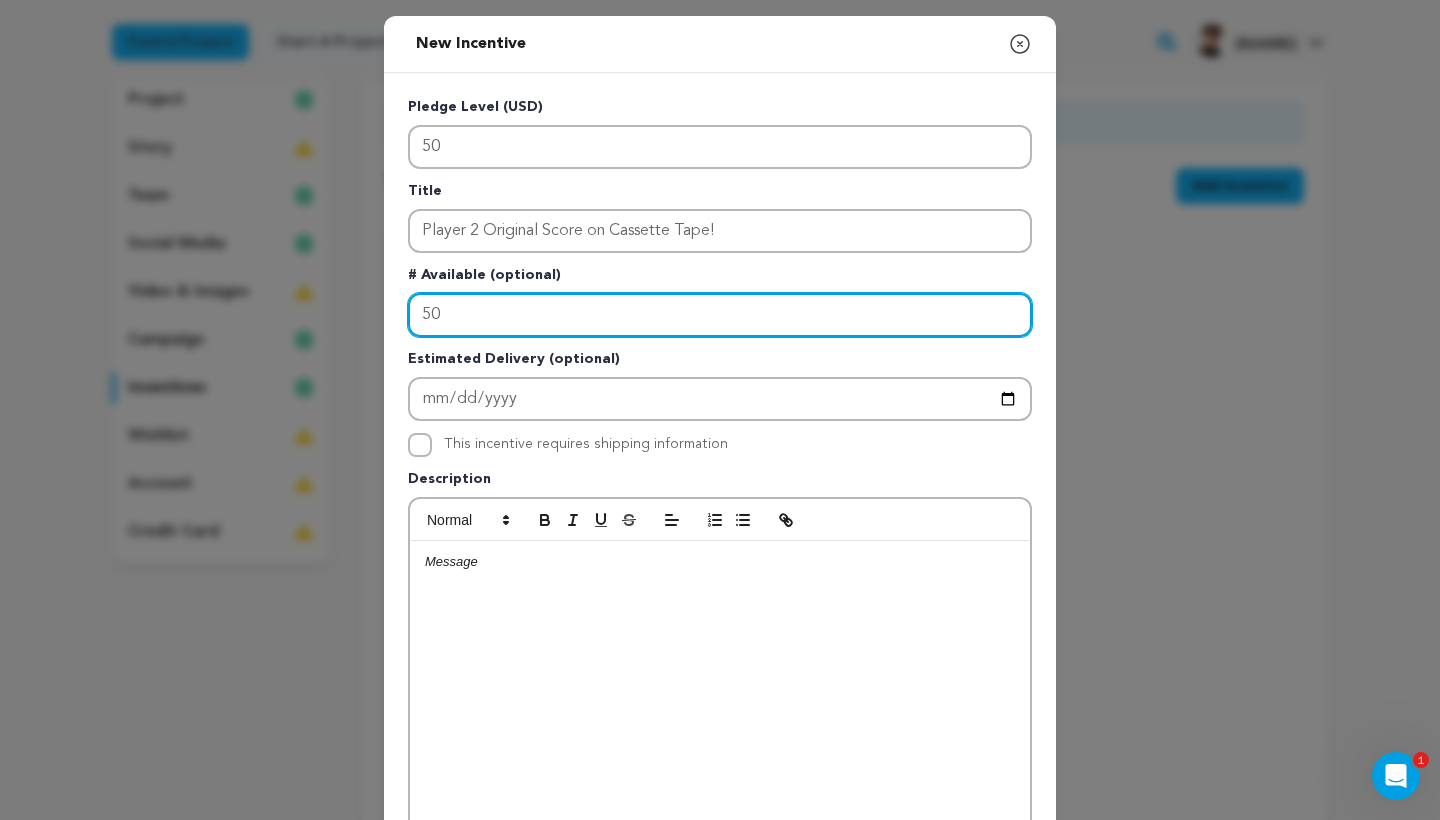 type on "50" 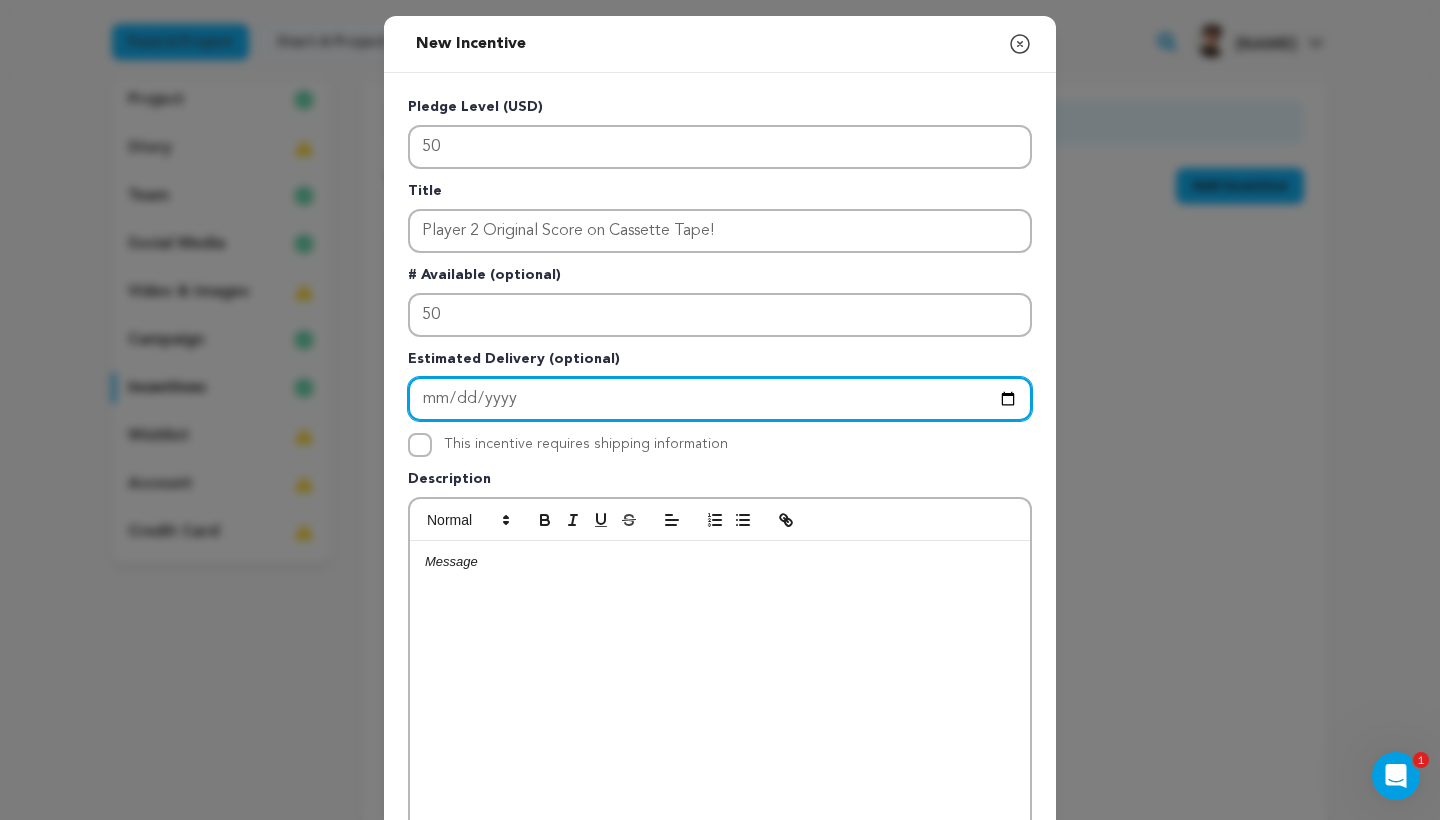 click at bounding box center [720, 399] 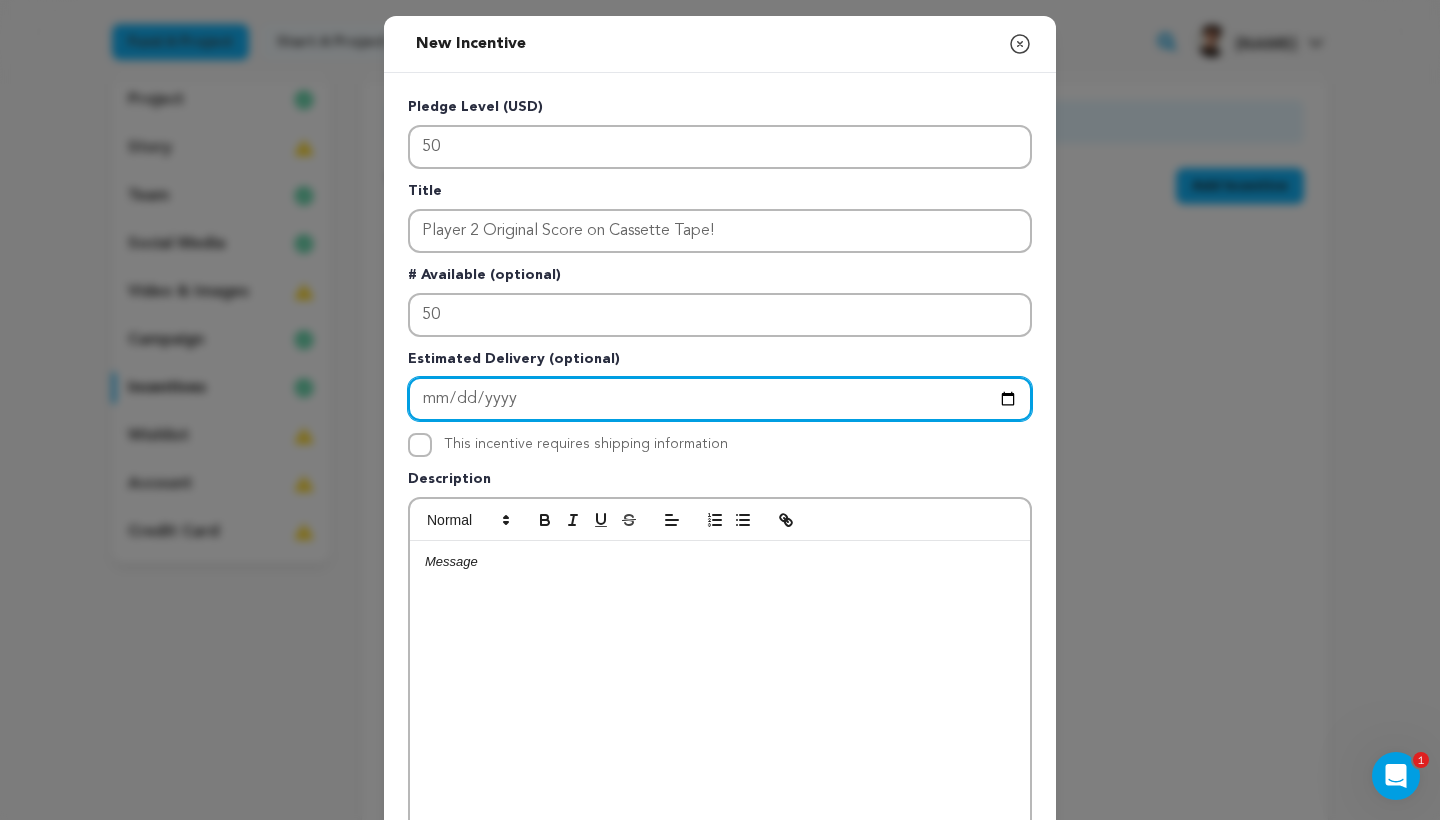 type on "[DATE]" 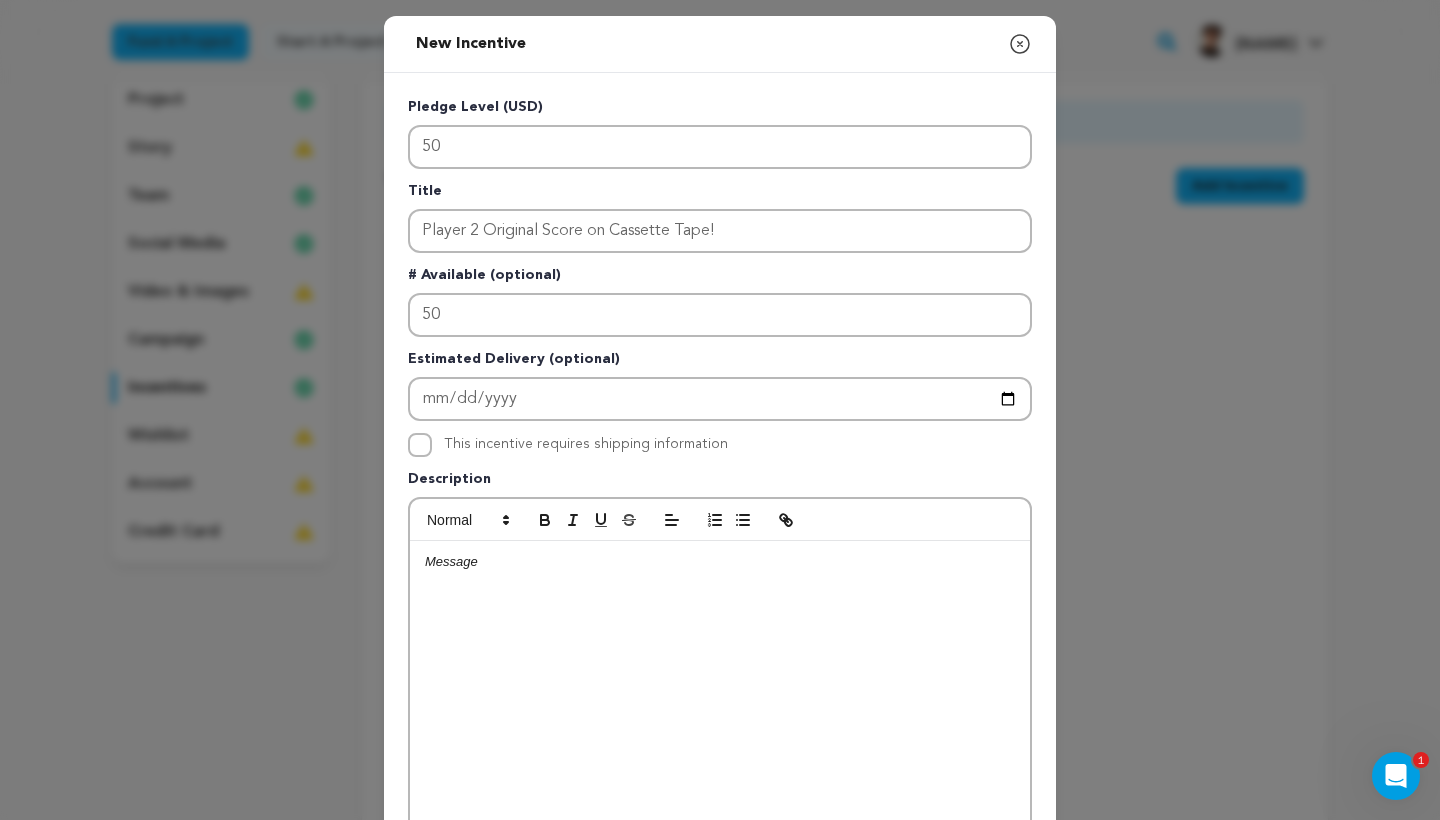 click on "Pledge Level (USD)
50
Title
Player 2 Original Score on Cassette Tape!
# Available (optional)
50
Estimated Delivery (optional)
2026-01-31
This incentive requires shipping information" at bounding box center [720, 519] 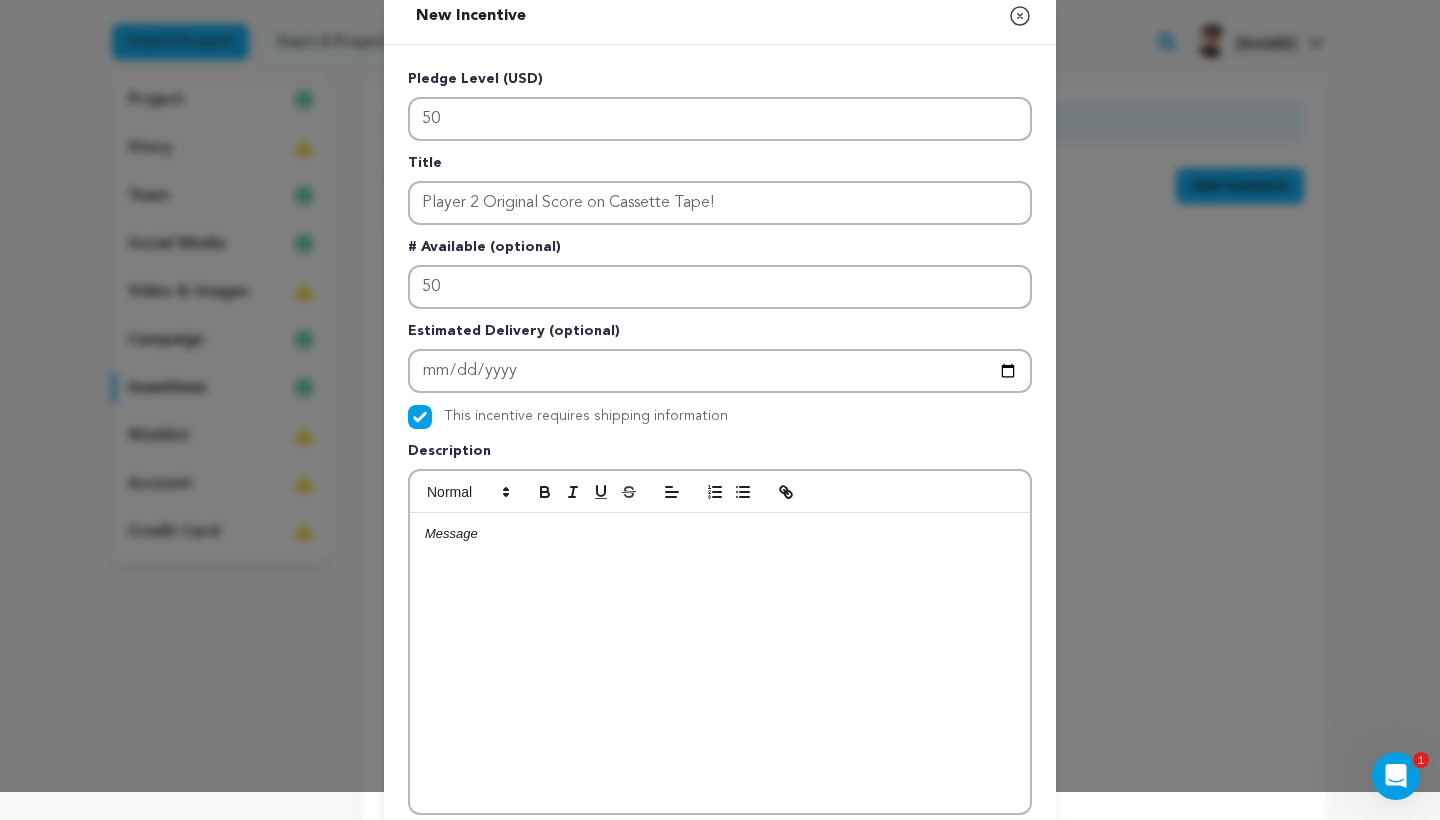 scroll, scrollTop: 40, scrollLeft: 0, axis: vertical 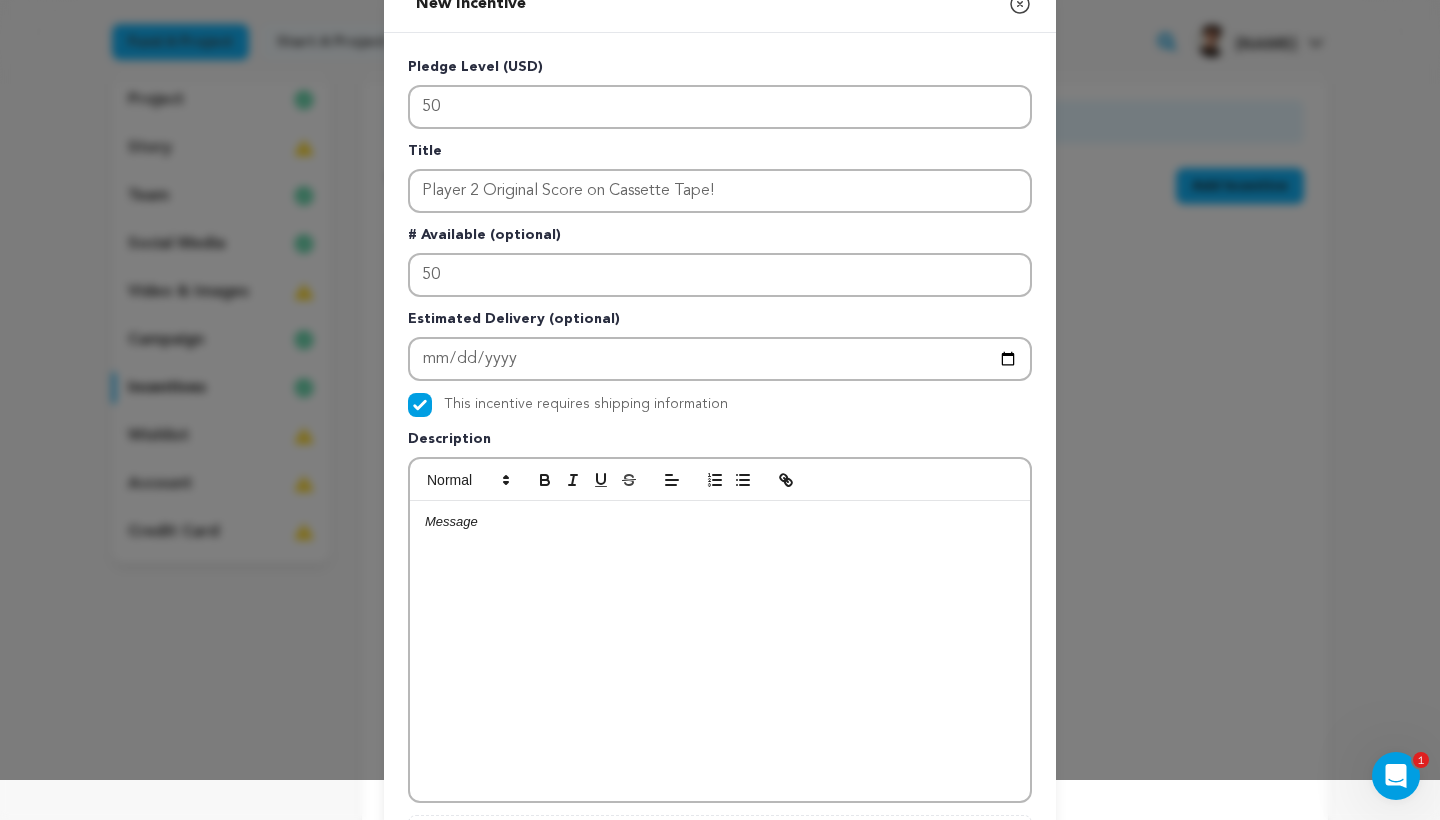 click at bounding box center [720, 651] 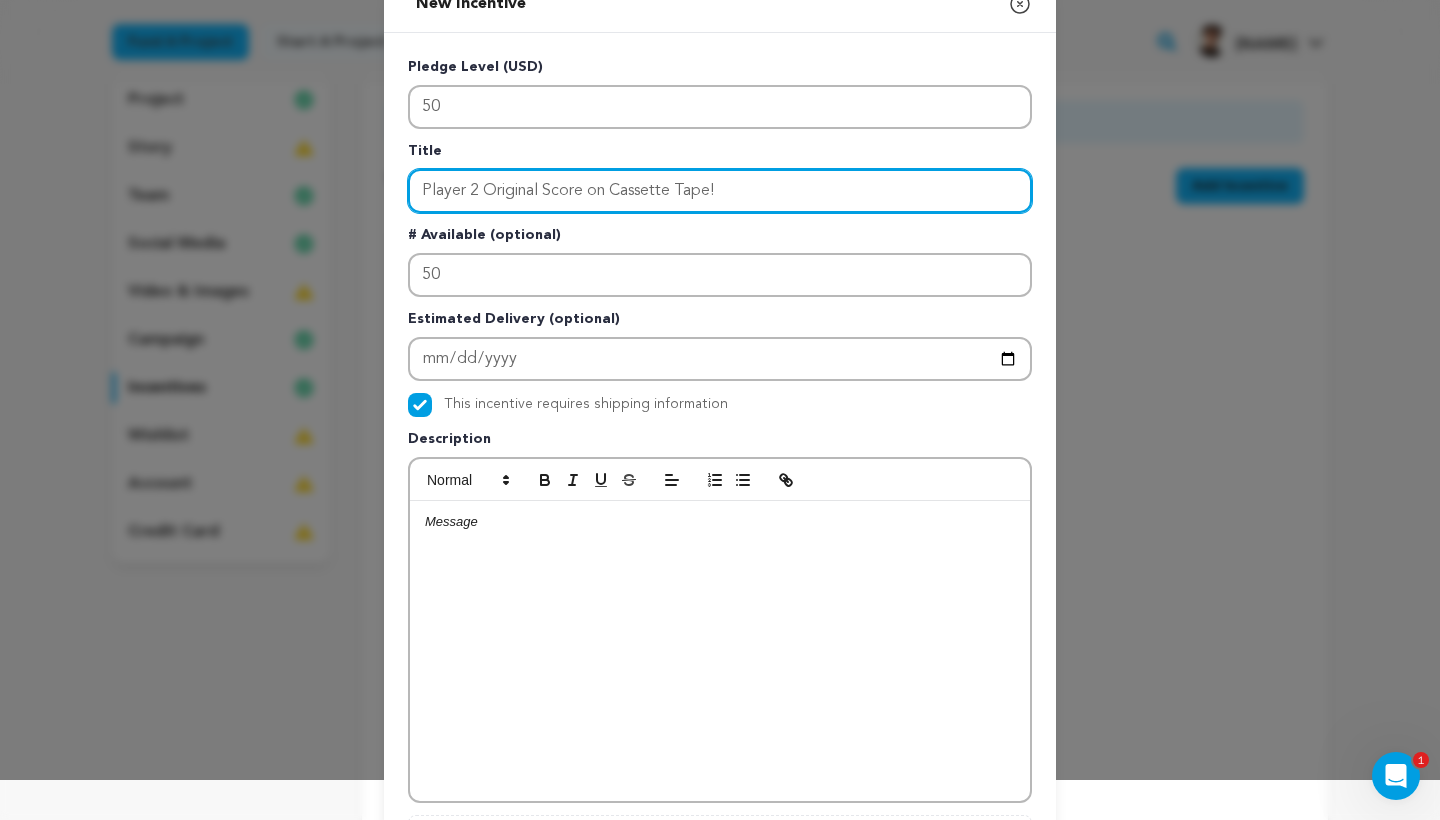 drag, startPoint x: 718, startPoint y: 193, endPoint x: 681, endPoint y: 193, distance: 37 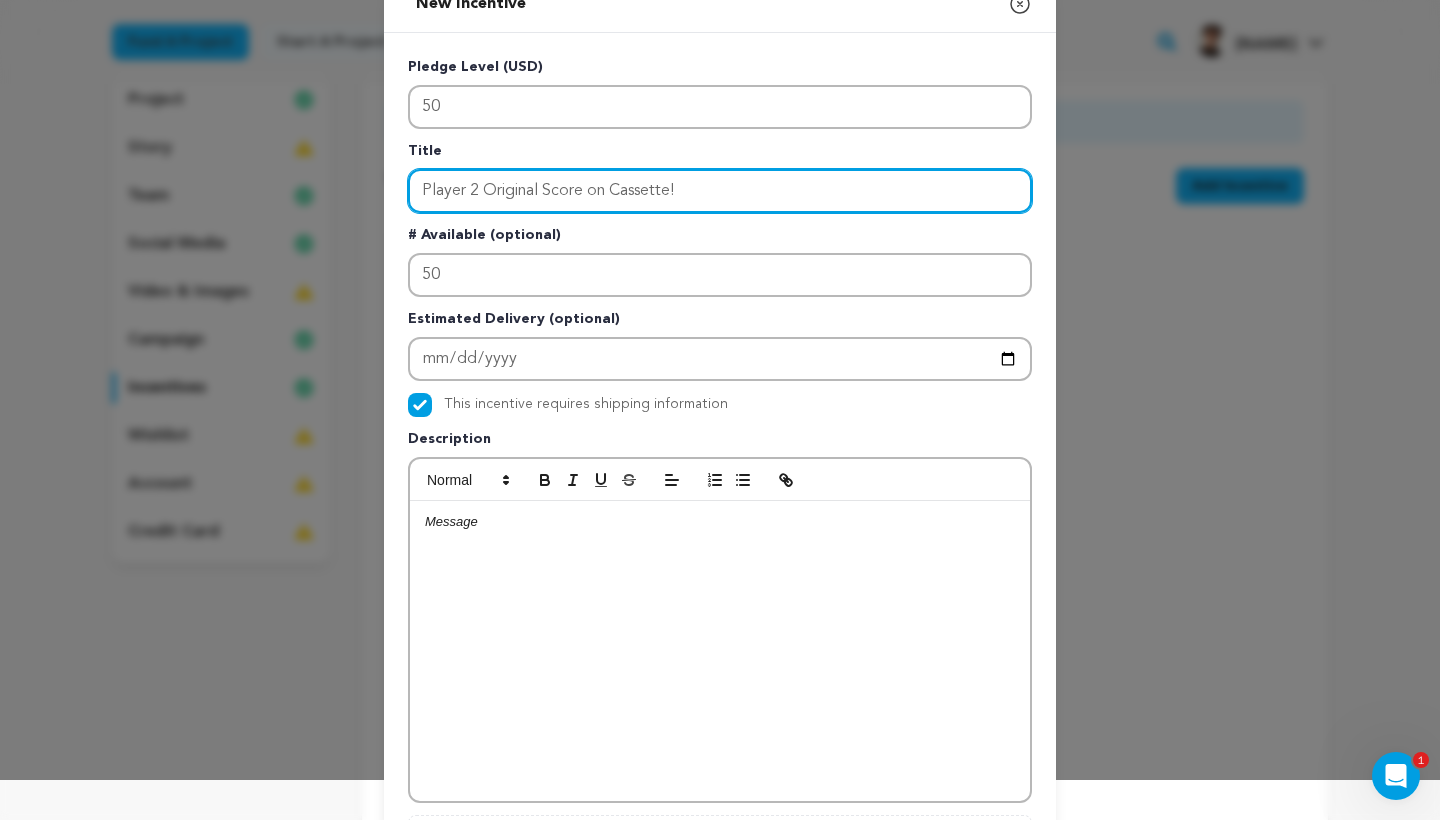type on "Player 2 Original Score on Cassette!" 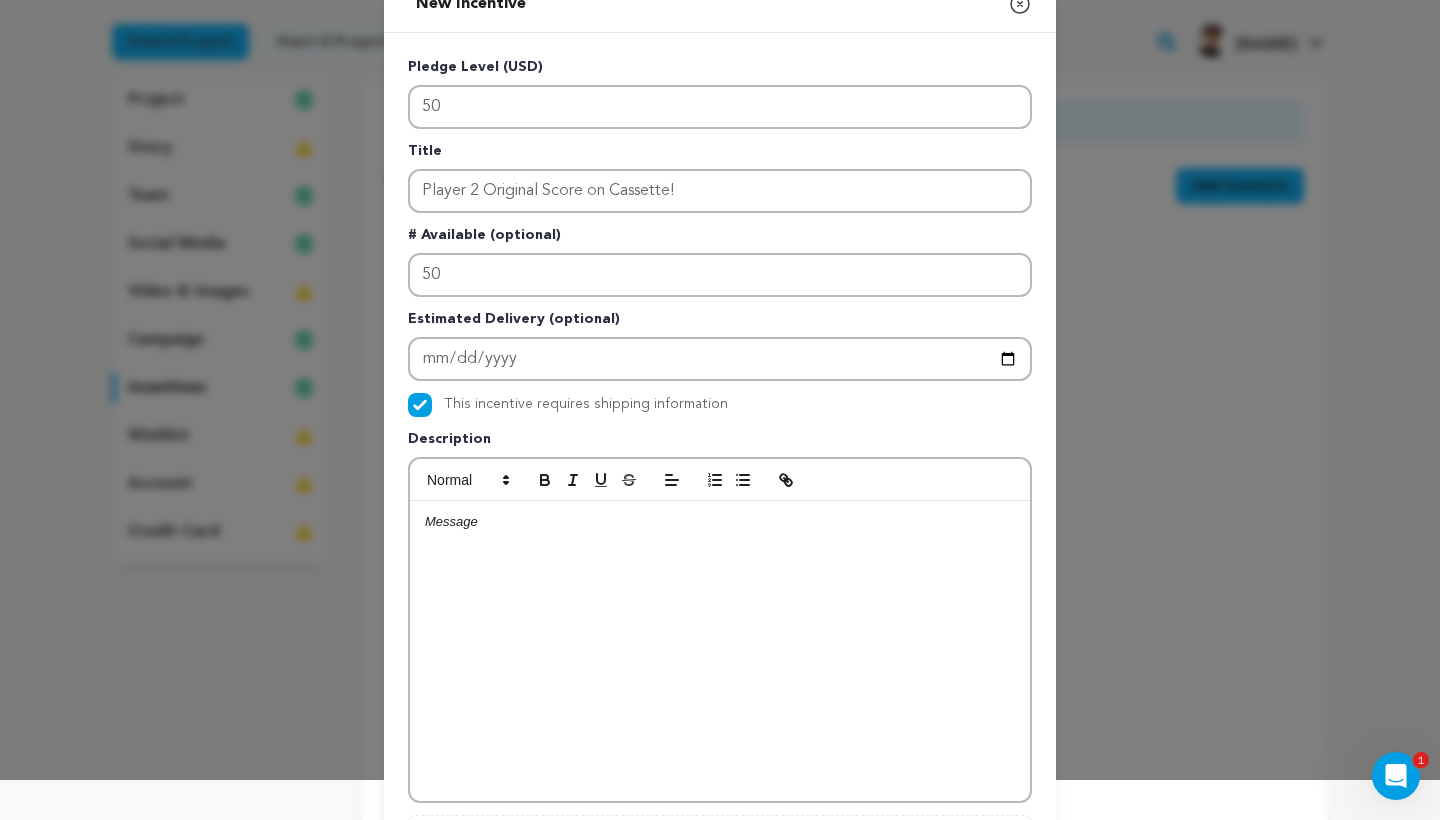 click at bounding box center (720, 651) 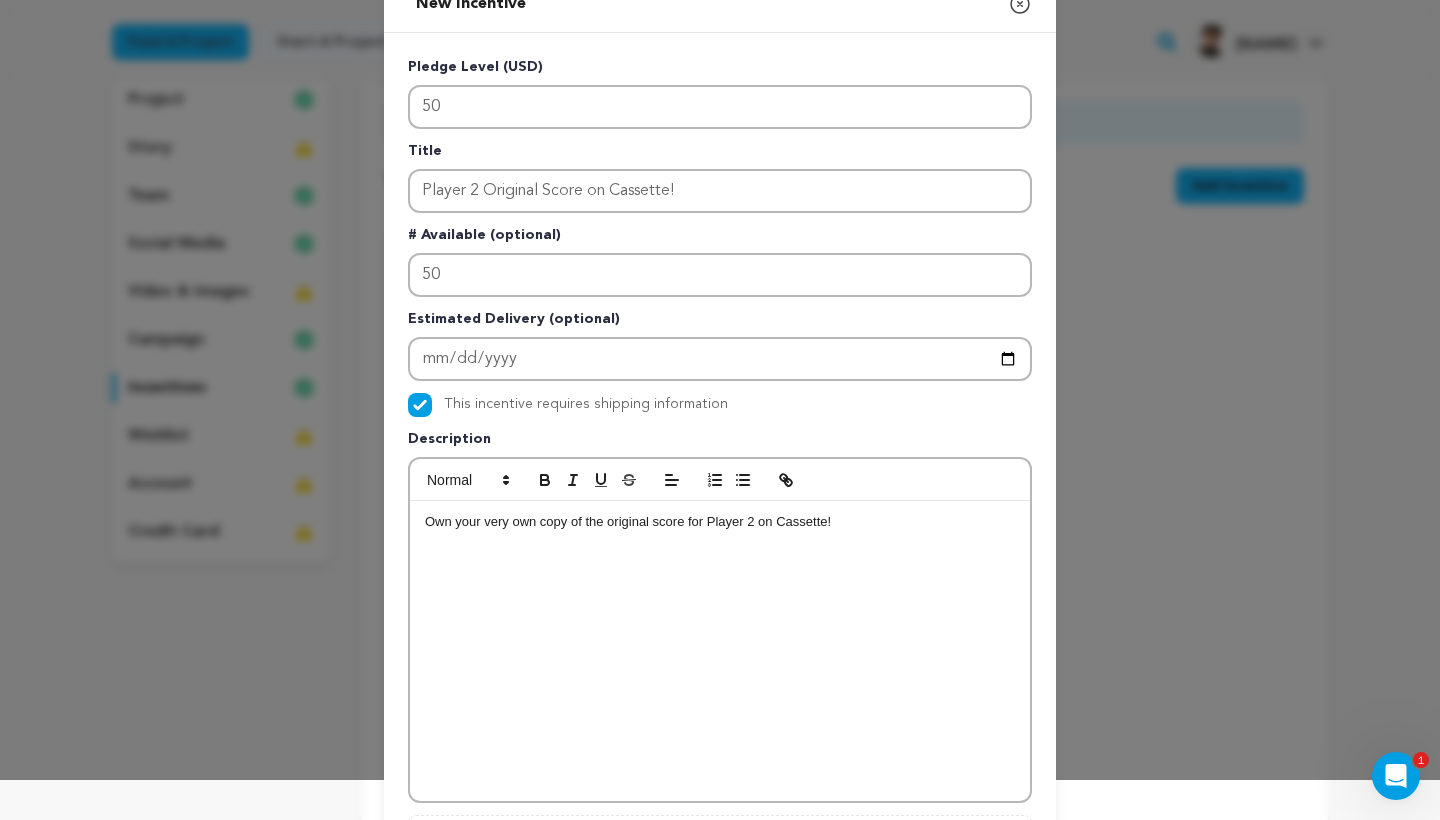 click on "Own your very own copy of the original score for Player 2 on Cassette!" at bounding box center (720, 522) 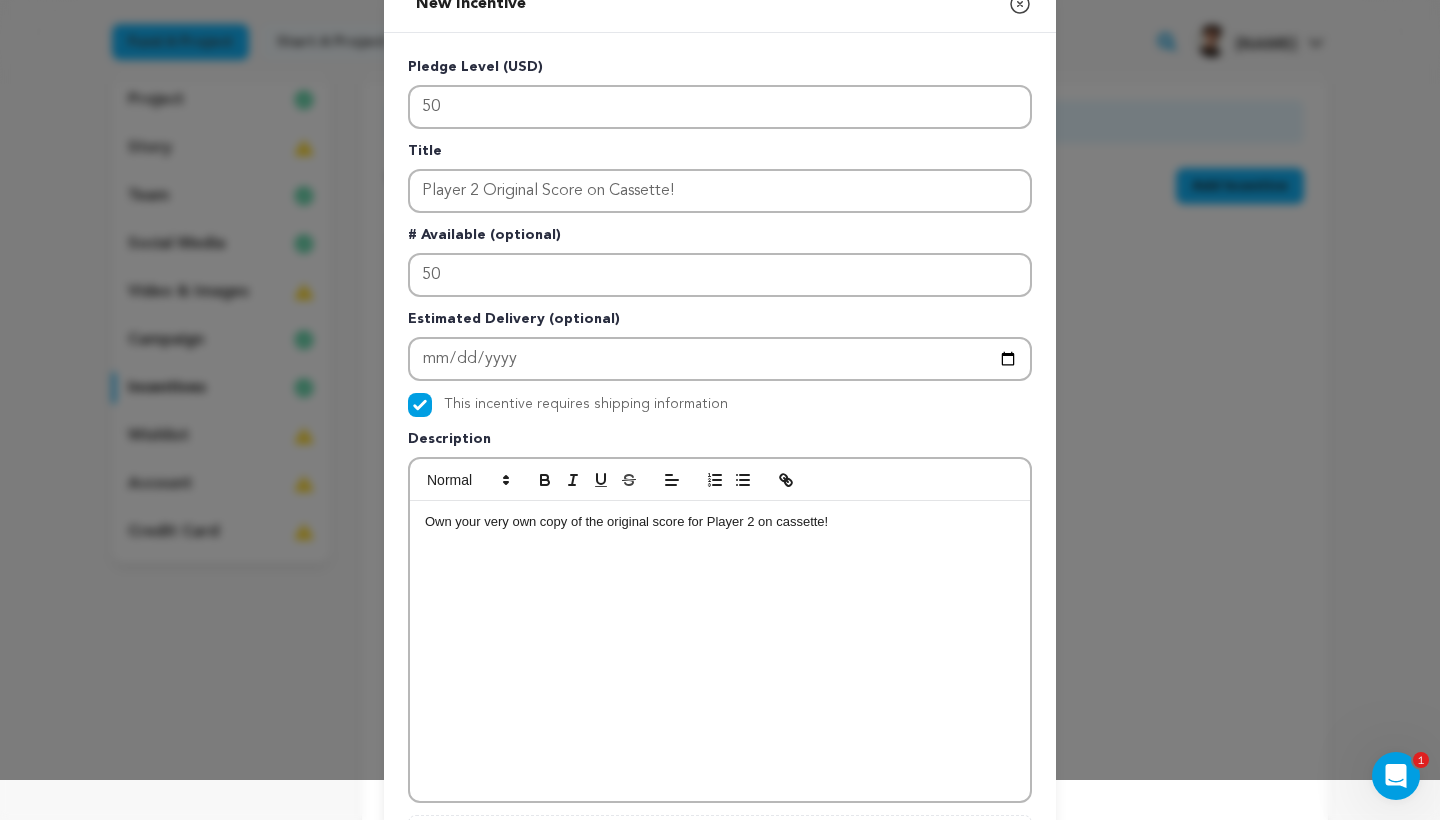 click on "Own your very own copy of the original score for Player 2 on cassette!" at bounding box center [720, 522] 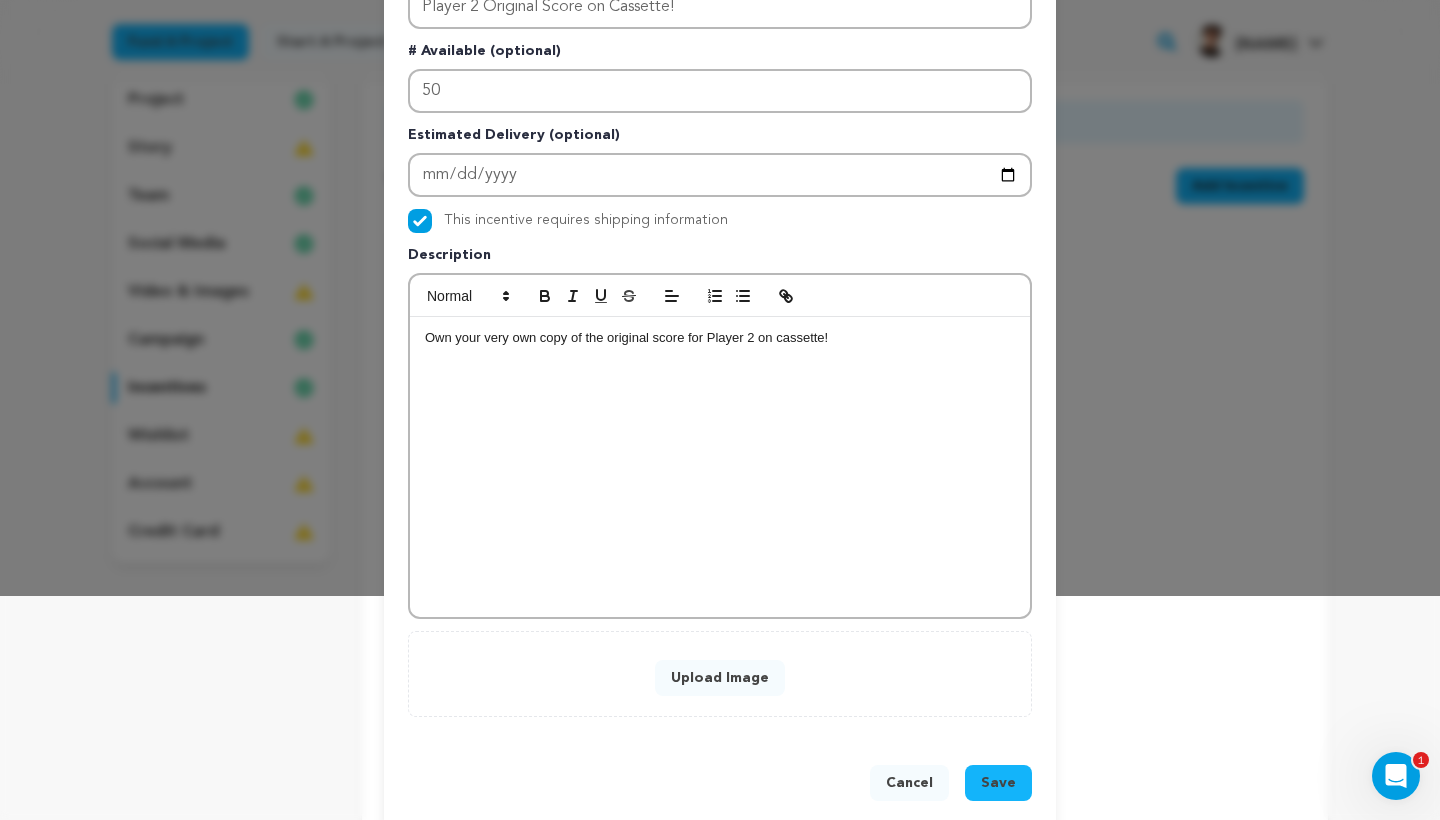 scroll, scrollTop: 226, scrollLeft: 0, axis: vertical 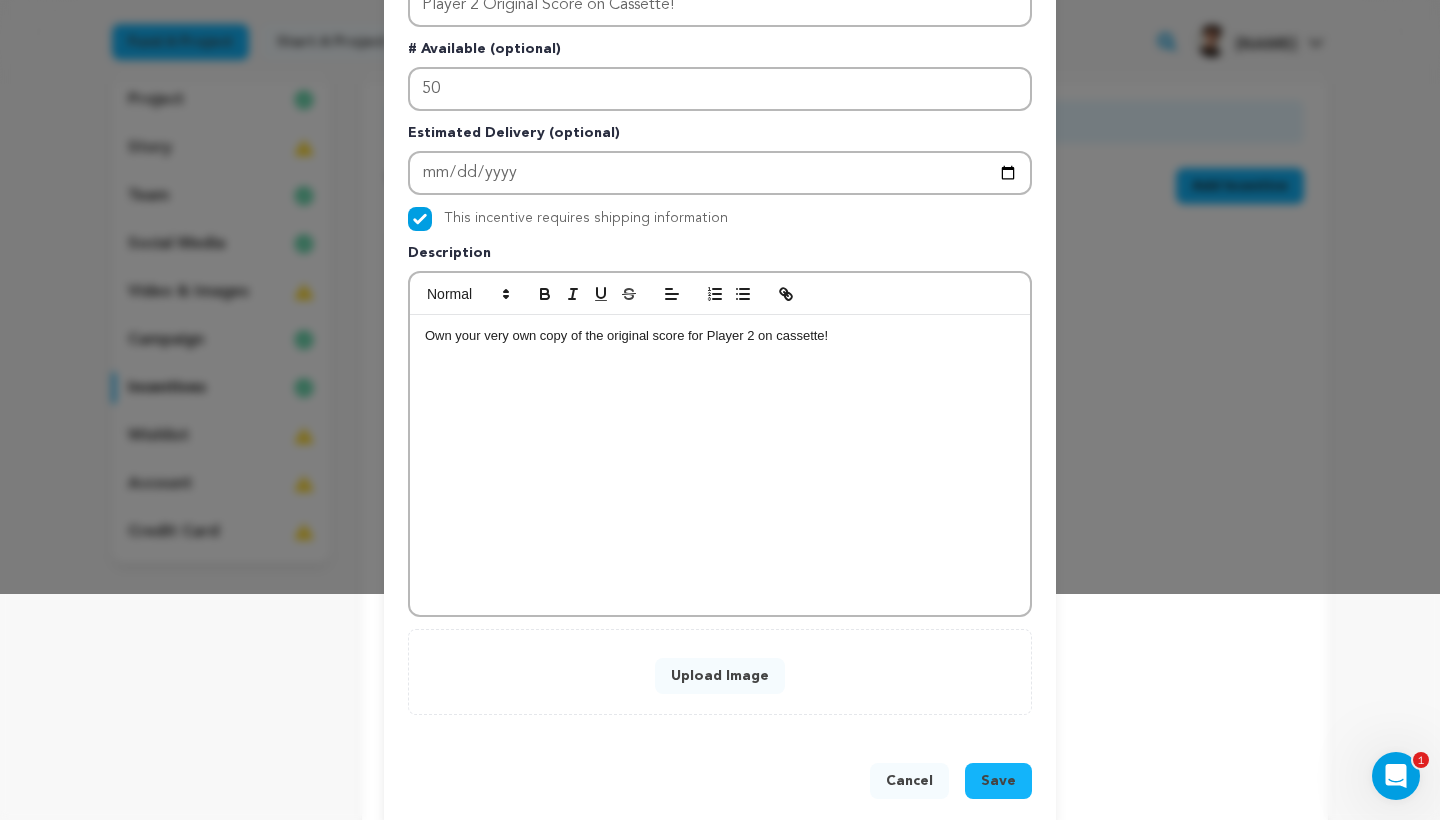 click on "Upload Image" at bounding box center (720, 676) 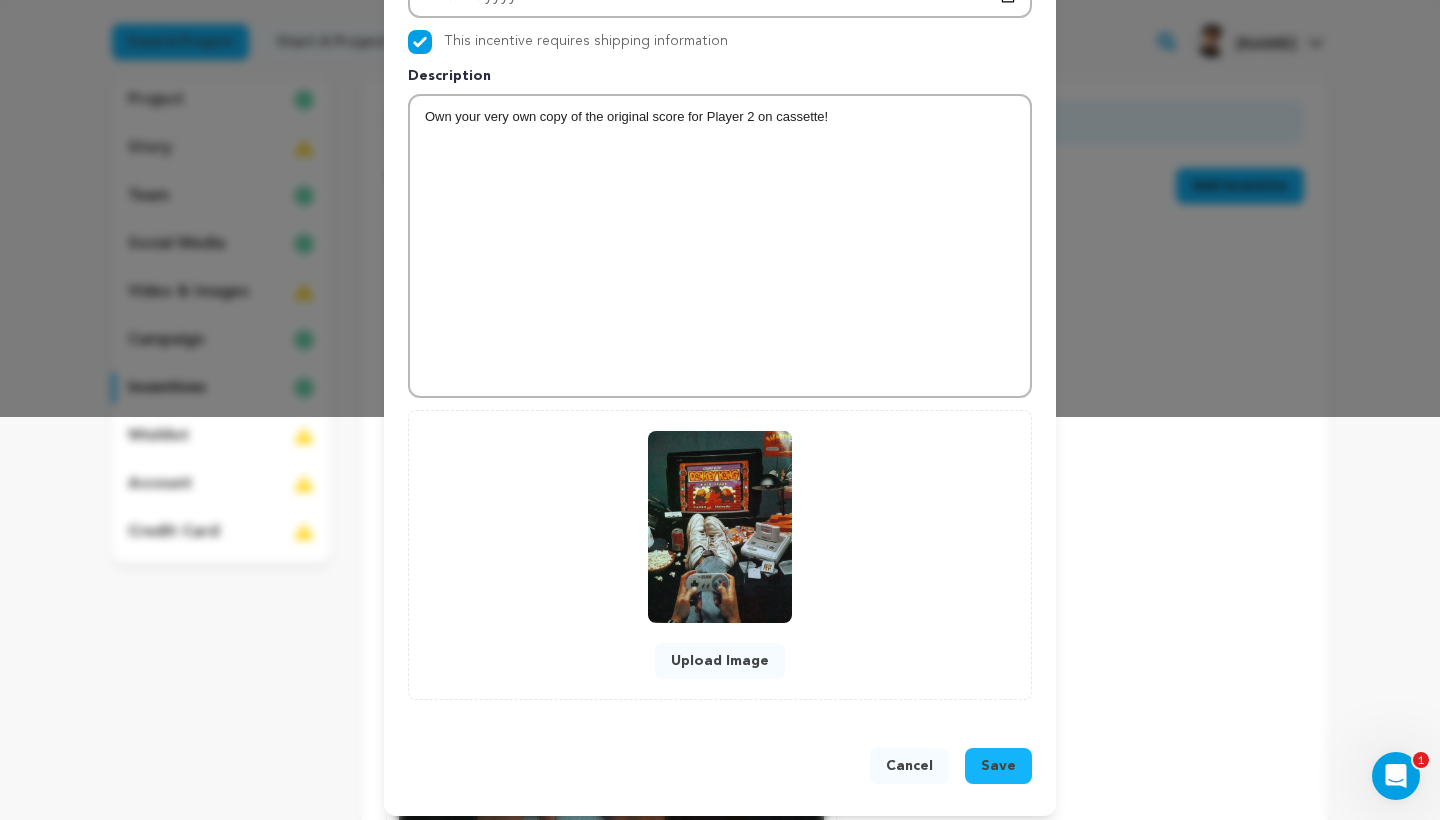 scroll, scrollTop: 405, scrollLeft: 0, axis: vertical 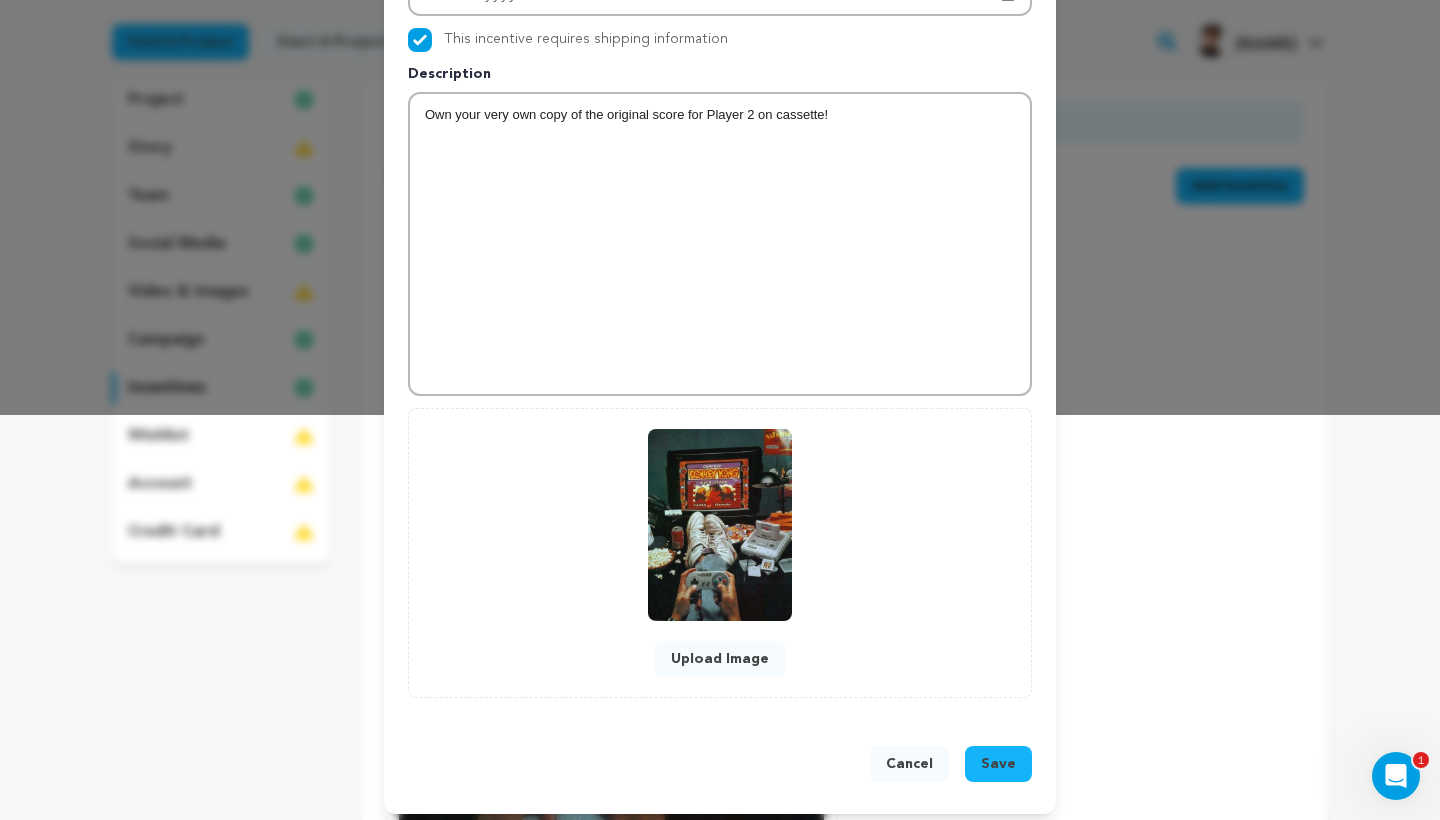 click on "Save" at bounding box center [998, 764] 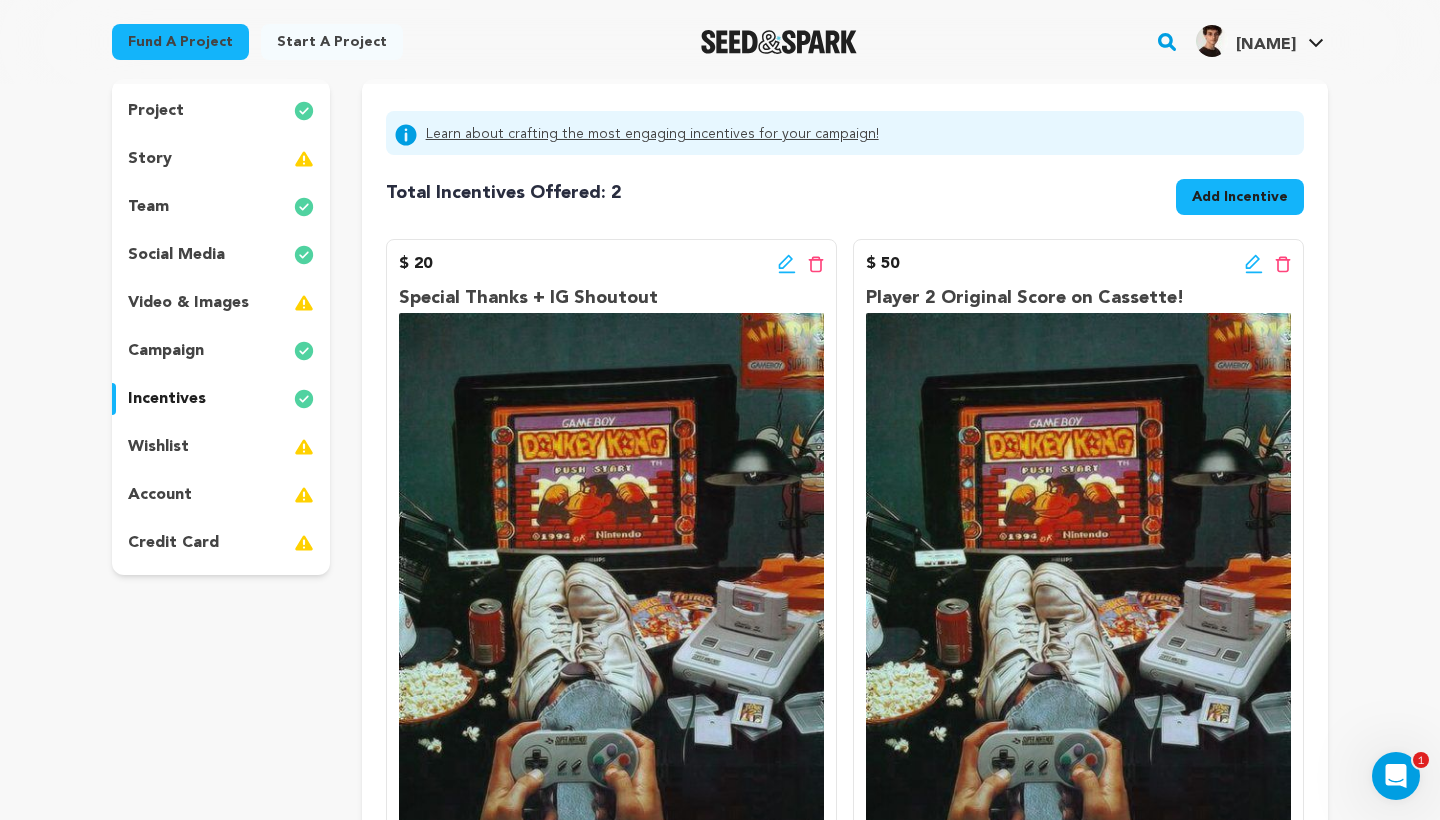 scroll, scrollTop: 131, scrollLeft: 0, axis: vertical 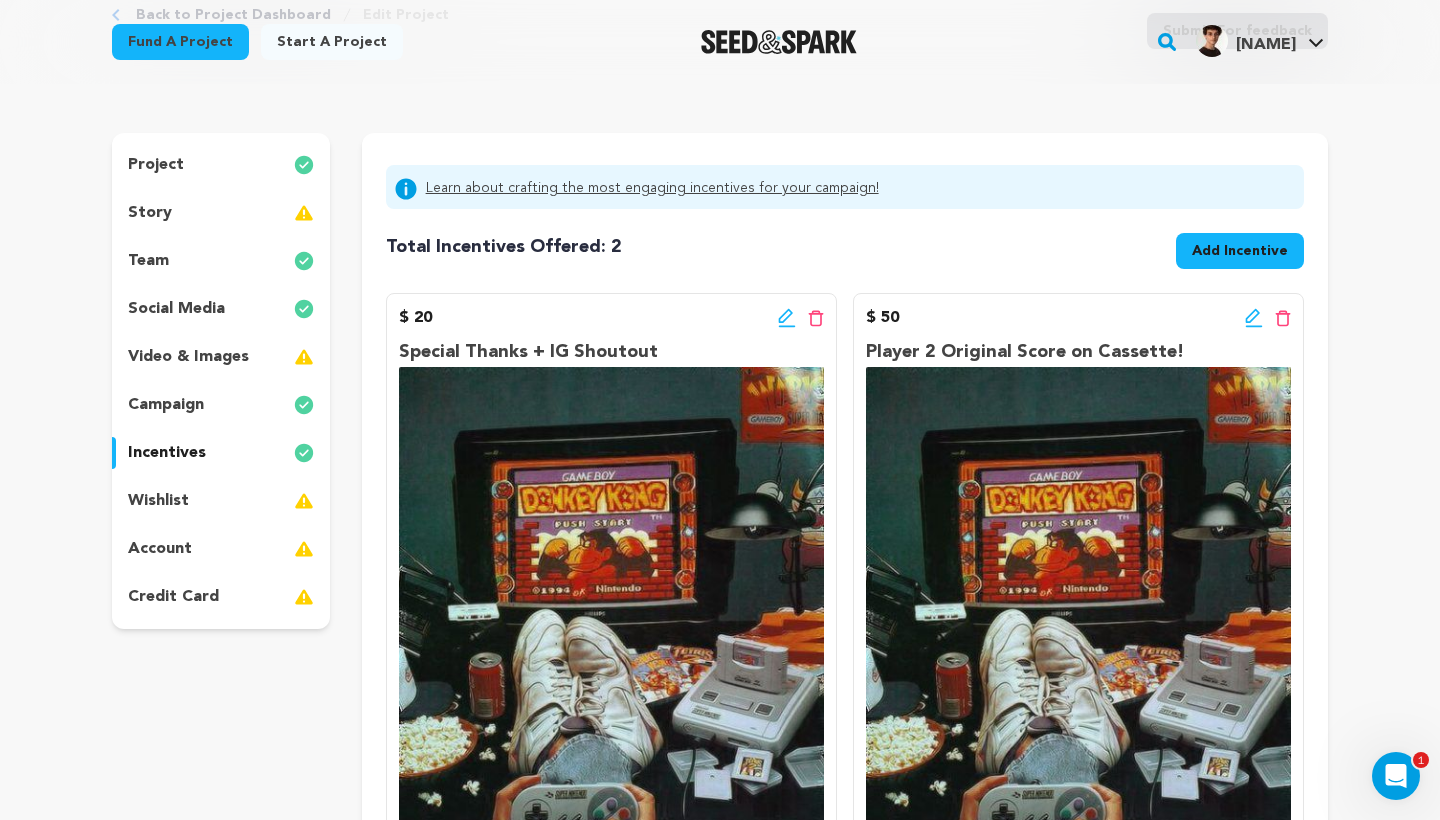 click on "Add Incentive" at bounding box center (1240, 251) 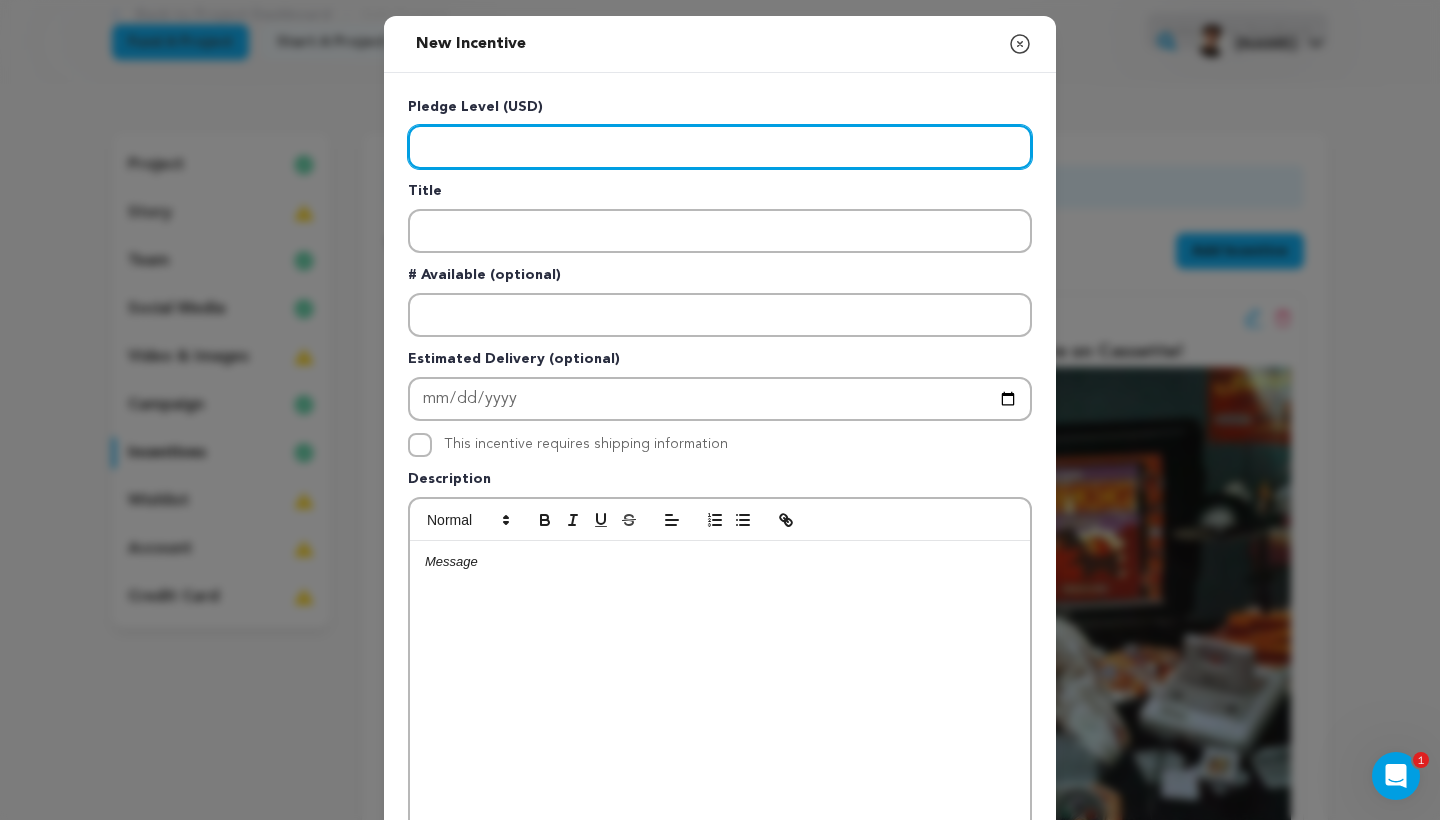 click at bounding box center (720, 147) 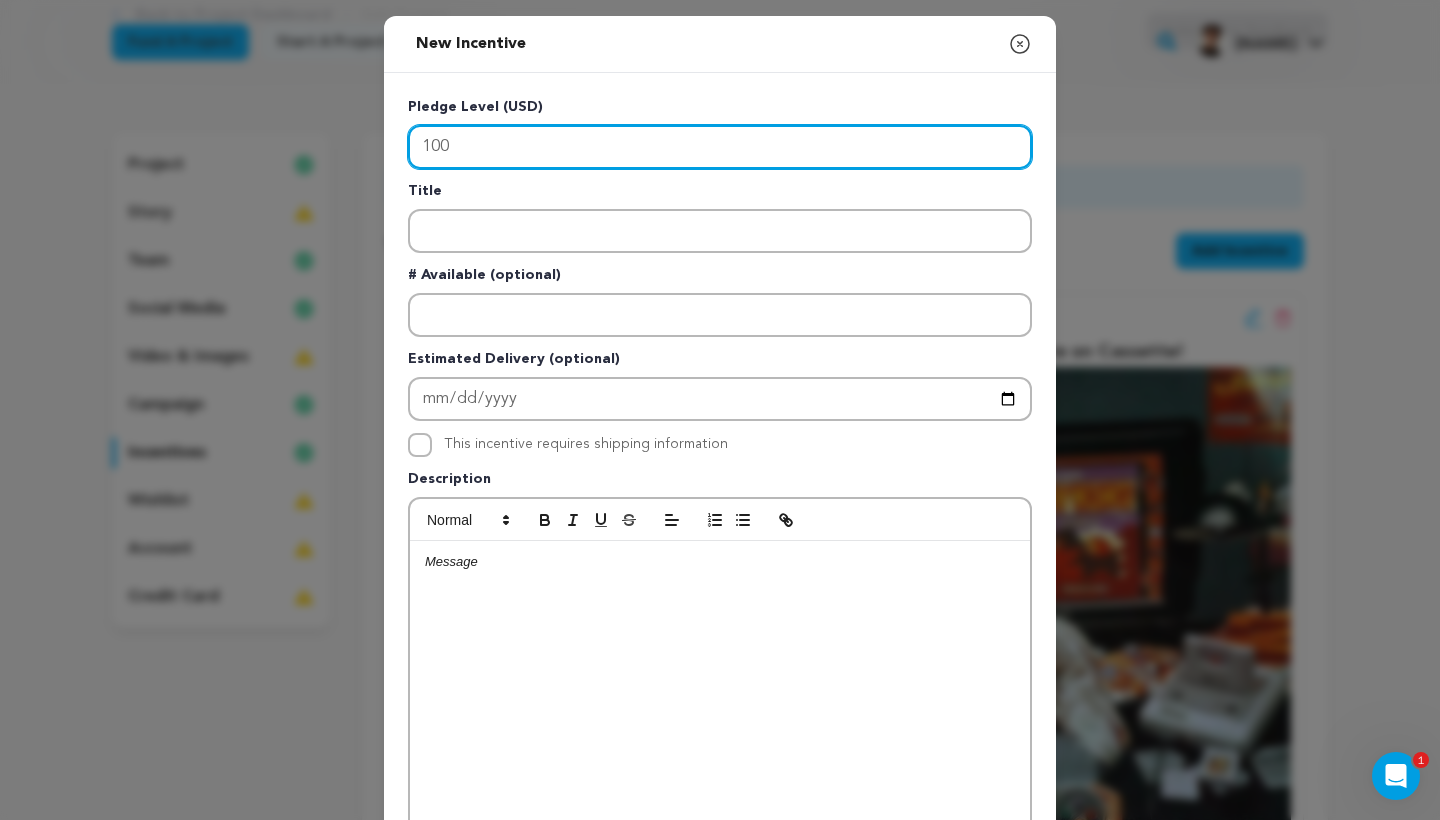 type on "100" 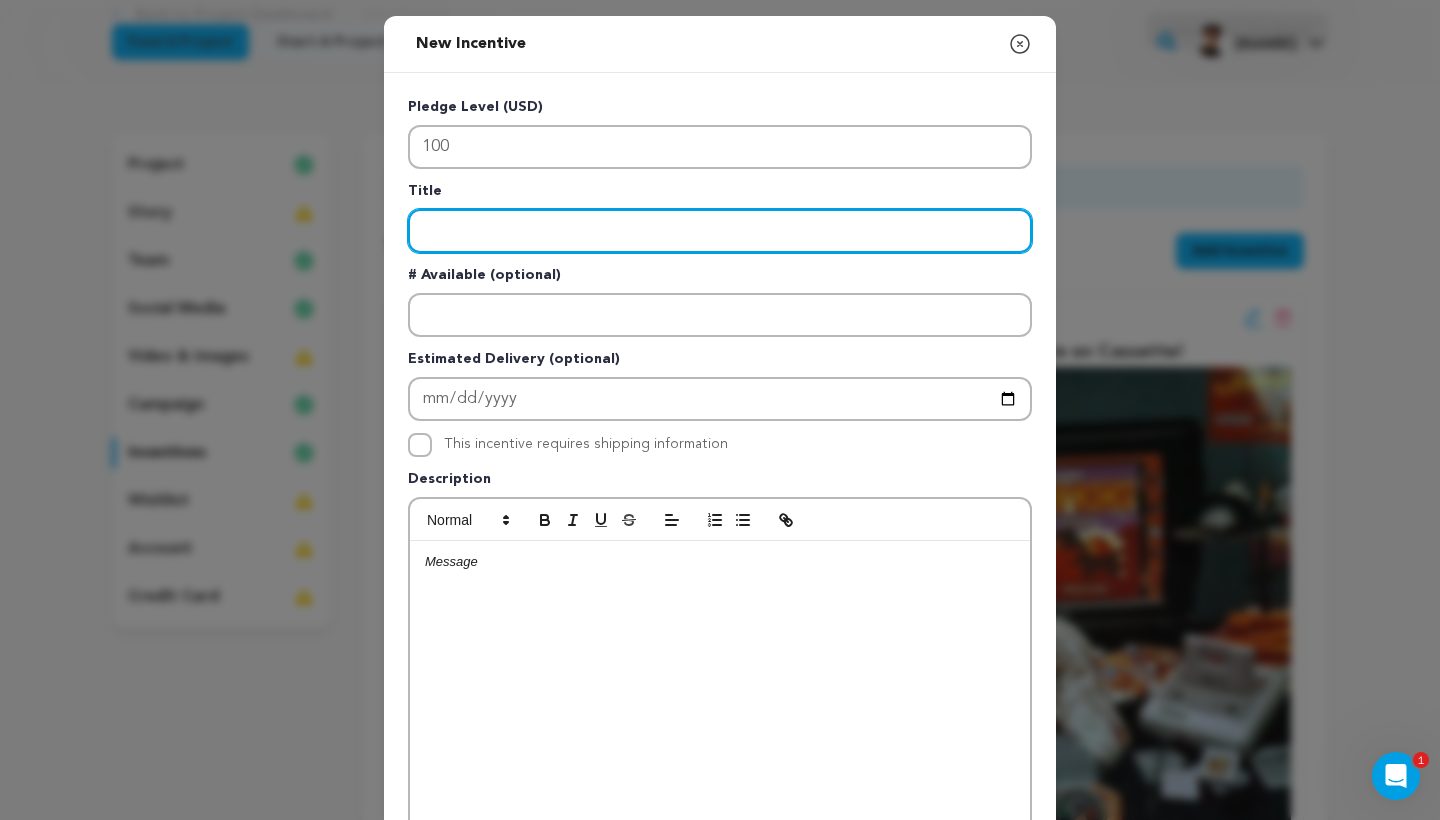 click at bounding box center [720, 231] 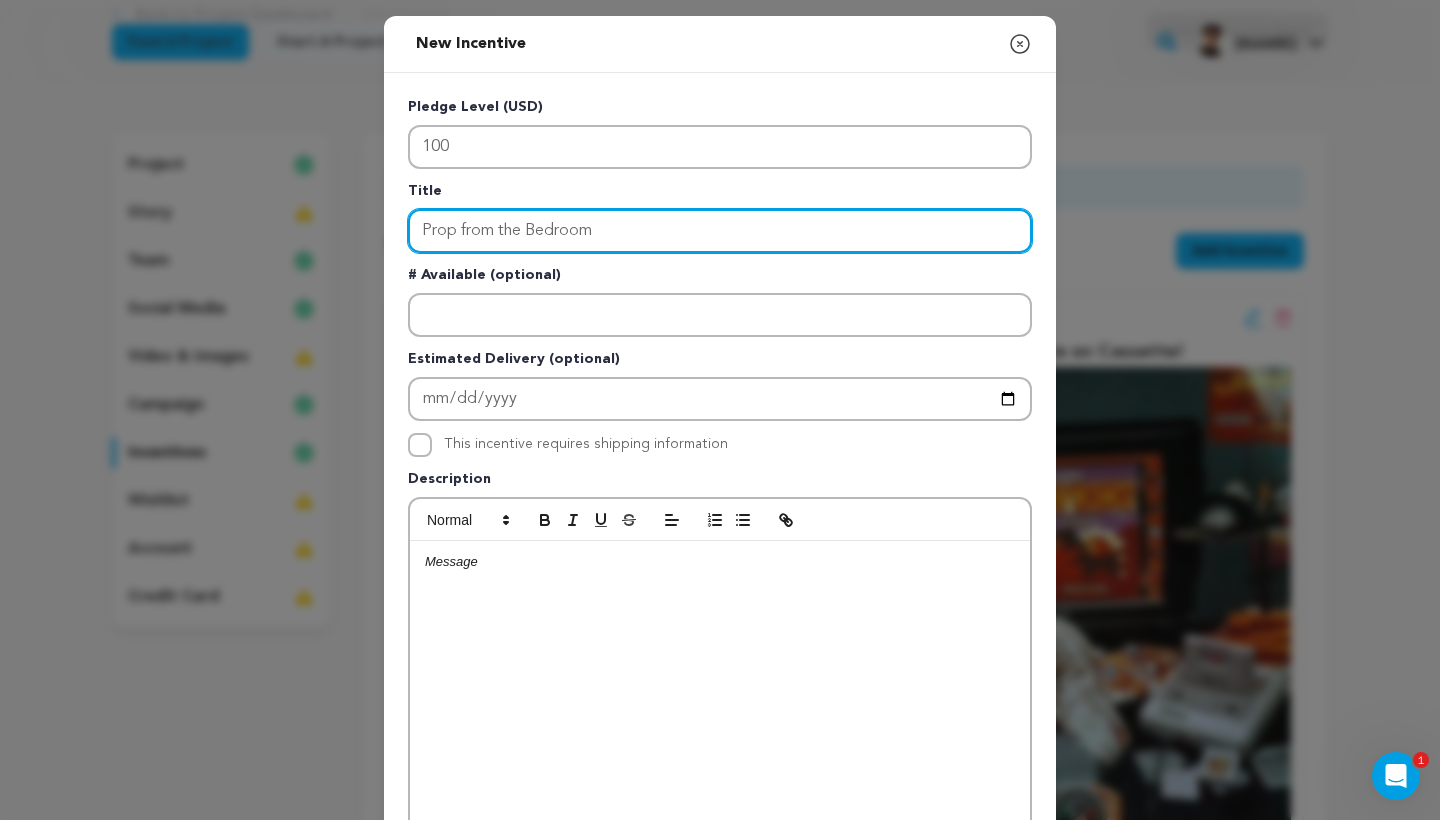 type on "Prop from the Bedroom" 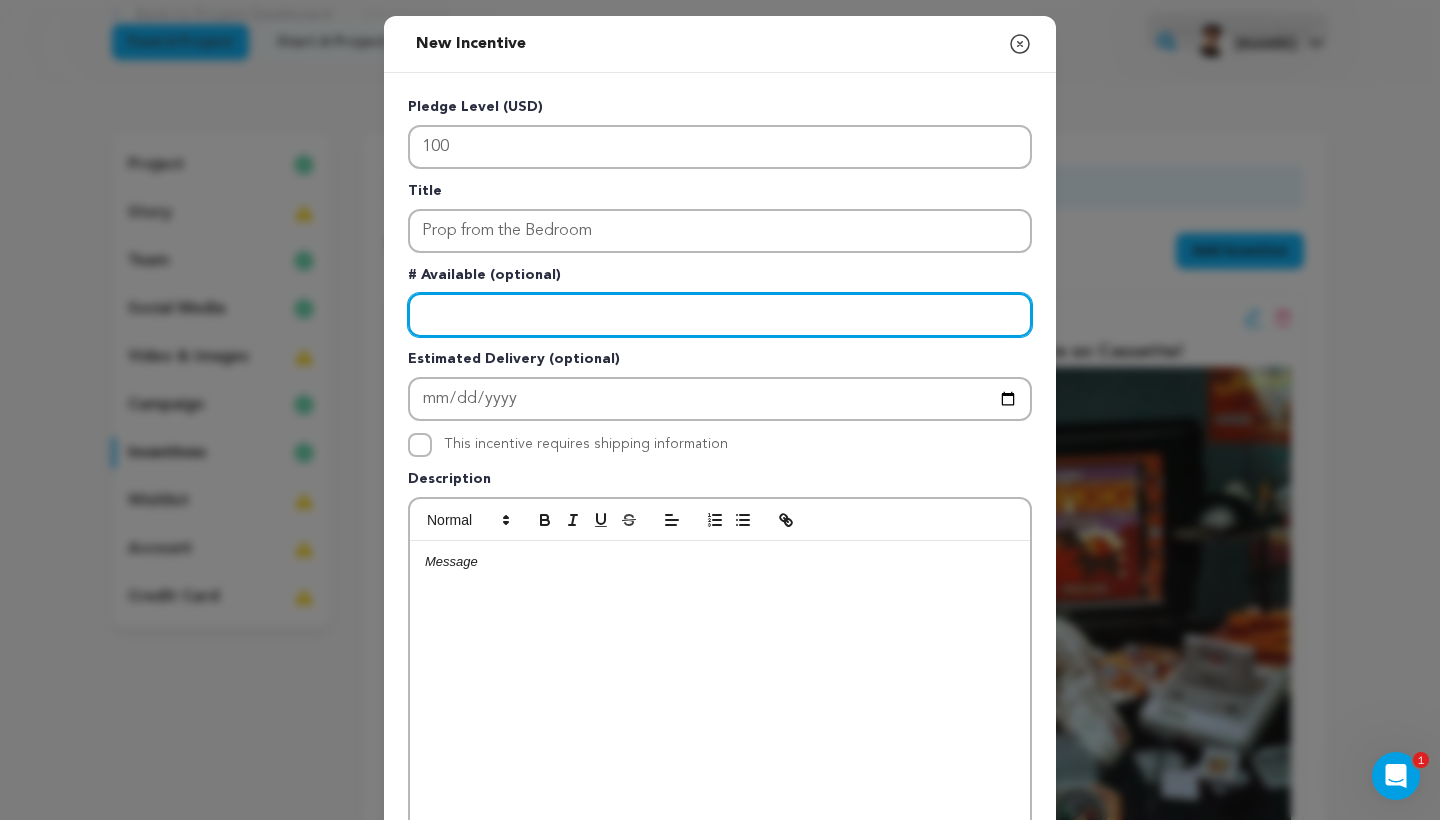 click at bounding box center [720, 315] 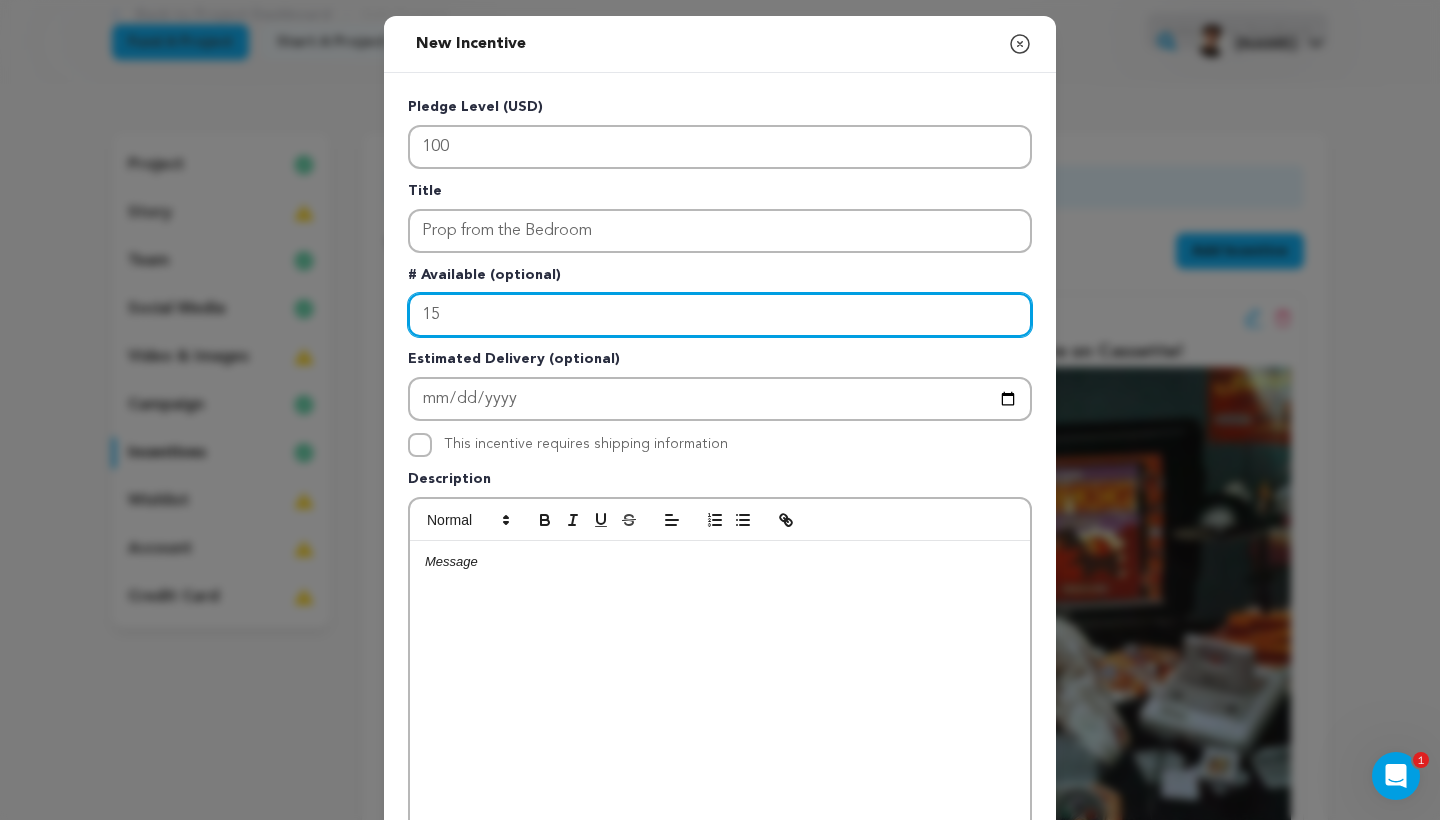 type on "1" 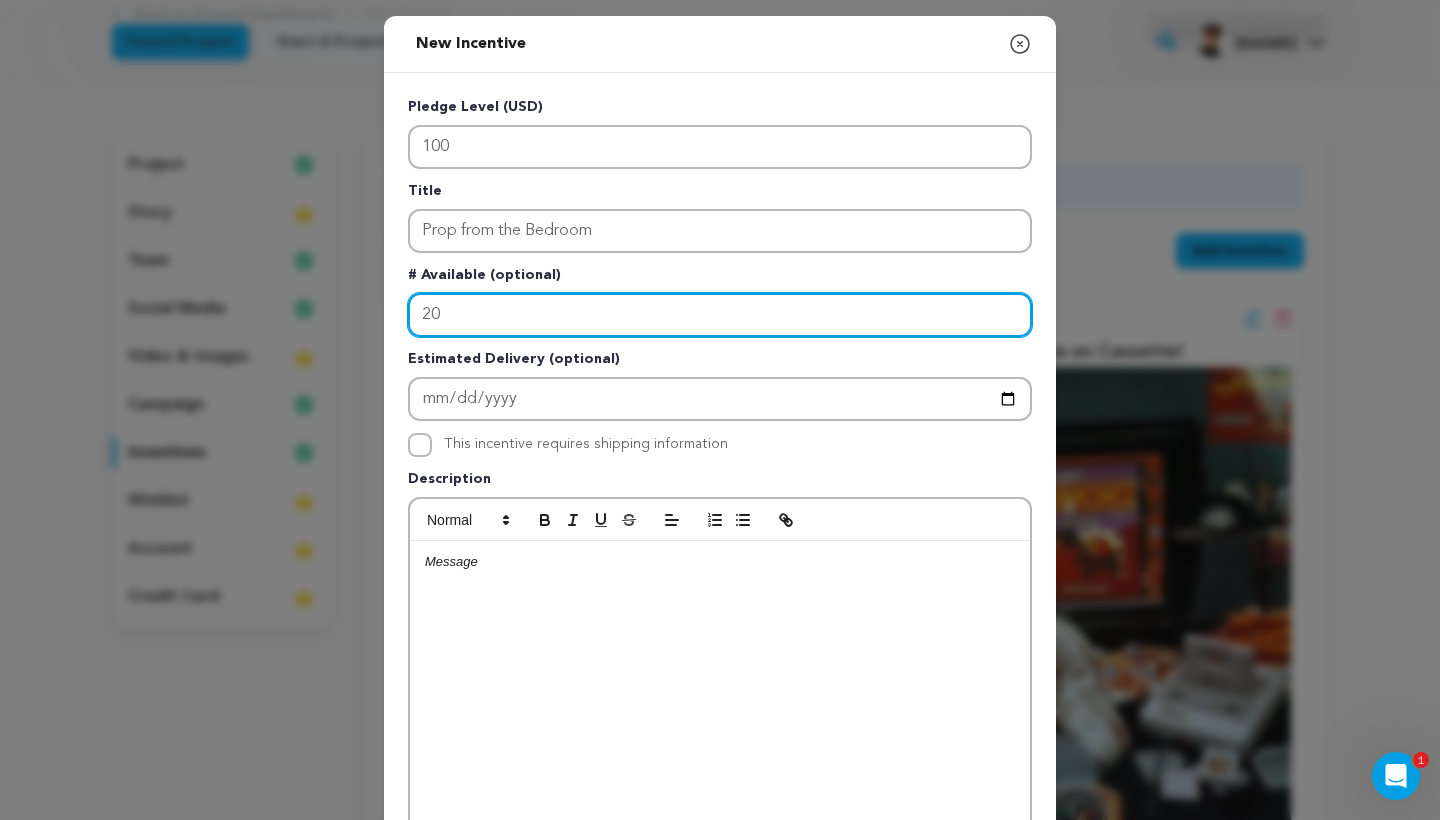 type on "20" 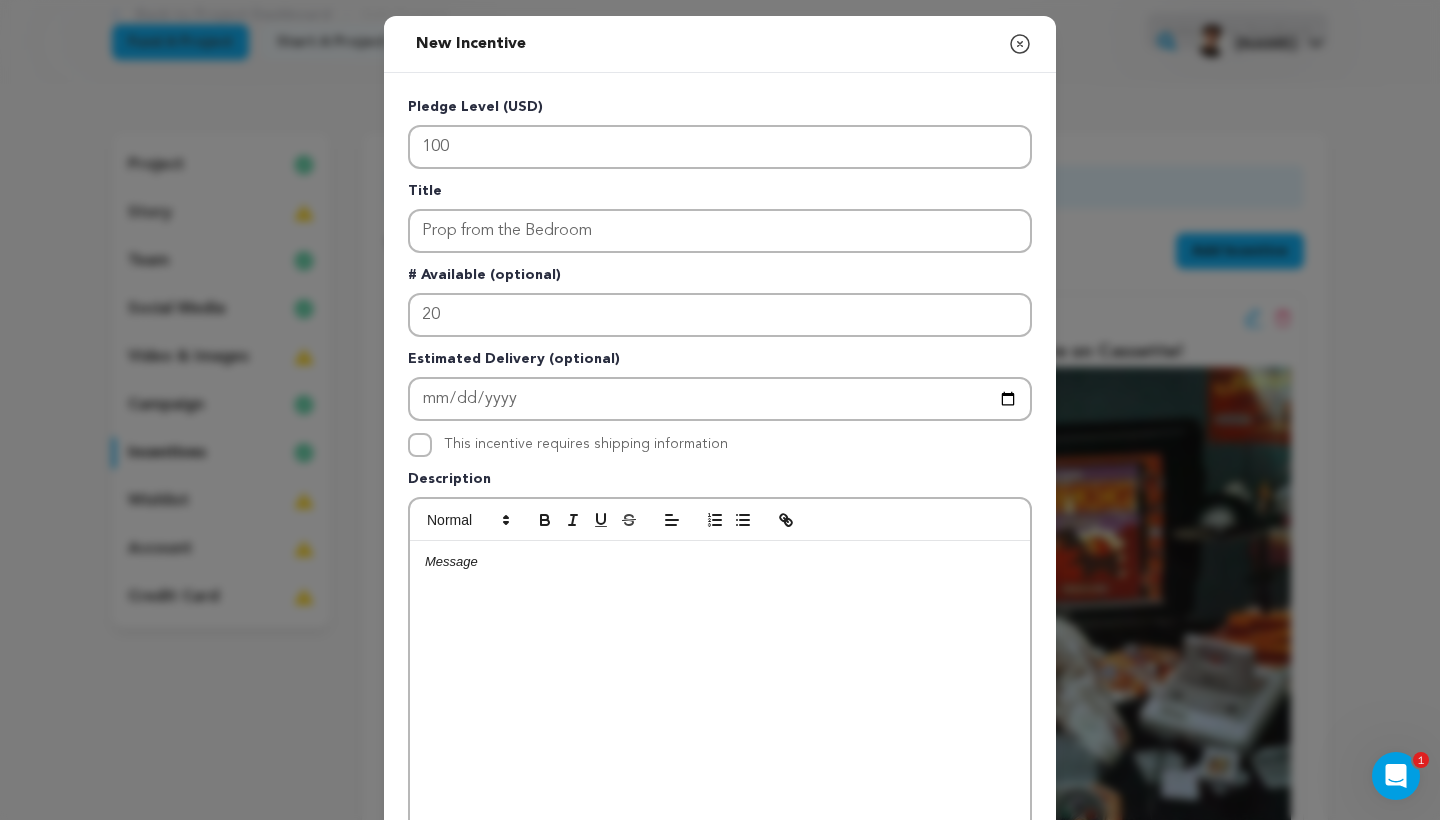 click at bounding box center [720, 691] 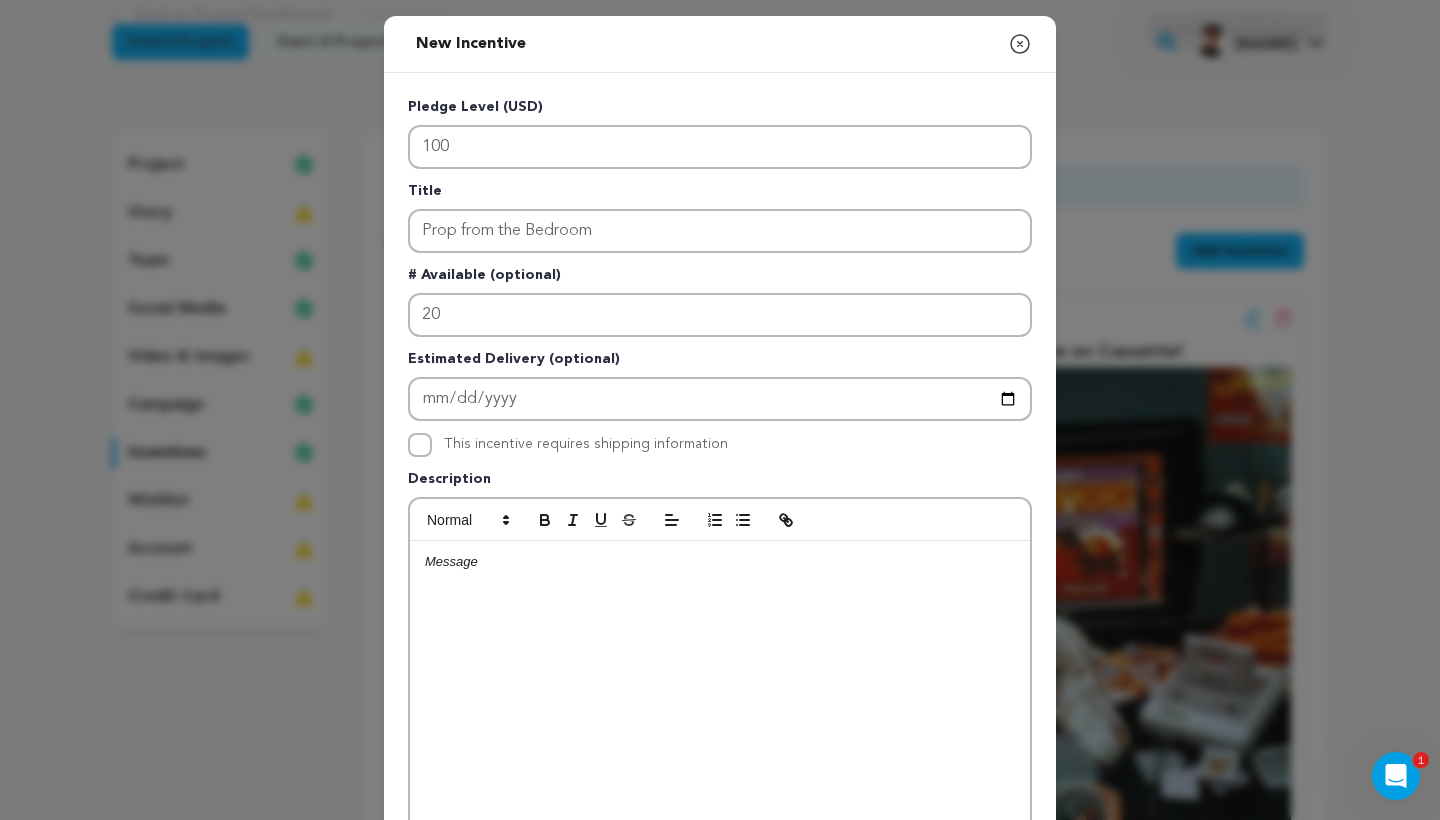 type 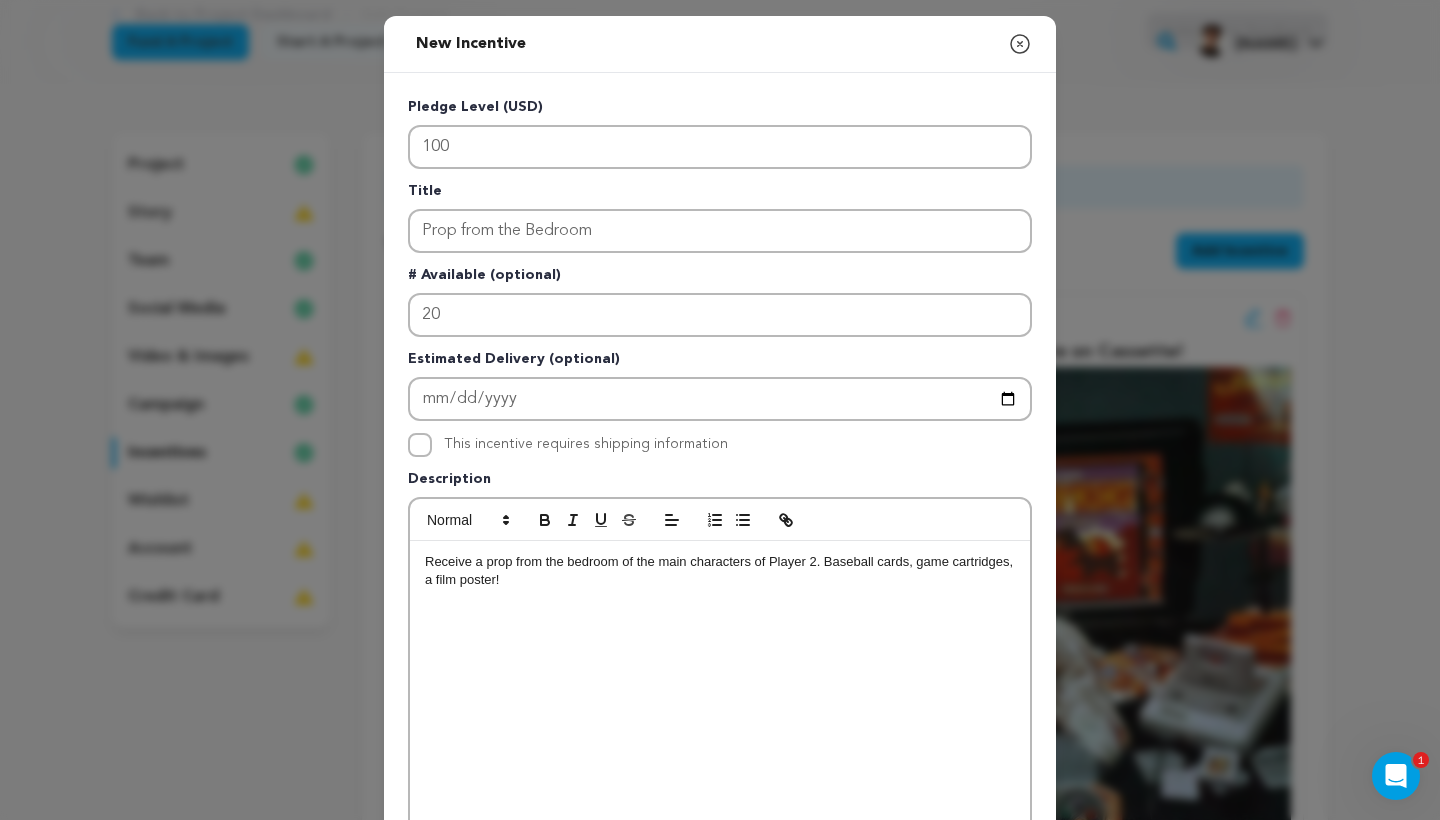 click on "Receive a prop from the bedroom of the main characters of Player 2. Baseball cards, game cartridges, a film poster!" at bounding box center (720, 571) 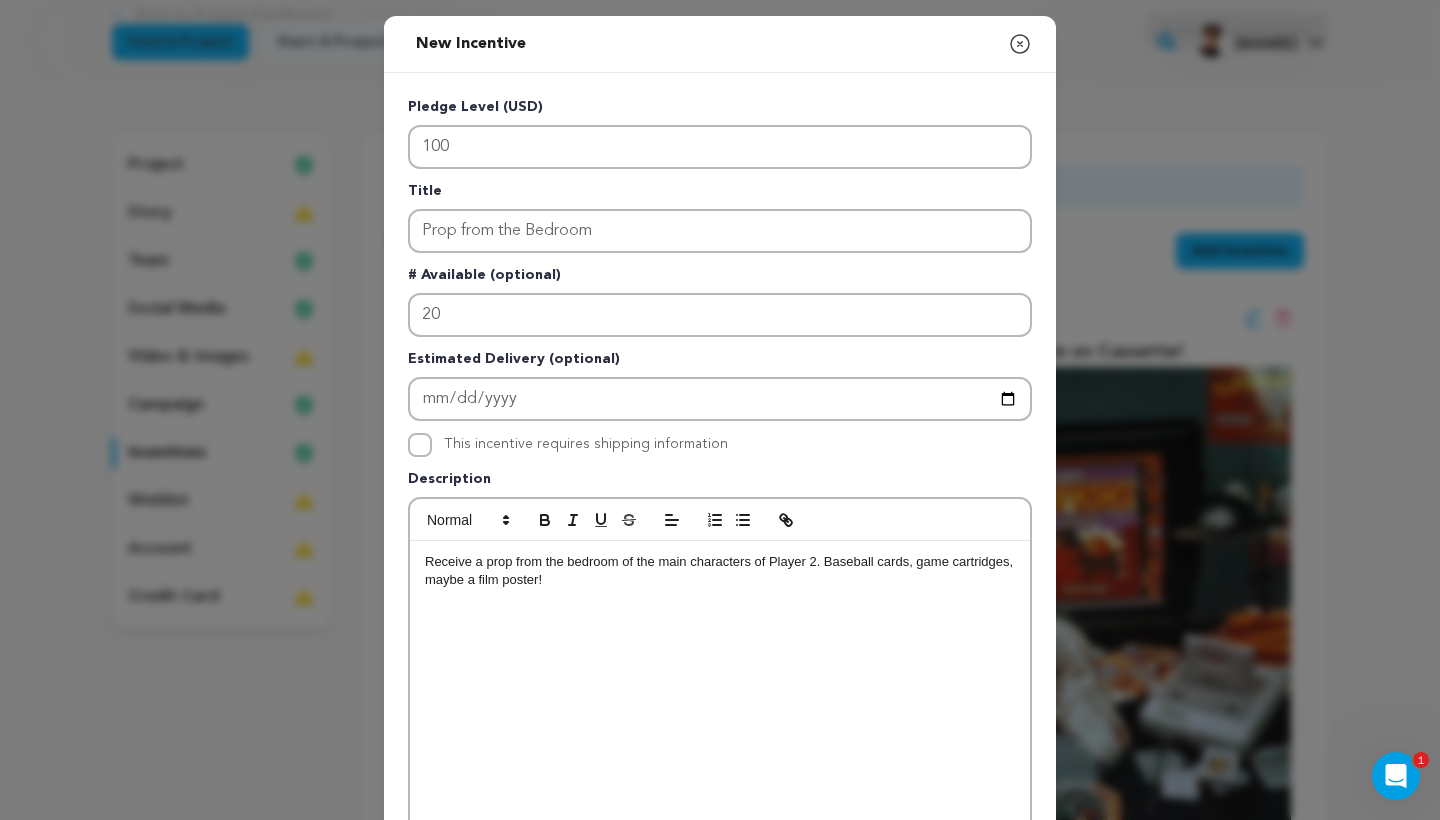 click on "Receive a prop from the bedroom of the main characters of Player 2. Baseball cards, game cartridges, maybe a film poster!" at bounding box center (720, 571) 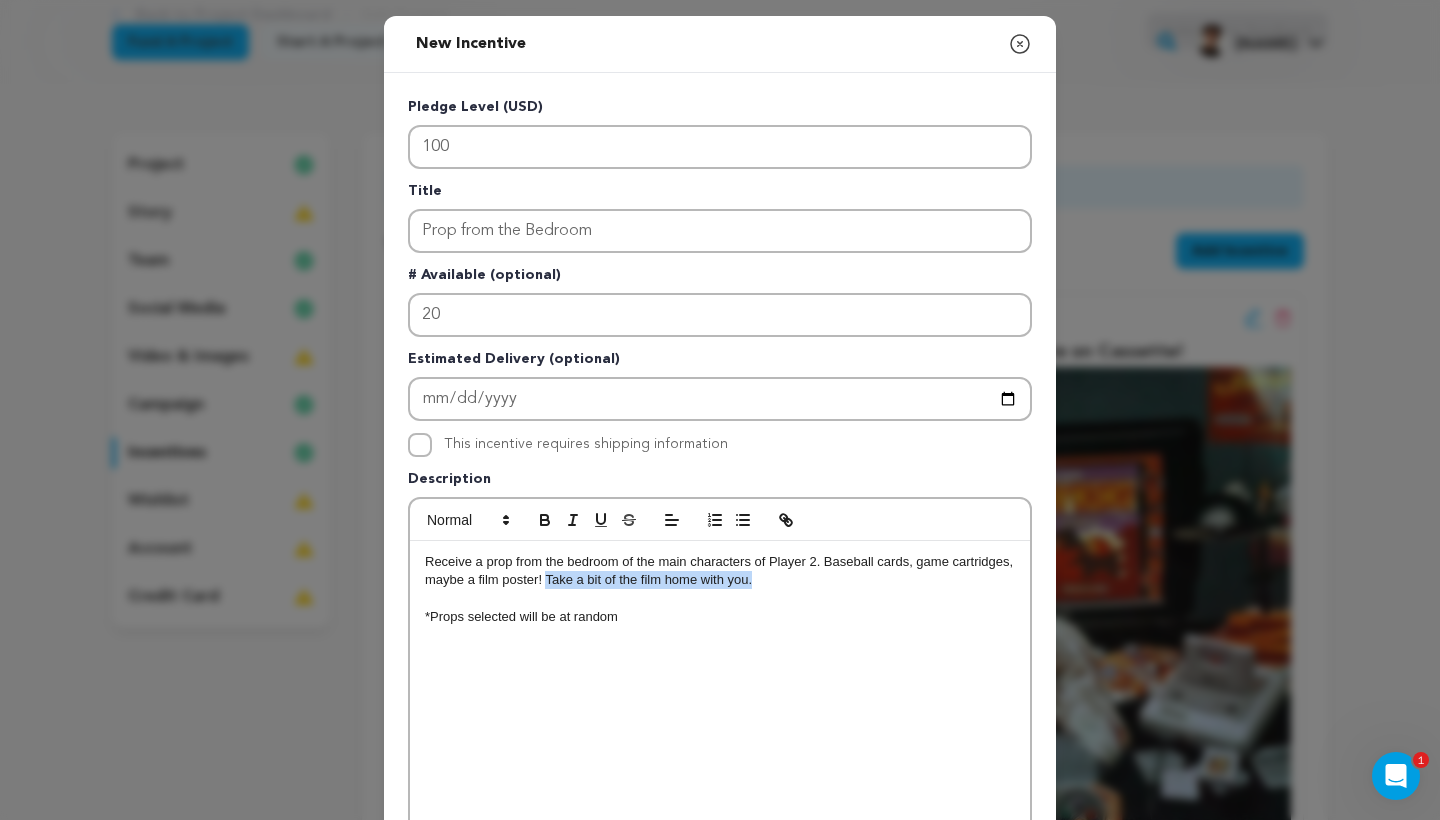 drag, startPoint x: 762, startPoint y: 587, endPoint x: 545, endPoint y: 580, distance: 217.11287 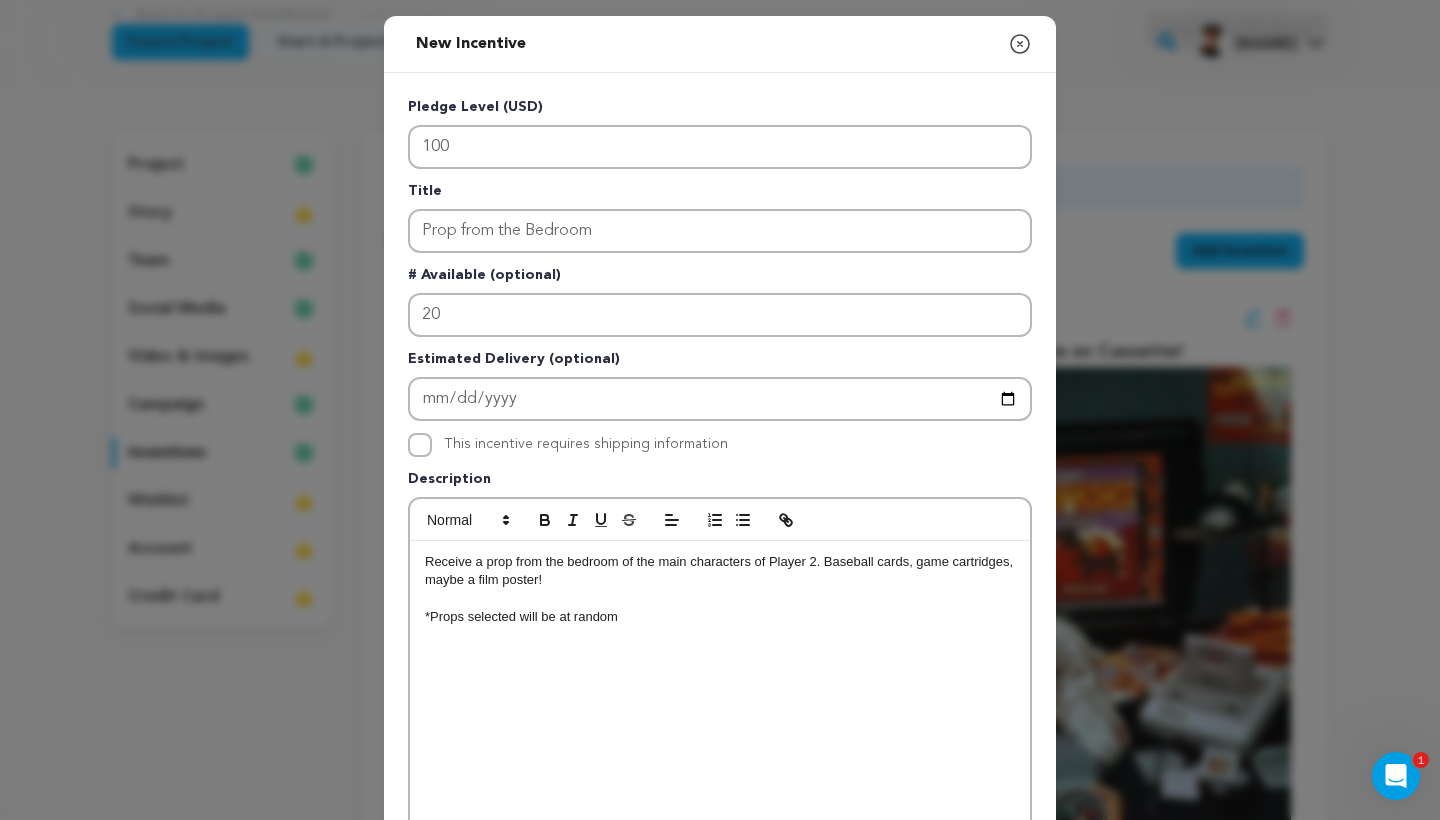 click on "*Props selected will be at random" at bounding box center [720, 617] 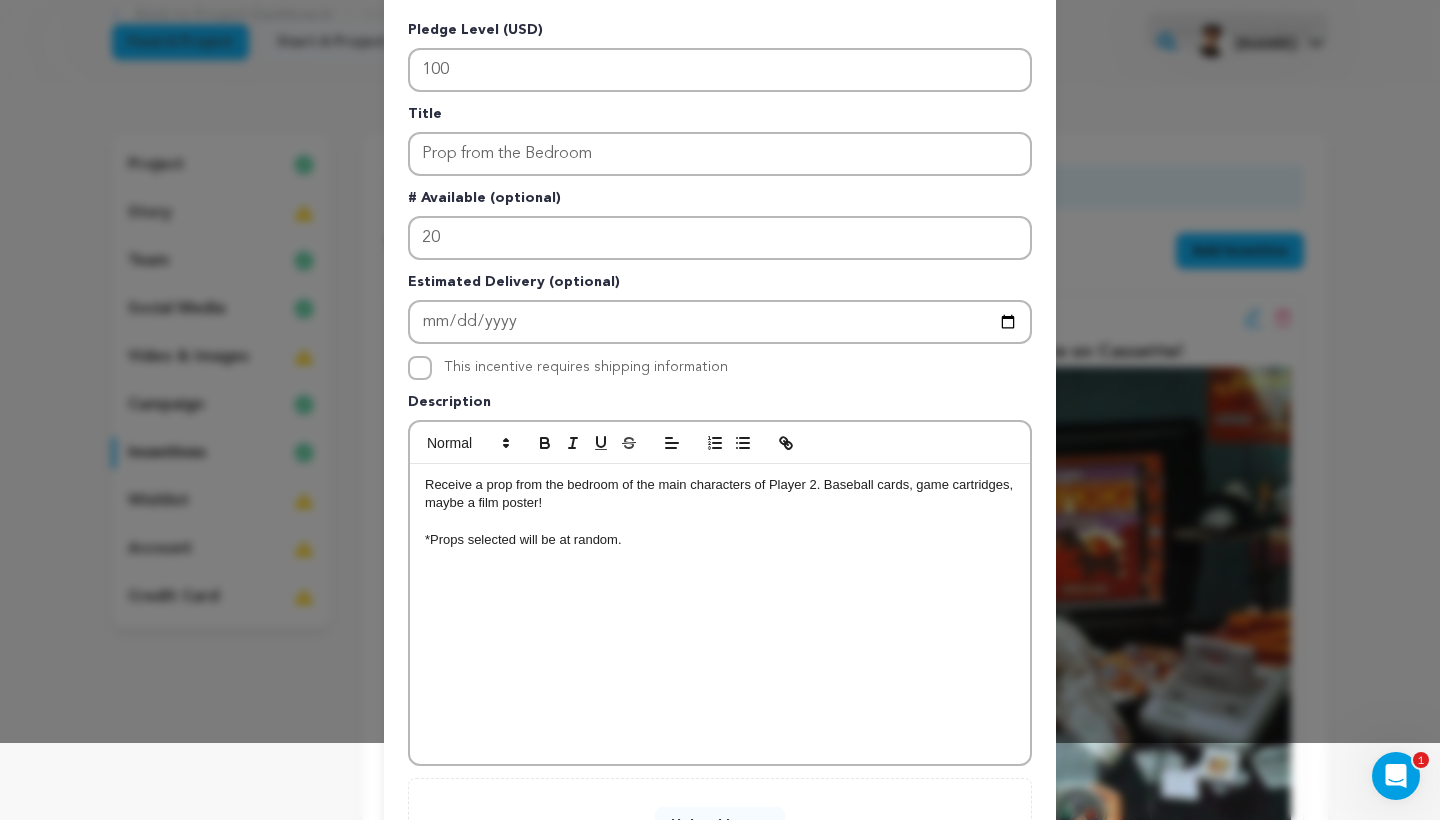 scroll, scrollTop: 68, scrollLeft: 0, axis: vertical 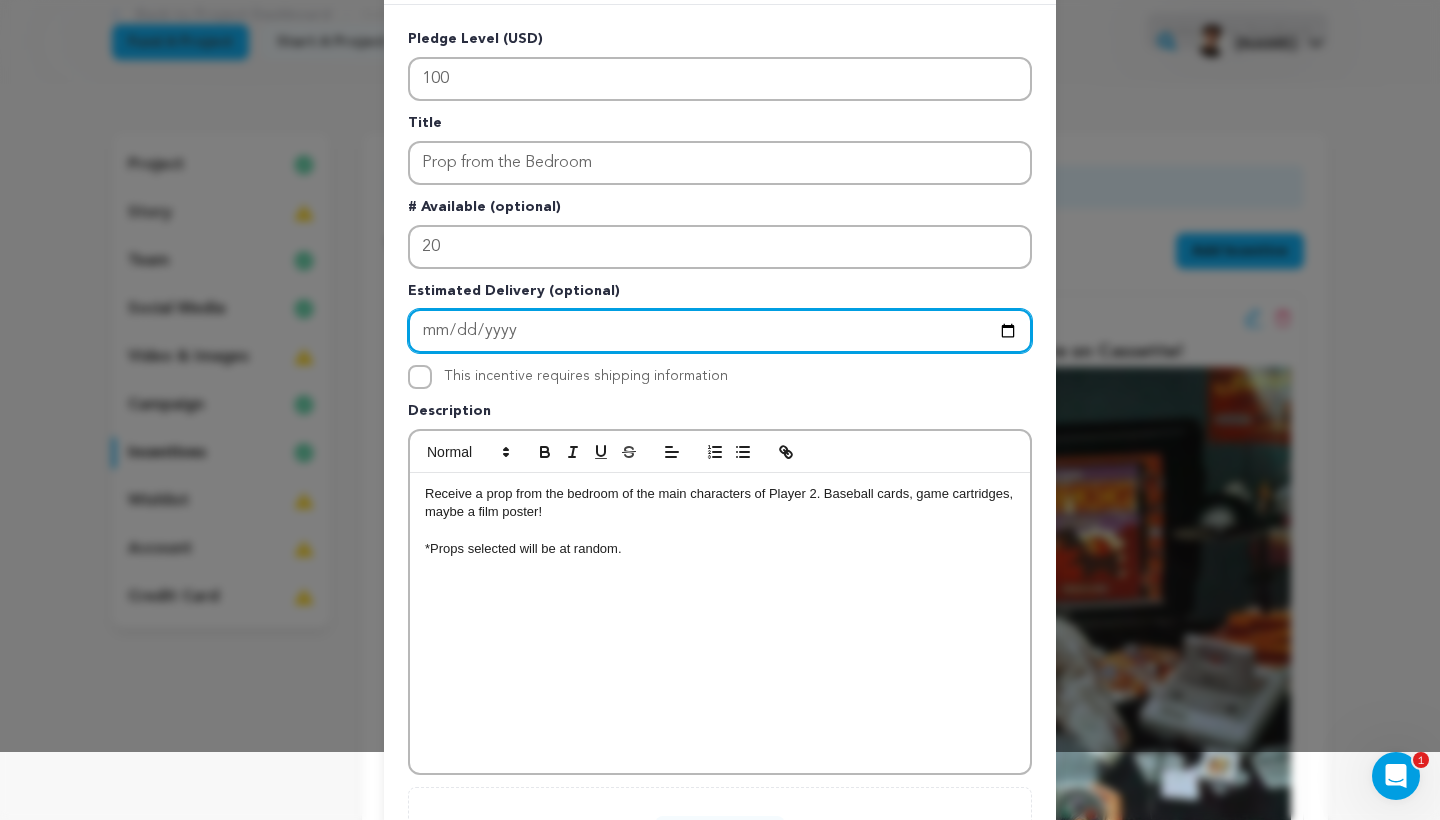 click at bounding box center (720, 331) 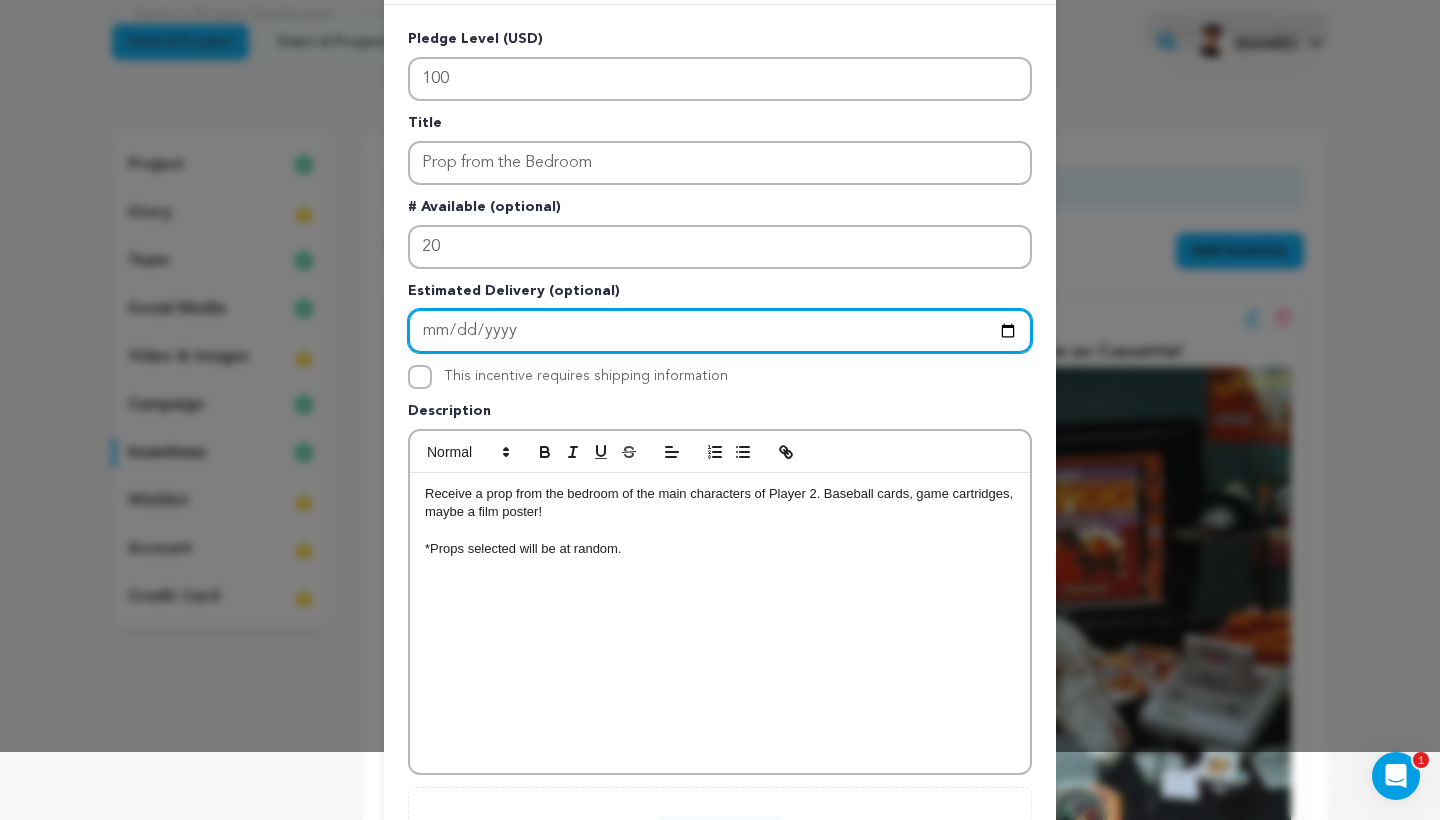 type on "[DATE]" 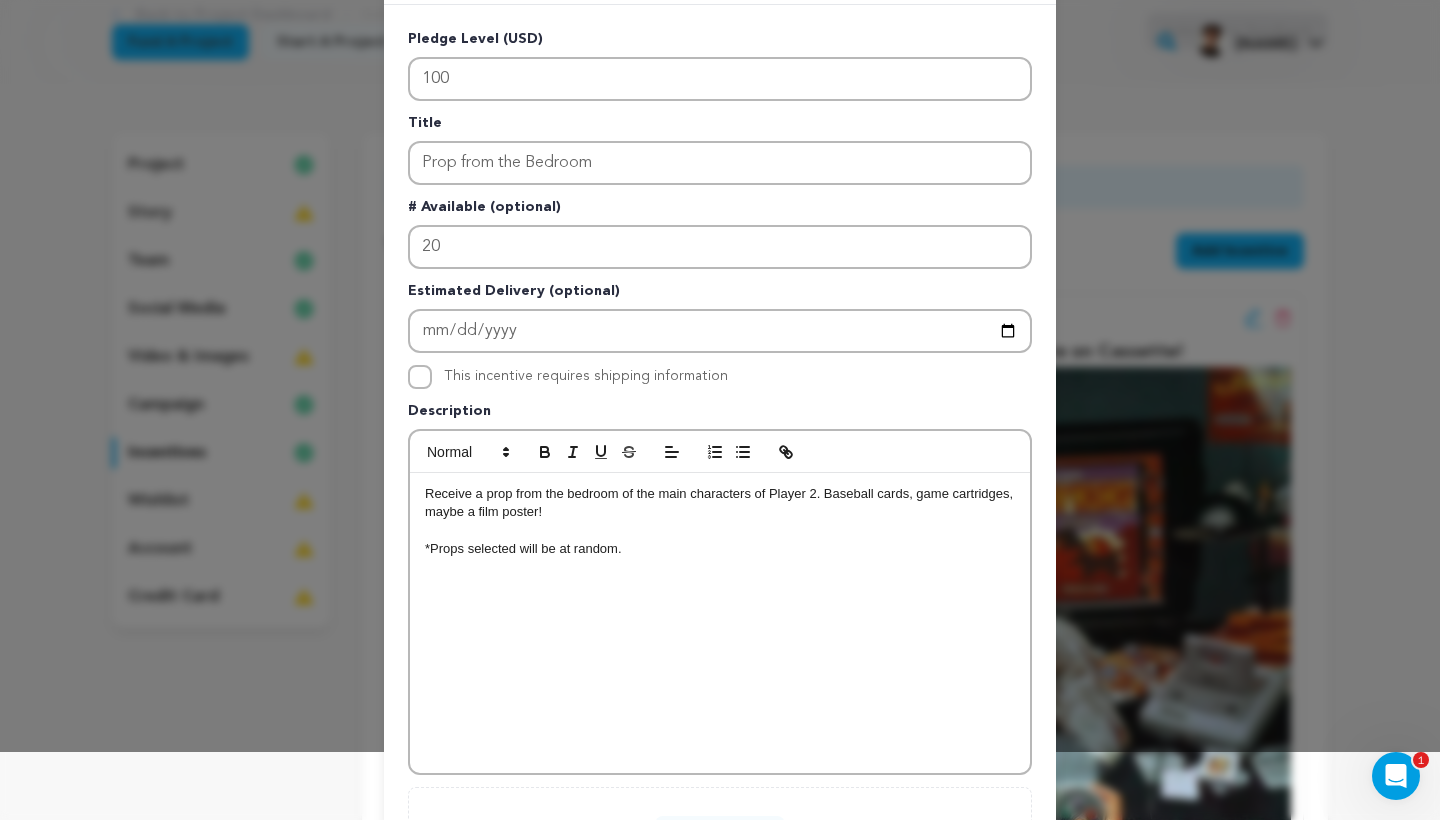 click on "This incentive requires shipping information" at bounding box center (586, 377) 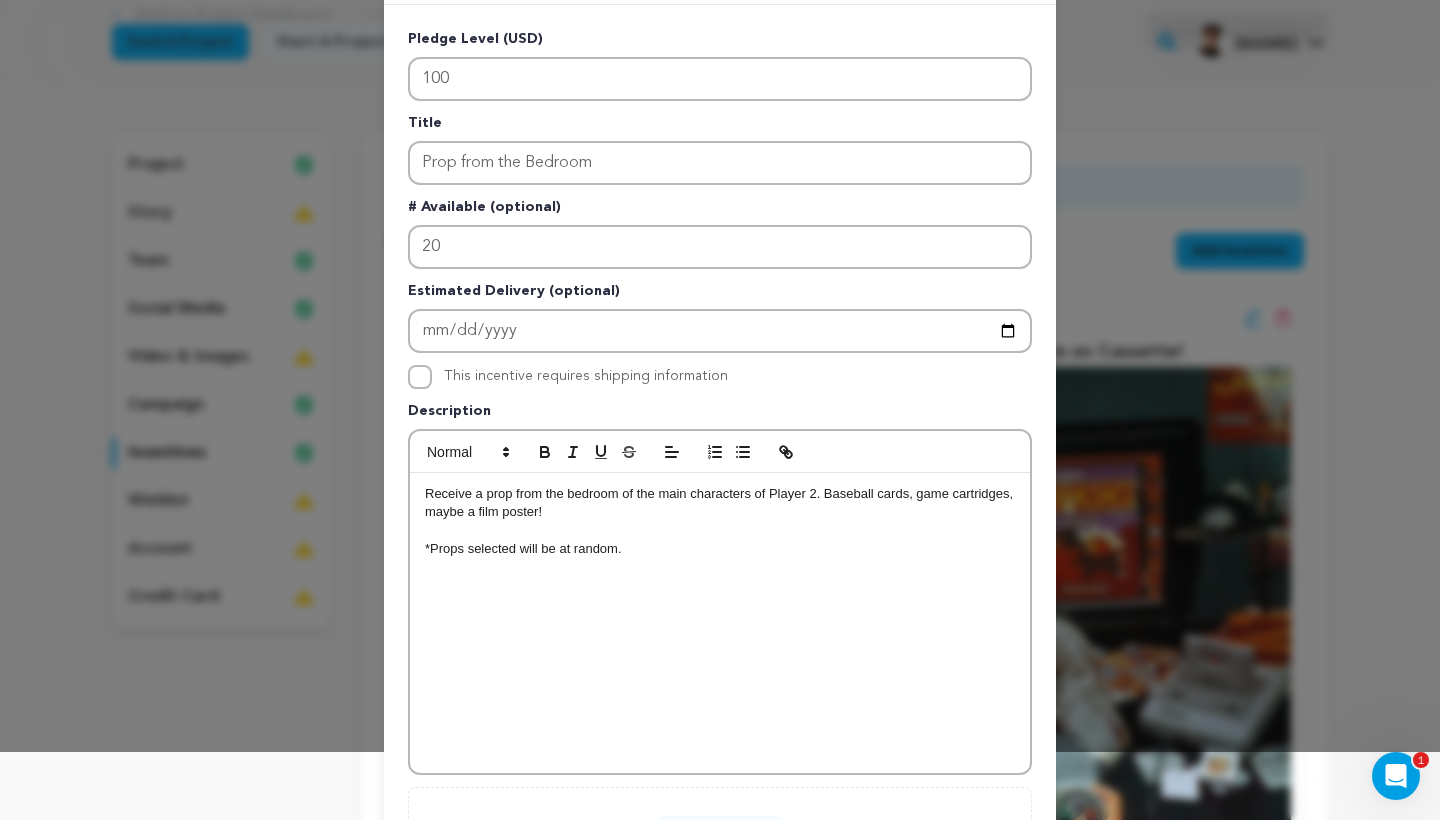 click on "This incentive requires shipping information" at bounding box center (420, 377) 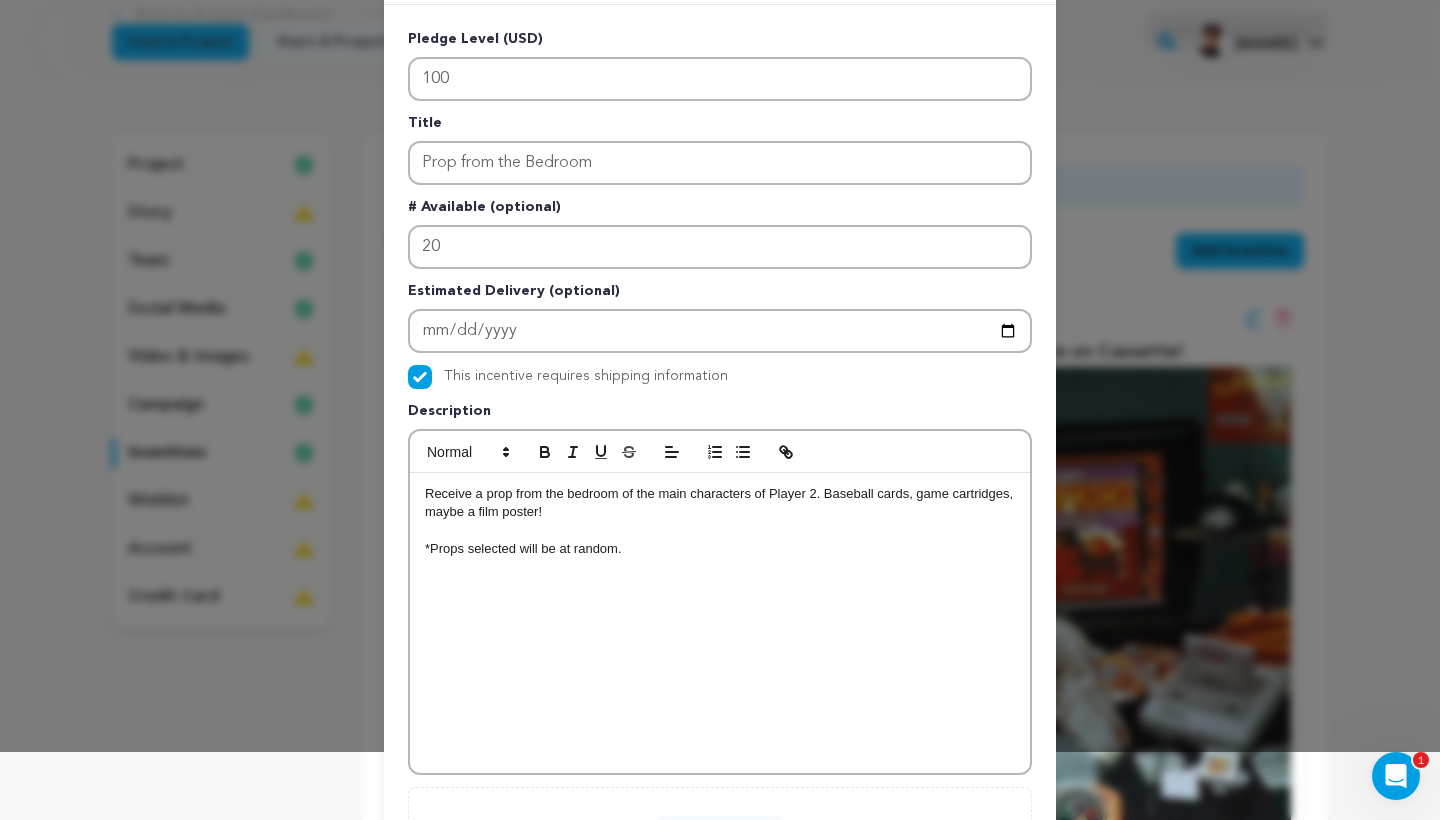 click on "*Props selected will be at random." at bounding box center (720, 549) 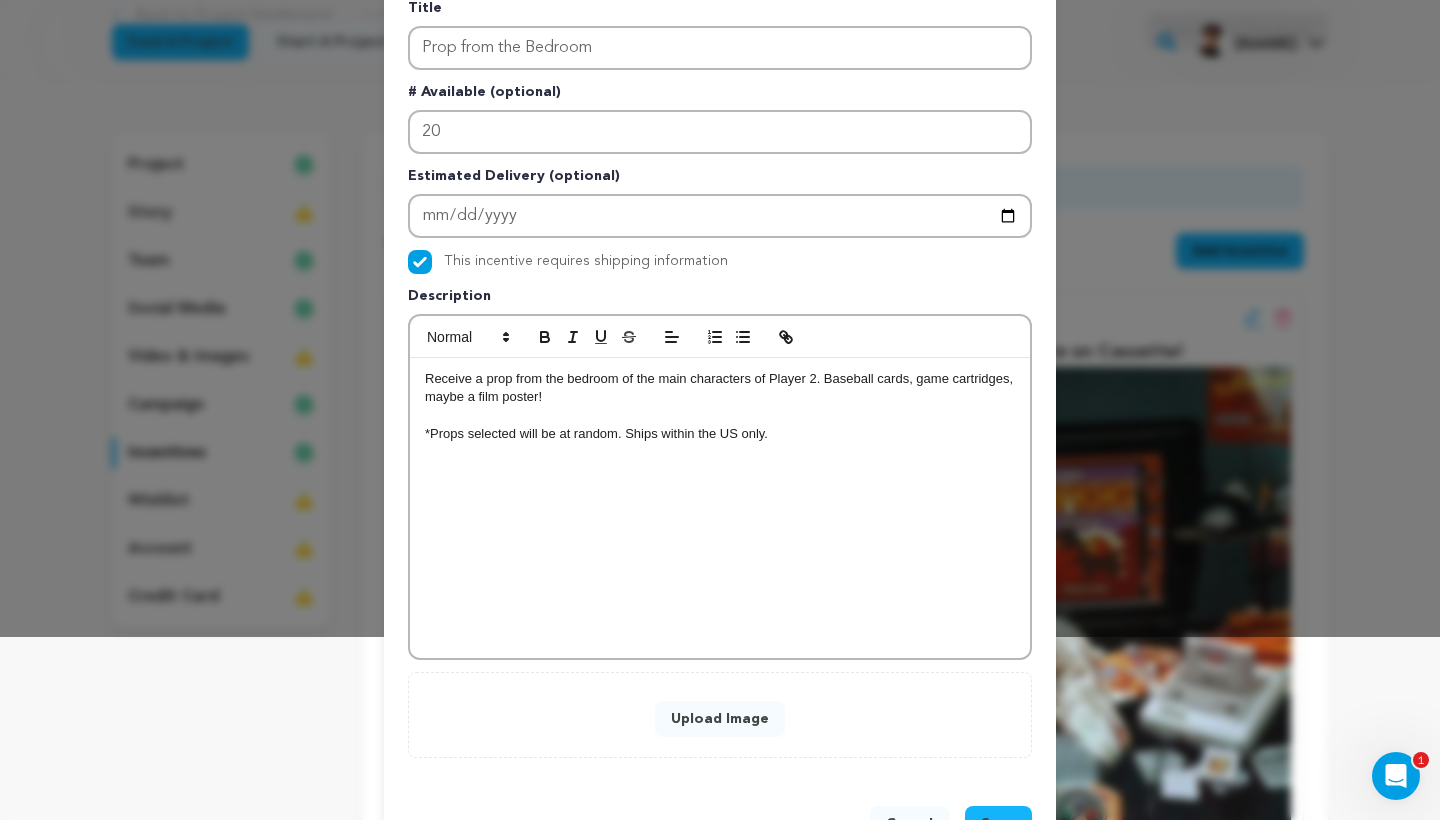 scroll, scrollTop: 183, scrollLeft: 0, axis: vertical 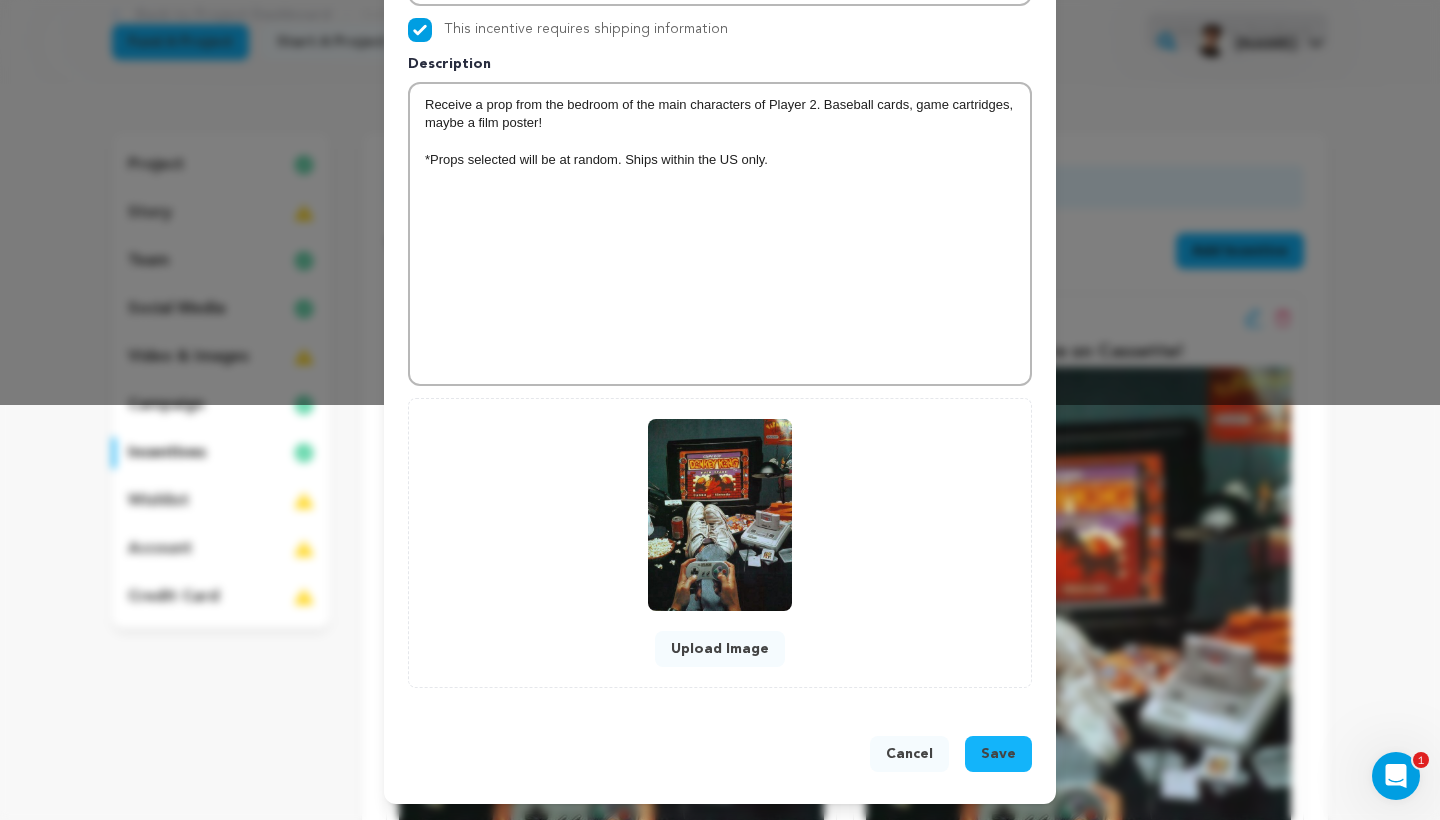 click on "Save" at bounding box center [998, 754] 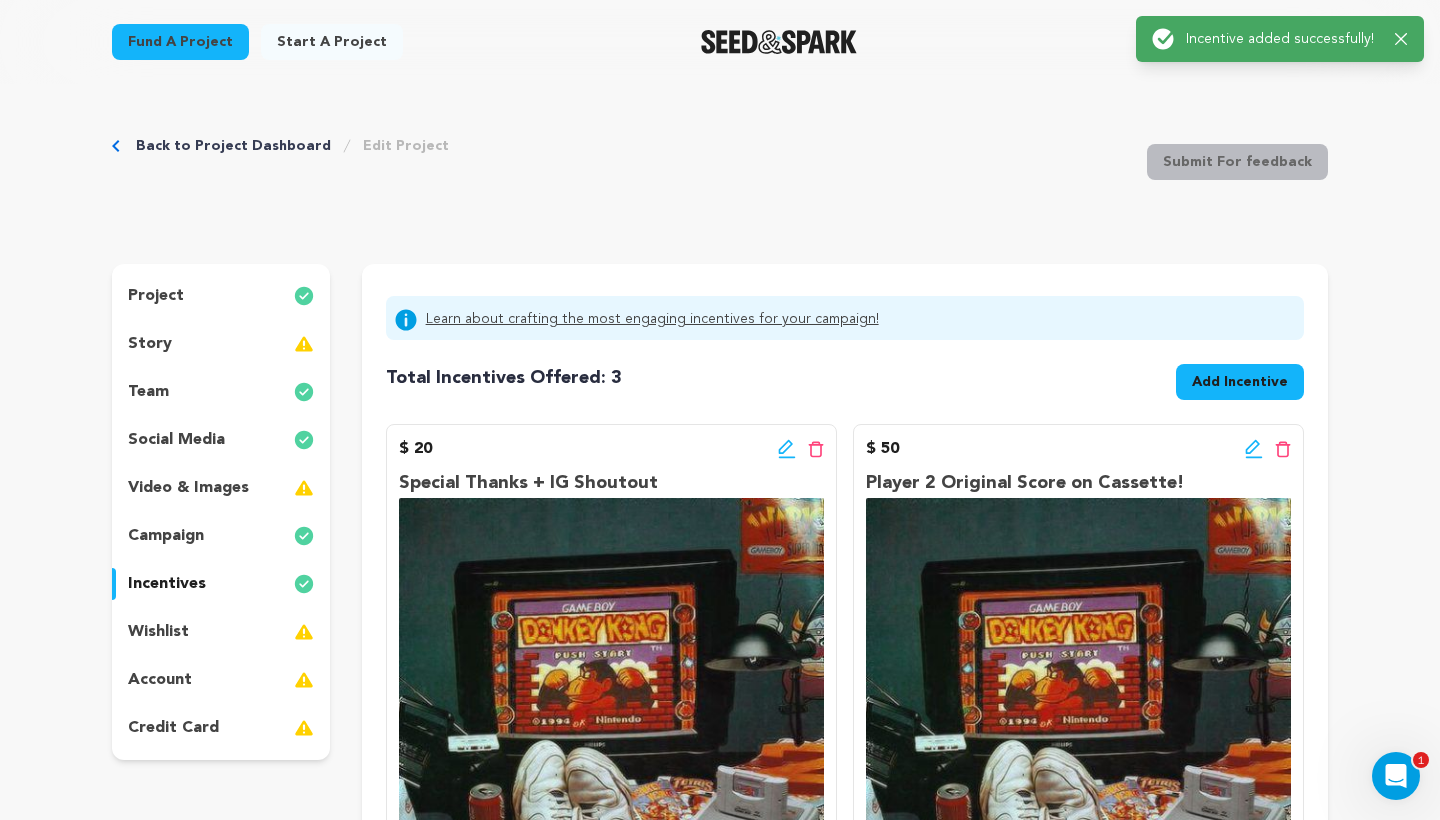 scroll, scrollTop: 0, scrollLeft: 0, axis: both 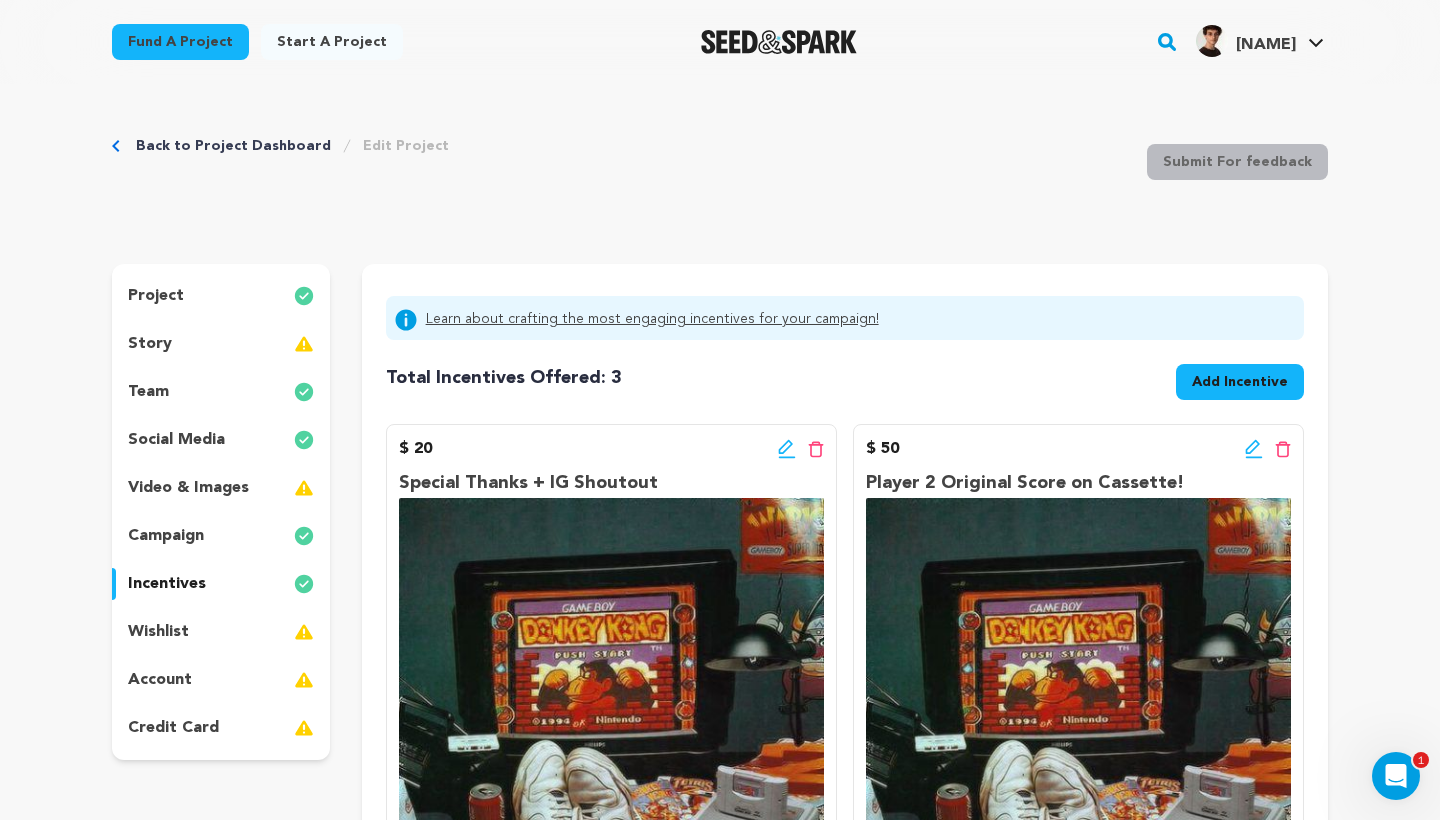 click on "Add Incentive" at bounding box center [1240, 382] 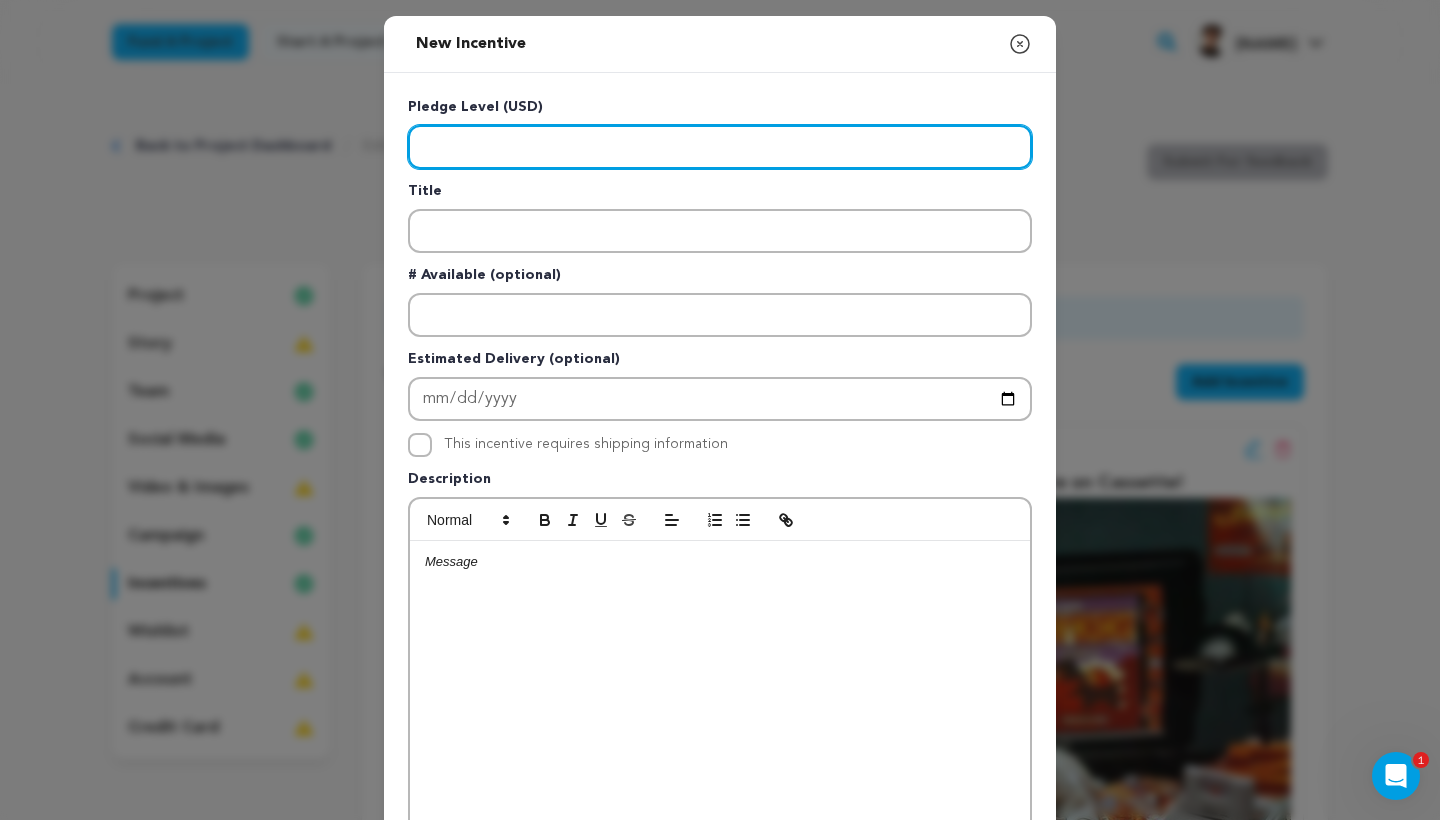 click at bounding box center [720, 147] 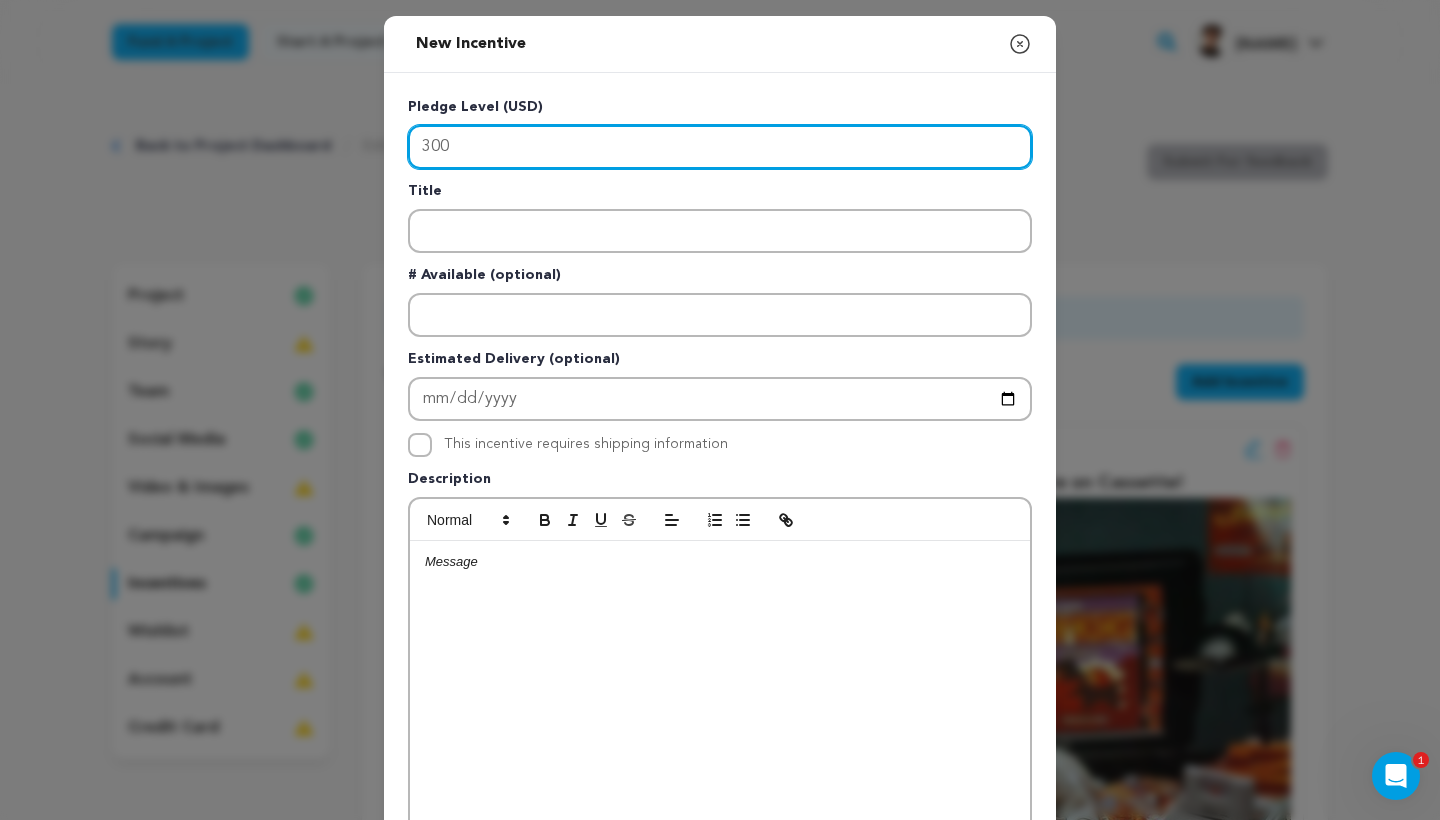 type on "300" 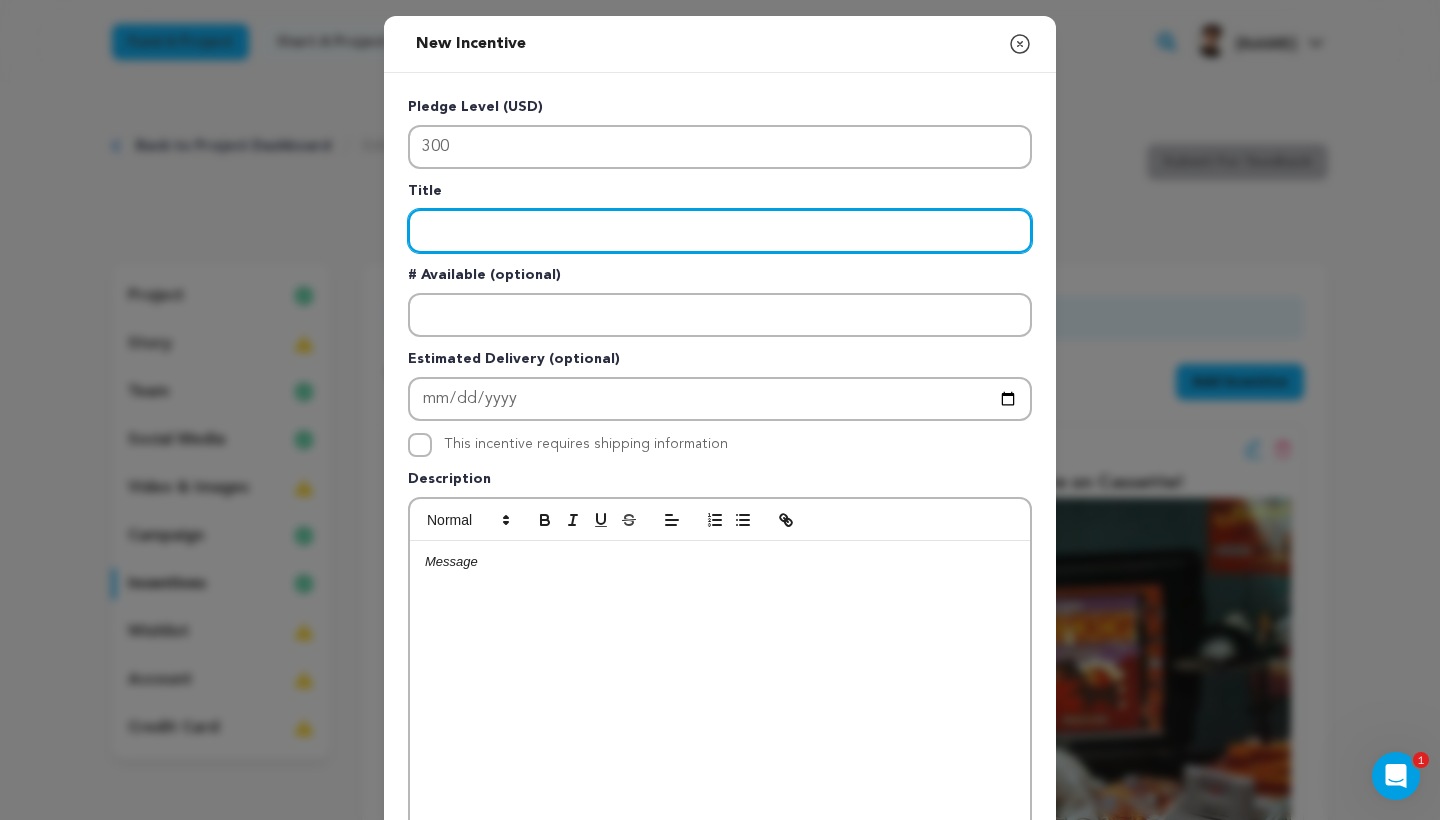 click at bounding box center [720, 231] 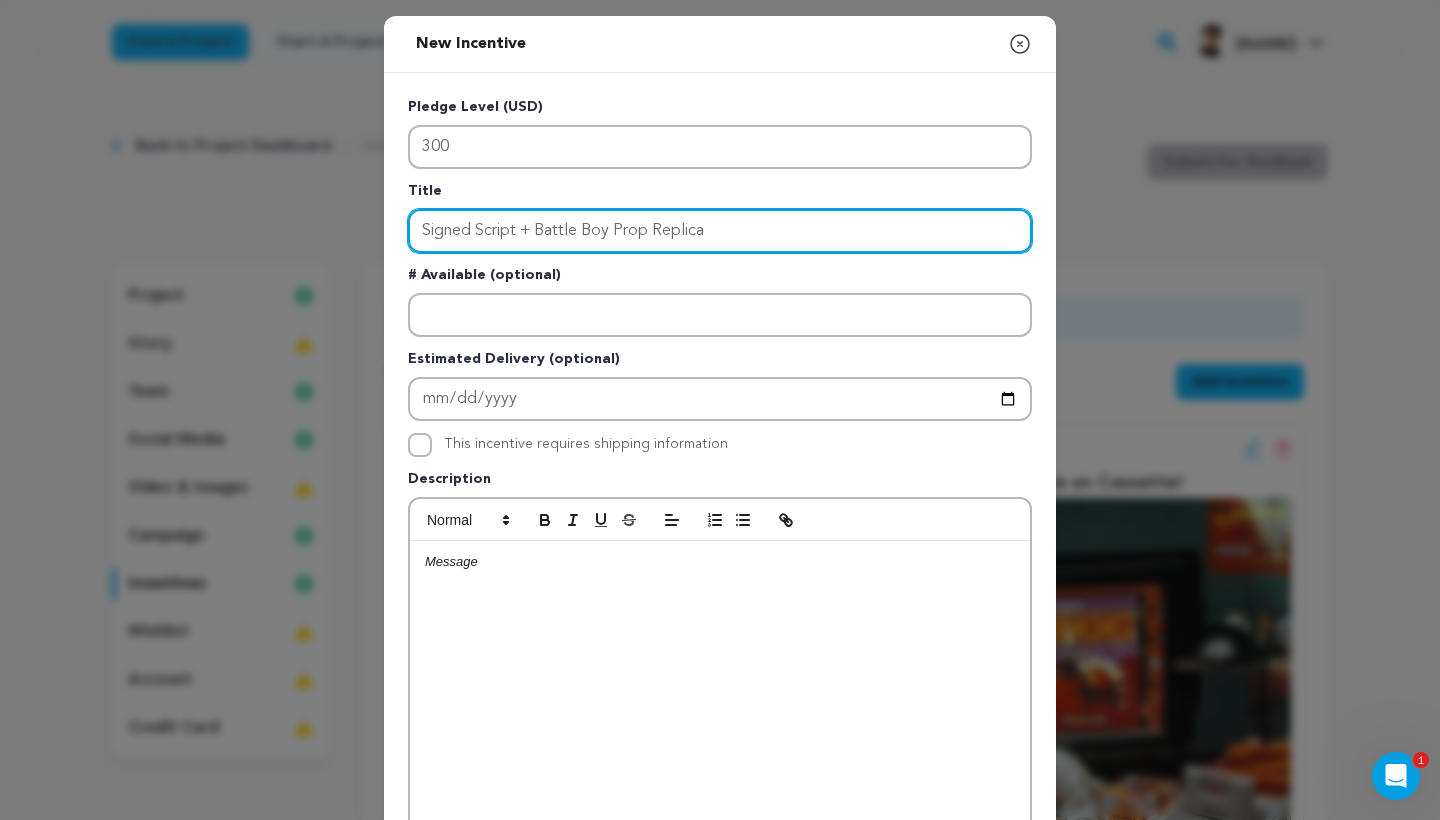 type on "Signed Script + Battle Boy Prop Replica" 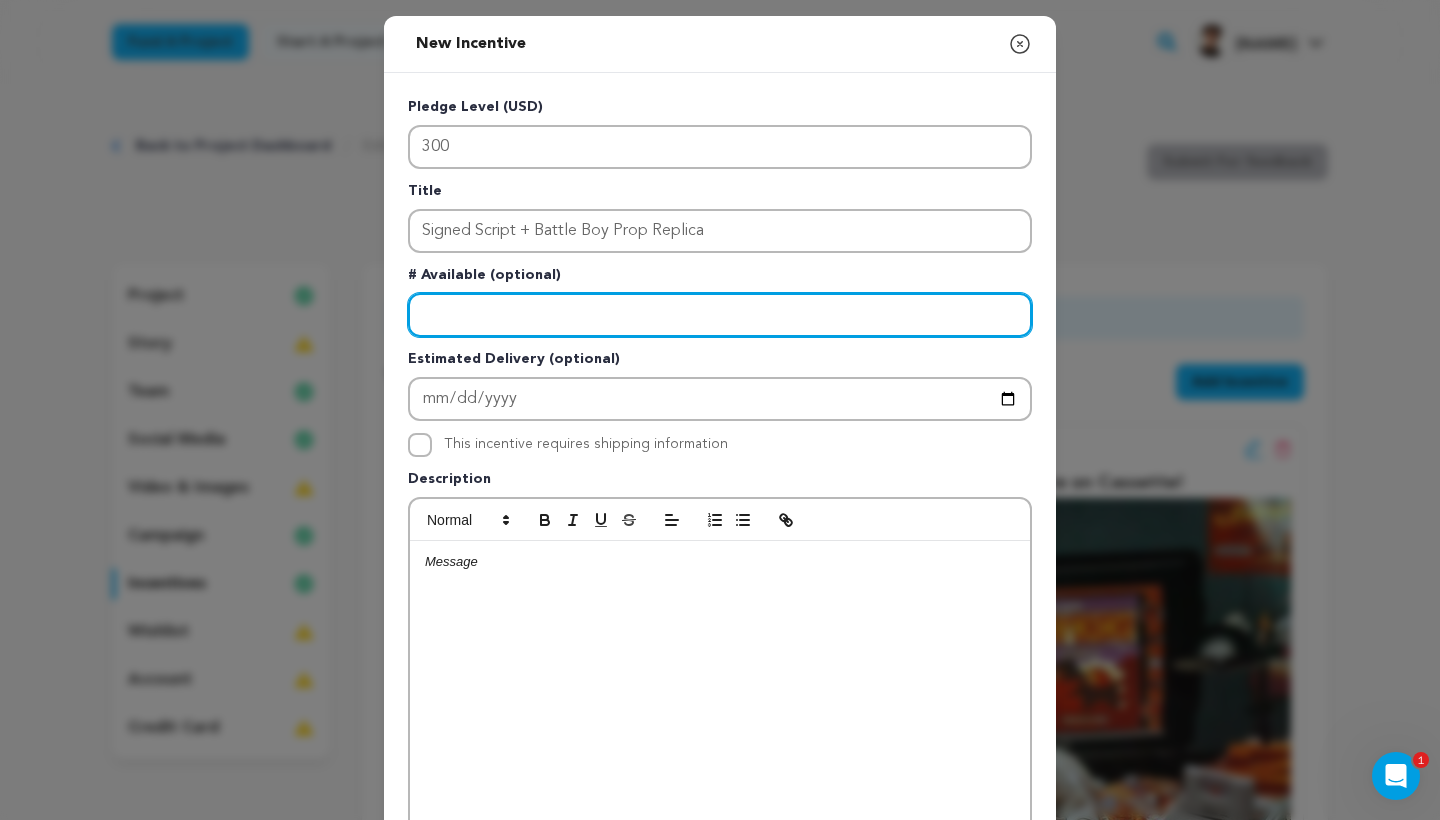click at bounding box center (720, 315) 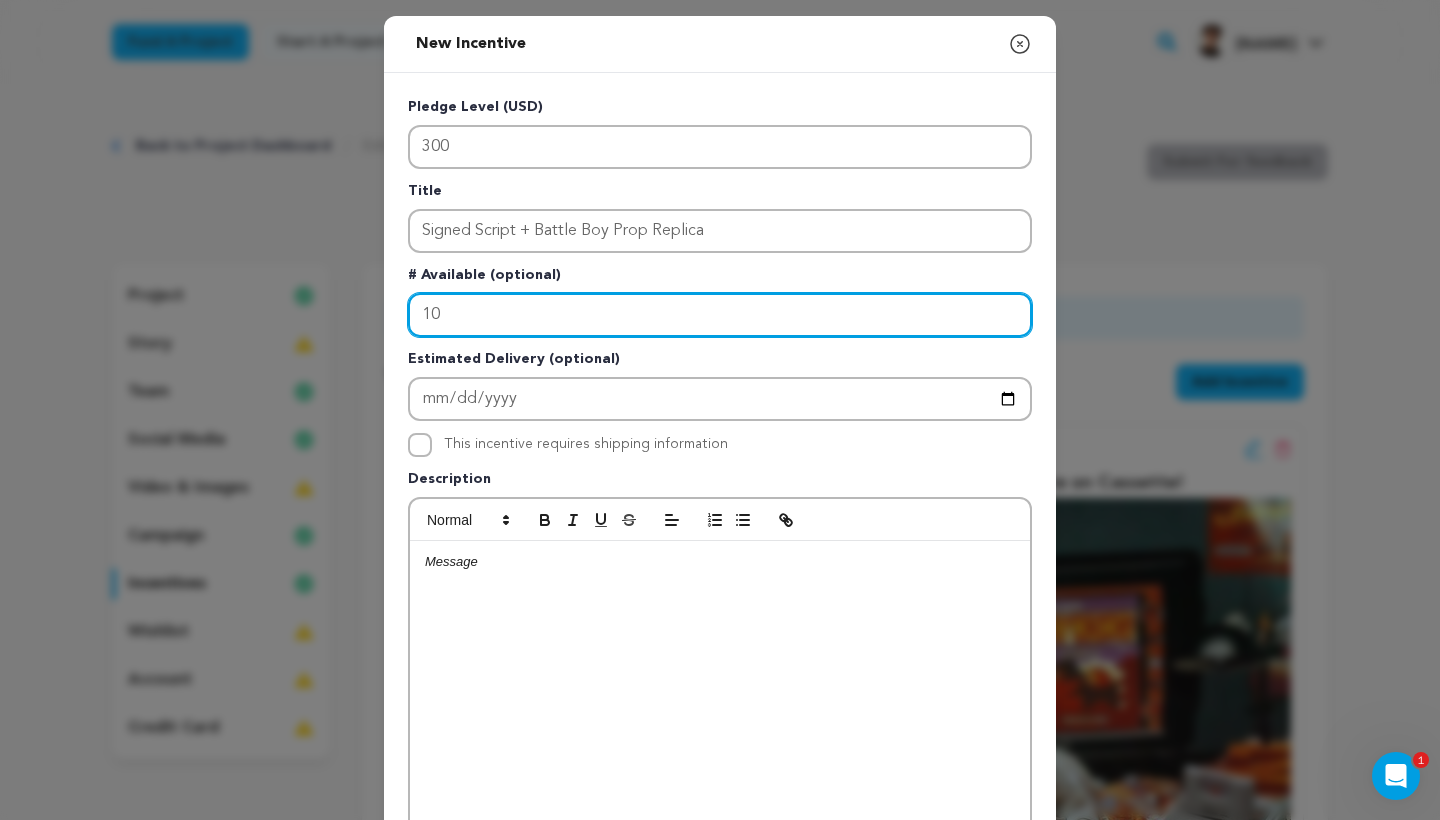 type on "10" 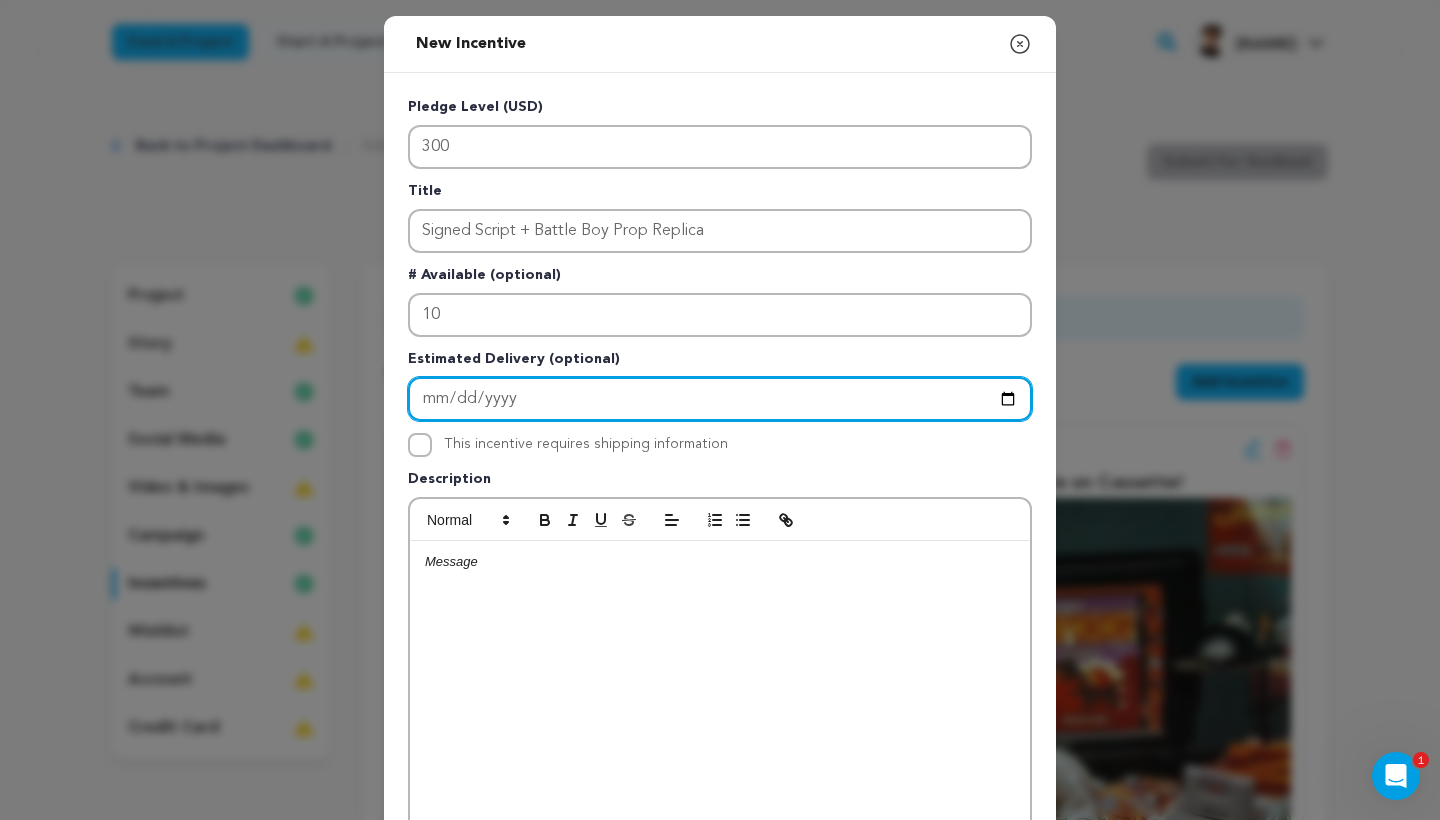 click at bounding box center [720, 399] 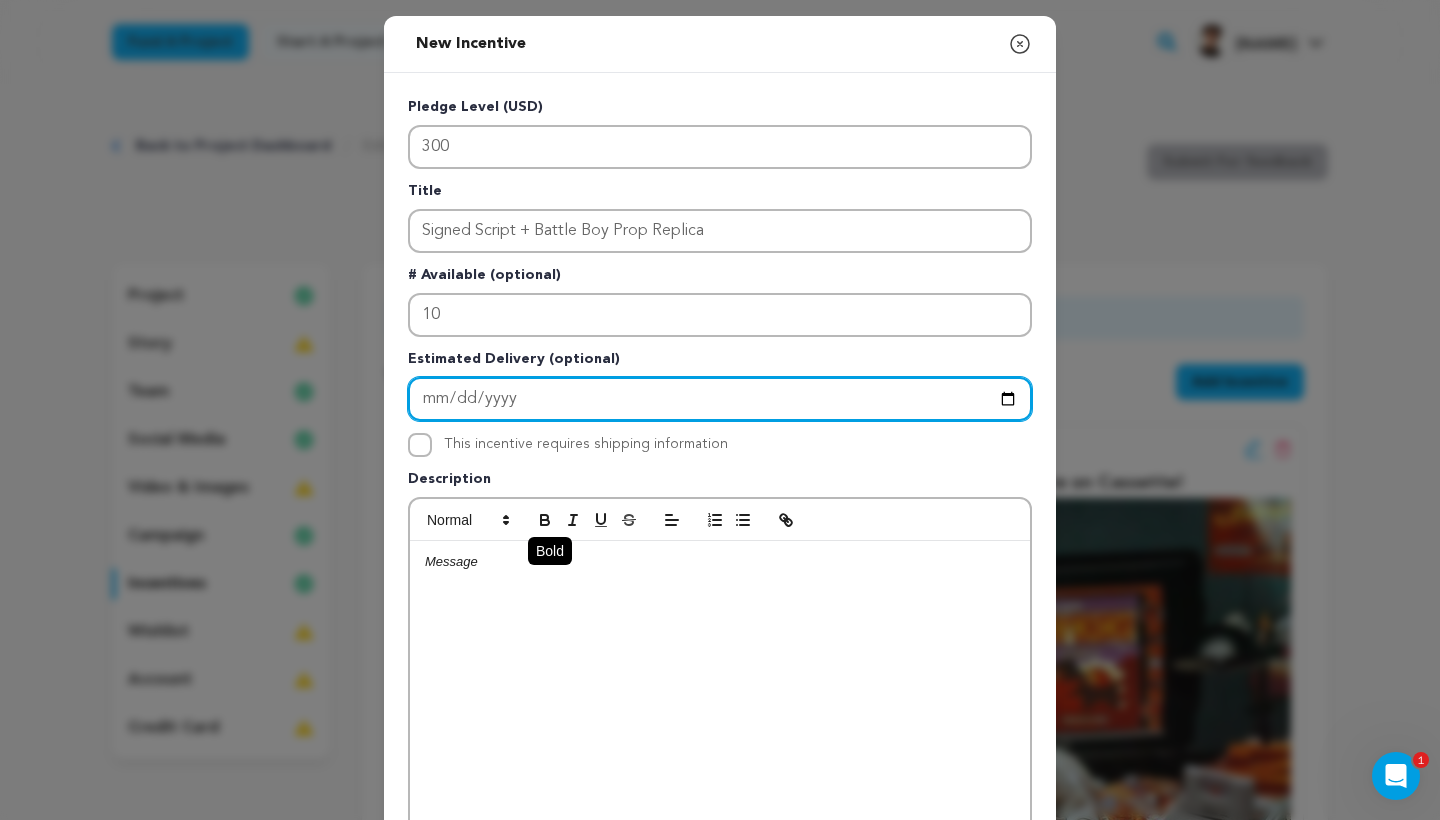 type on "[DATE]" 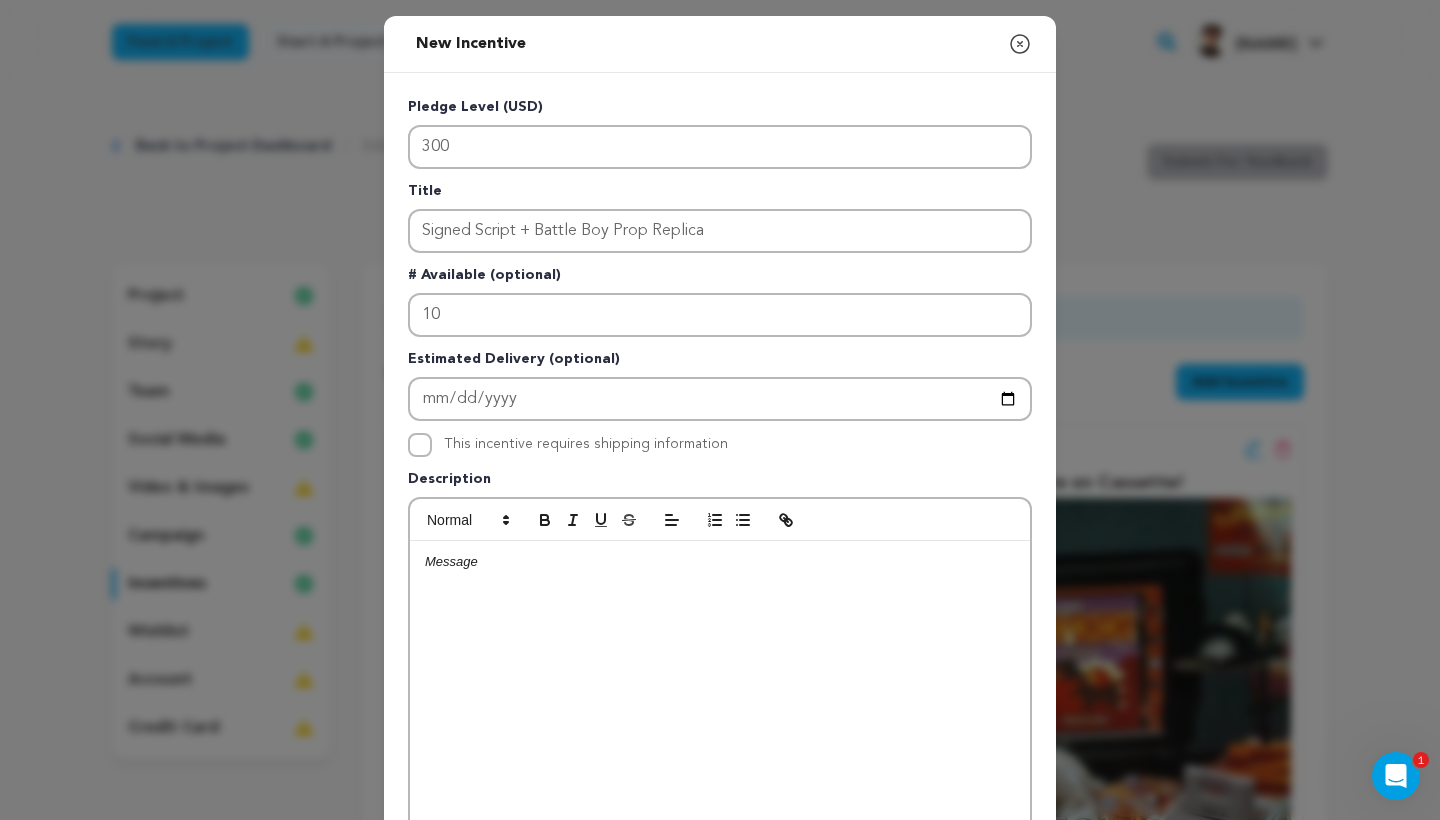 click on "Pledge Level (USD)
300
Title
Signed Script + Battle Boy Prop Replica
# Available (optional)
10
Estimated Delivery (optional)
2026-01-31
This incentive requires shipping information" at bounding box center (720, 519) 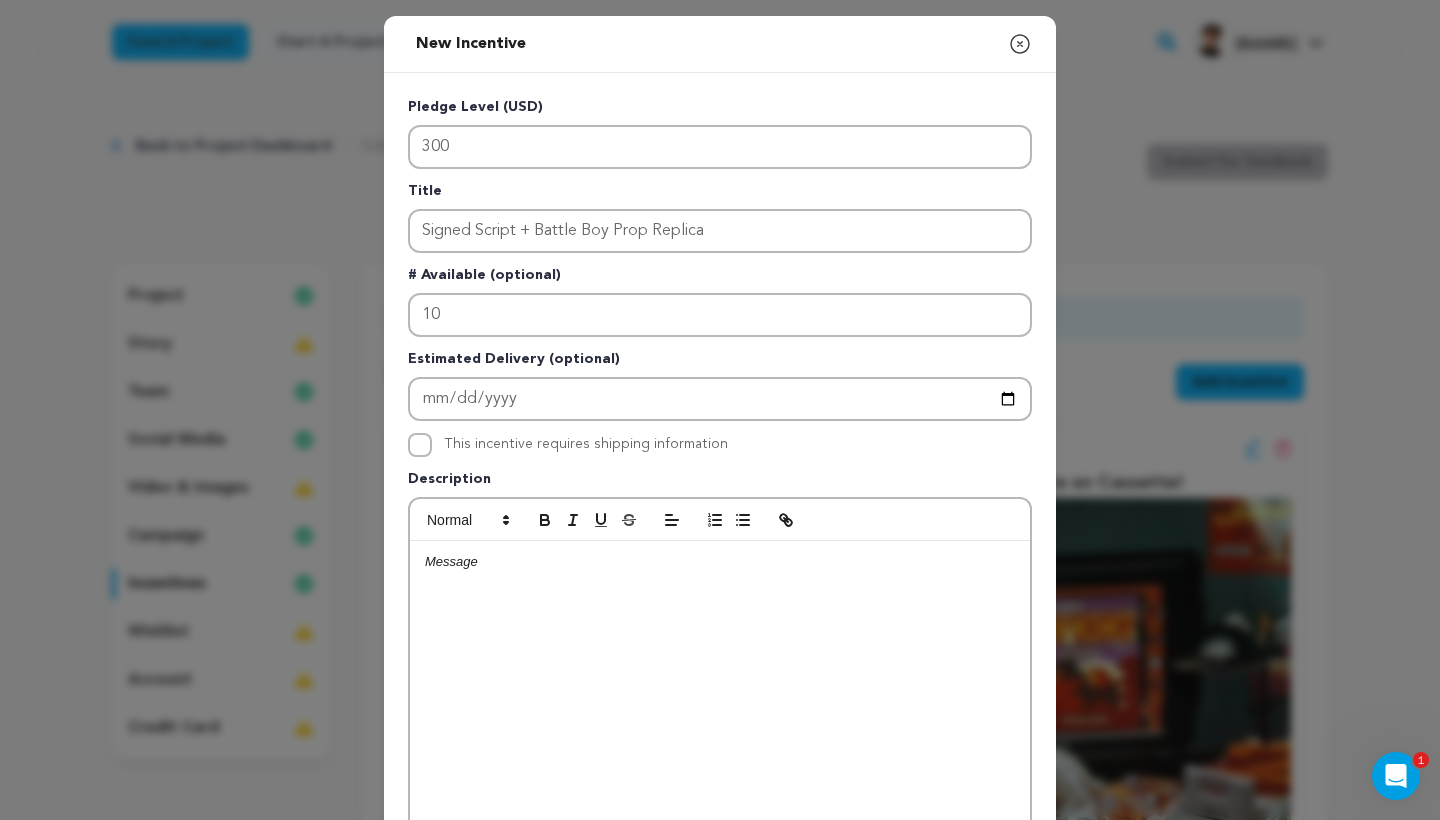 click on "This incentive requires shipping information" at bounding box center [420, 445] 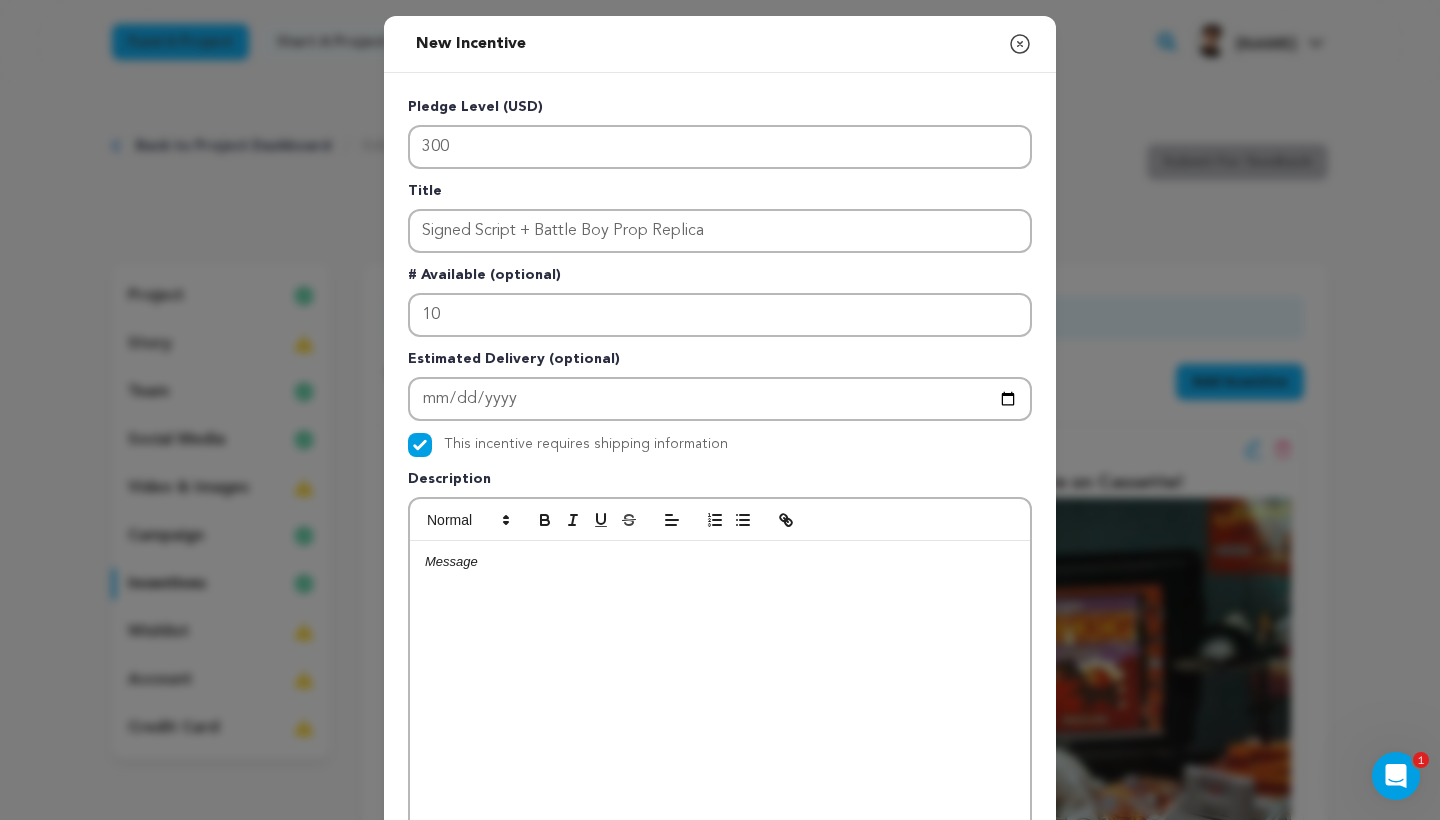 click at bounding box center [720, 691] 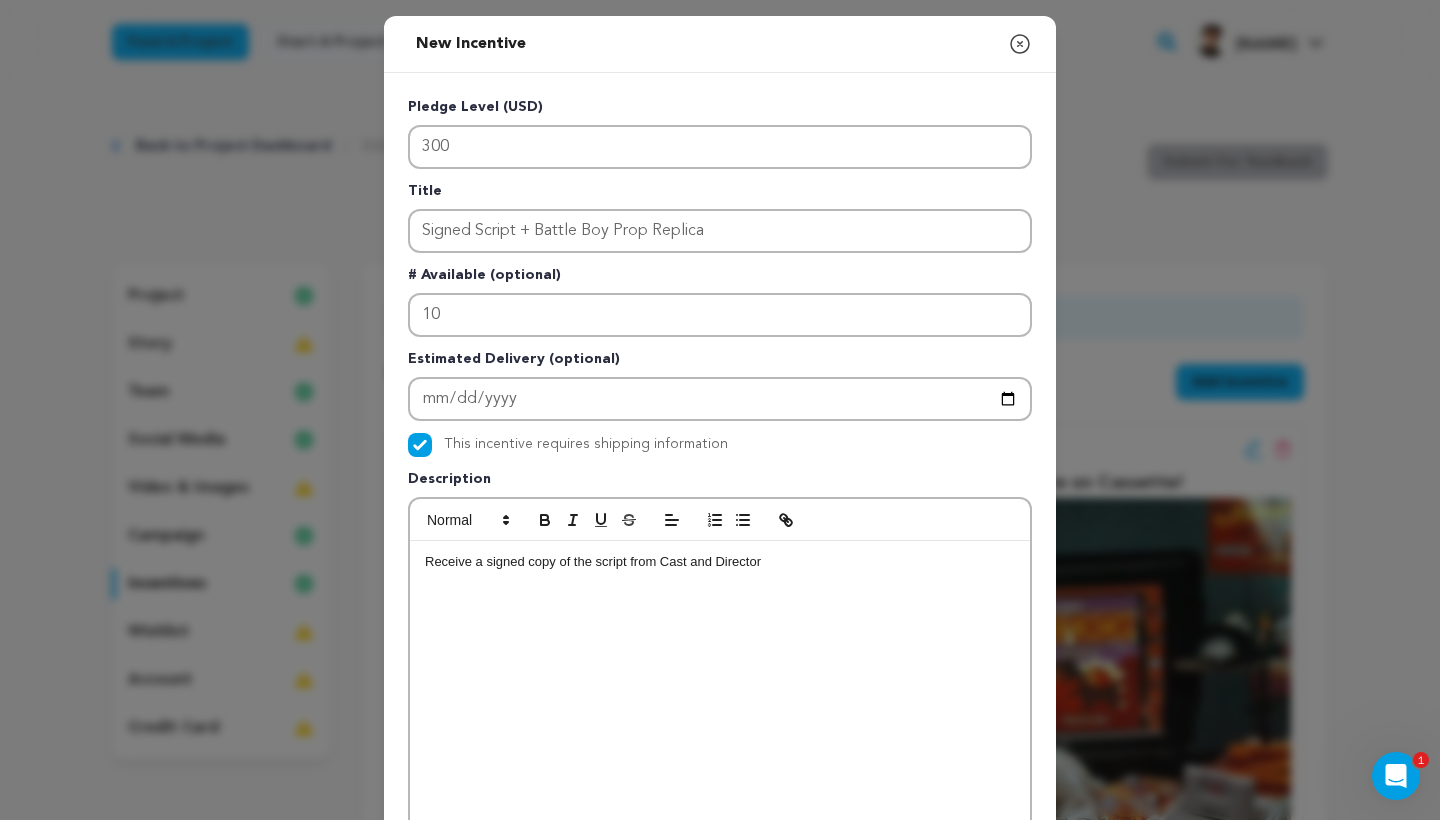click on "Receive a signed copy of the script from Cast and Director" at bounding box center (720, 562) 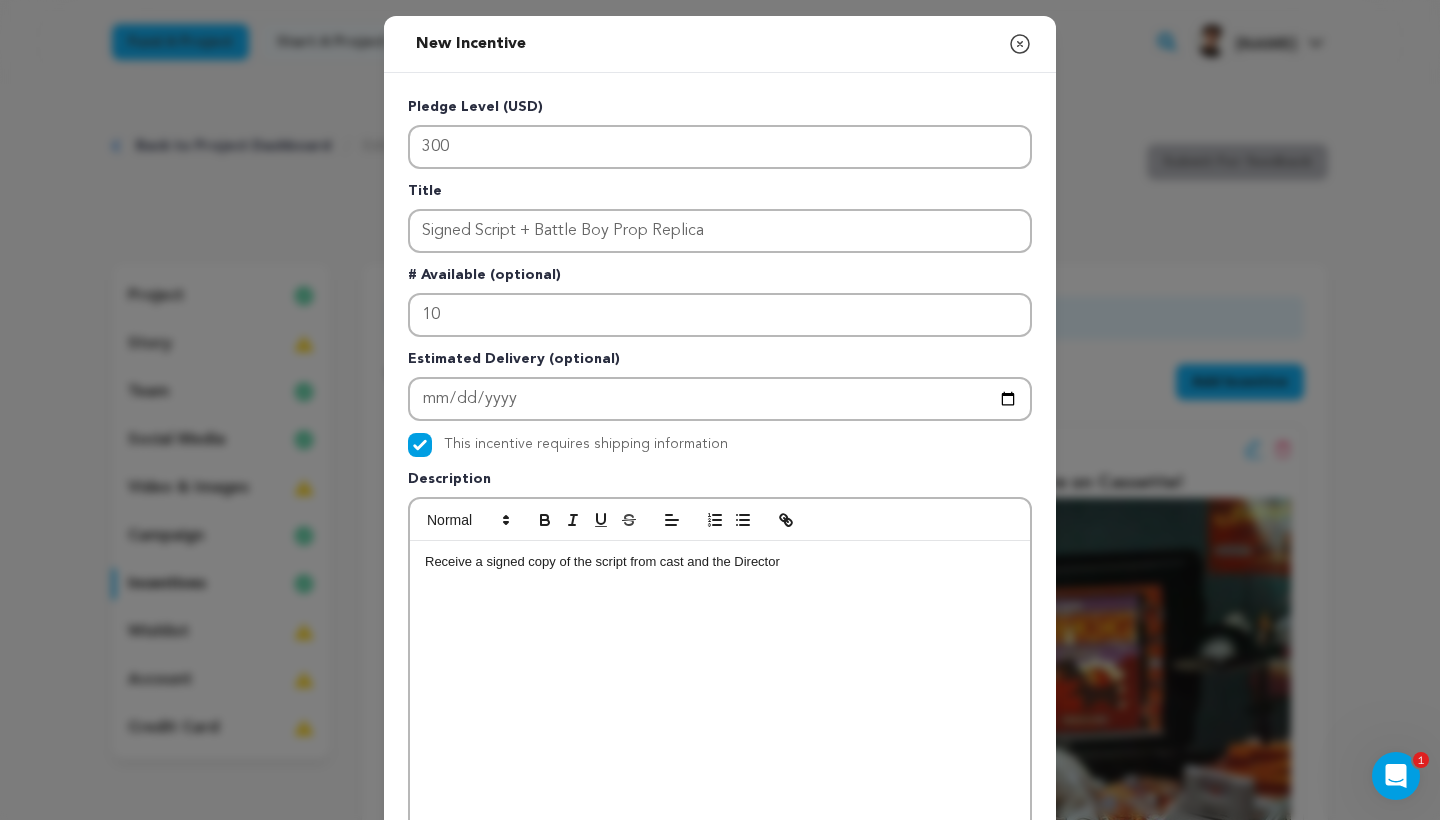 click on "Receive a signed copy of the script from cast and the Director" at bounding box center [720, 562] 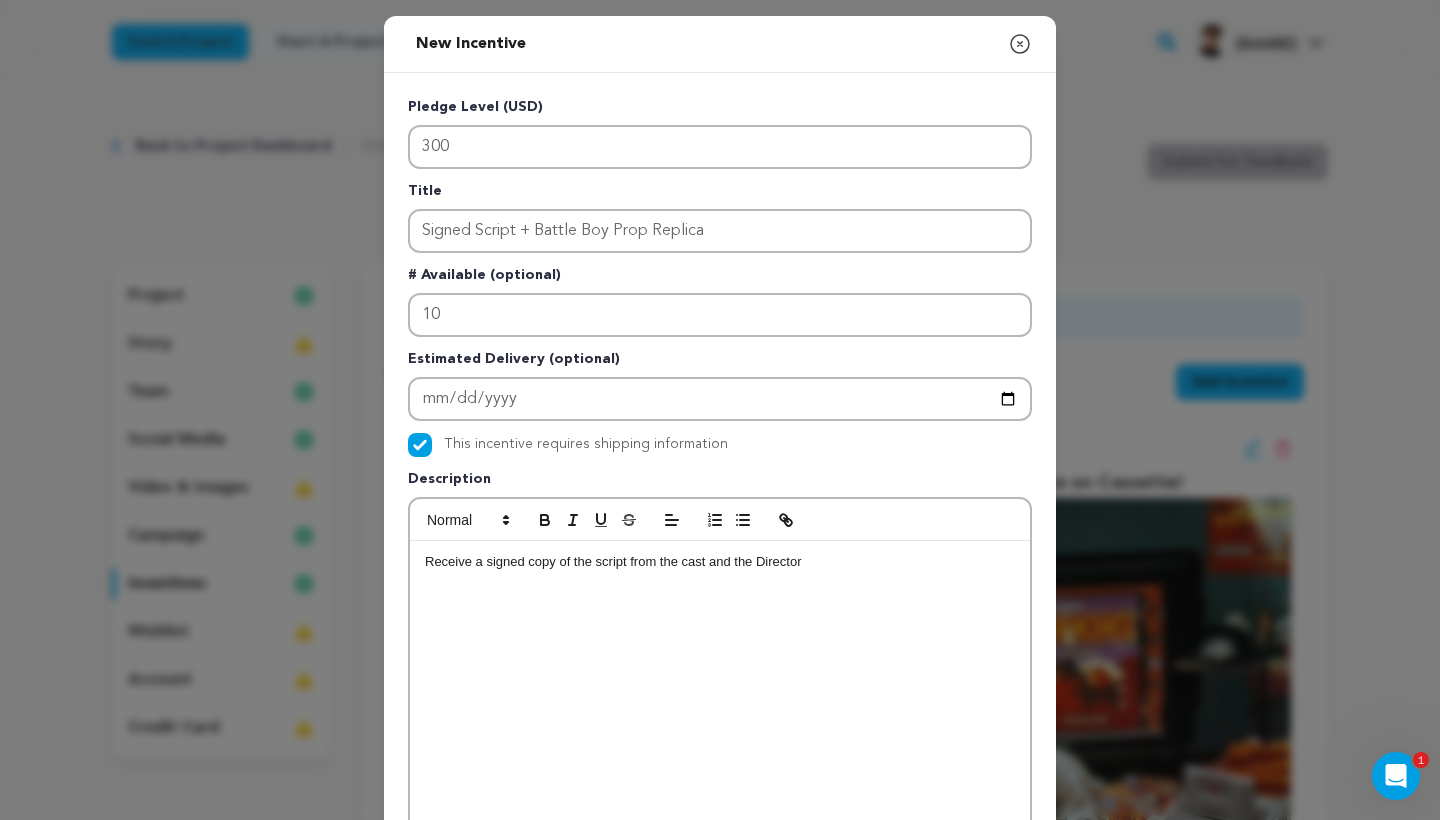 click on "Receive a signed copy of the script from the cast and the Director" at bounding box center (720, 562) 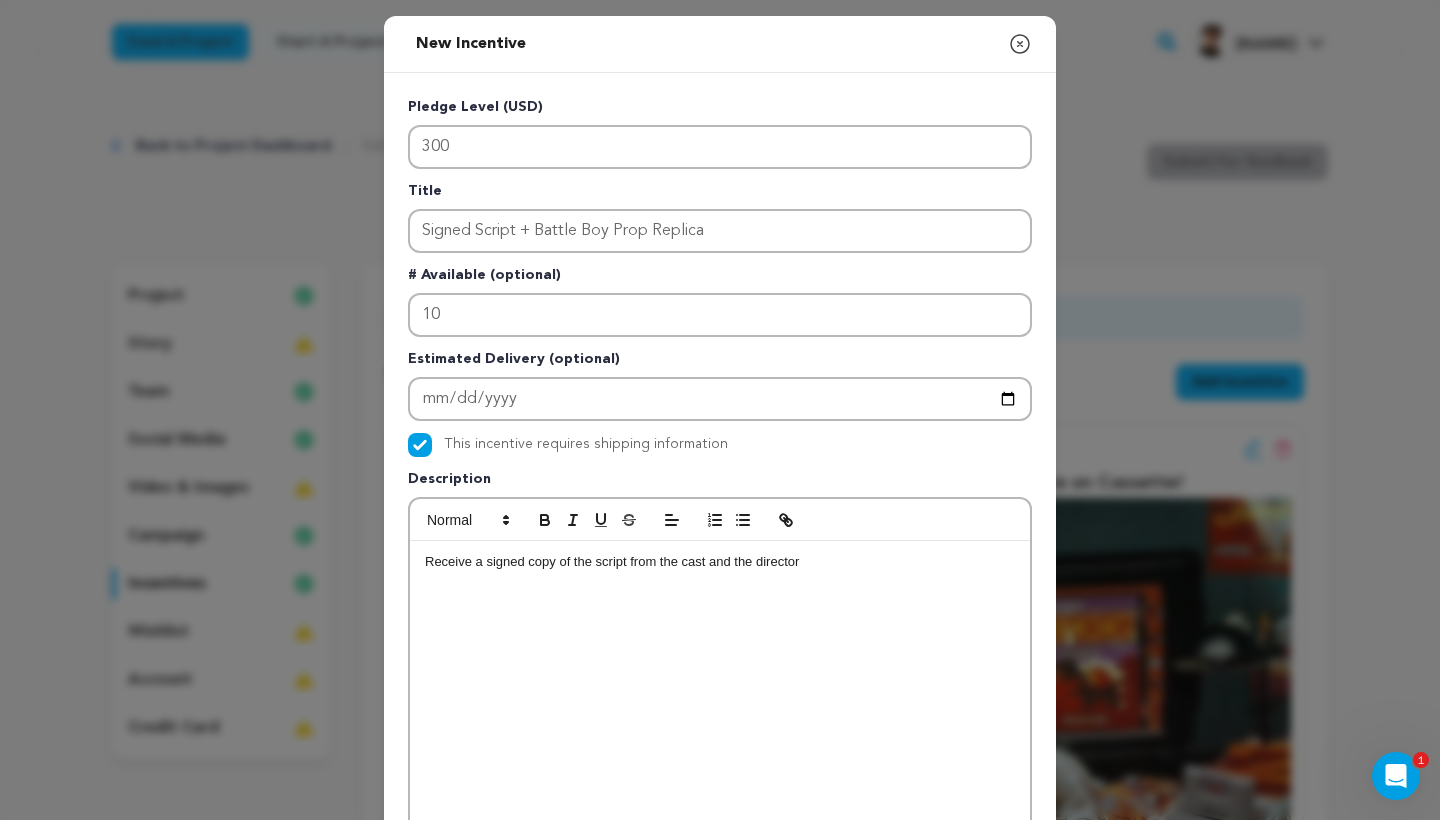 click on "Receive a signed copy of the script from the cast and the director" at bounding box center (720, 562) 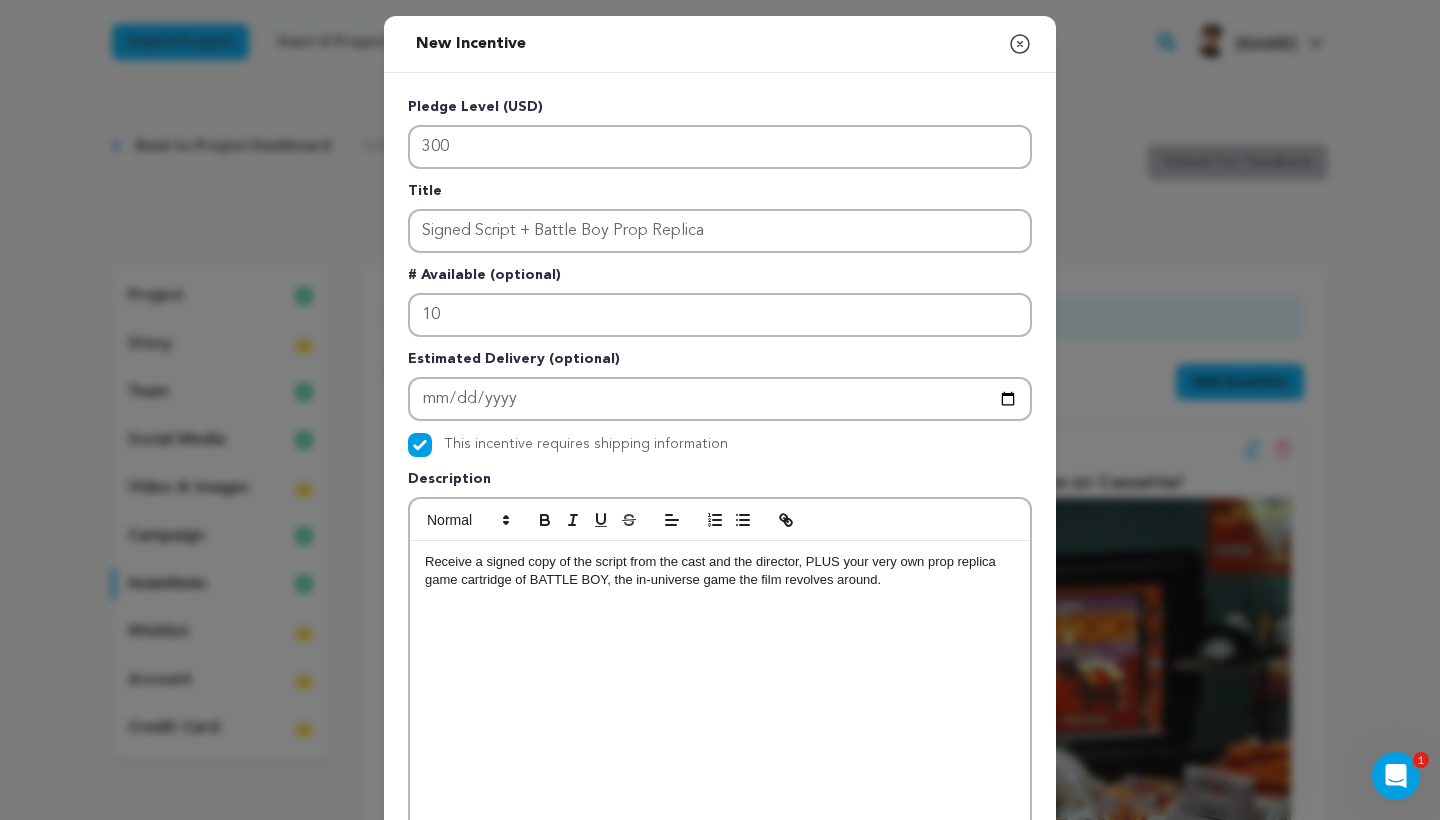 click on "Receive a signed copy of the script from the cast and the director, PLUS your very own prop replica game cartridge of BATTLE BOY, the in-universe game the film revolves around." at bounding box center (720, 571) 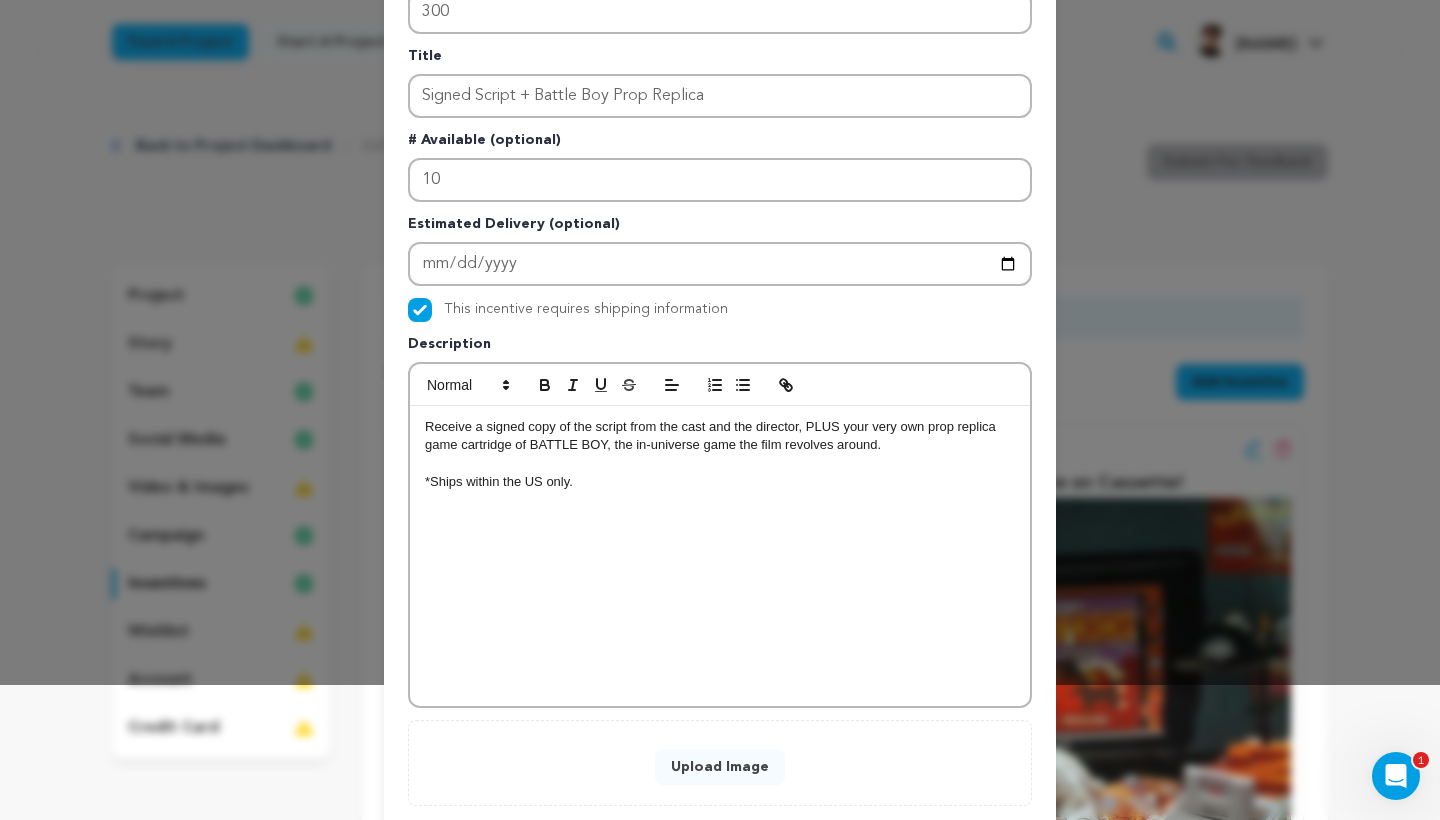 scroll, scrollTop: 149, scrollLeft: 0, axis: vertical 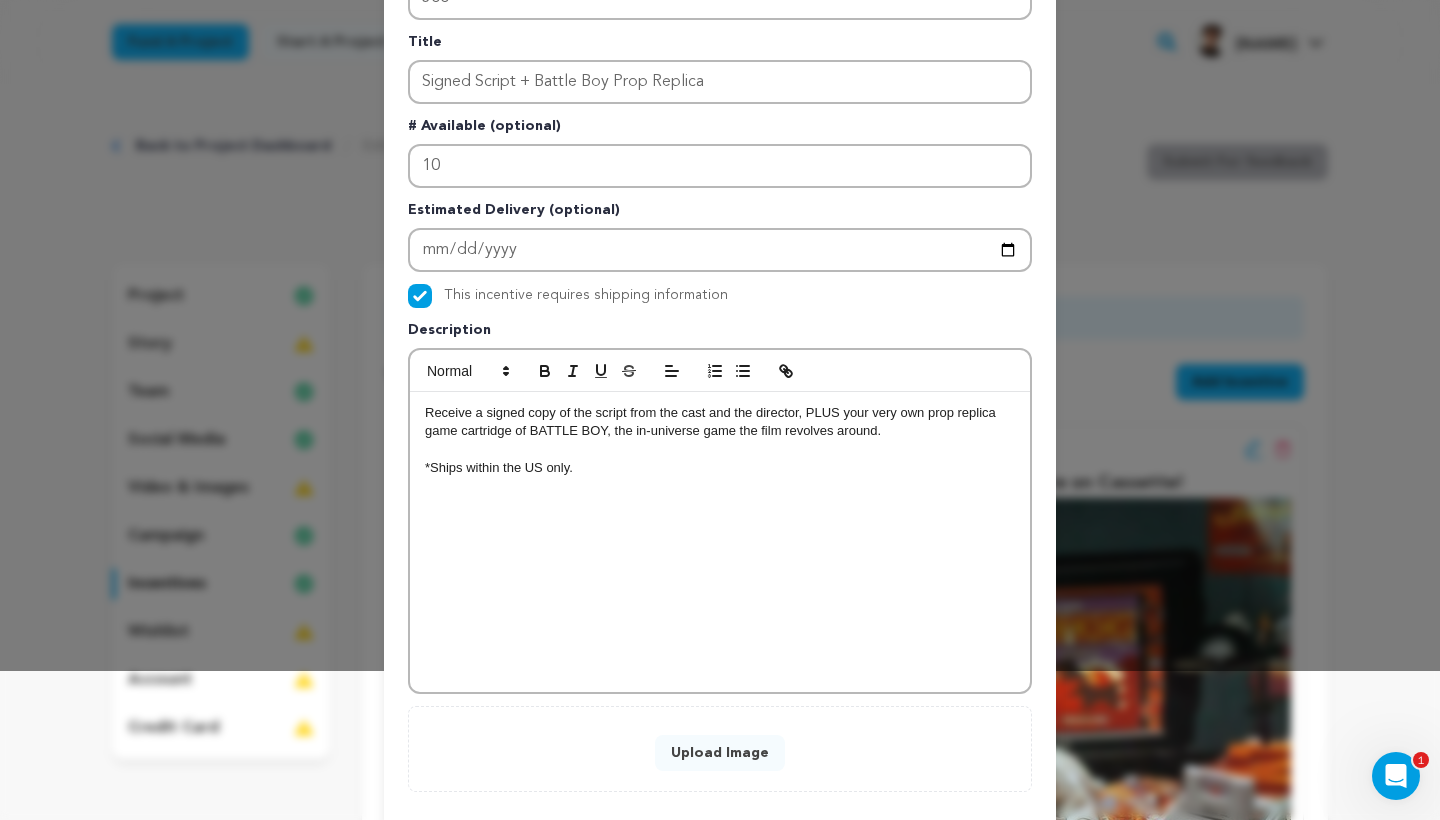 click on "Upload Image" at bounding box center (720, 753) 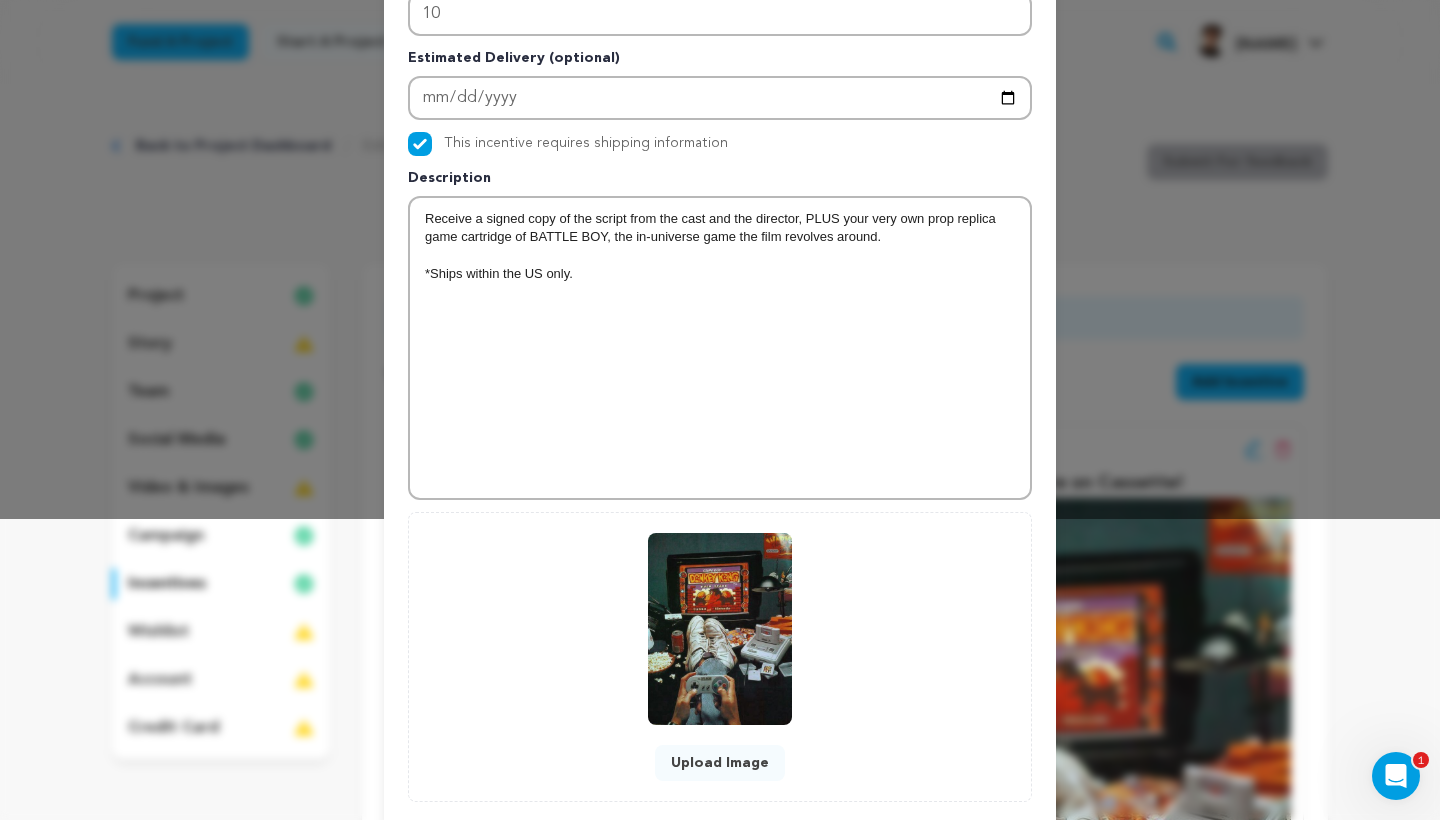 scroll, scrollTop: 354, scrollLeft: 0, axis: vertical 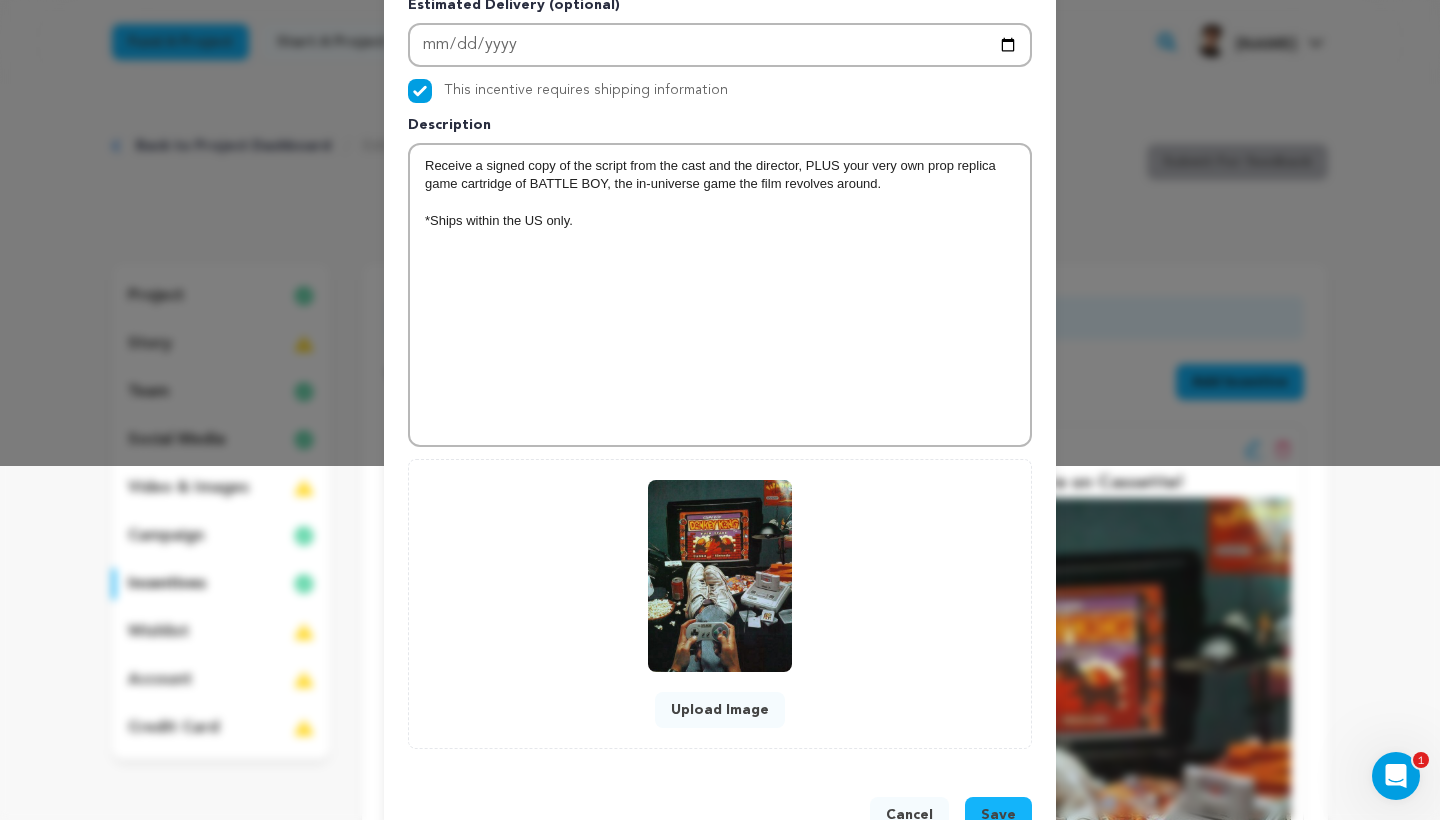 click on "Save" at bounding box center (998, 815) 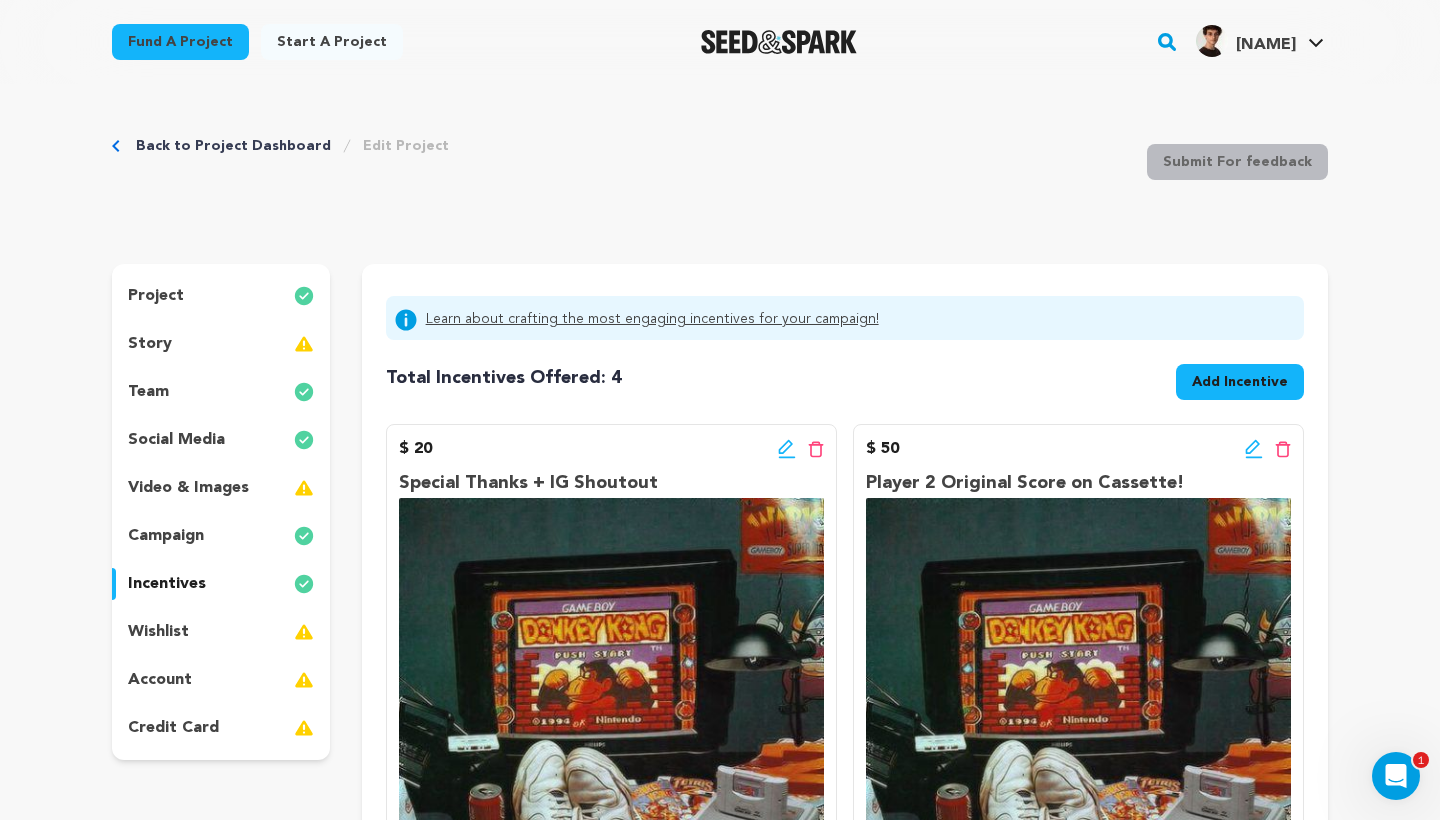 scroll, scrollTop: 0, scrollLeft: 0, axis: both 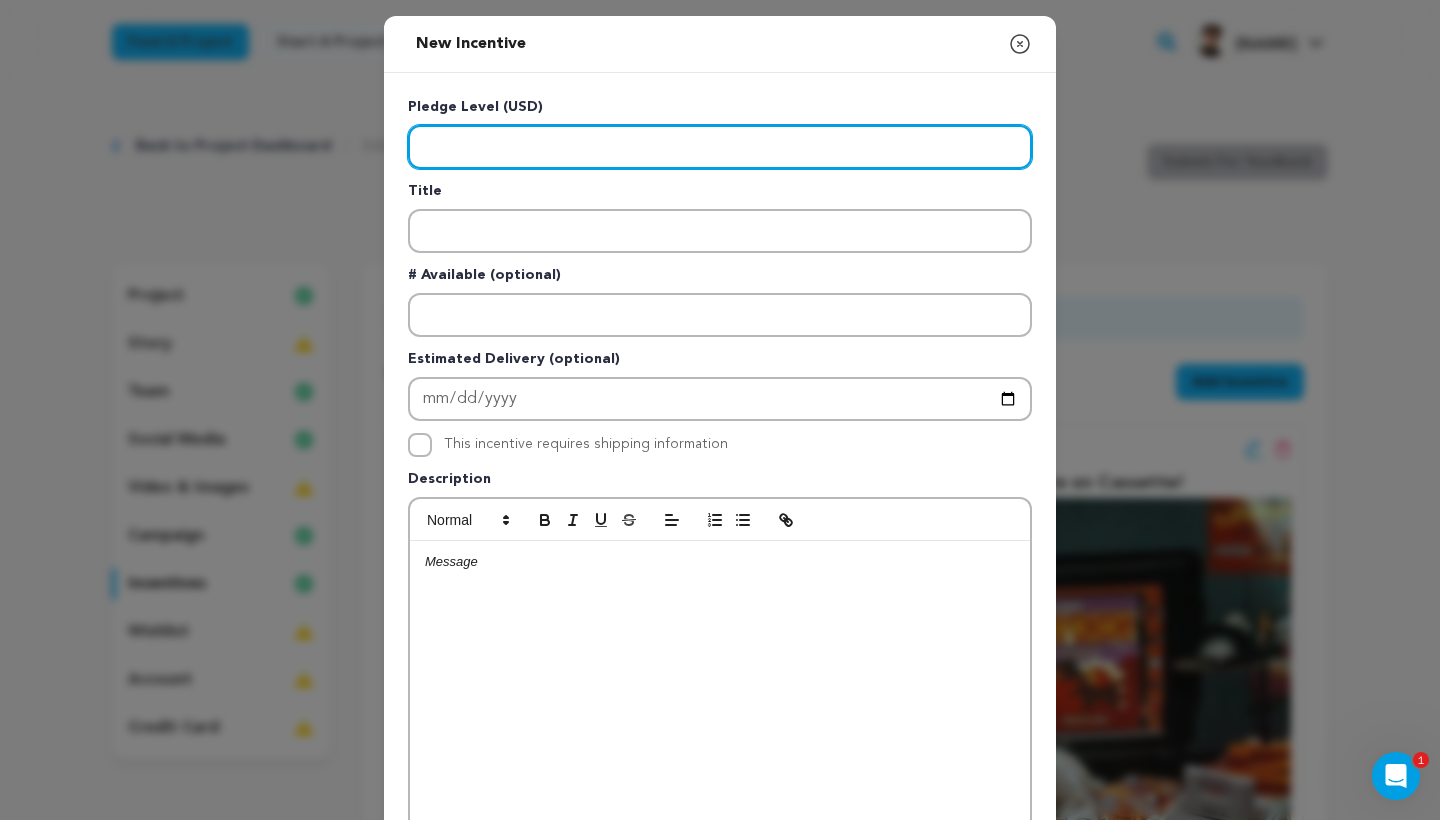 click at bounding box center [720, 147] 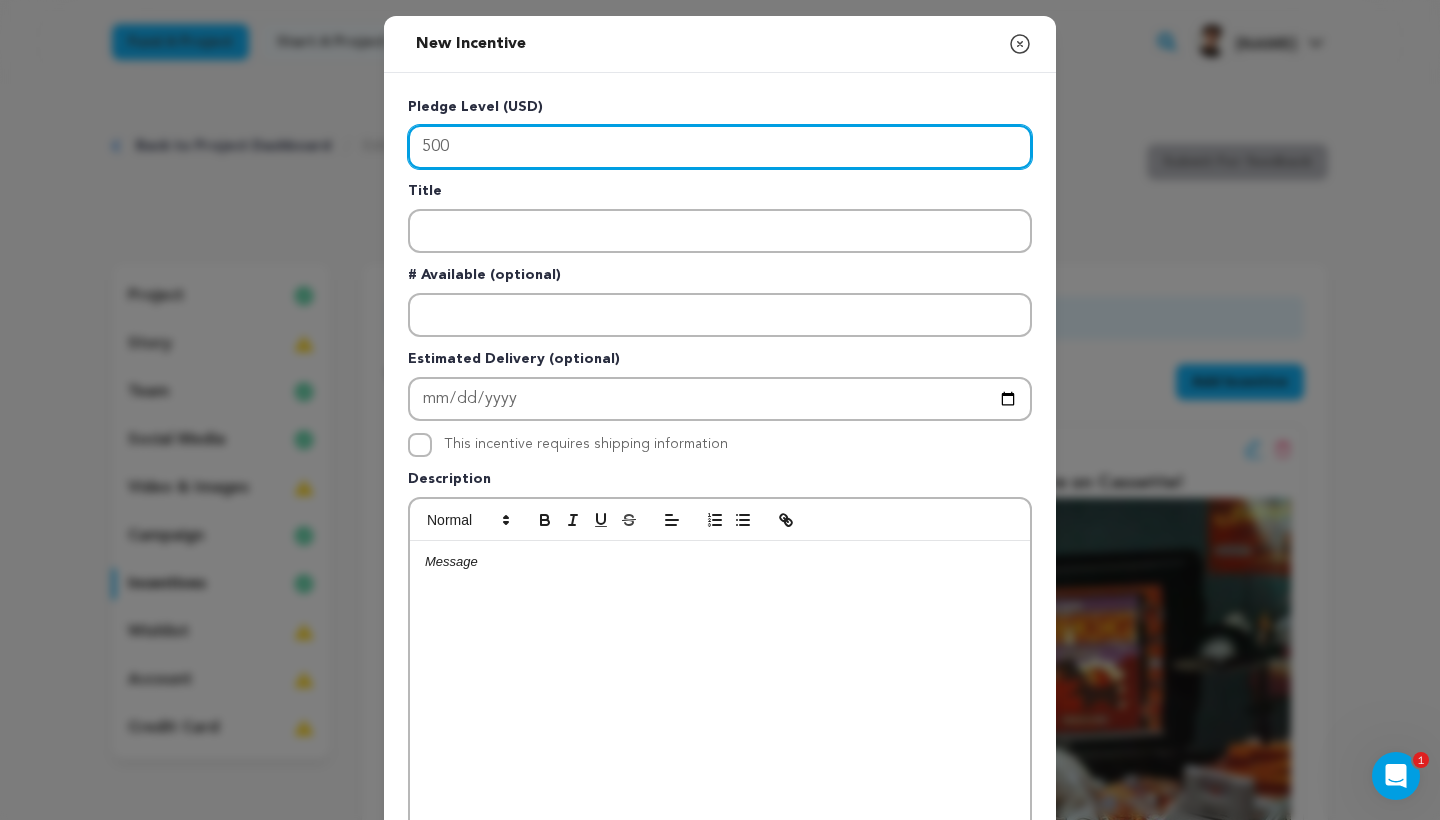 type on "500" 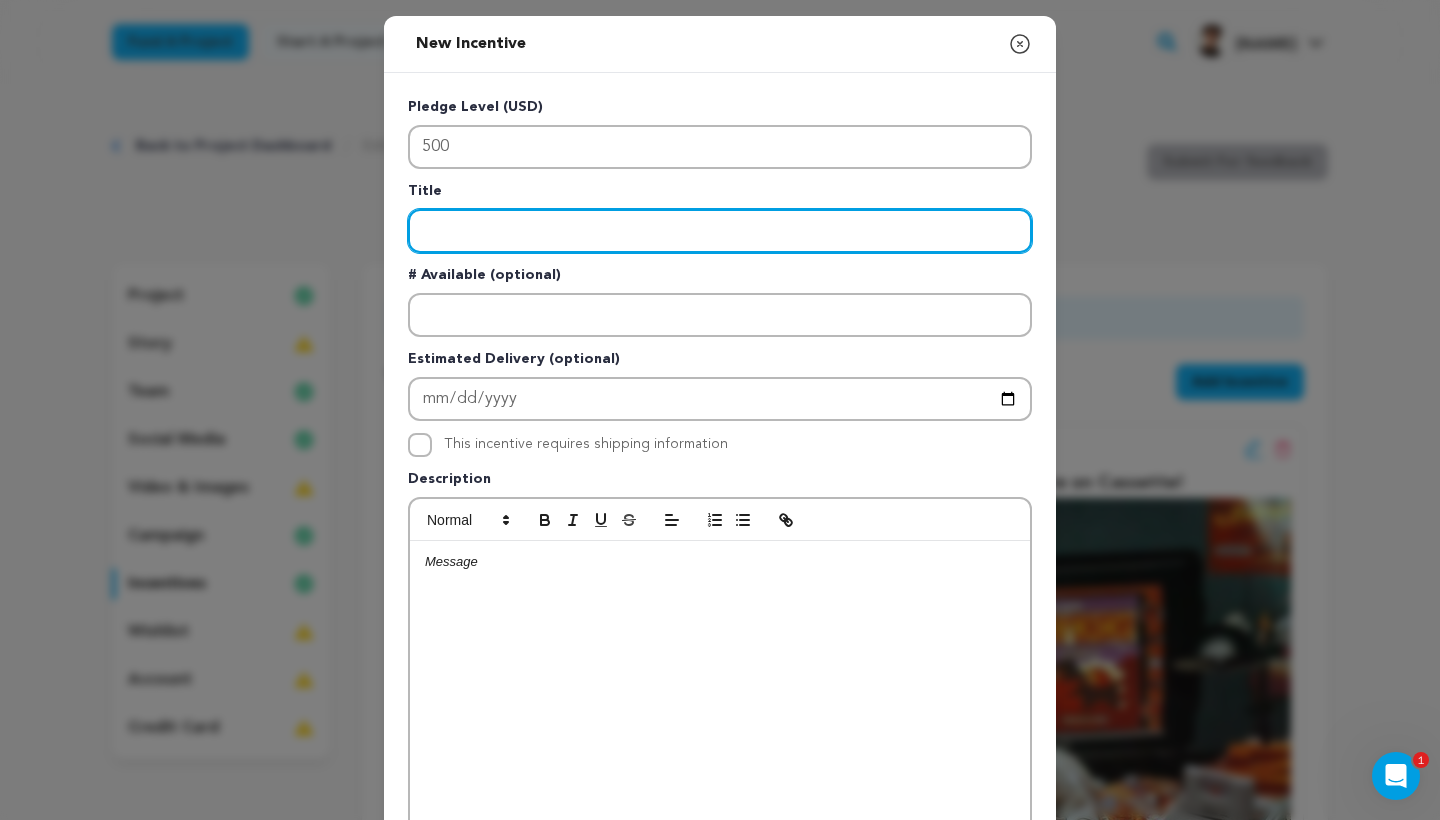 click at bounding box center (720, 231) 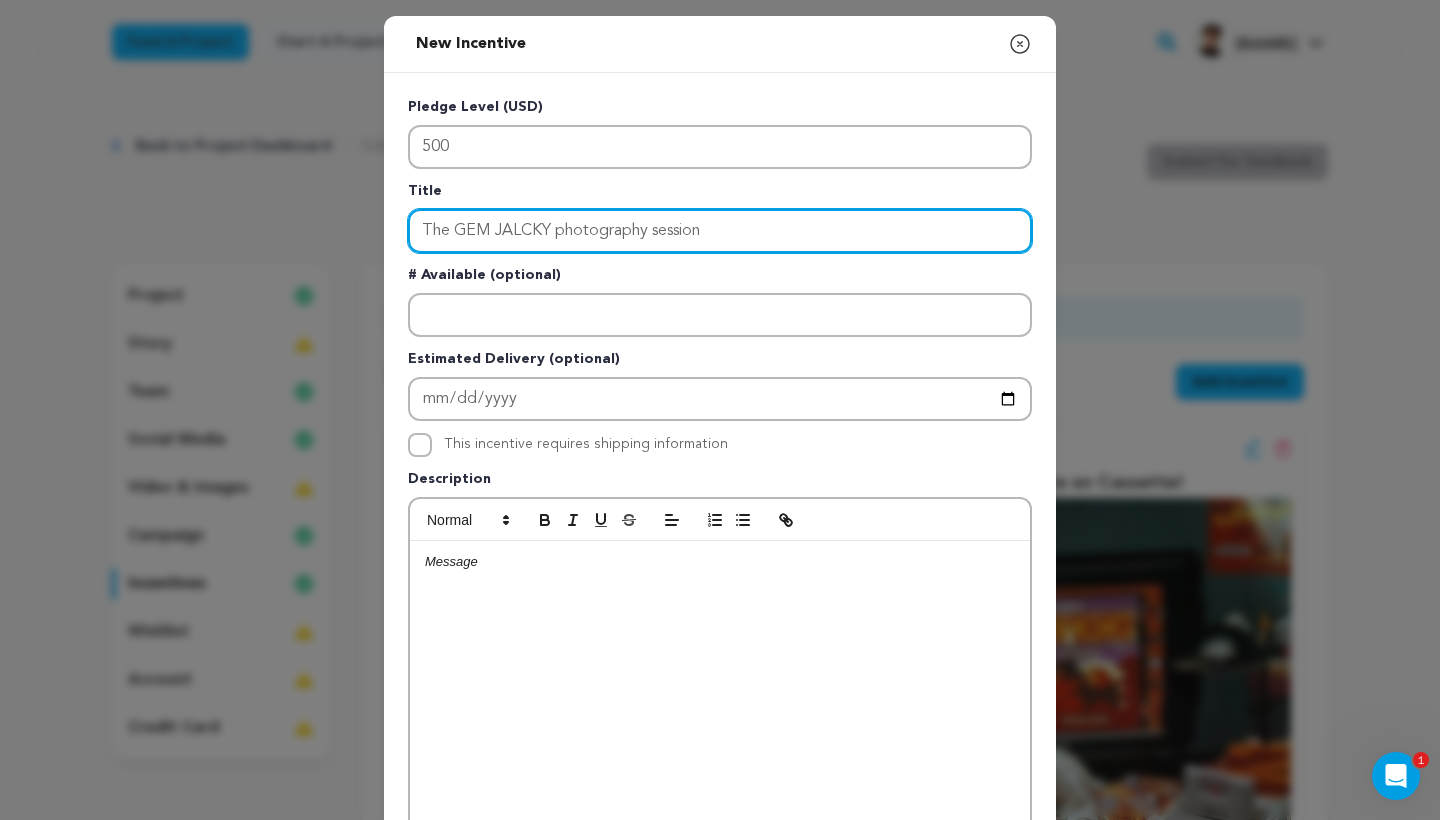click on "The GEM JALCKY photography session" at bounding box center (720, 231) 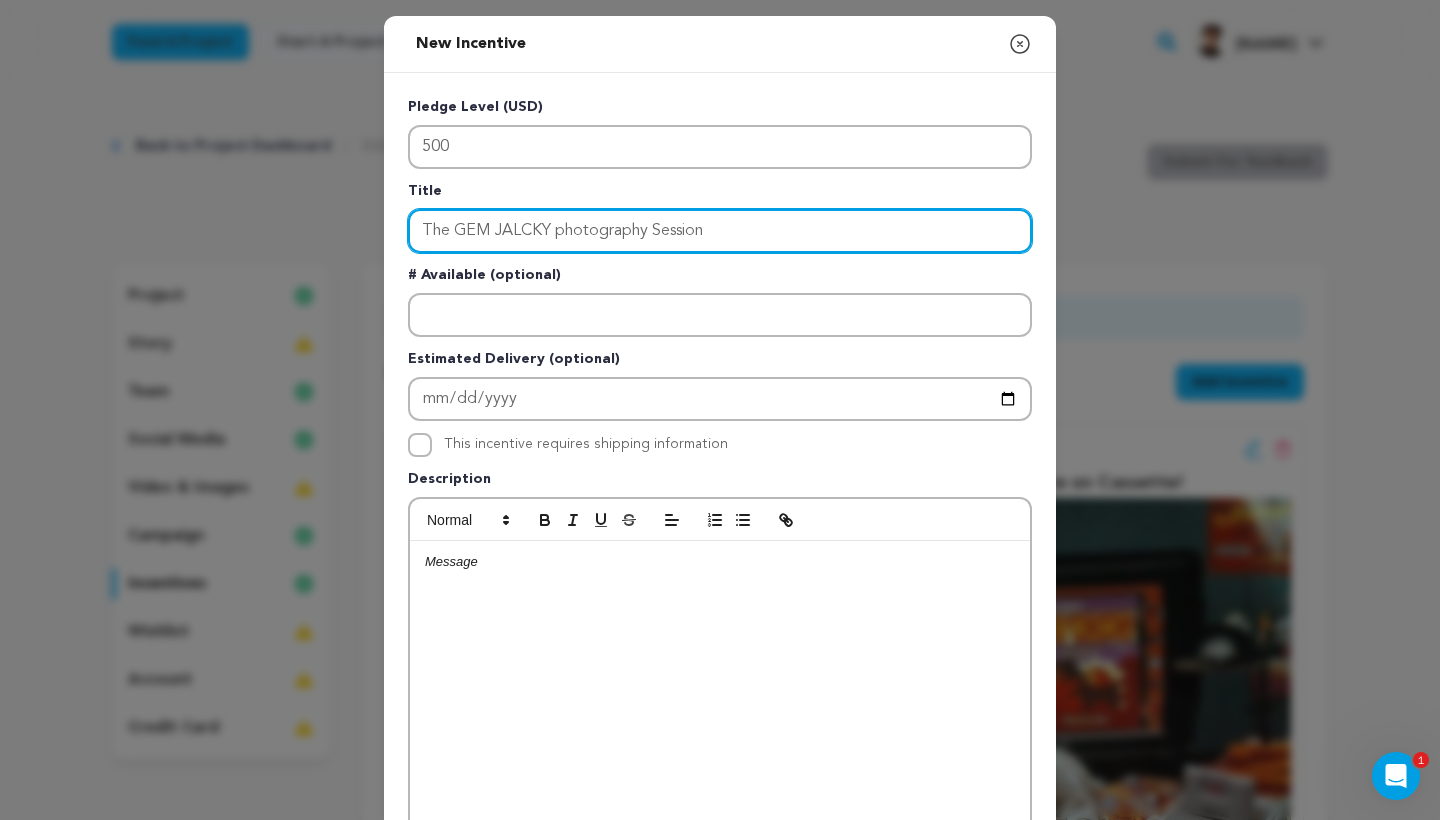 click on "The GEM JALCKY photography Session" at bounding box center (720, 231) 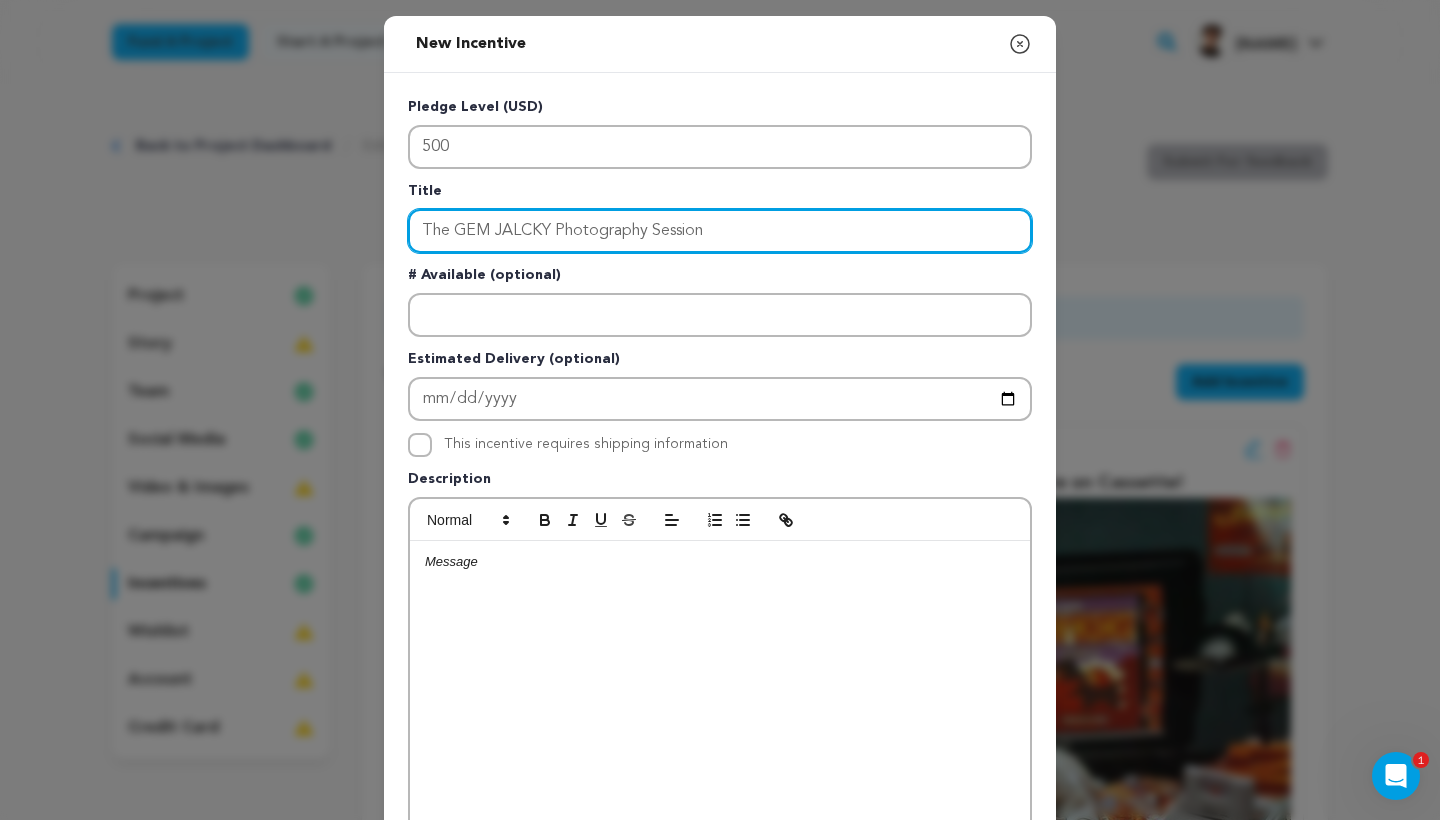 type on "The GEM JALCKY Photography Session" 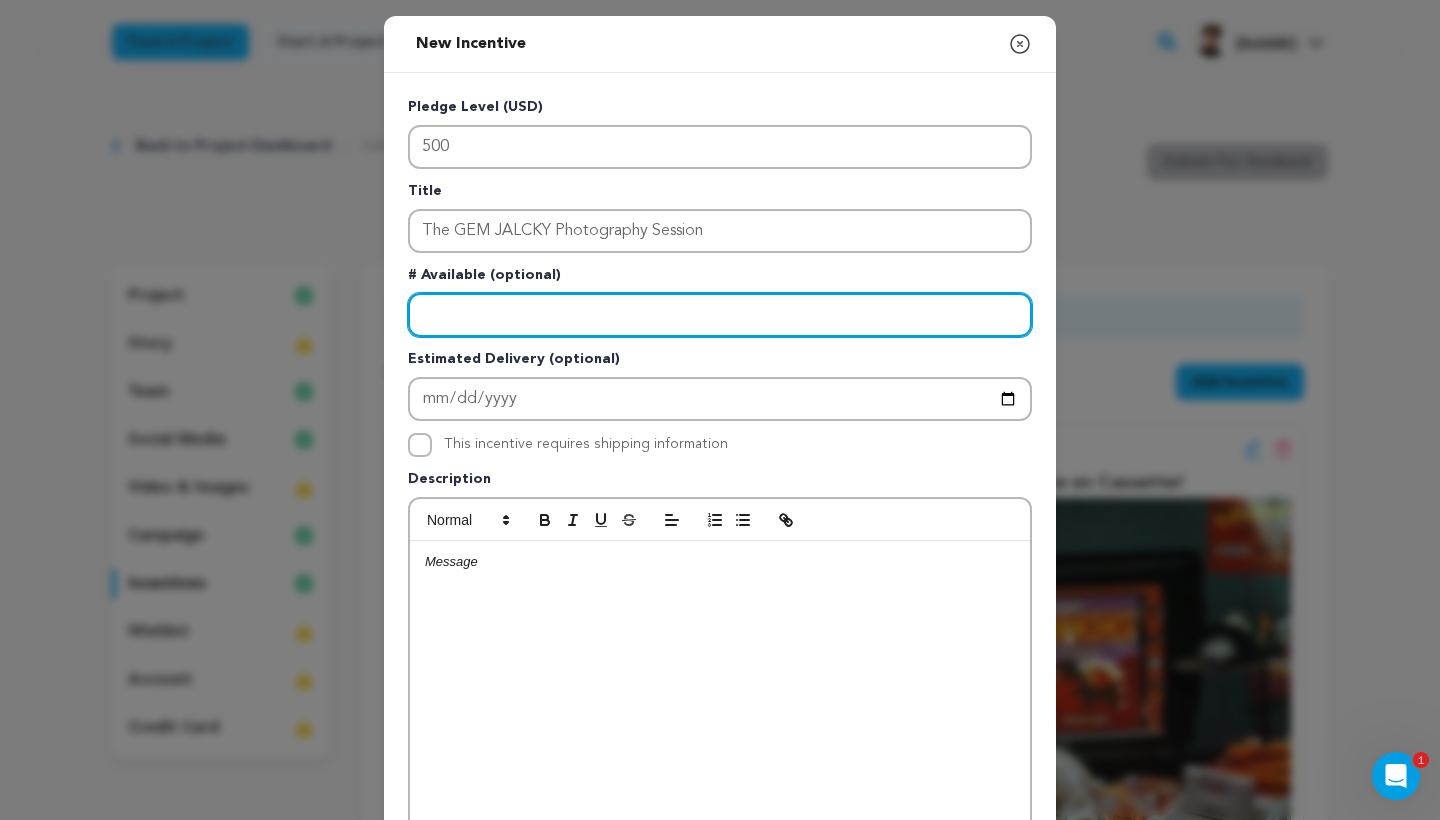 click at bounding box center (720, 315) 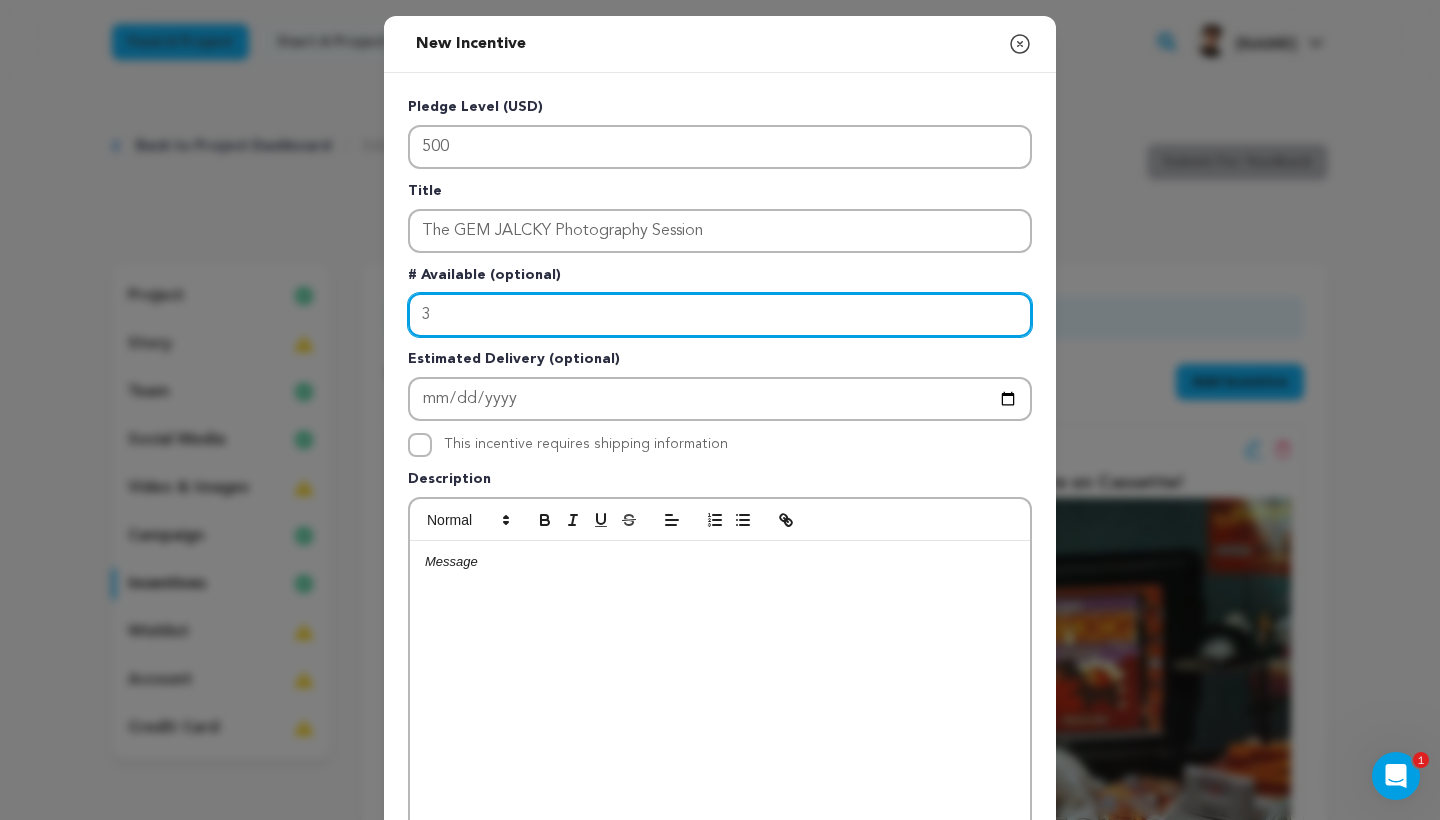 type on "3" 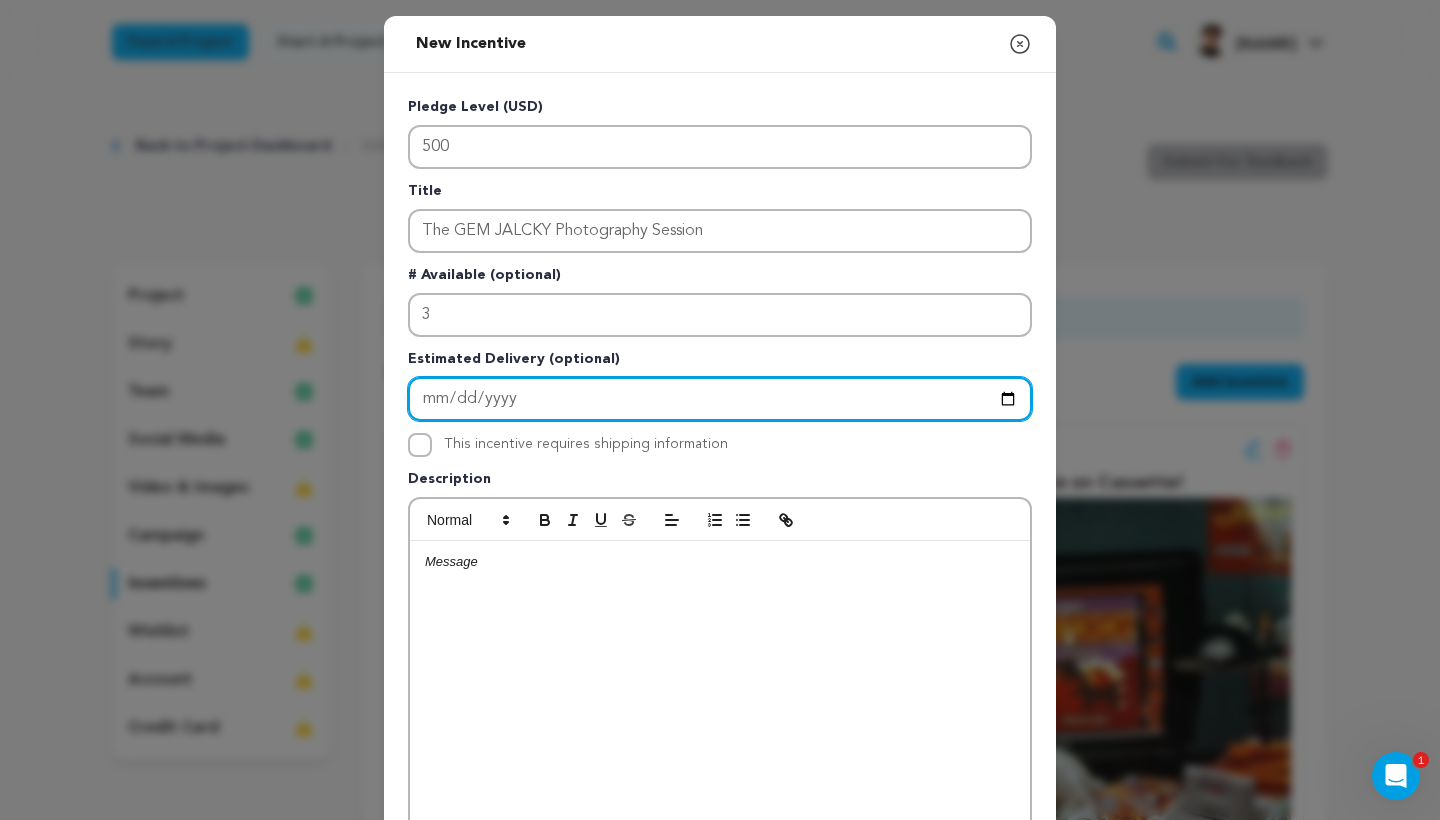 click at bounding box center [720, 399] 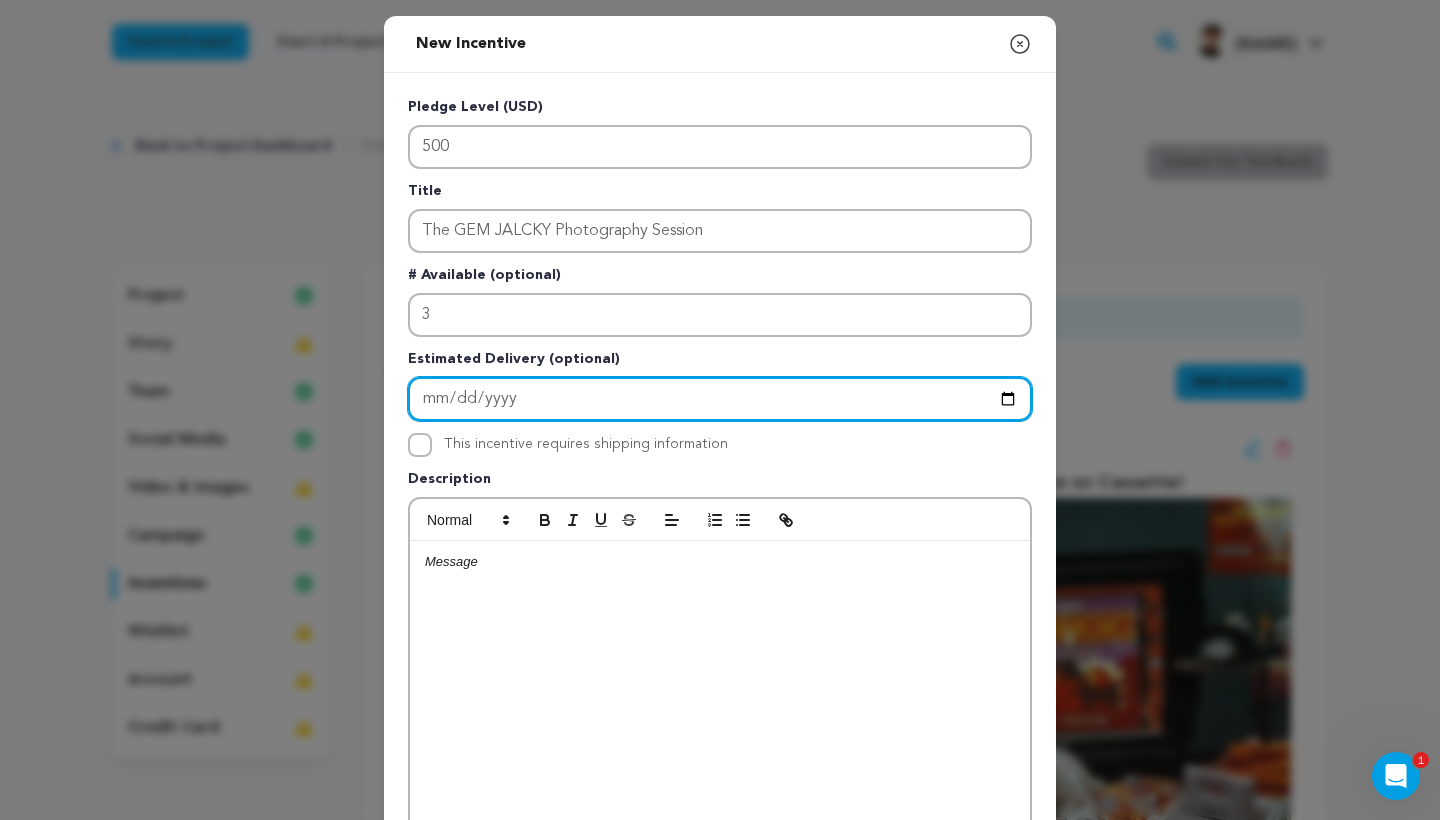 type on "[DATE]" 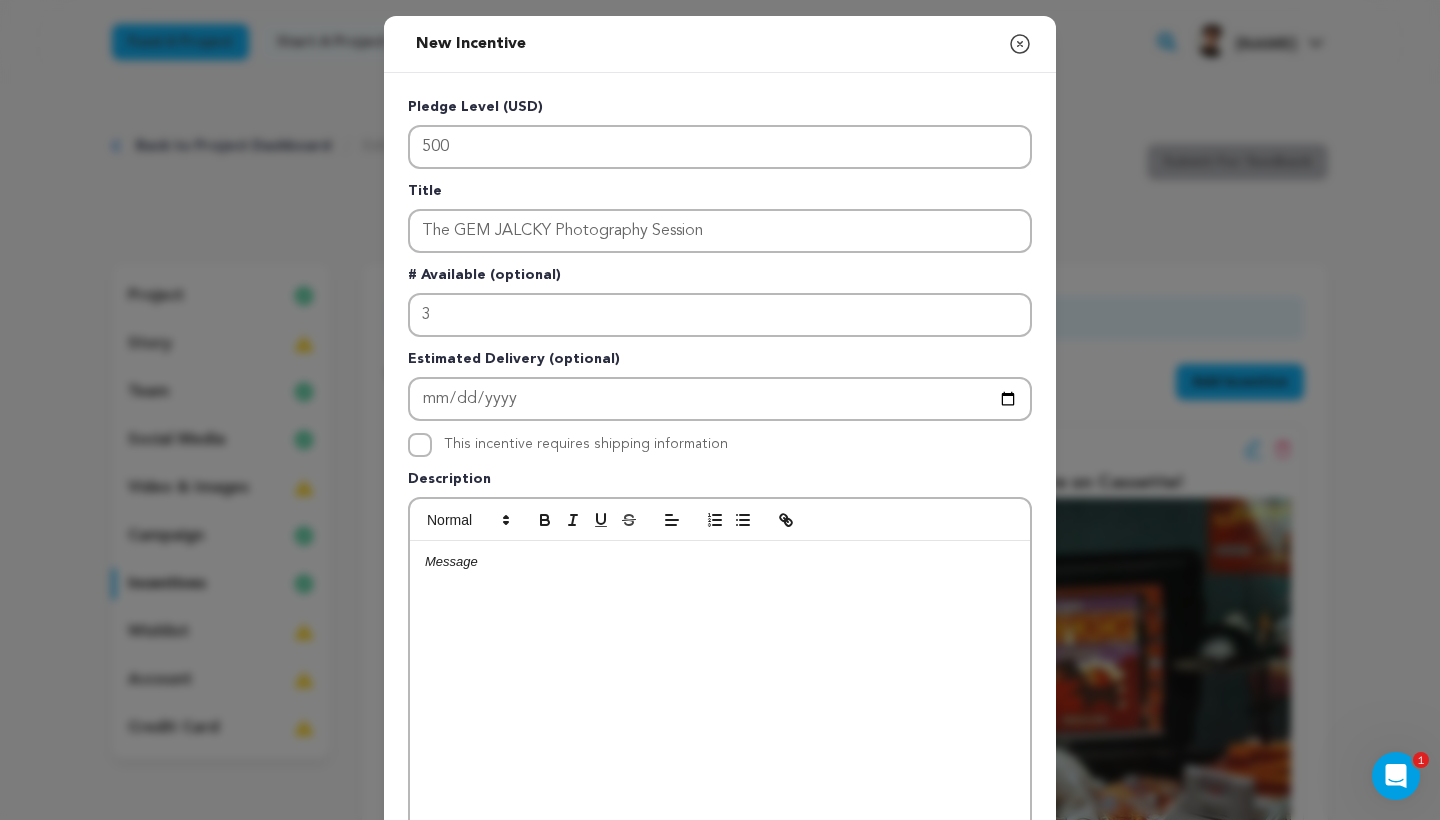click on "Description" at bounding box center (720, 483) 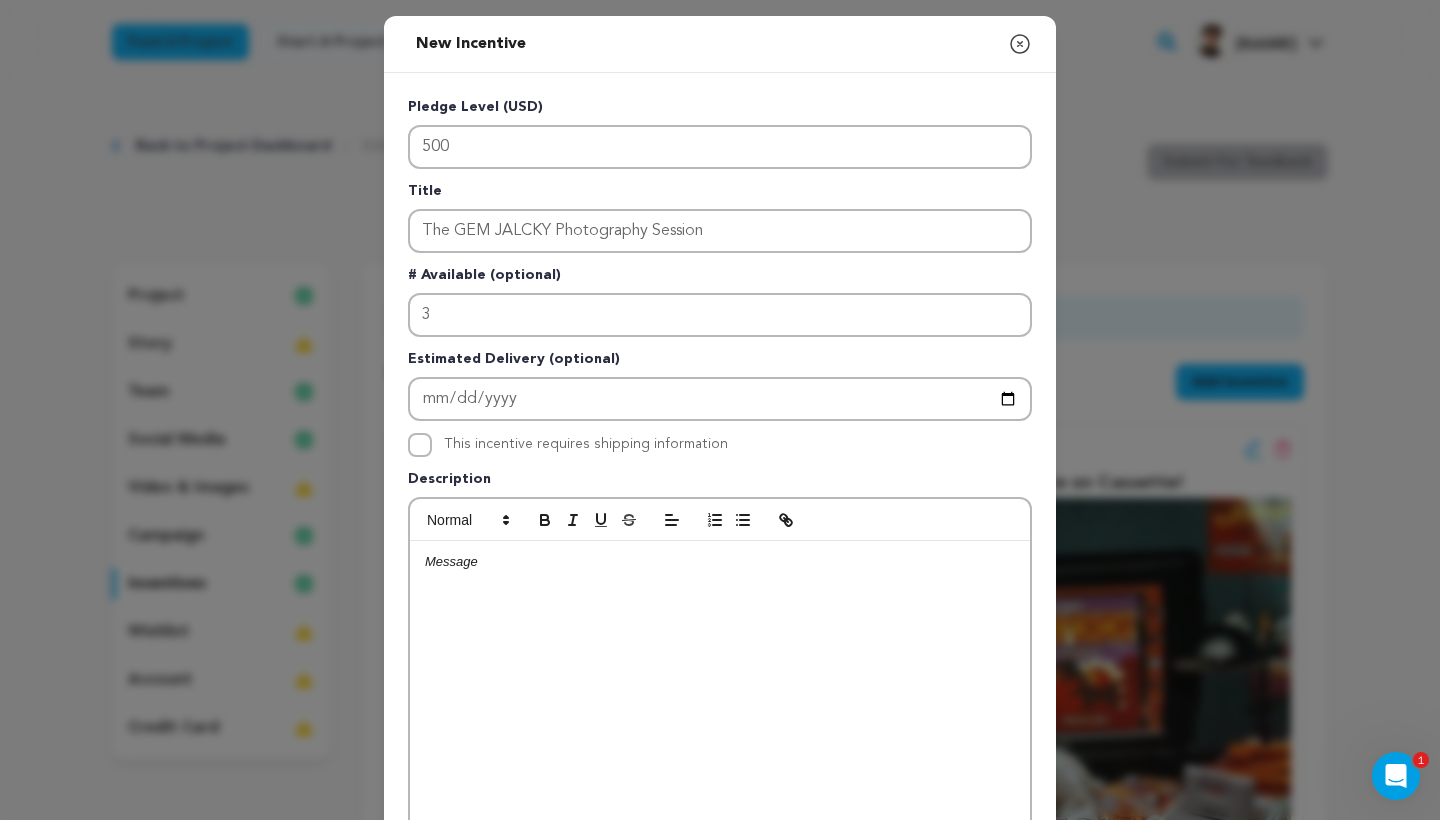 click at bounding box center [720, 691] 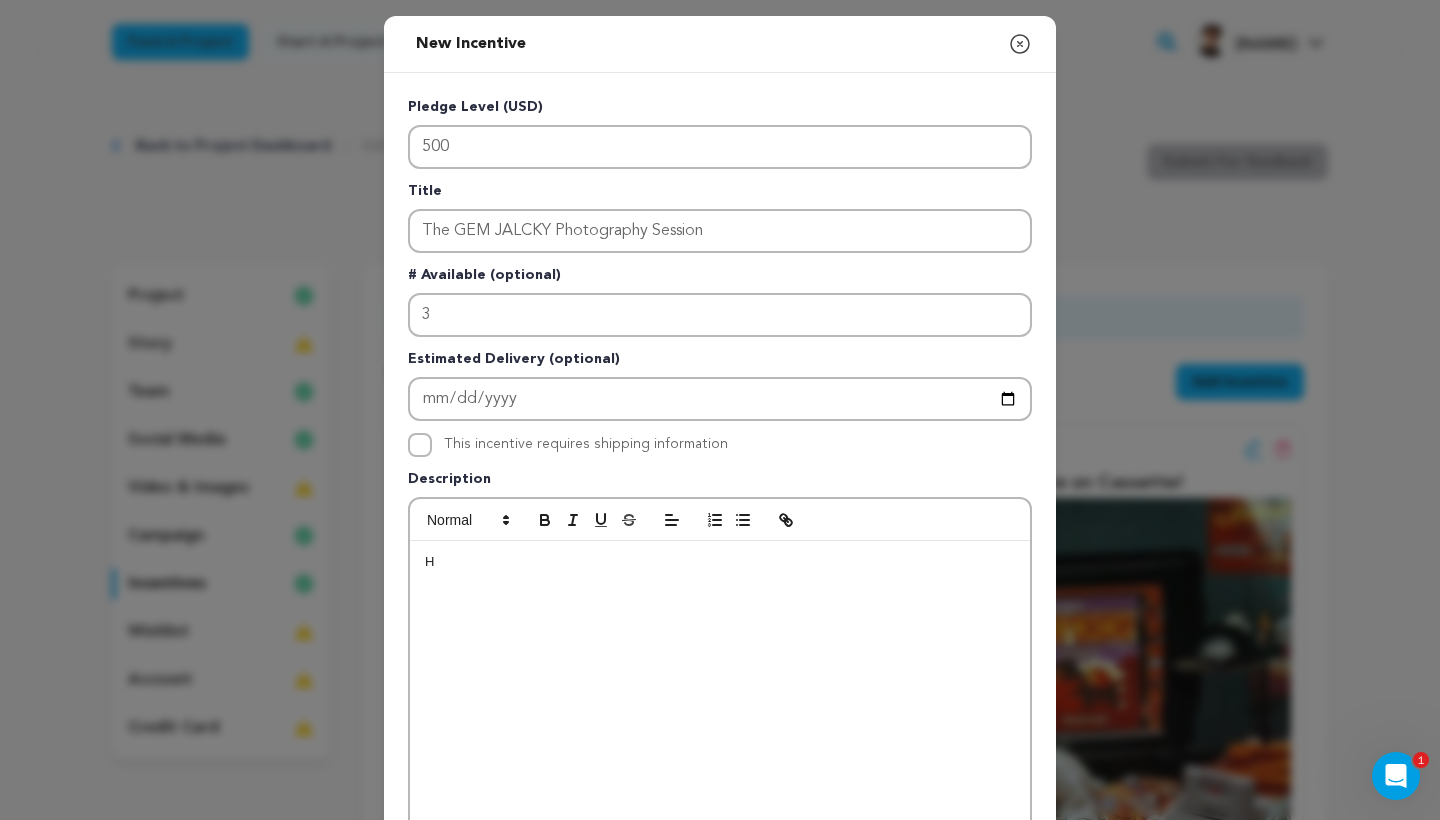 type 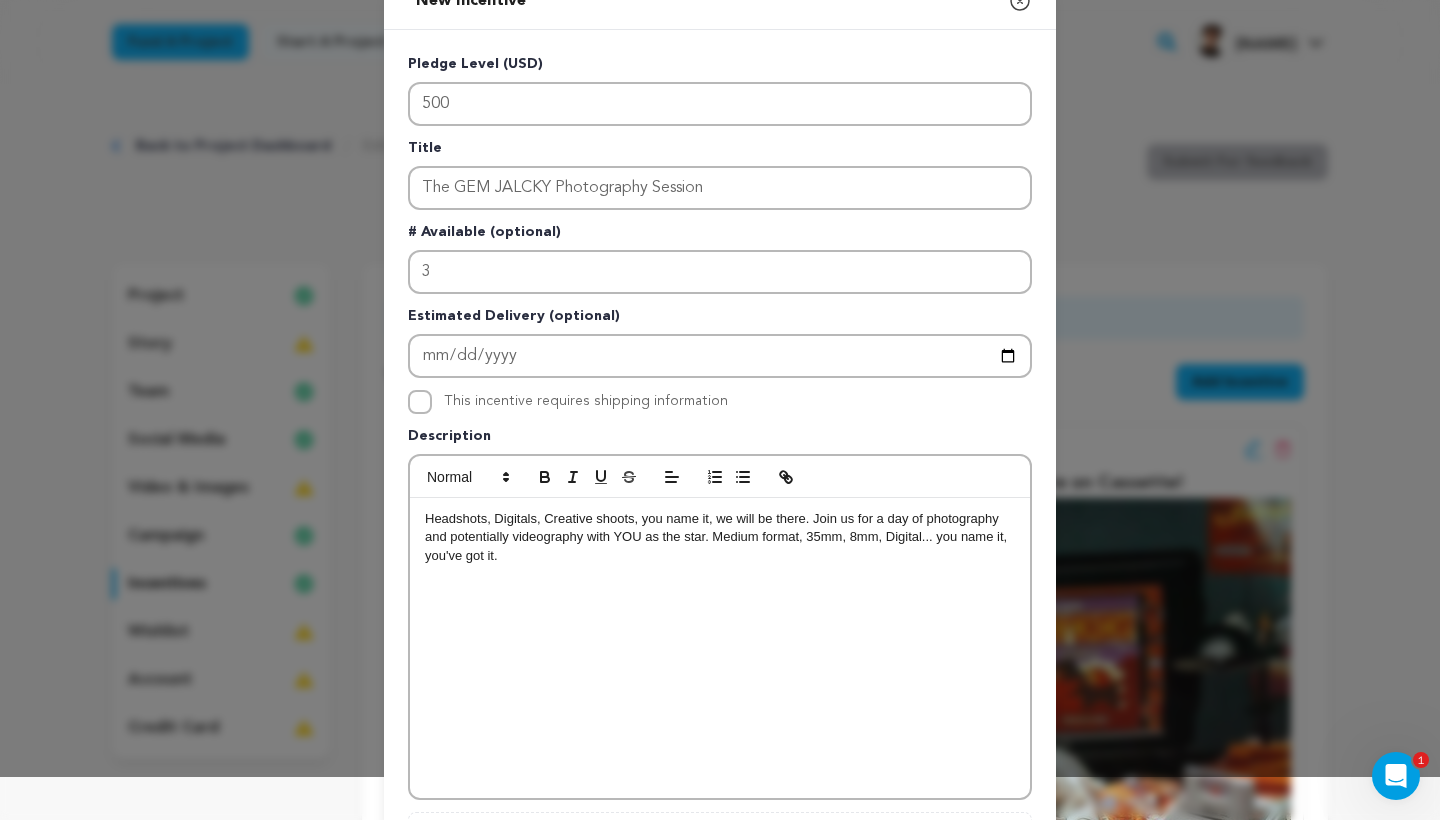 scroll, scrollTop: 61, scrollLeft: 0, axis: vertical 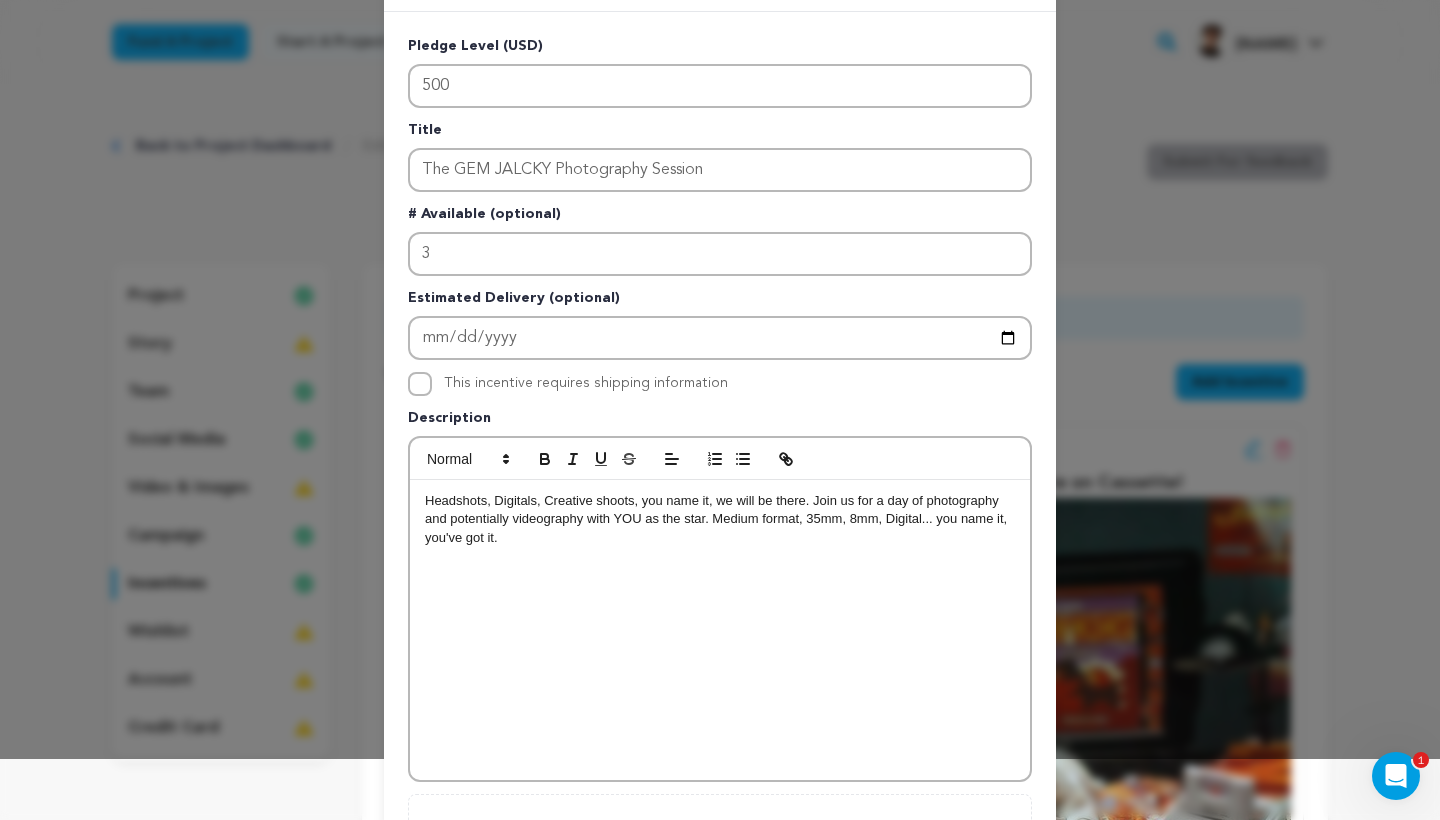 drag, startPoint x: 890, startPoint y: 537, endPoint x: 940, endPoint y: 525, distance: 51.41984 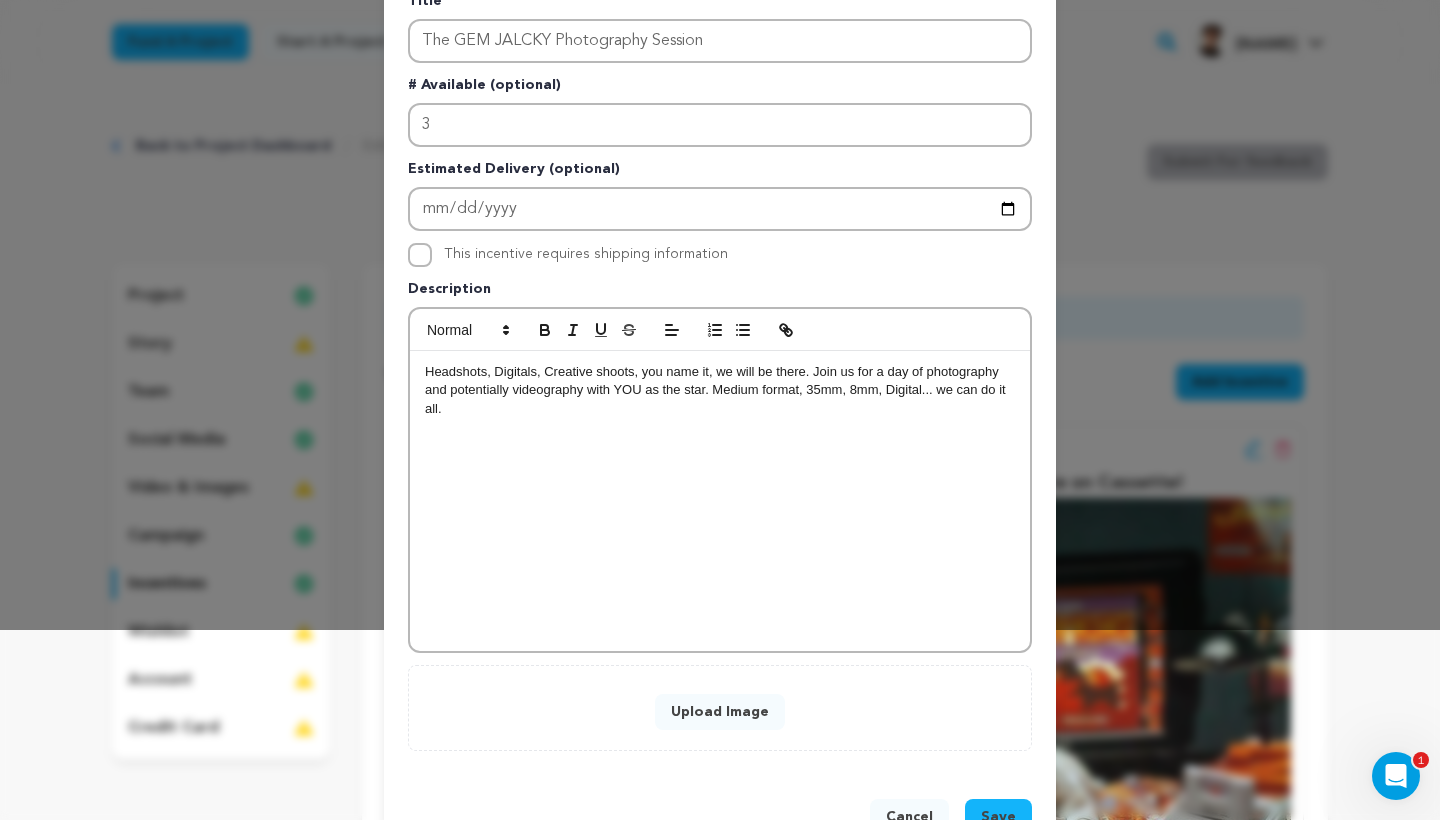 scroll, scrollTop: 208, scrollLeft: 0, axis: vertical 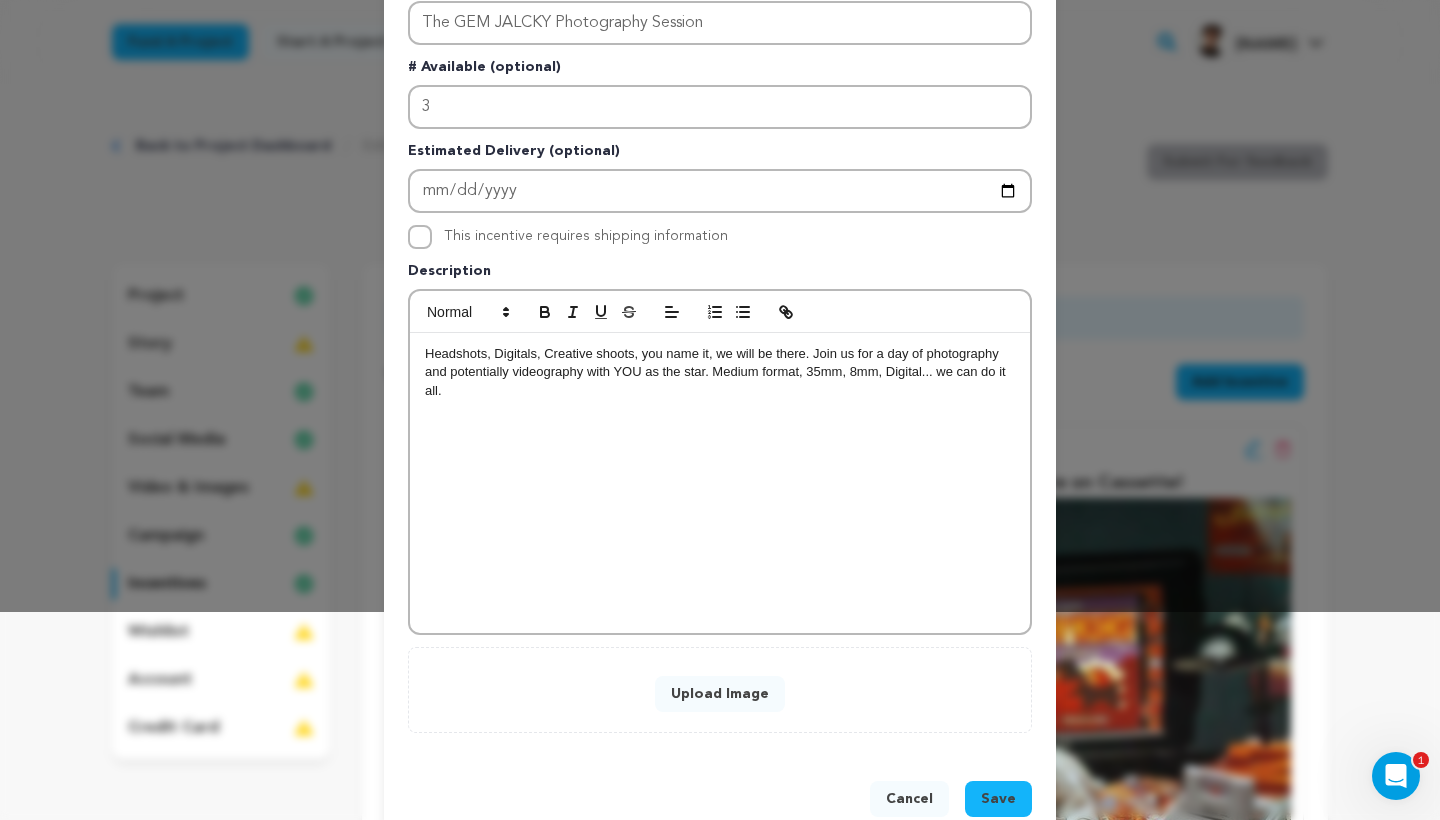 click on "Upload Image" at bounding box center (720, 694) 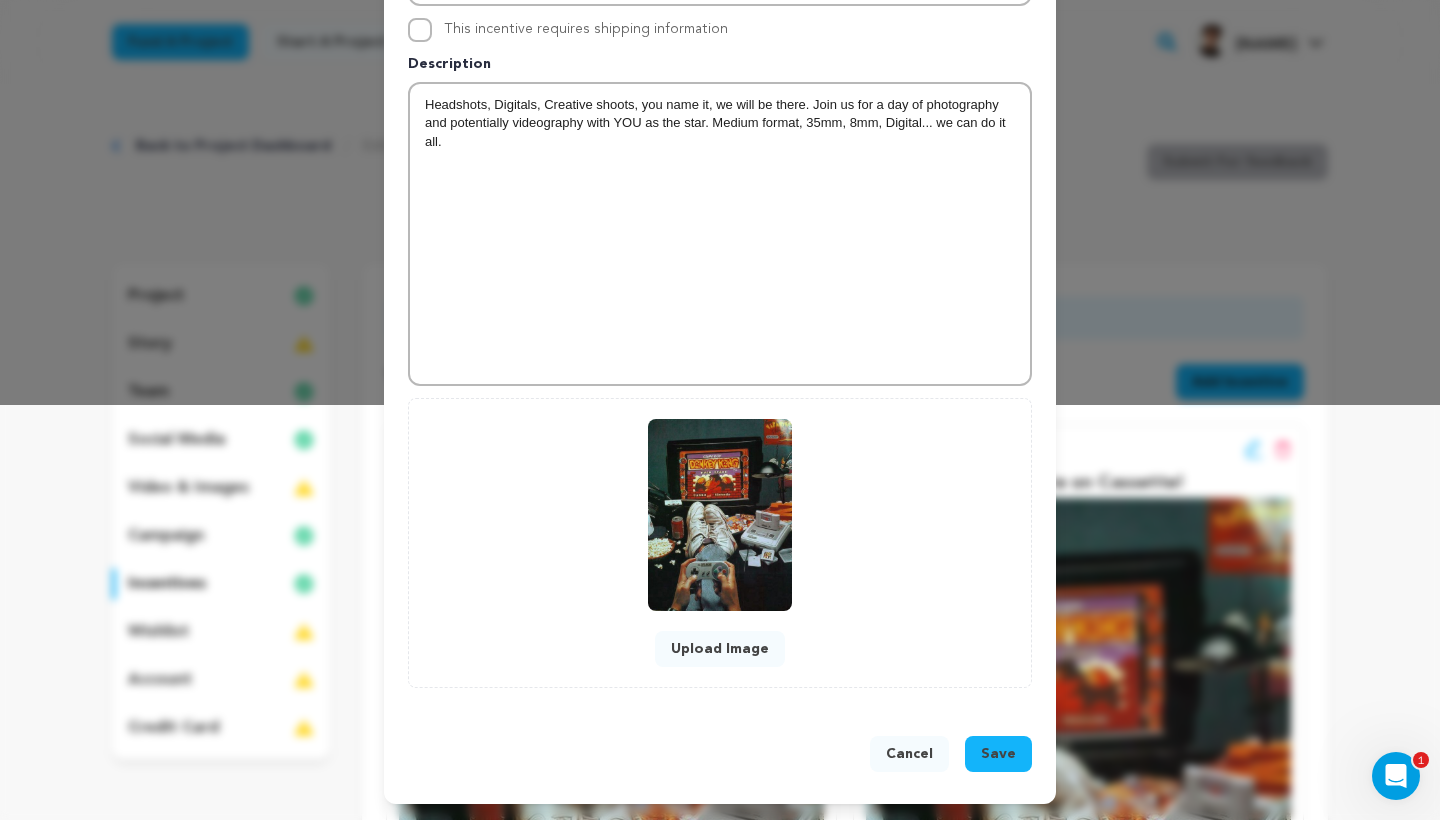scroll, scrollTop: 415, scrollLeft: 0, axis: vertical 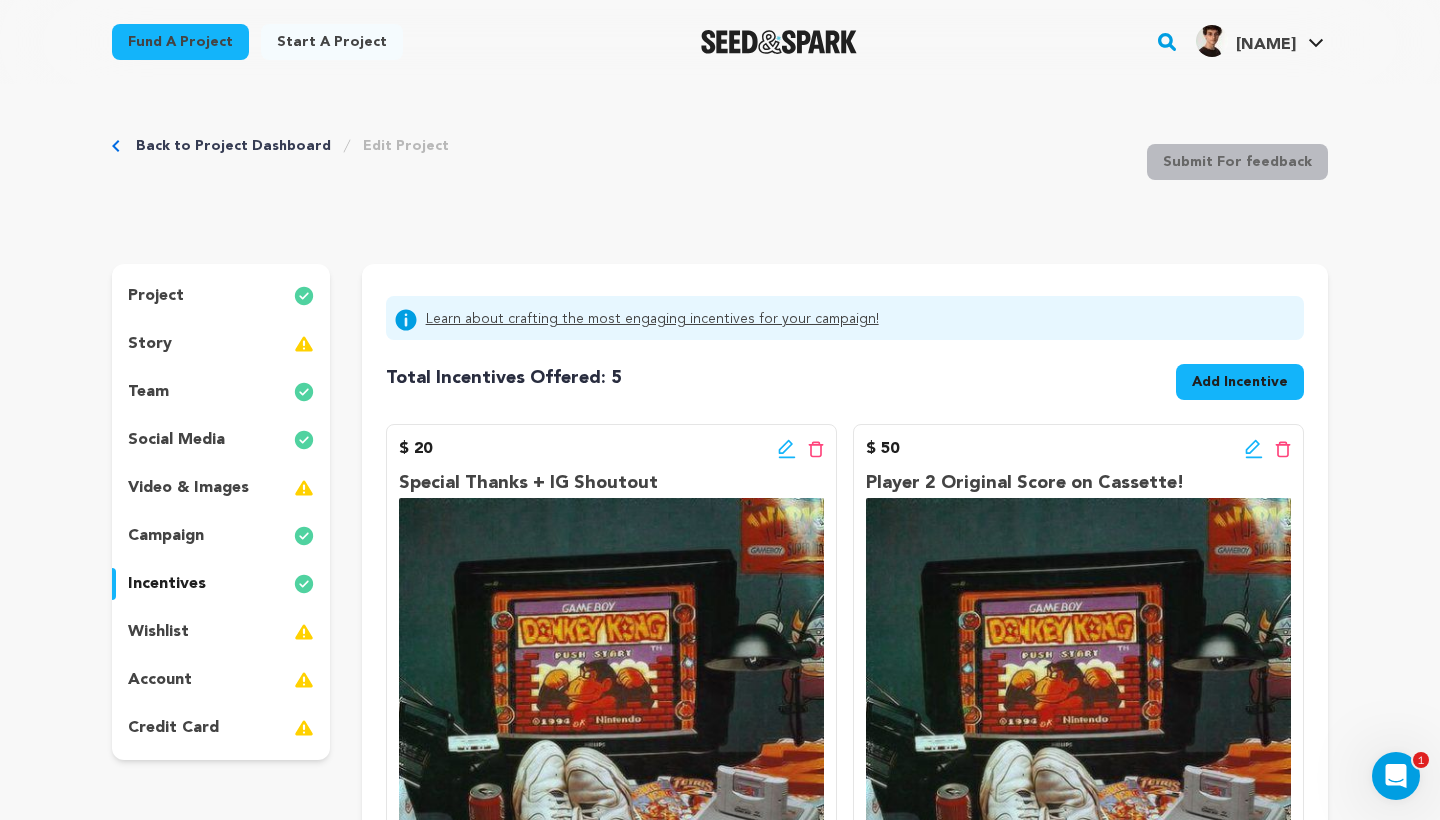 click on "Add Incentive" at bounding box center [1240, 382] 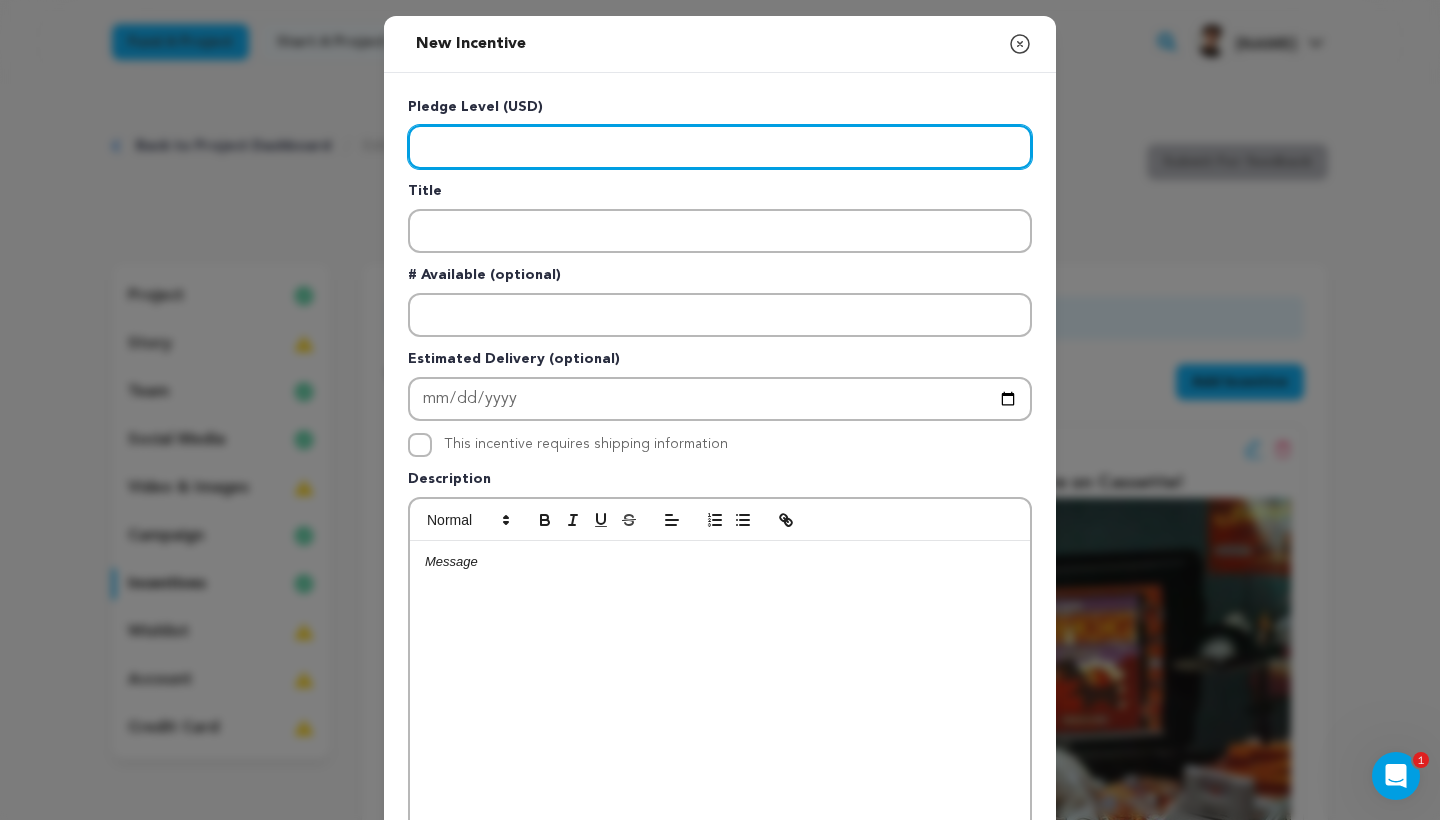 click at bounding box center [720, 147] 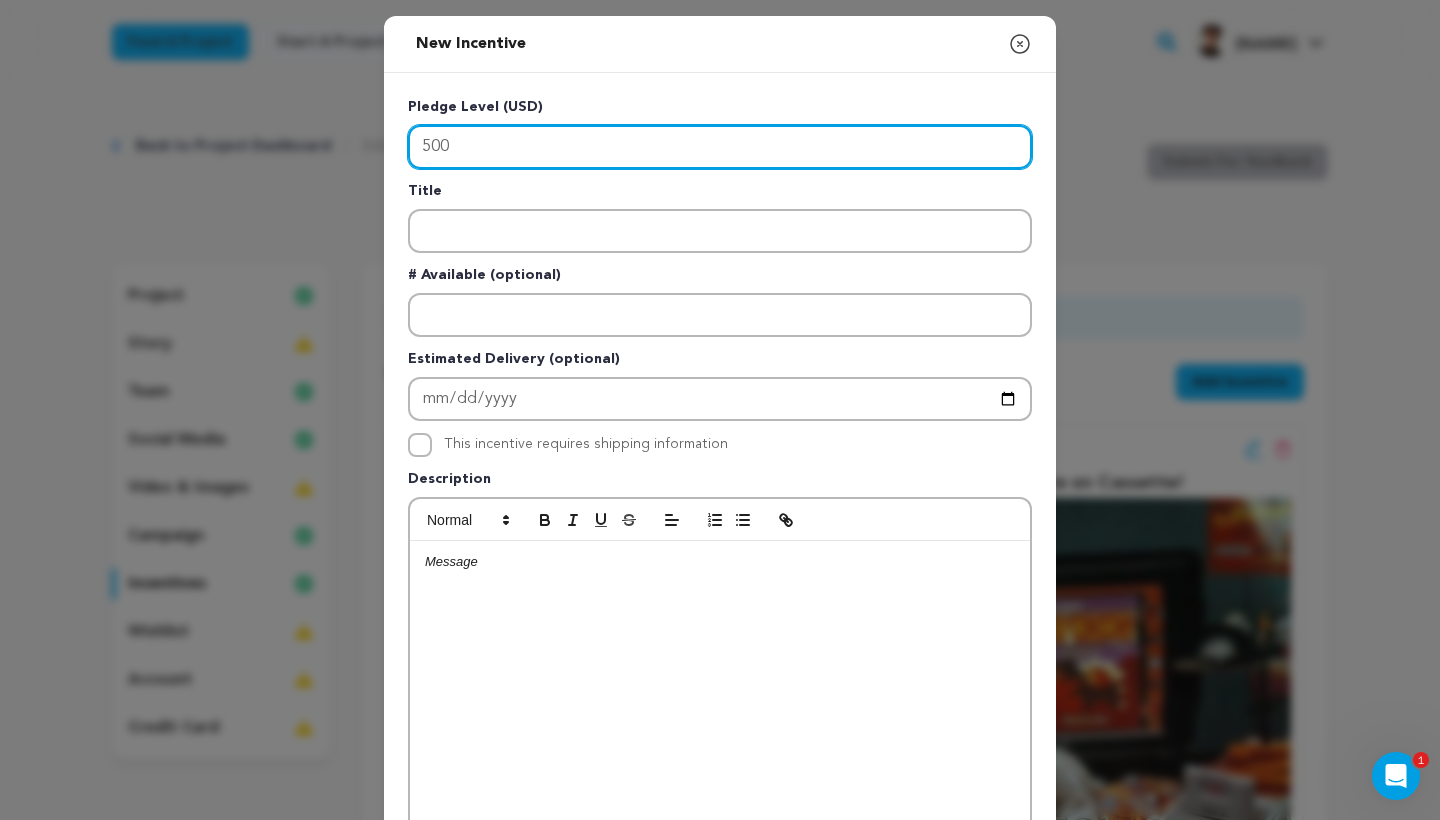 type on "500" 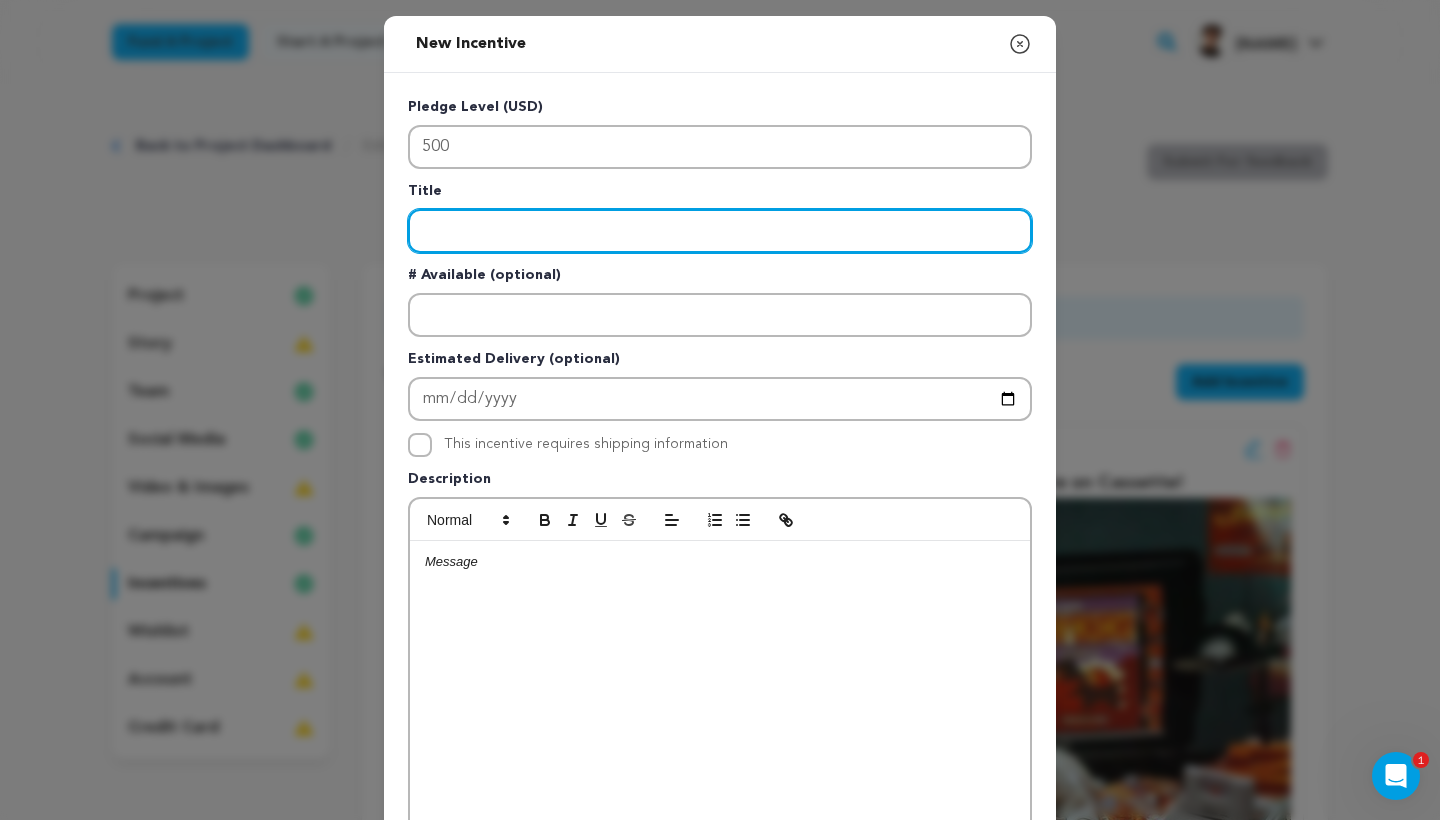 click at bounding box center [720, 231] 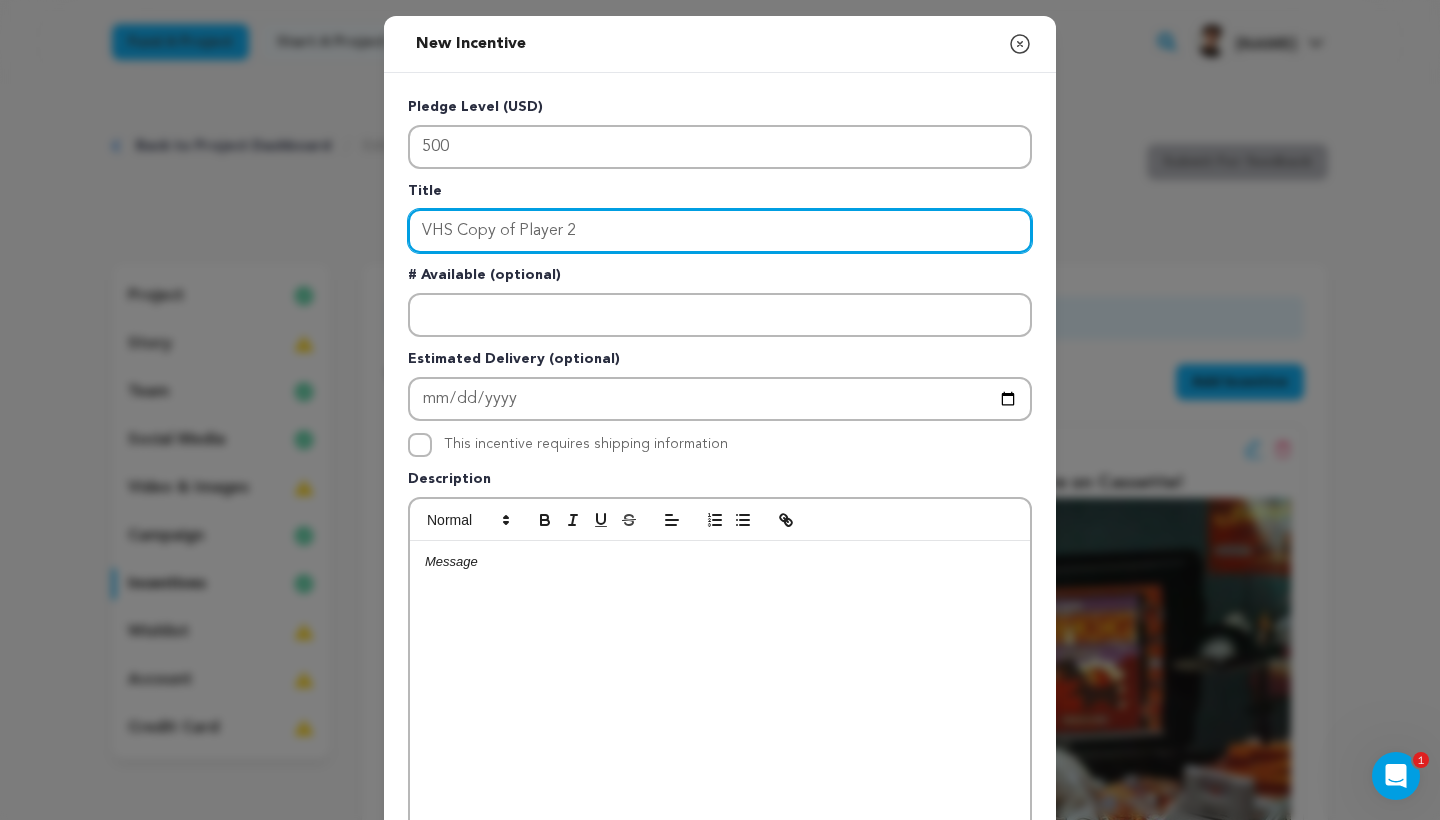 type on "VHS Copy of Player 2" 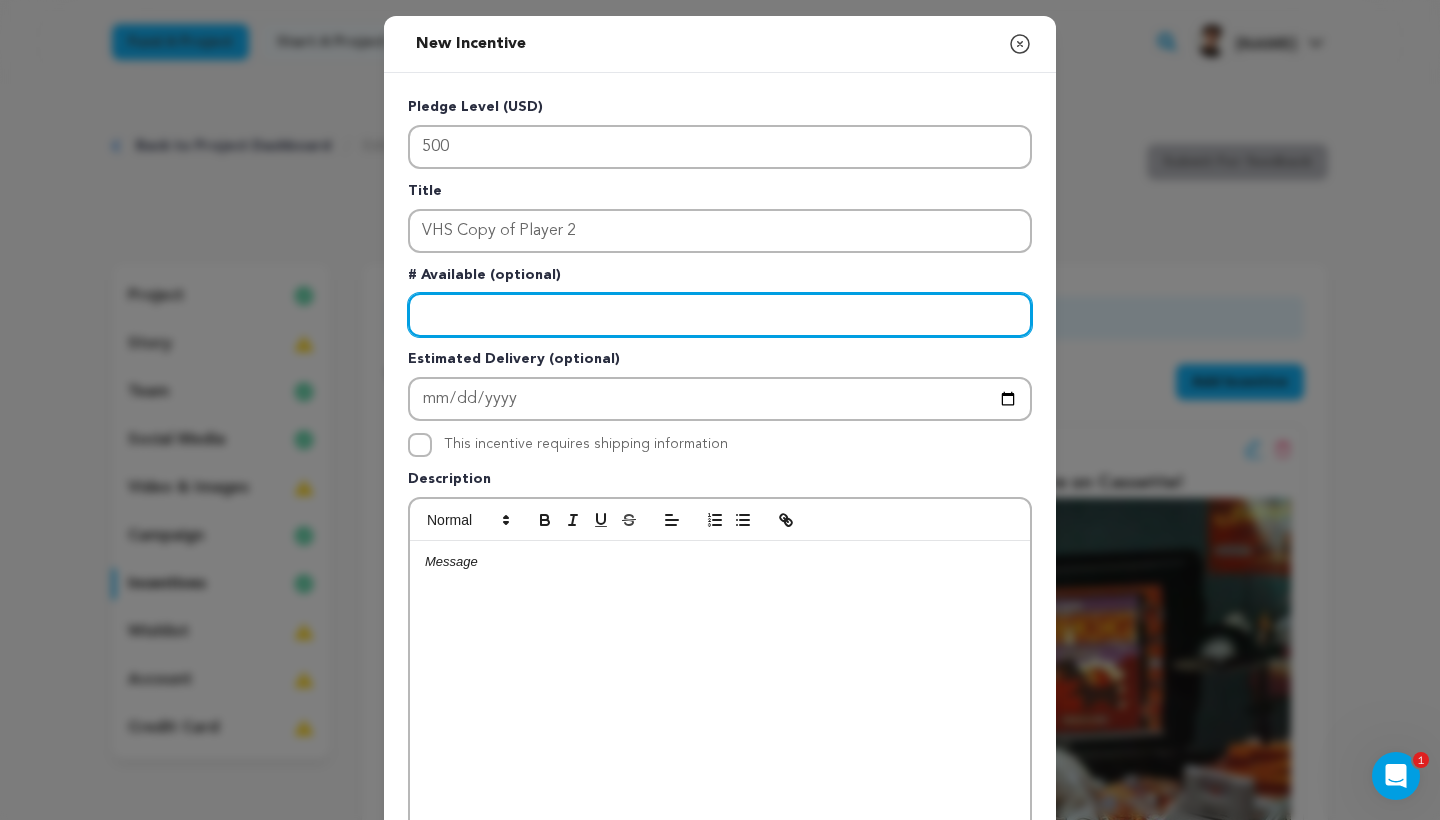 click at bounding box center [720, 315] 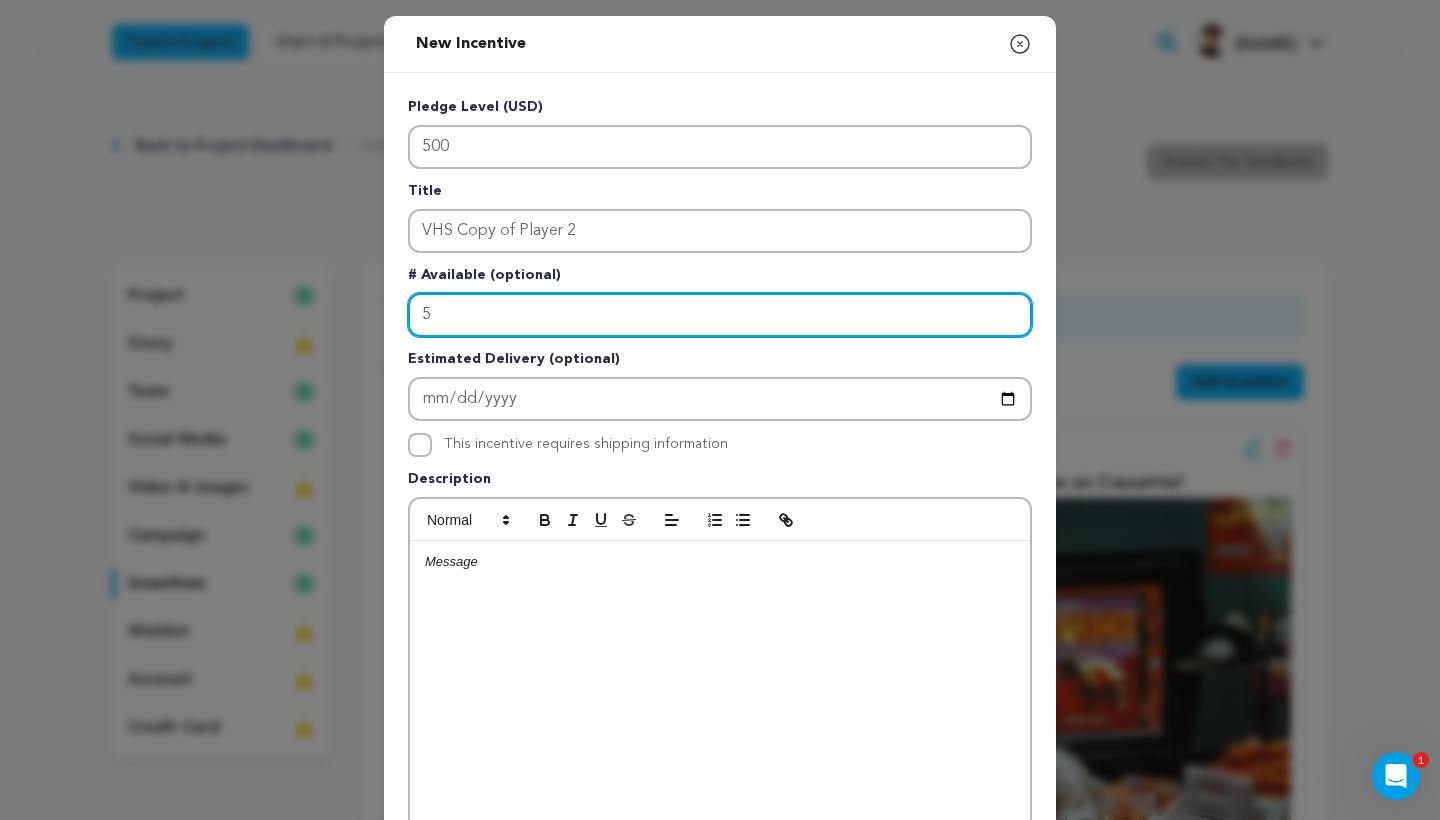 type on "5" 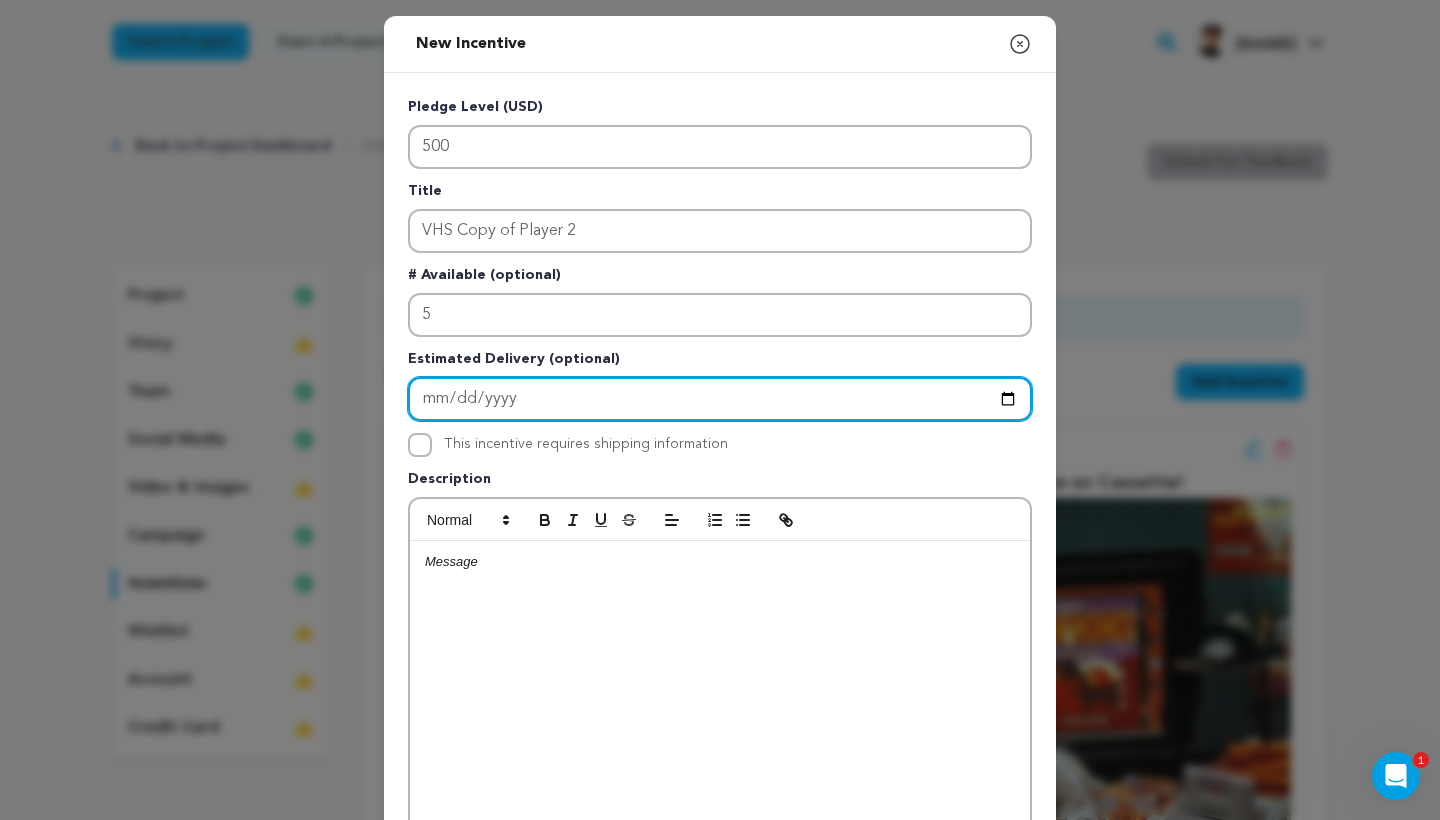 click at bounding box center (720, 399) 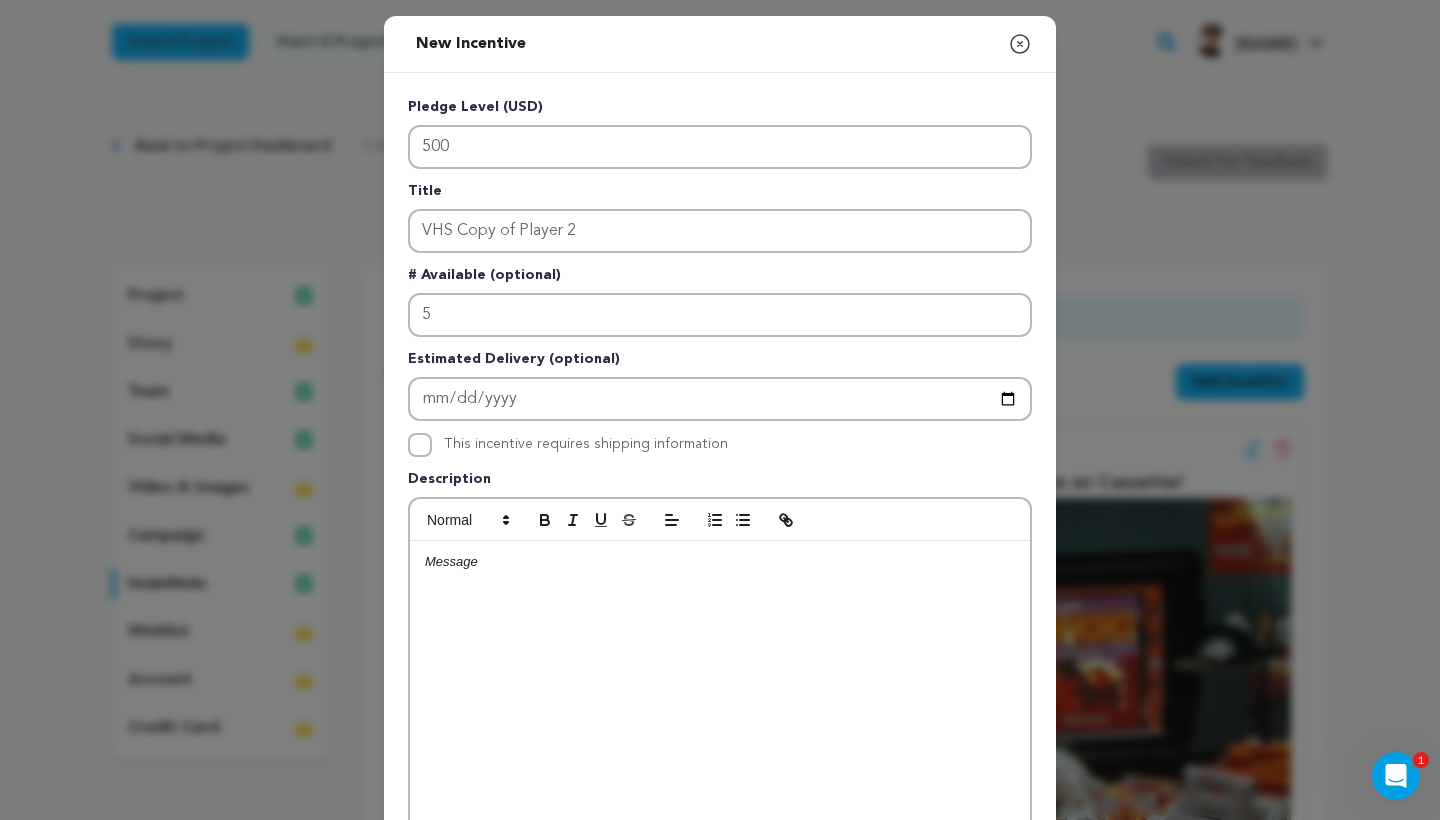 click at bounding box center [720, 562] 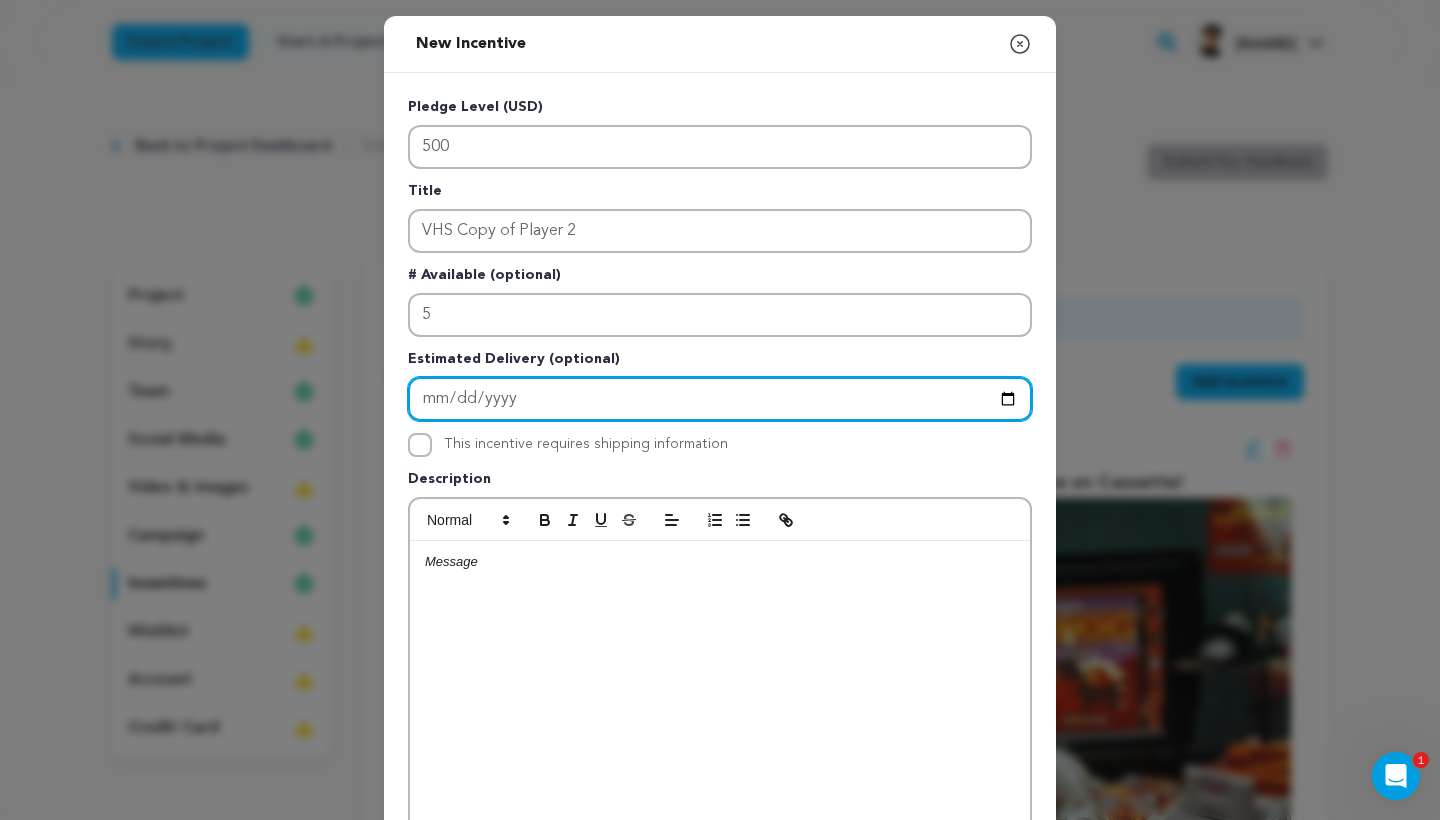 click on "[DATE]" at bounding box center [720, 399] 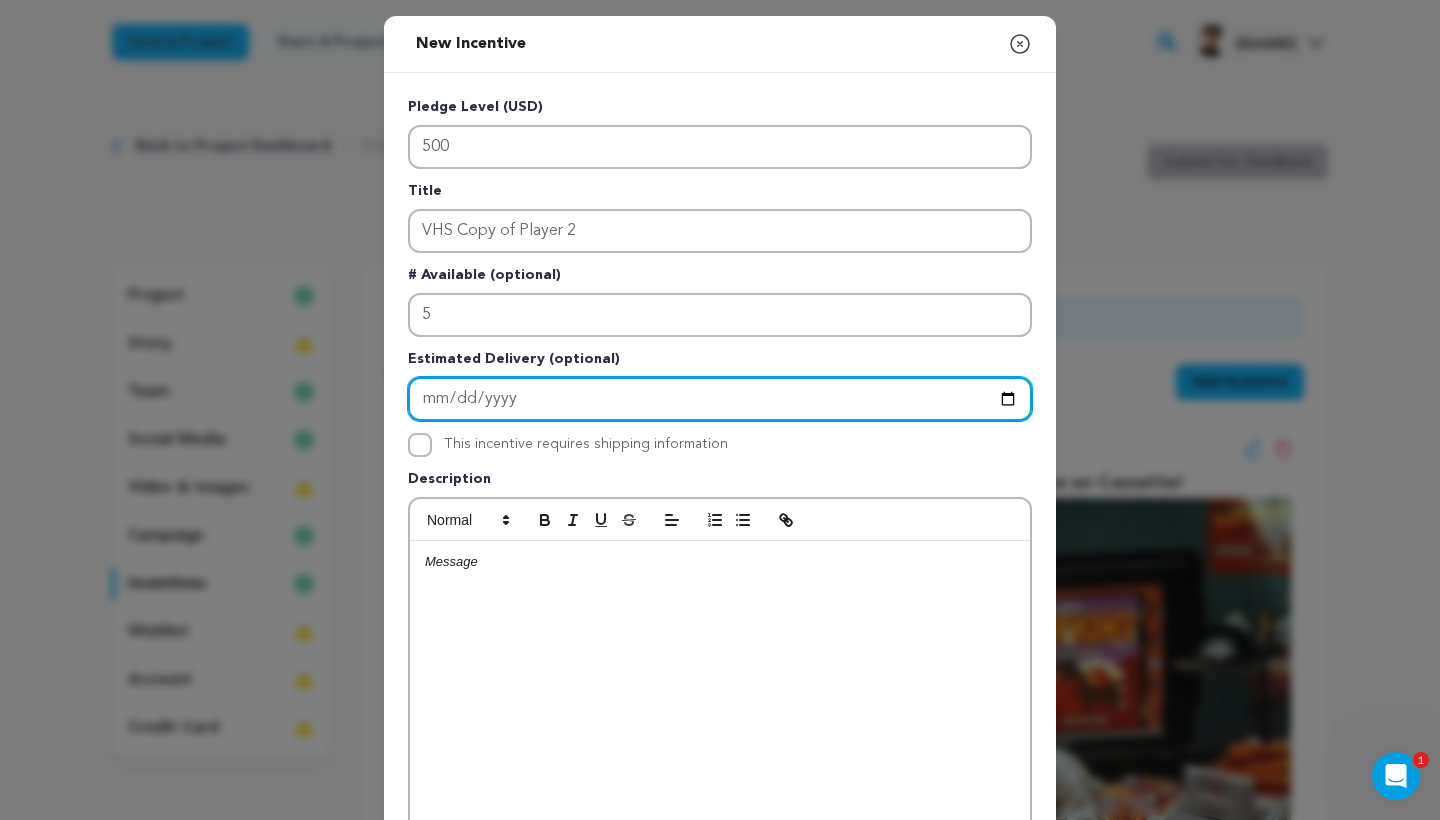 type on "[DATE]" 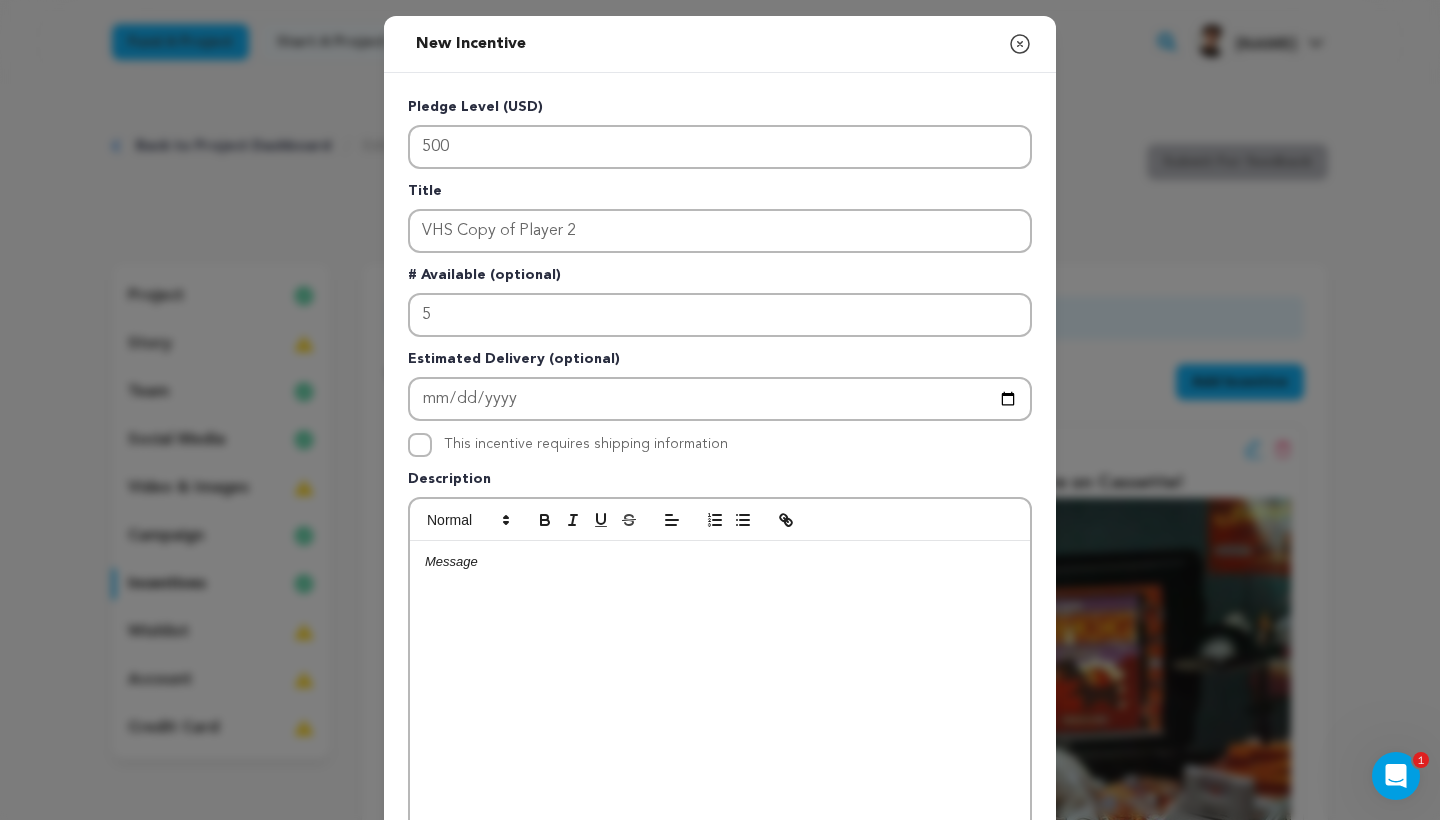 click at bounding box center (720, 691) 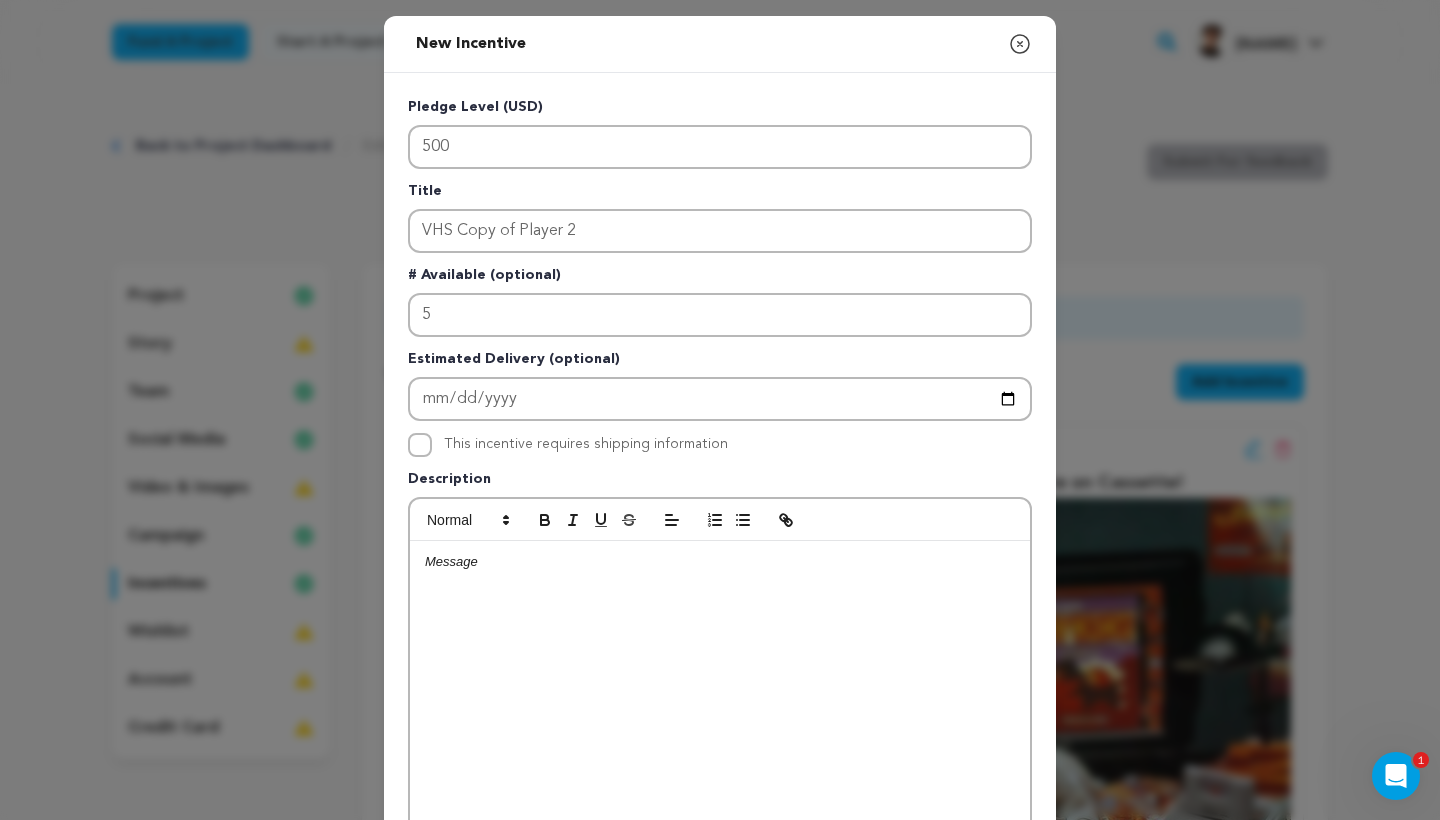 click on "This incentive requires shipping information" at bounding box center [420, 445] 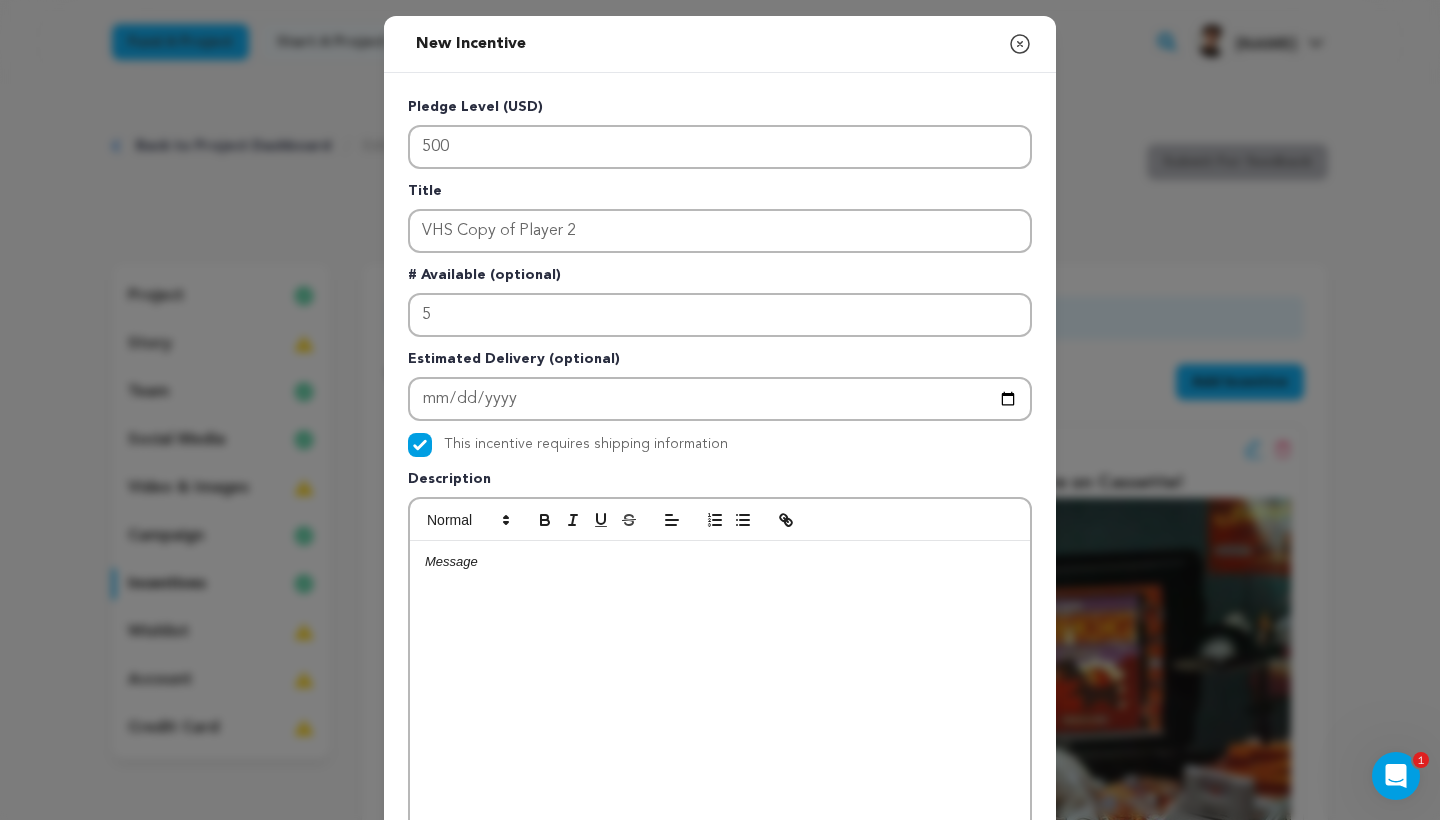 scroll, scrollTop: 16, scrollLeft: 0, axis: vertical 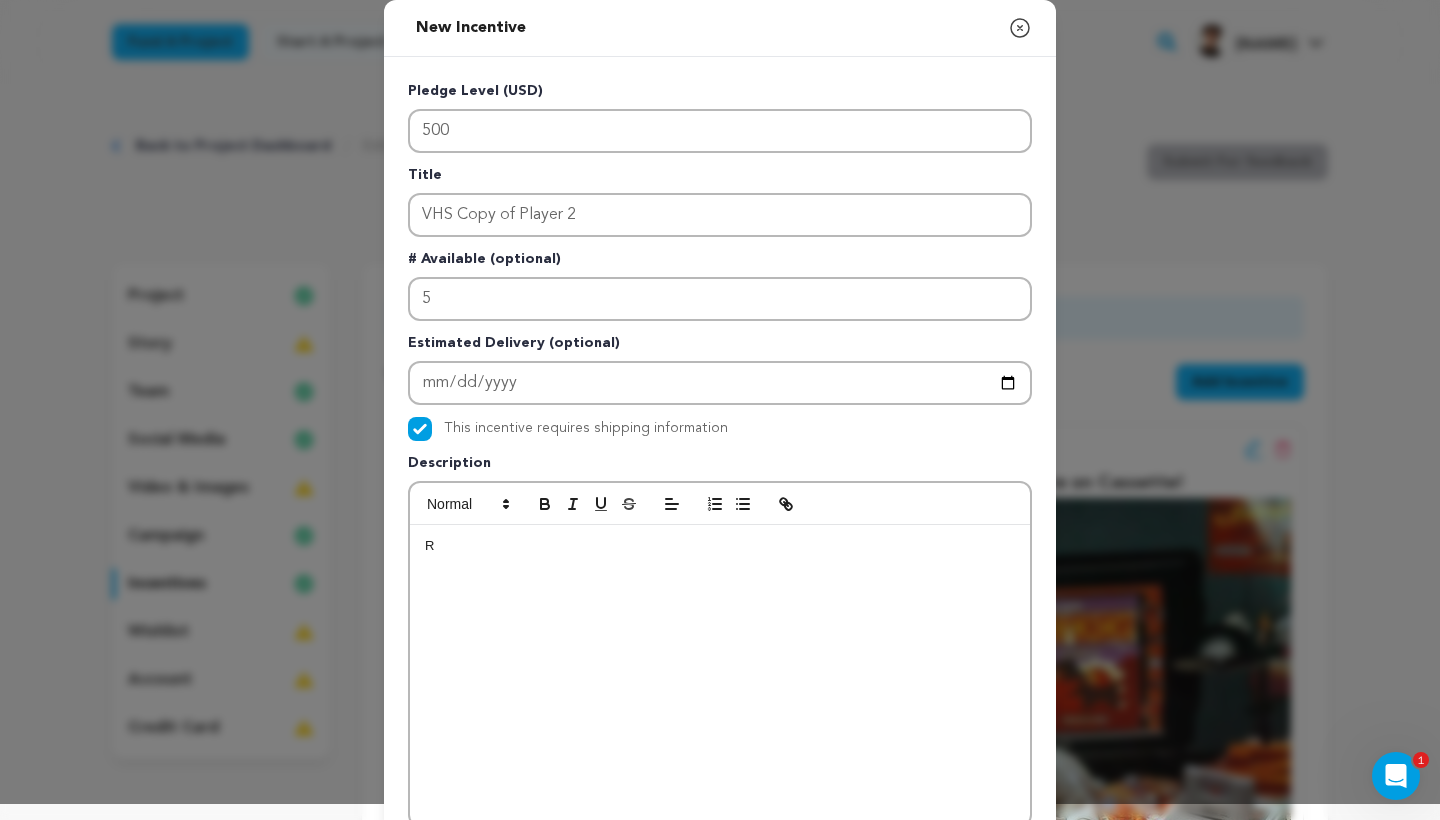 type 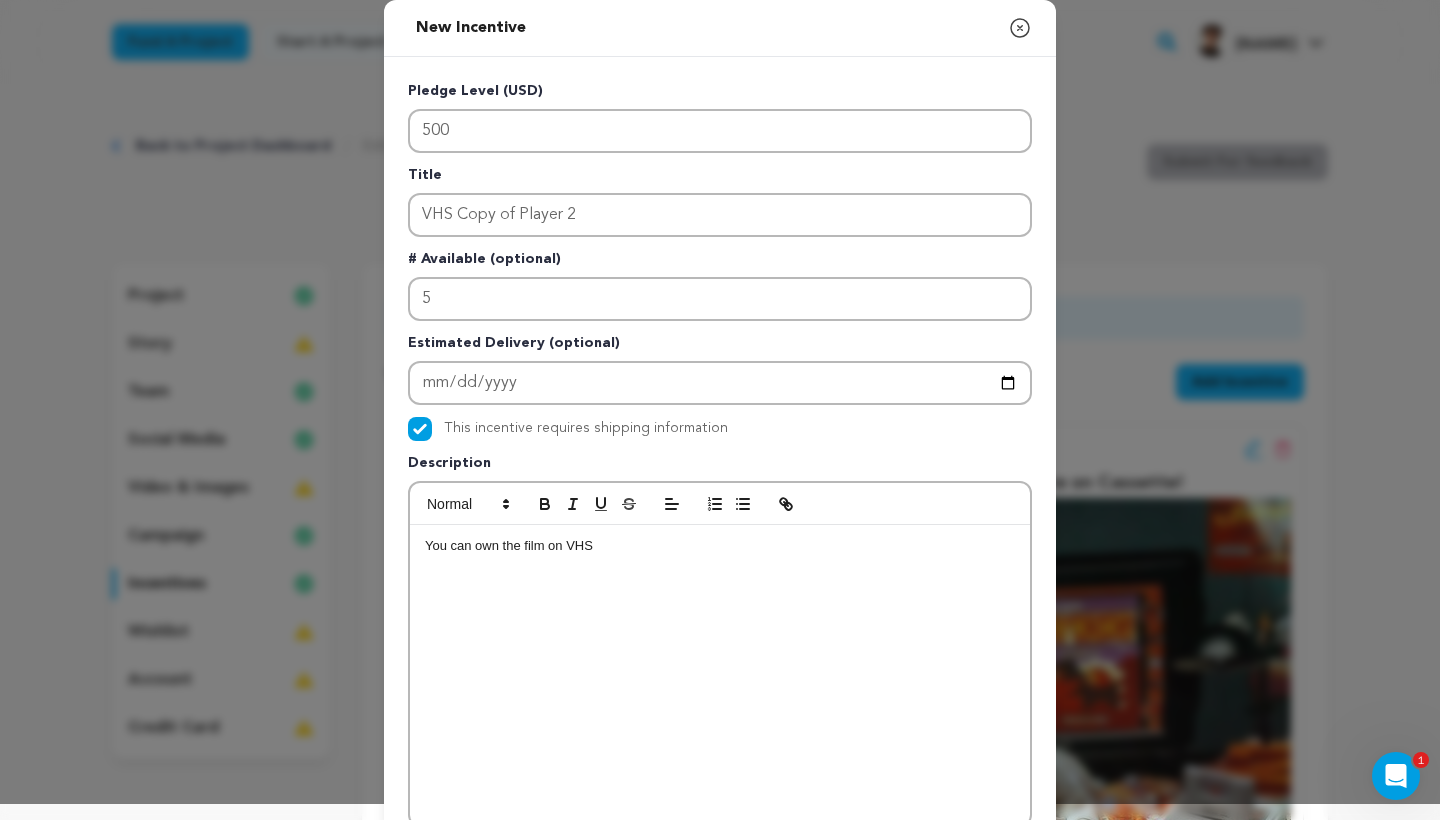 click on "You can own the film on VHS" at bounding box center (720, 546) 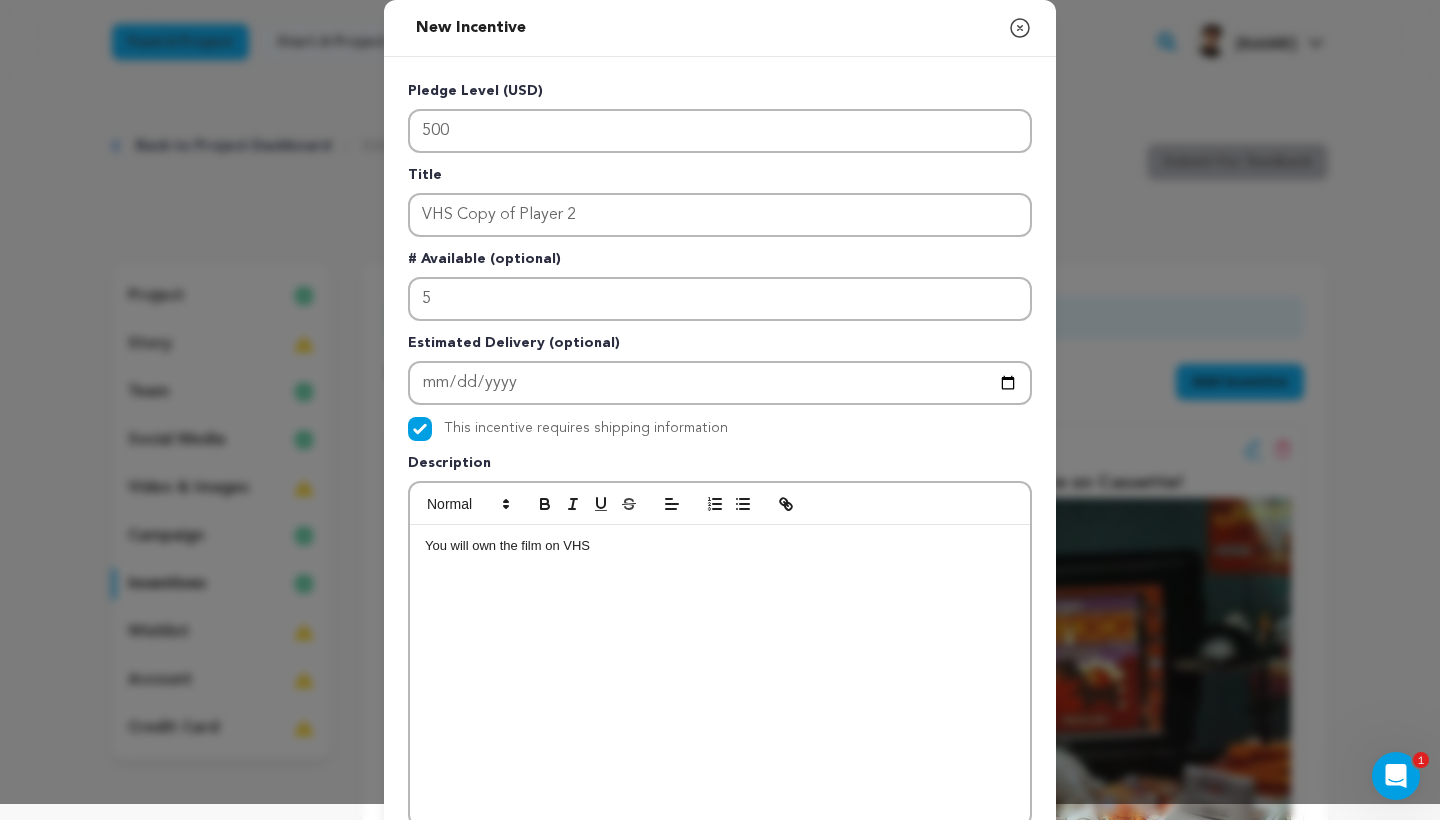 click on "You will own the film on VHS" at bounding box center (720, 675) 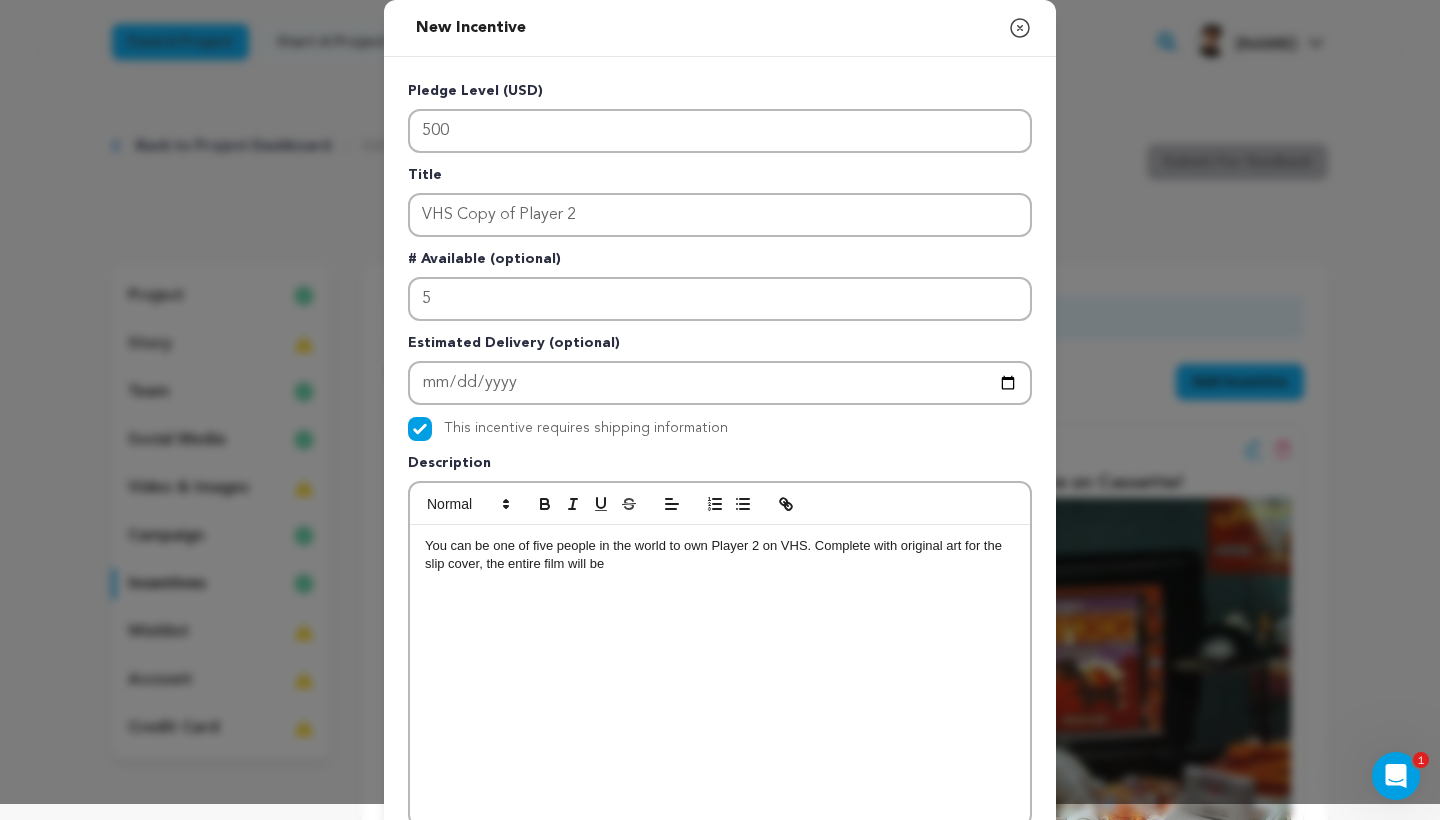 click on "You can be one of five people in the world to own Player 2 on VHS. Complete with original art for the slip cover, the entire film will be" at bounding box center (720, 555) 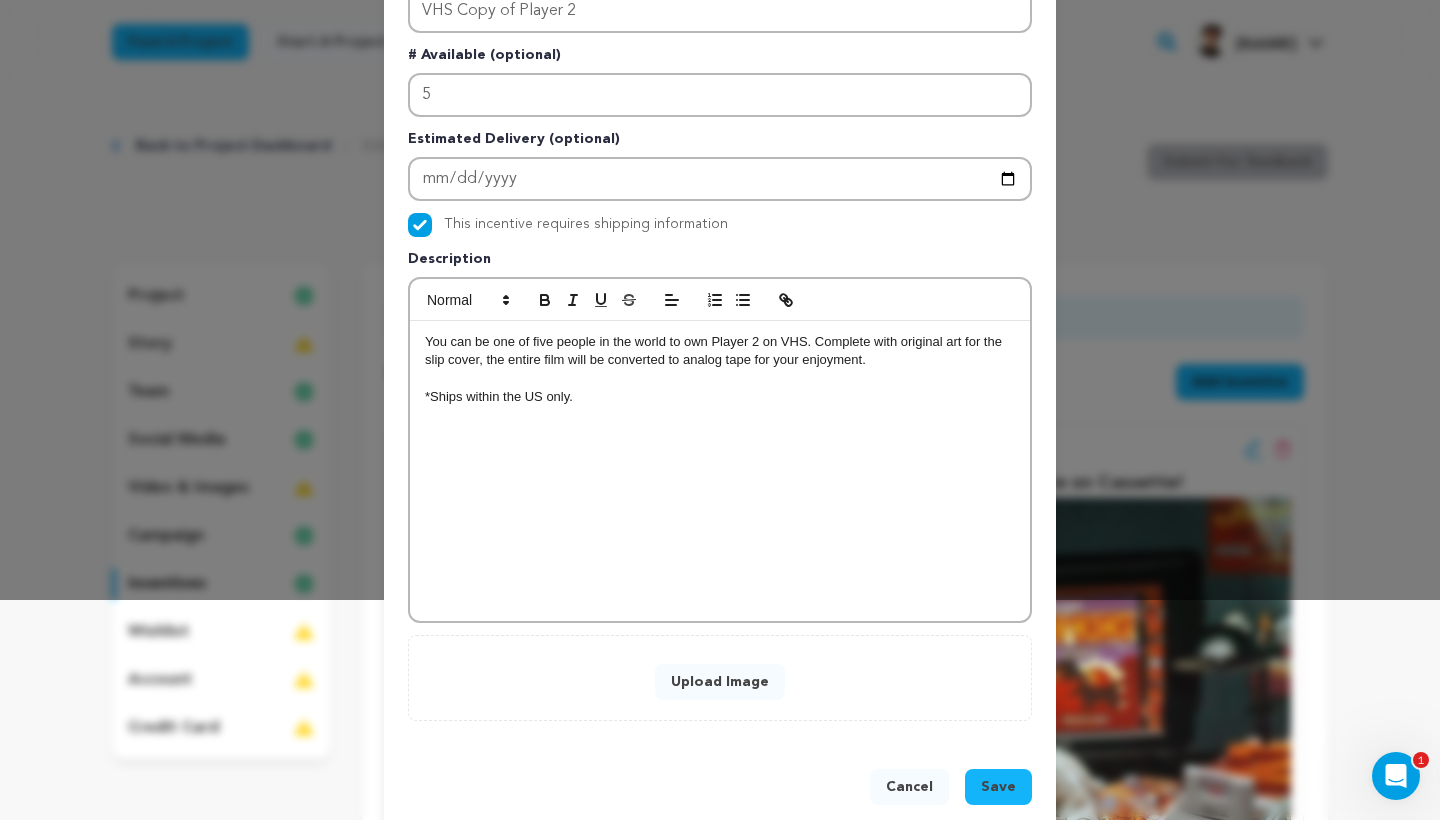 scroll, scrollTop: 237, scrollLeft: 0, axis: vertical 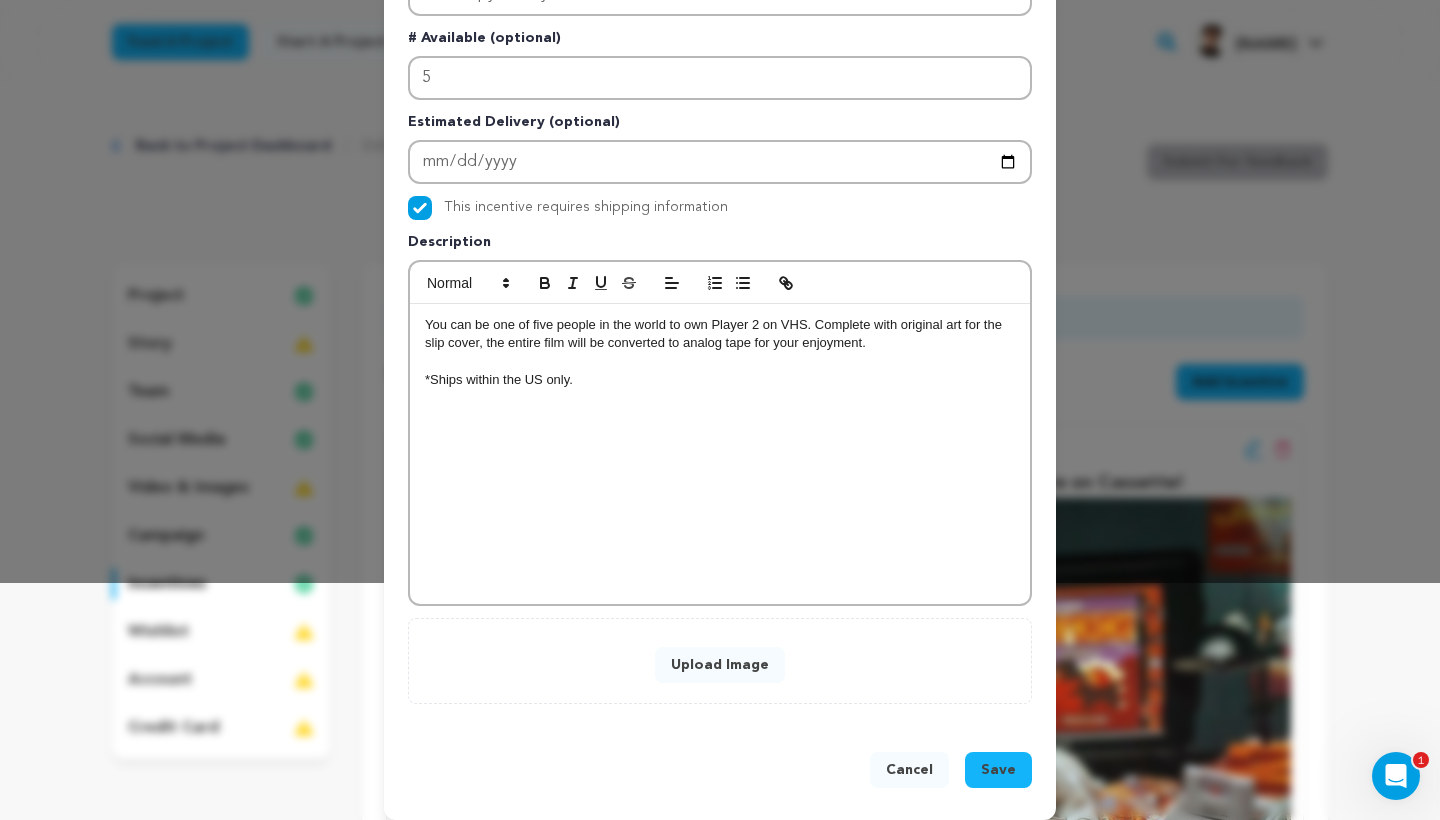 click on "Upload Image" at bounding box center [720, 665] 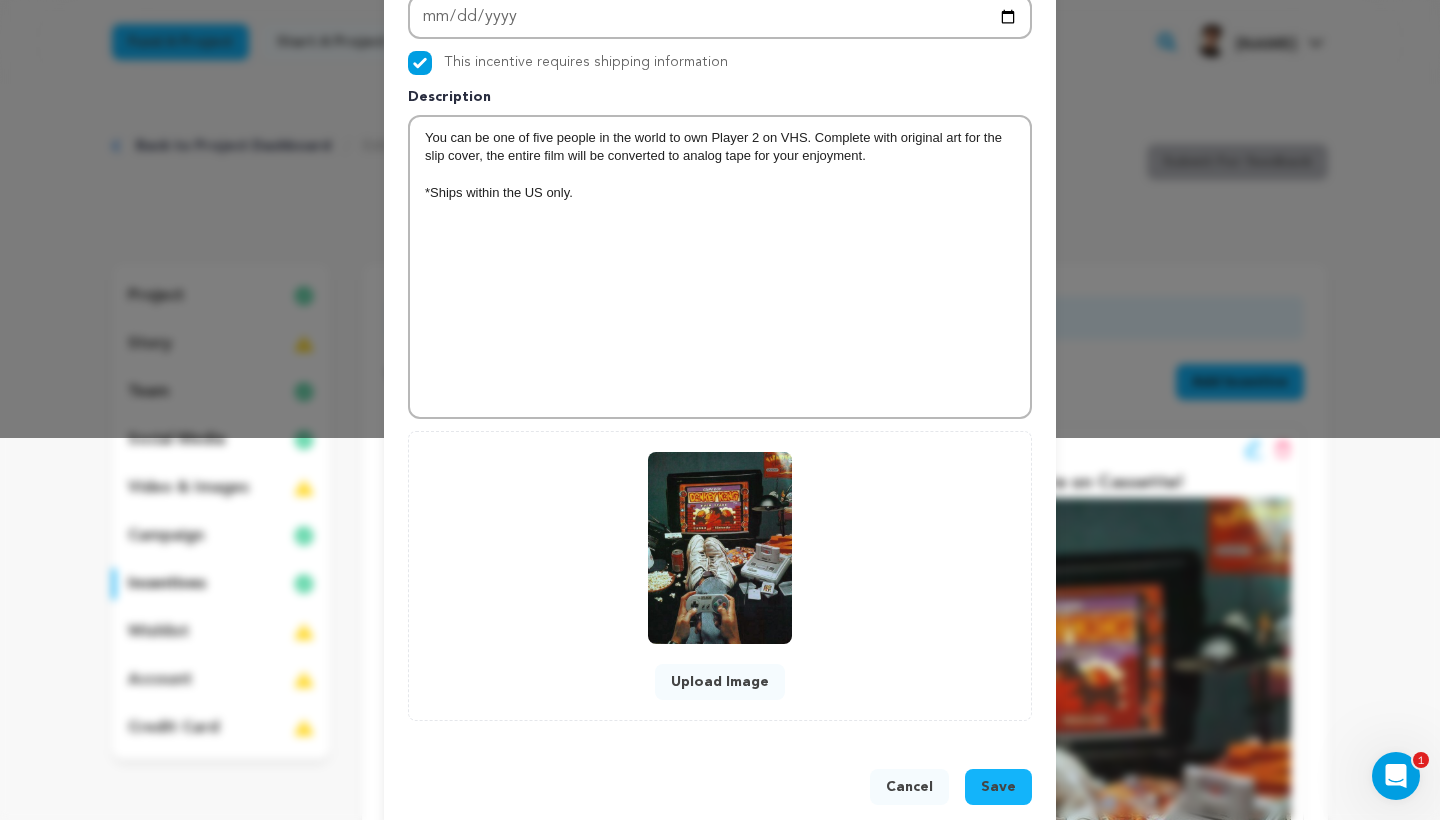 scroll, scrollTop: 383, scrollLeft: 0, axis: vertical 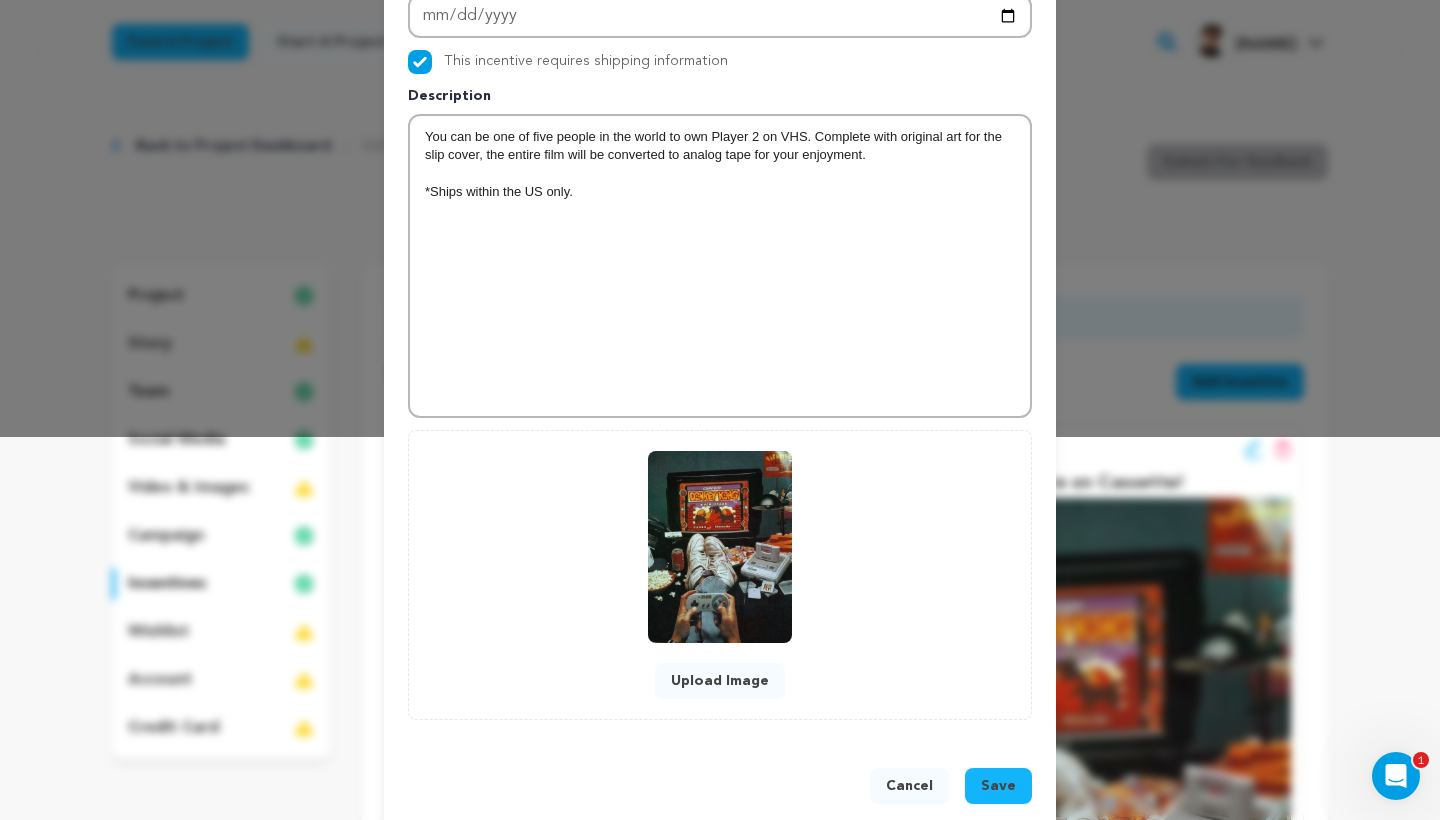 click on "Save" at bounding box center [998, 786] 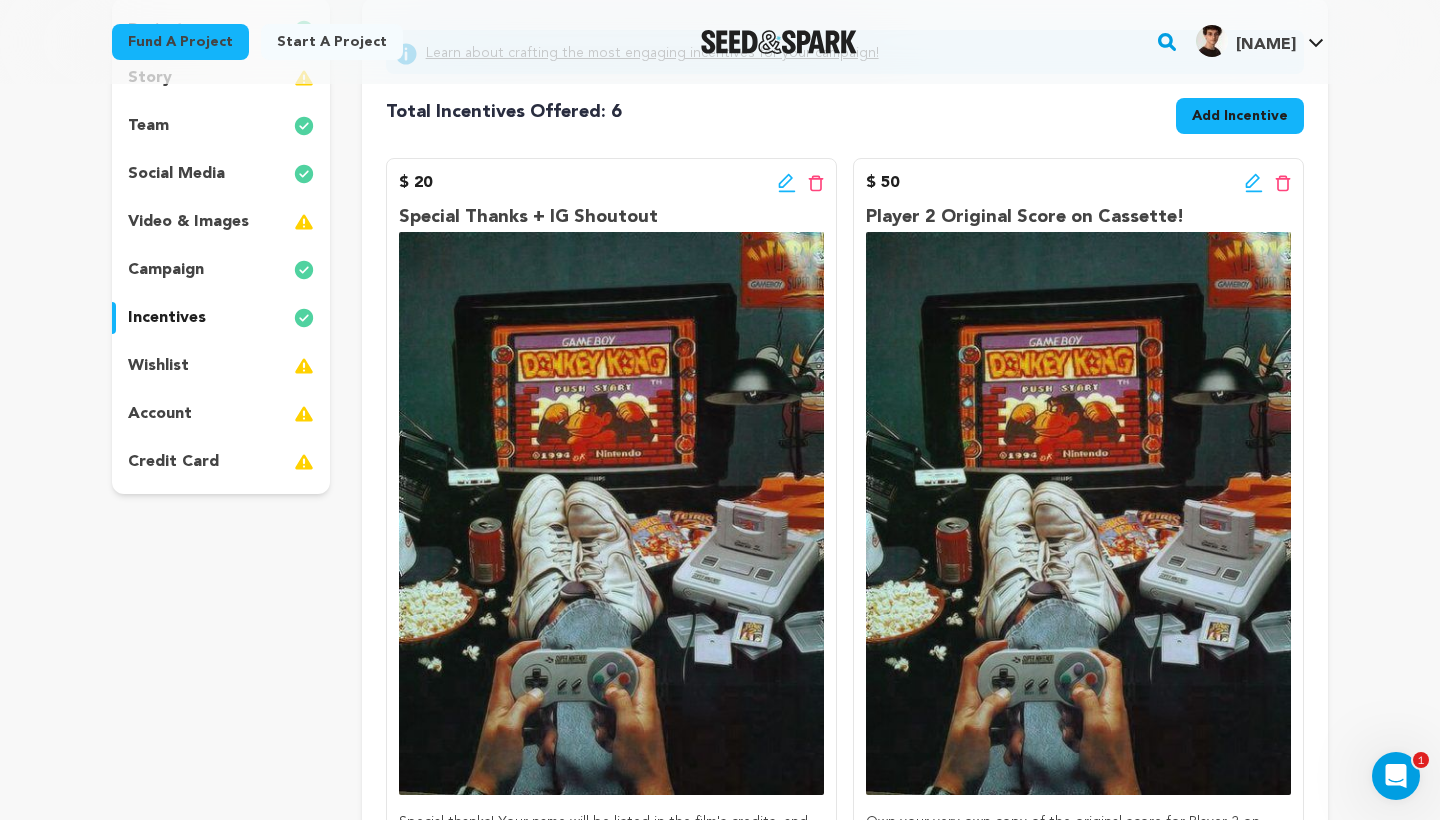 scroll, scrollTop: 268, scrollLeft: 0, axis: vertical 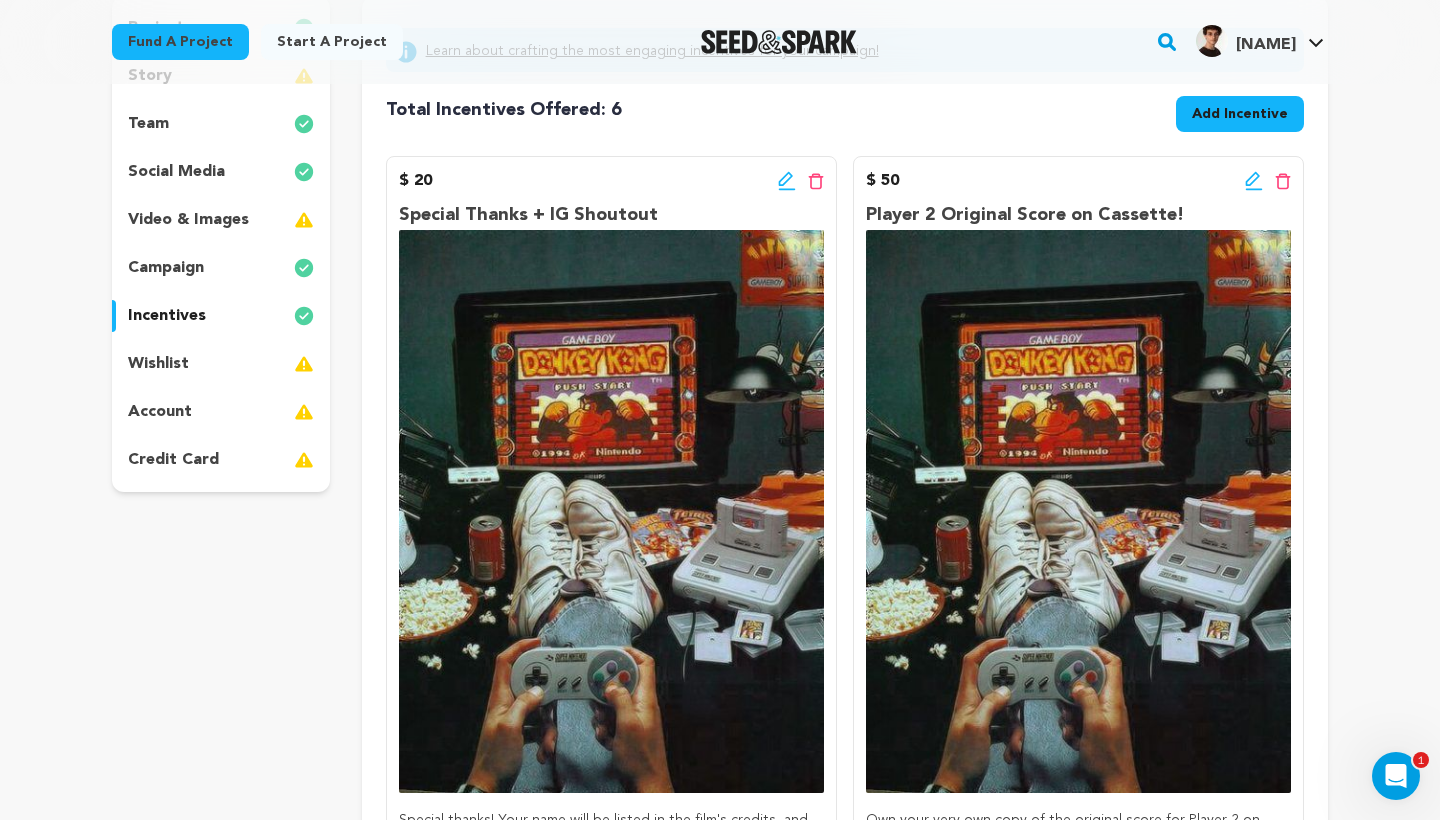 click on "Add Incentive" at bounding box center [1240, 114] 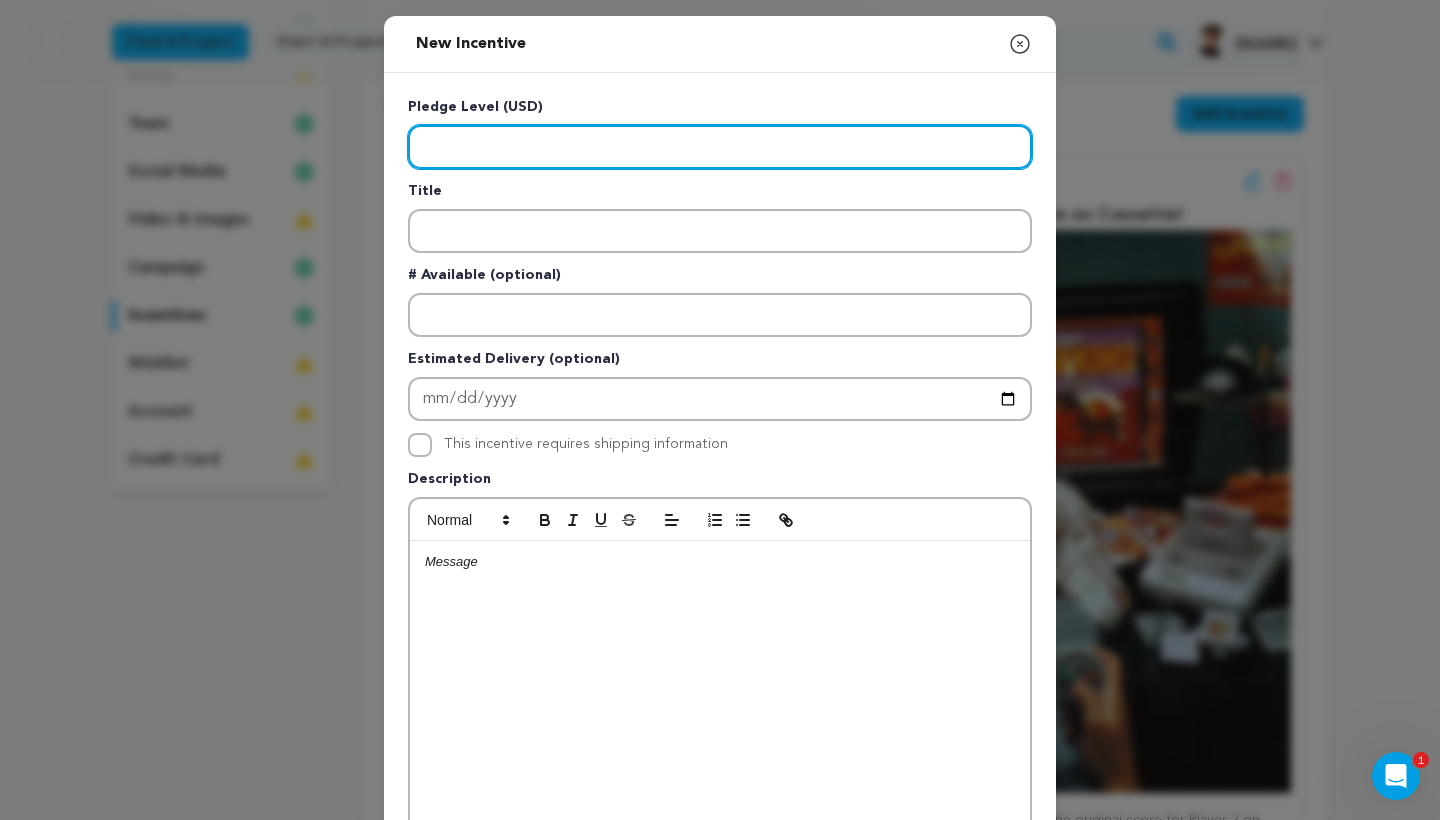 click at bounding box center (720, 147) 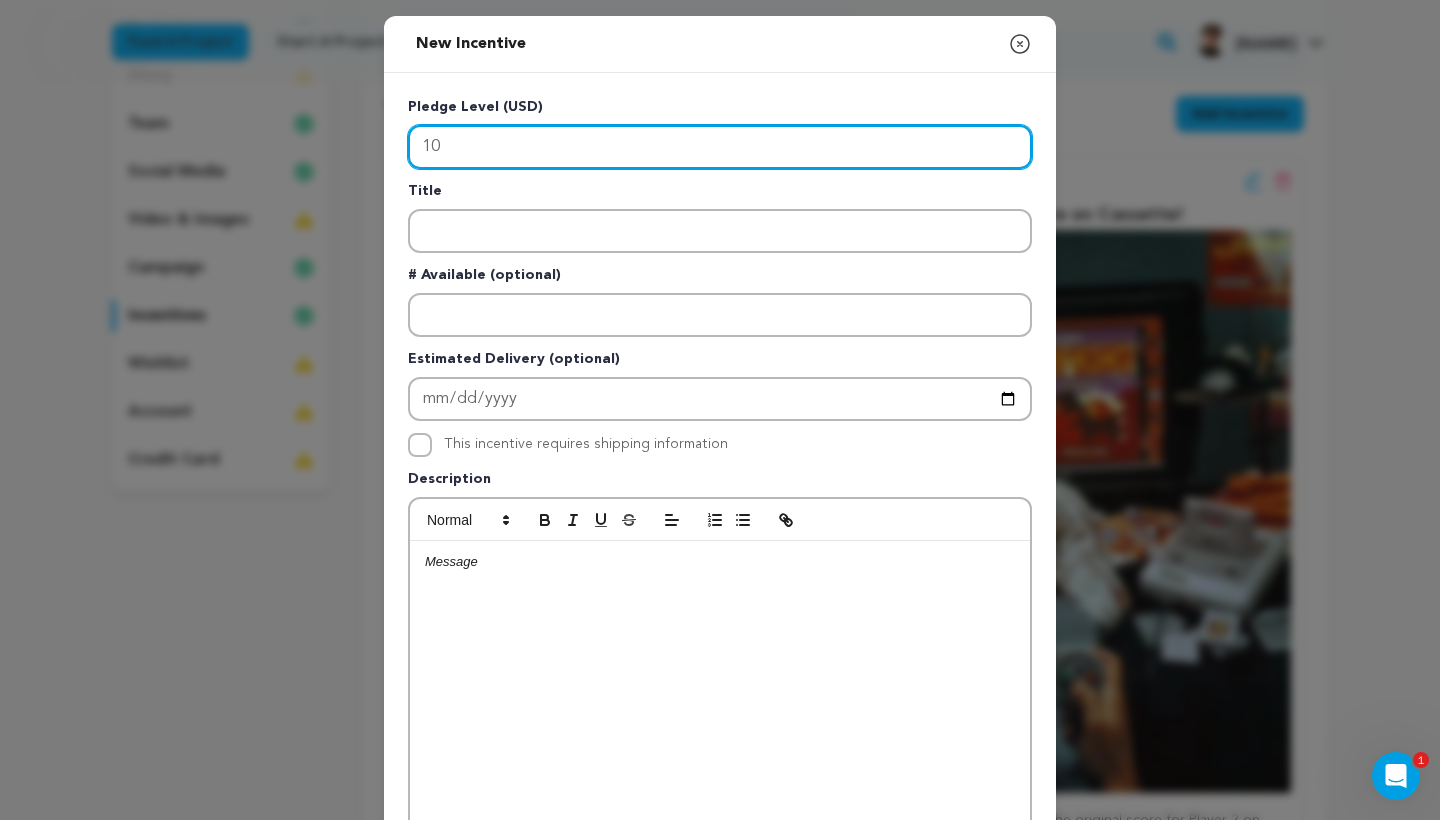 type on "10" 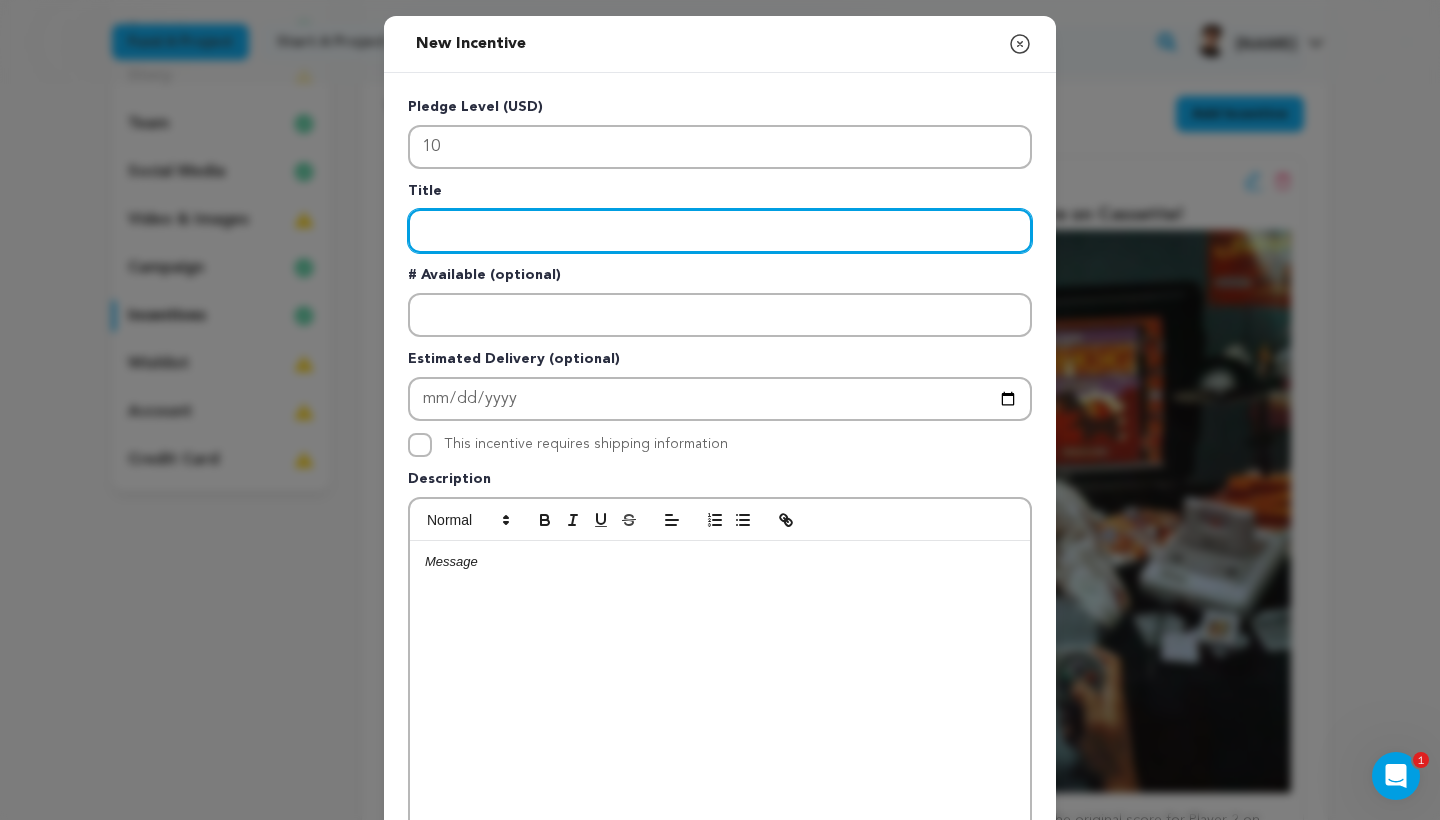 click at bounding box center (720, 231) 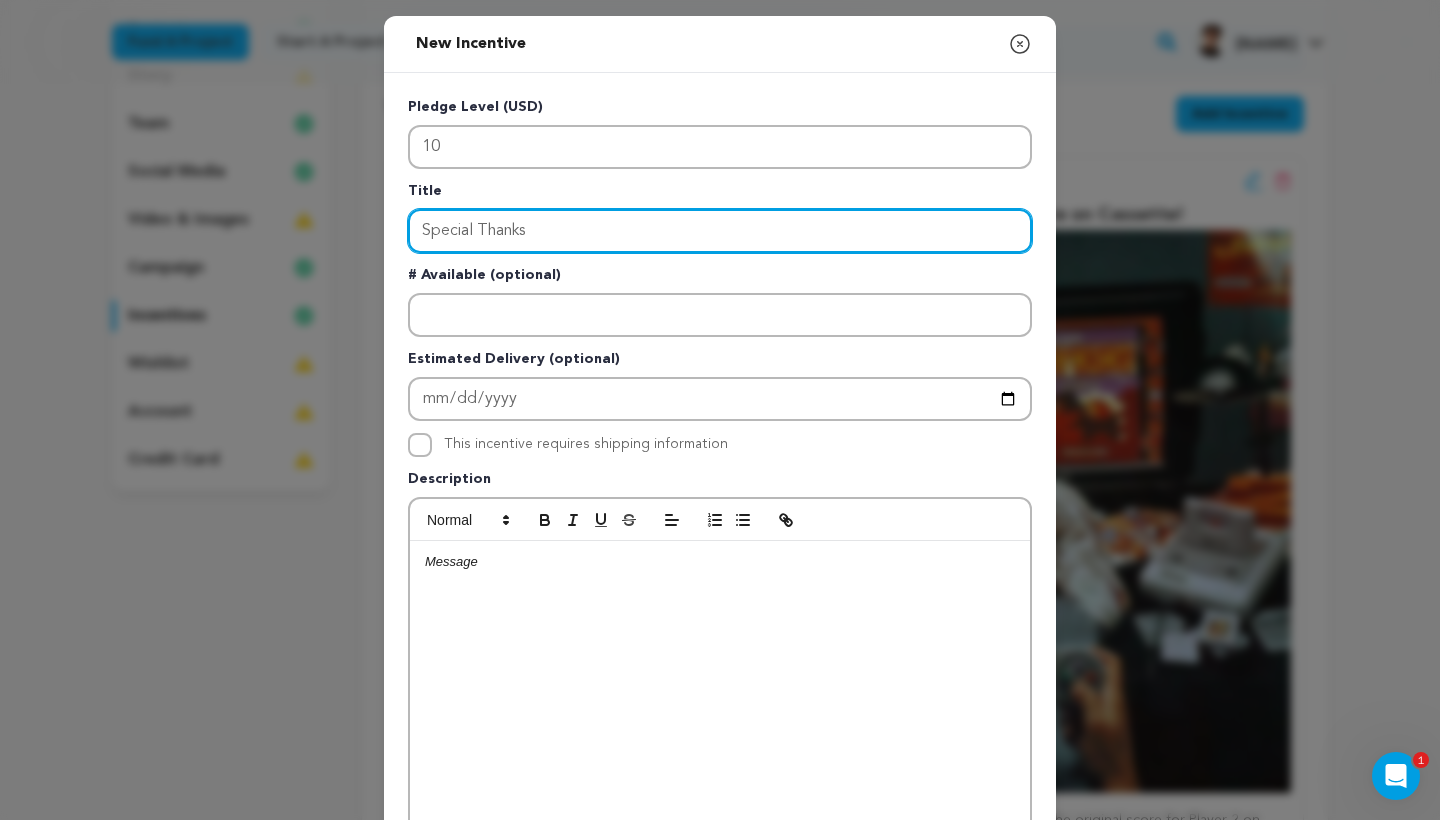 type on "Special Thanks" 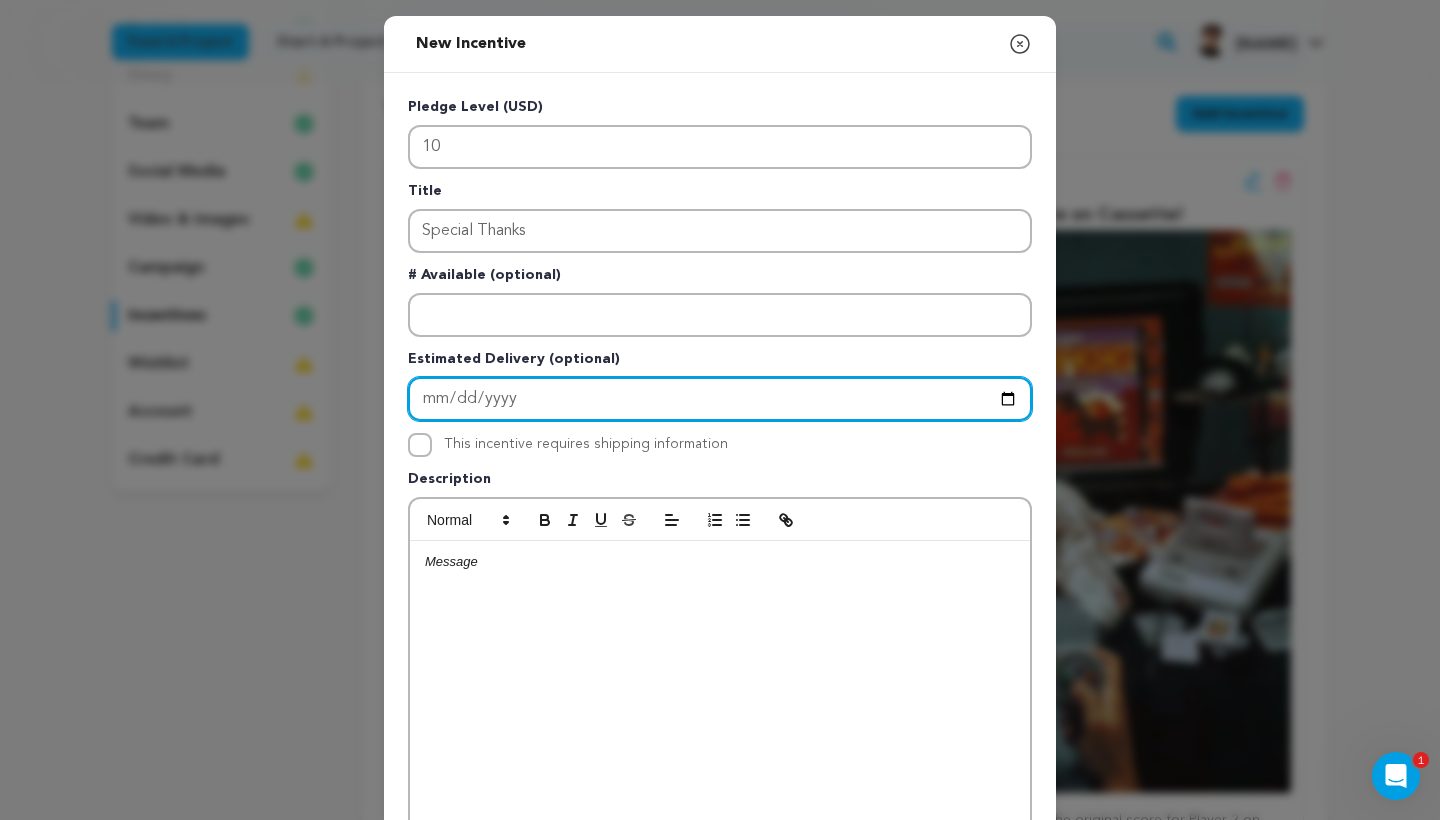 click at bounding box center [720, 399] 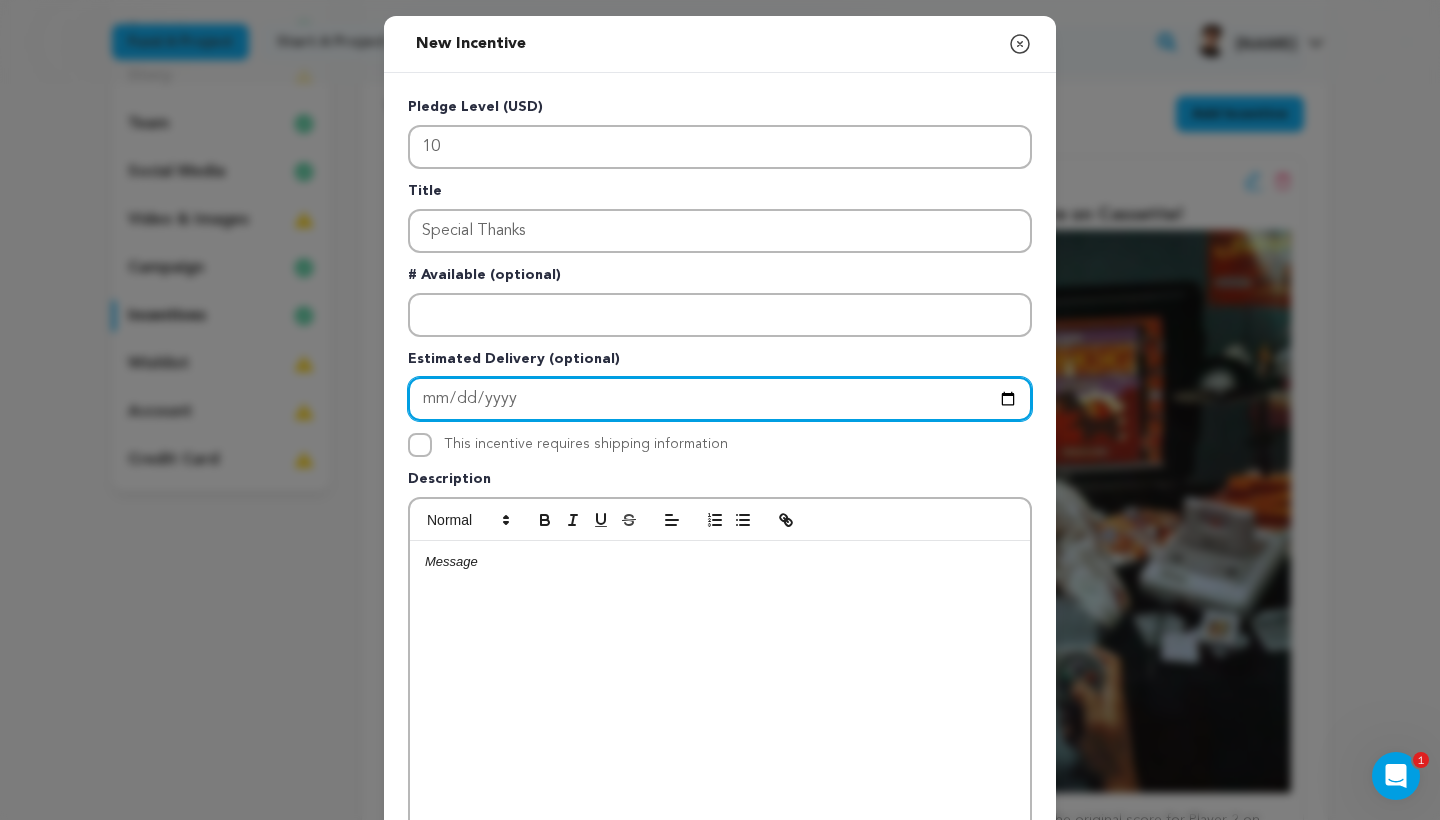 type on "[DATE]" 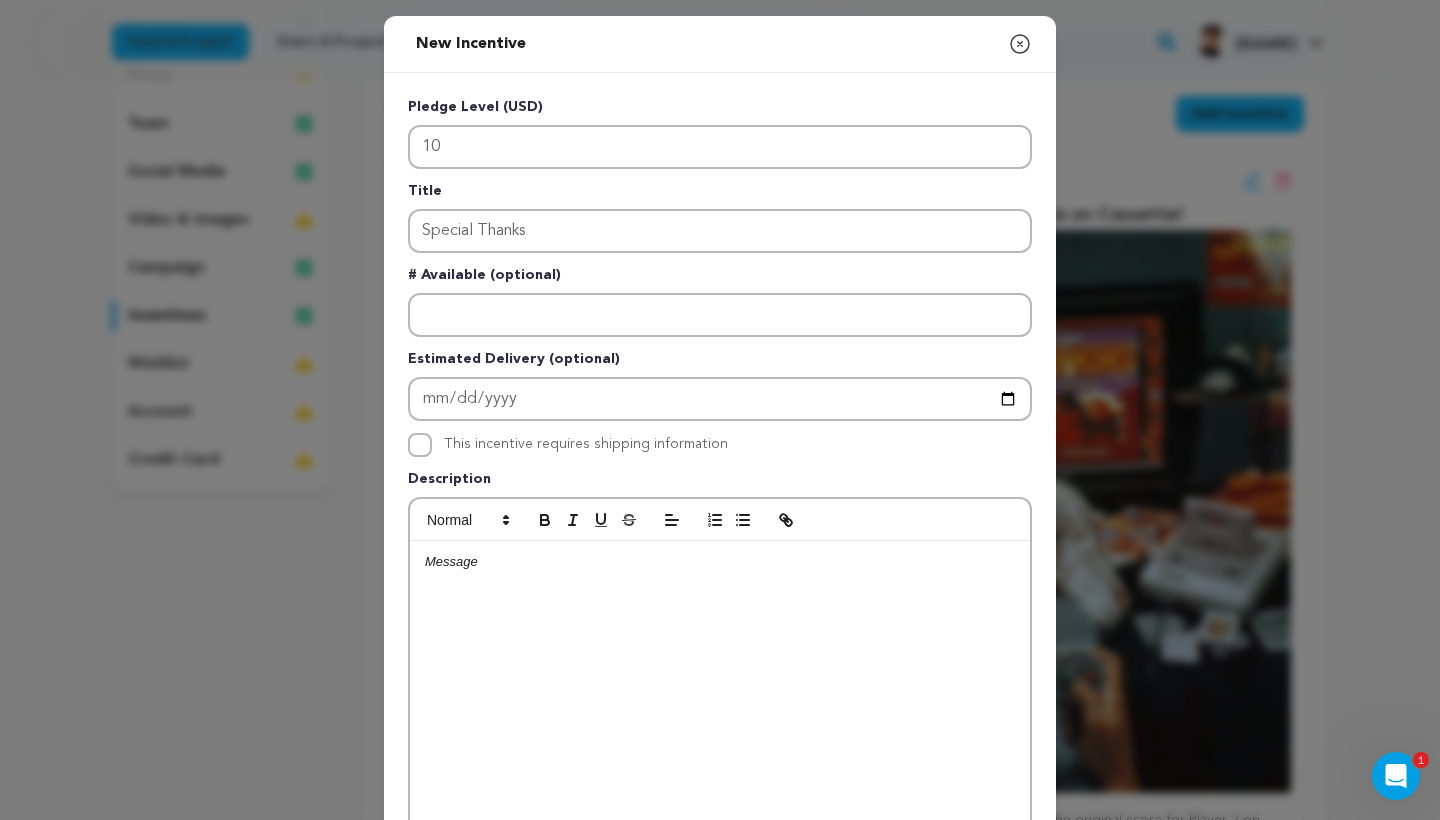 click on "This incentive requires shipping information" at bounding box center (586, 445) 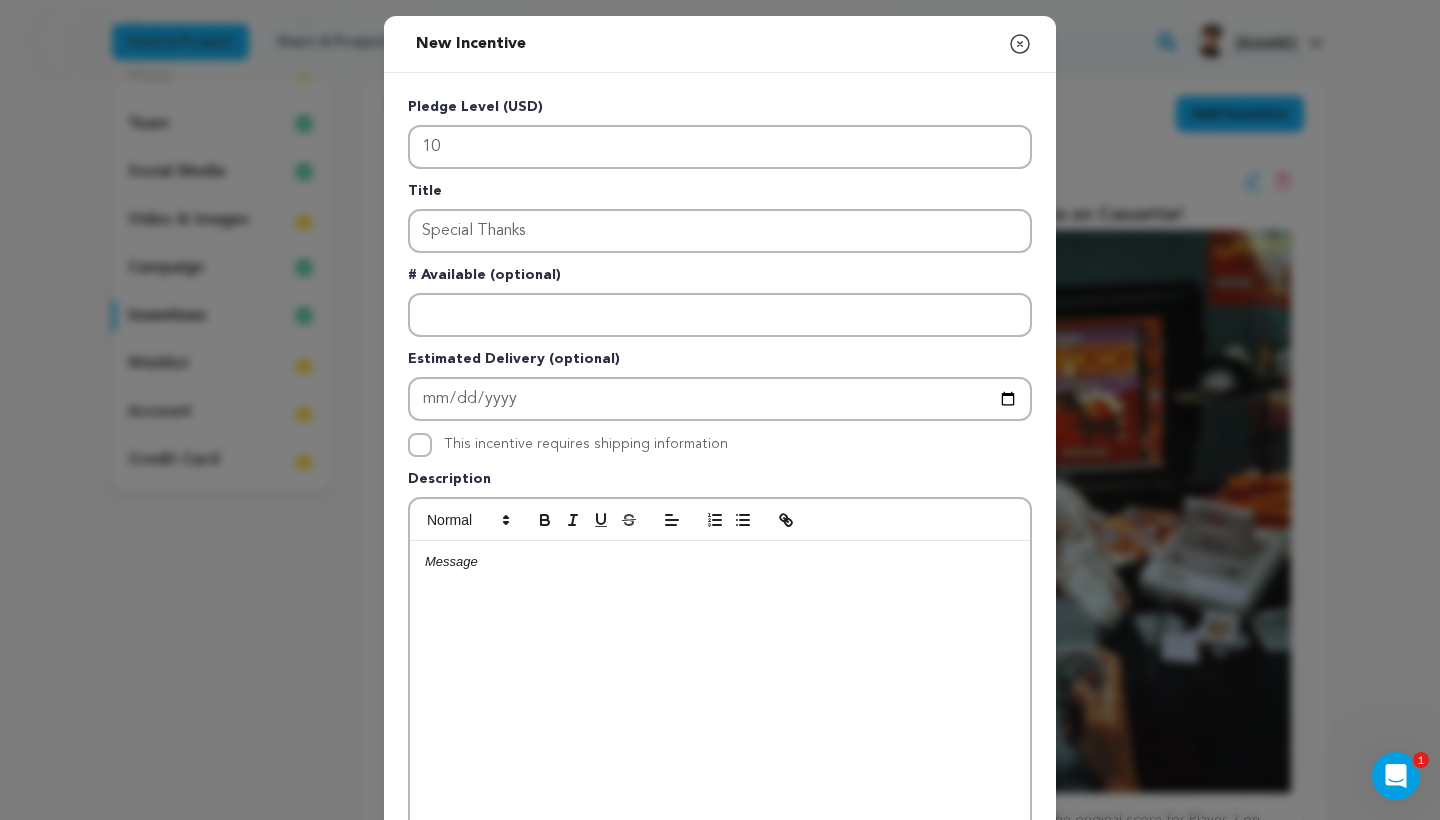 click at bounding box center [720, 691] 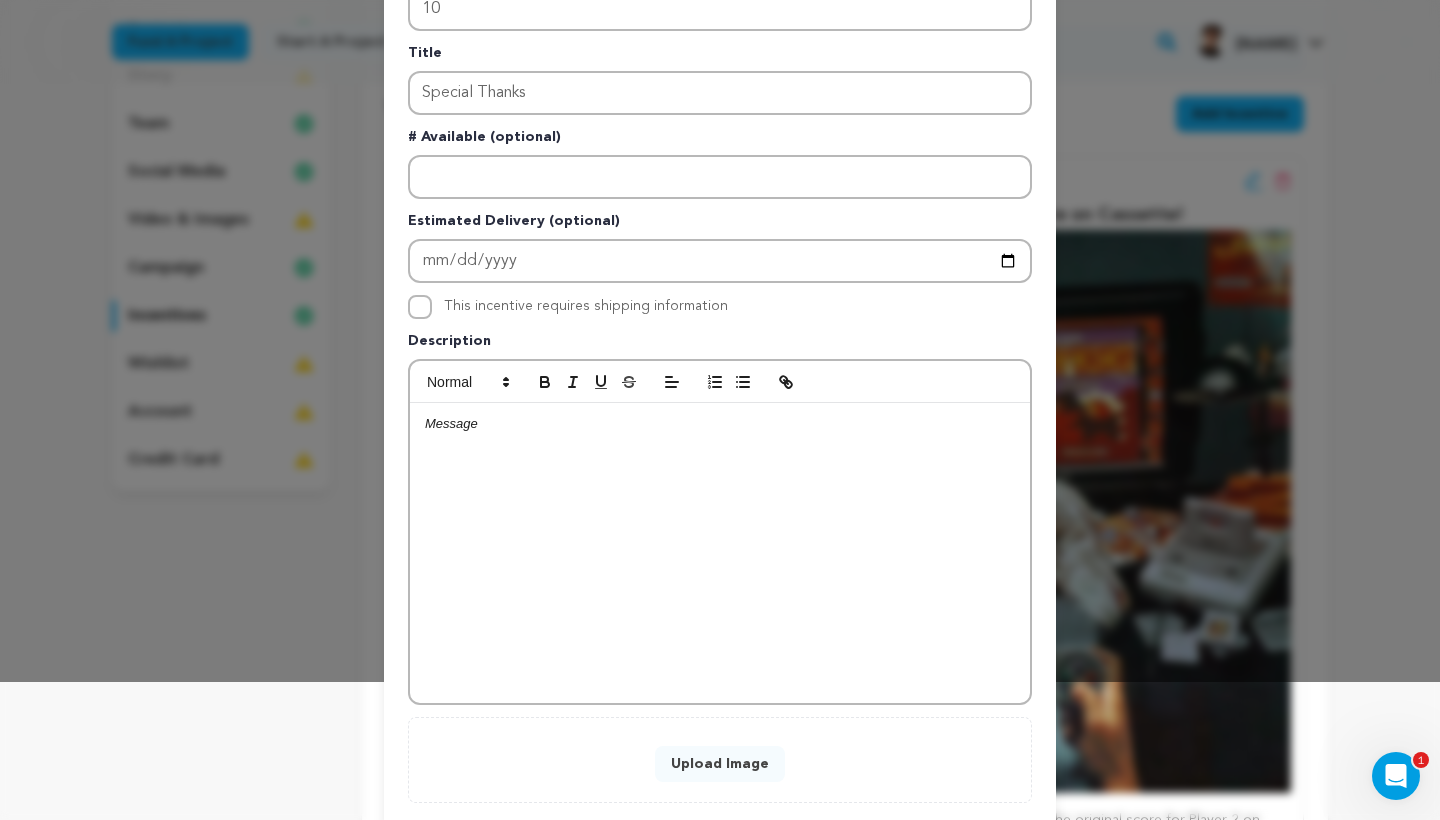 scroll, scrollTop: 140, scrollLeft: 0, axis: vertical 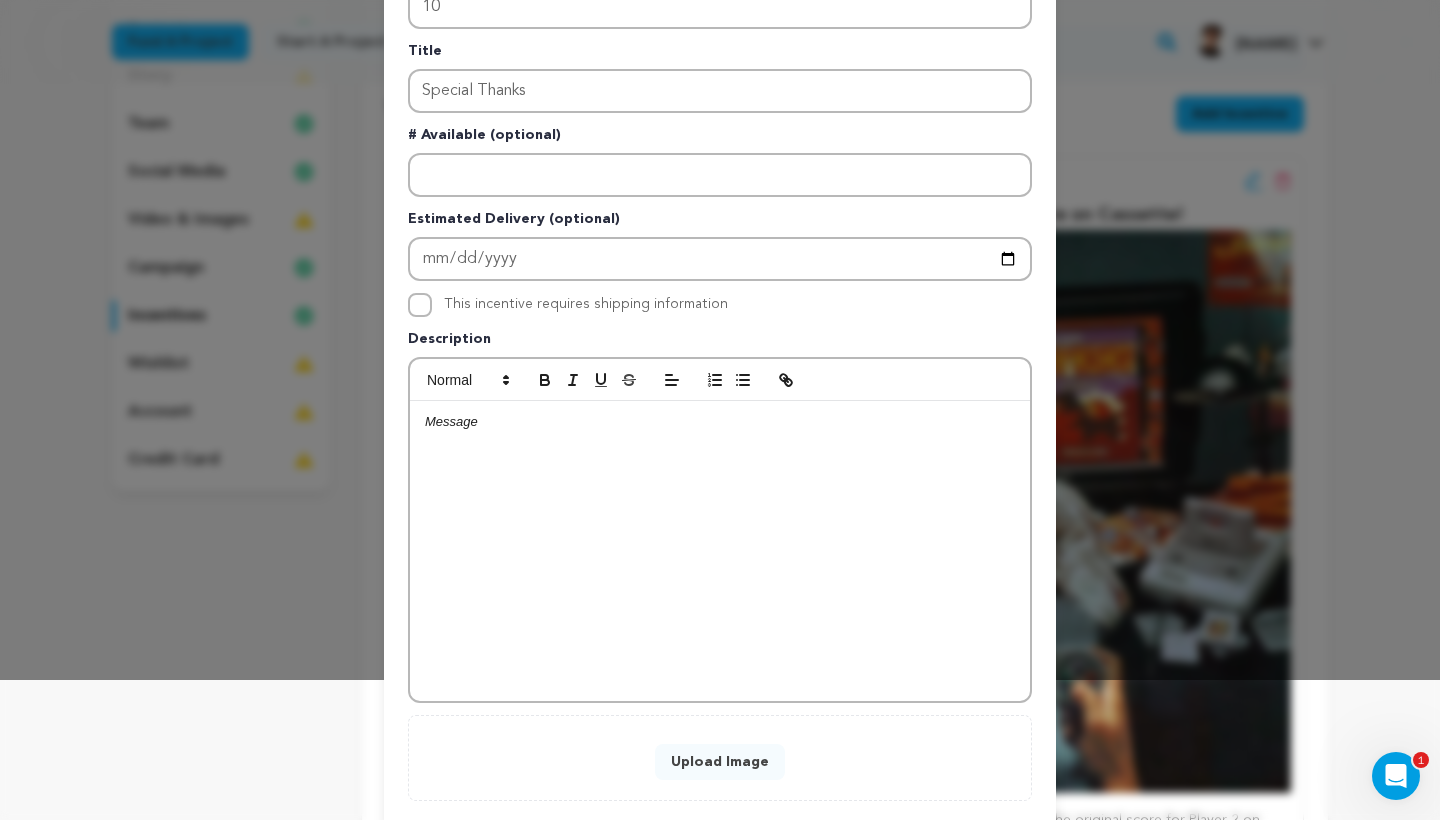 type 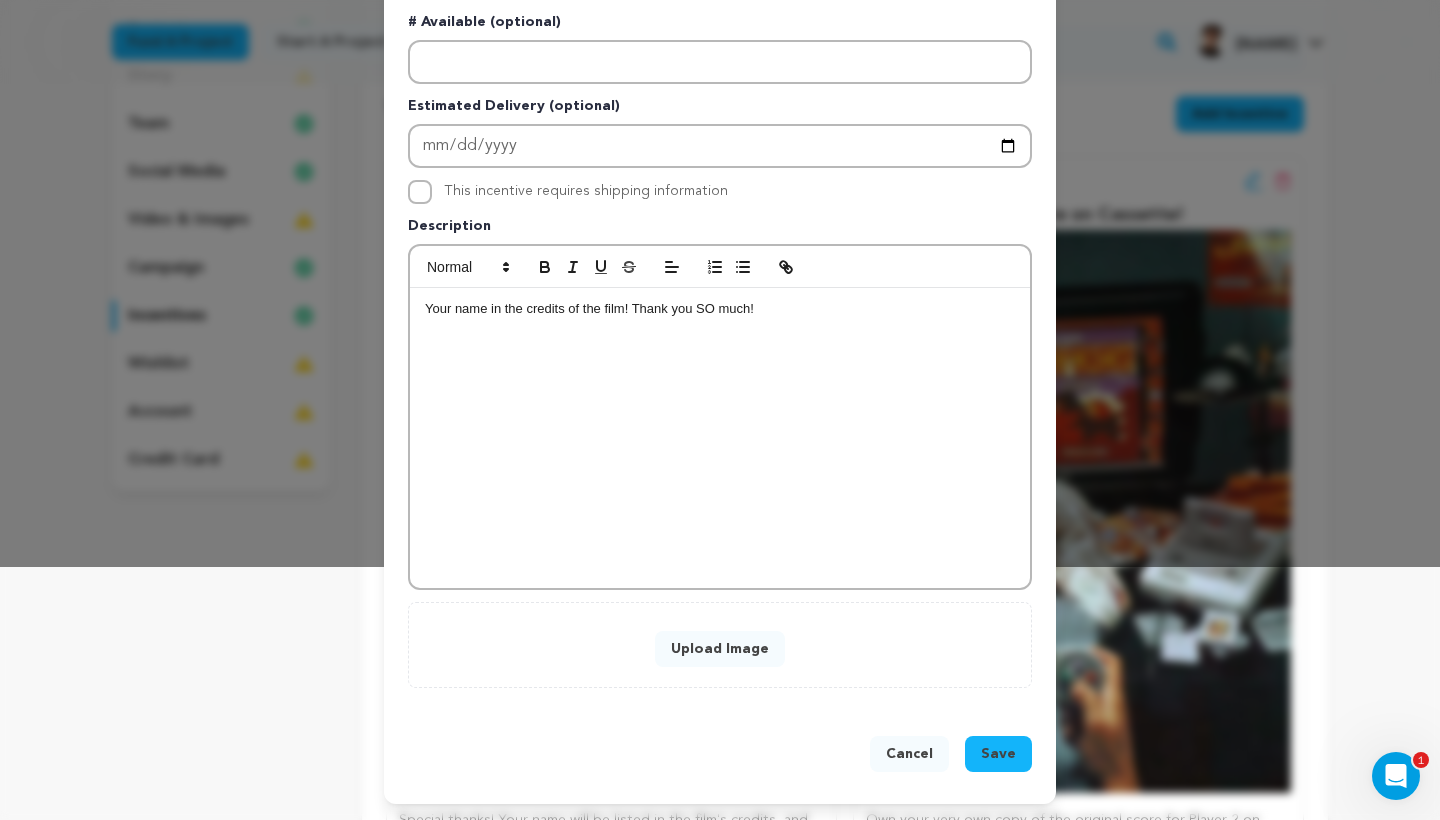 scroll, scrollTop: 254, scrollLeft: 0, axis: vertical 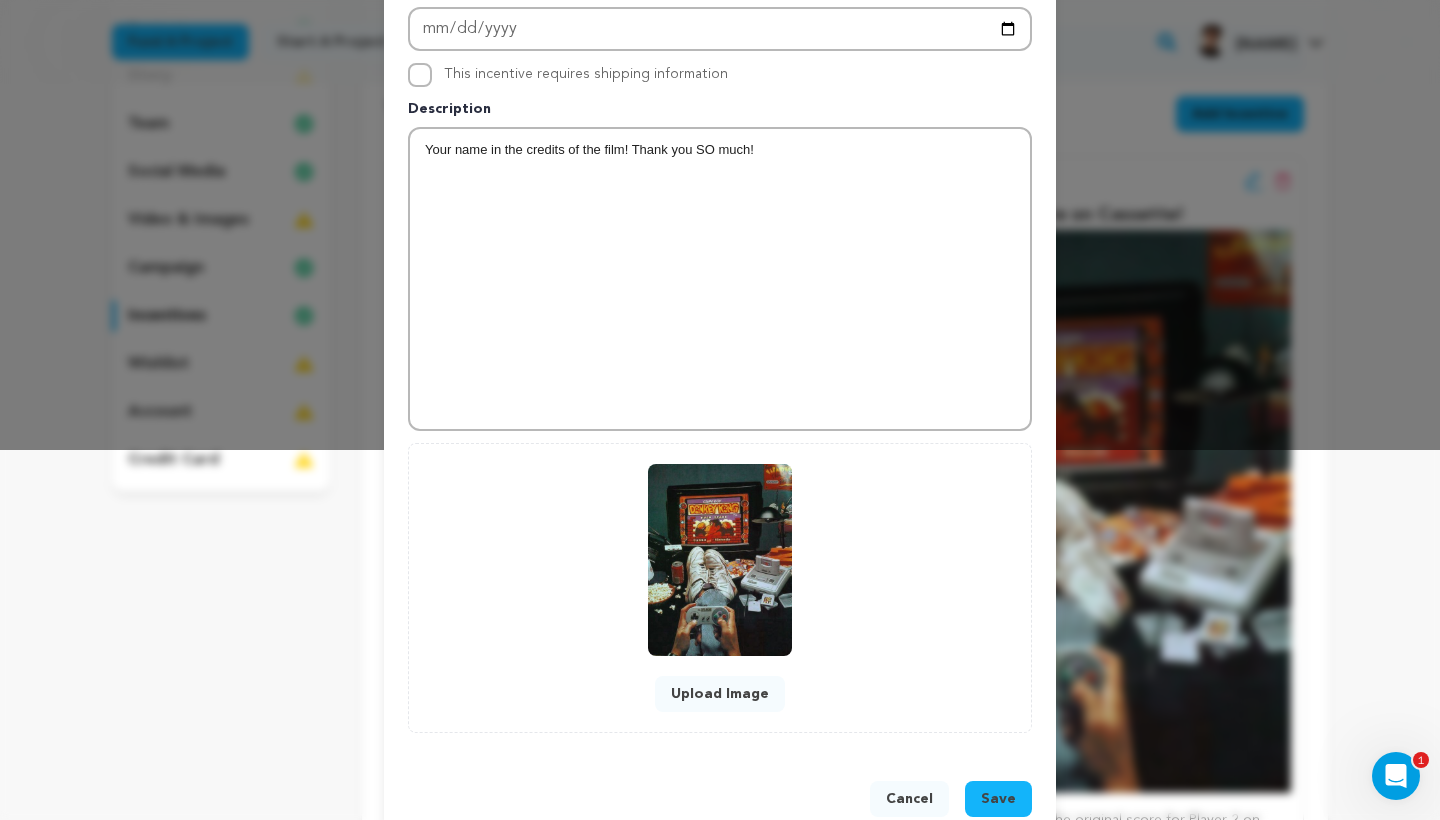 click on "Save" at bounding box center [998, 799] 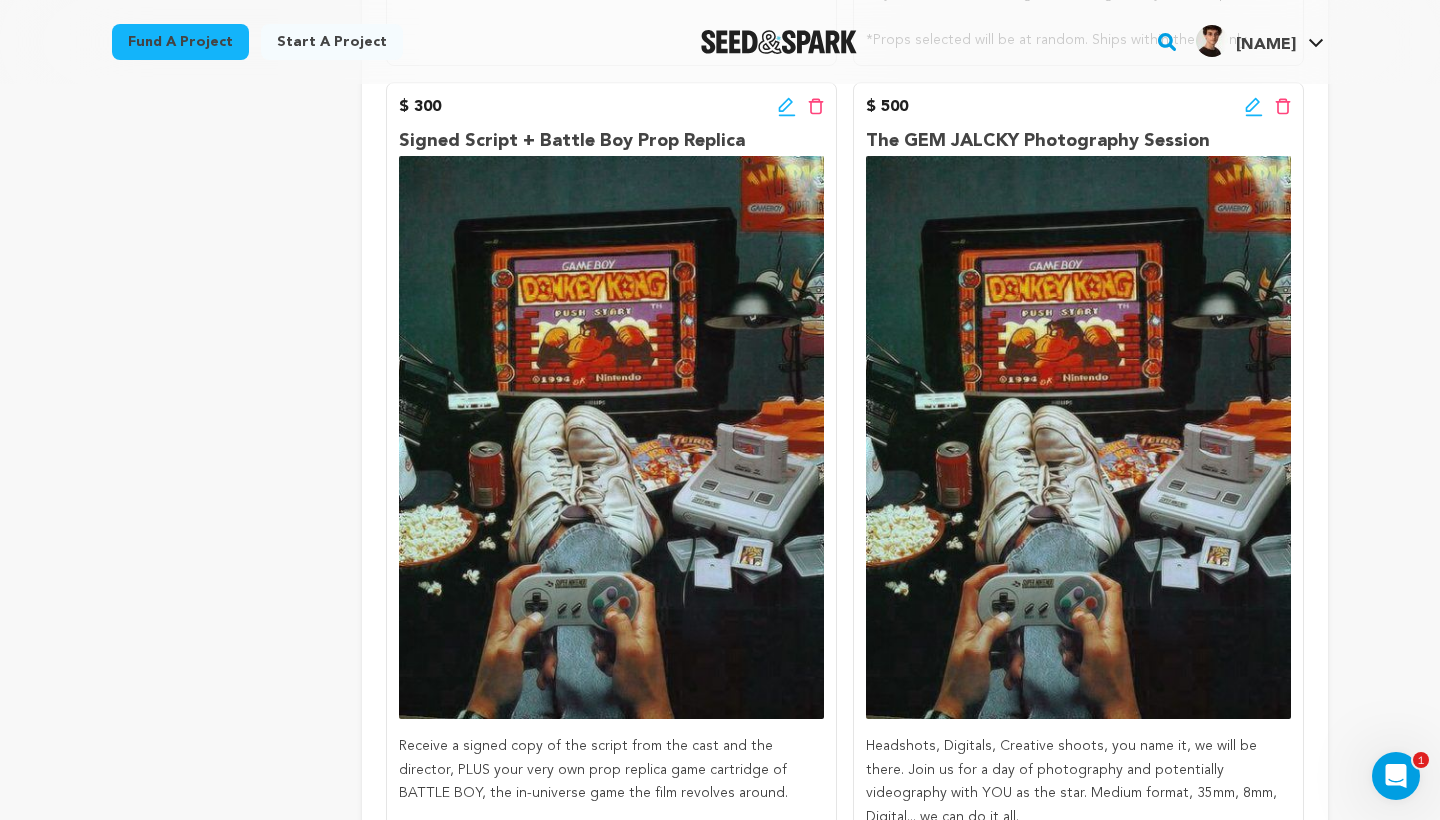 scroll, scrollTop: 1836, scrollLeft: 0, axis: vertical 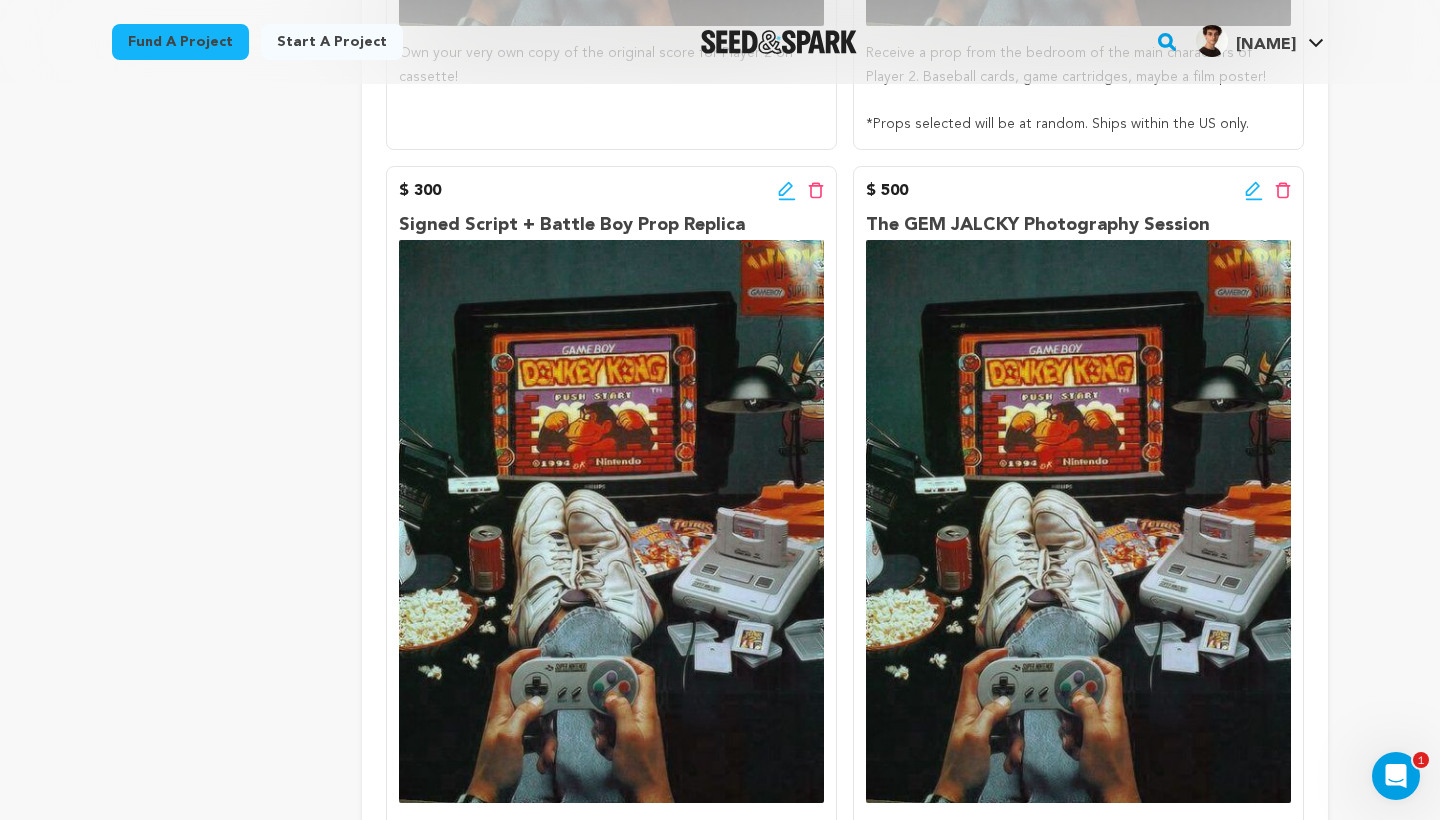 click 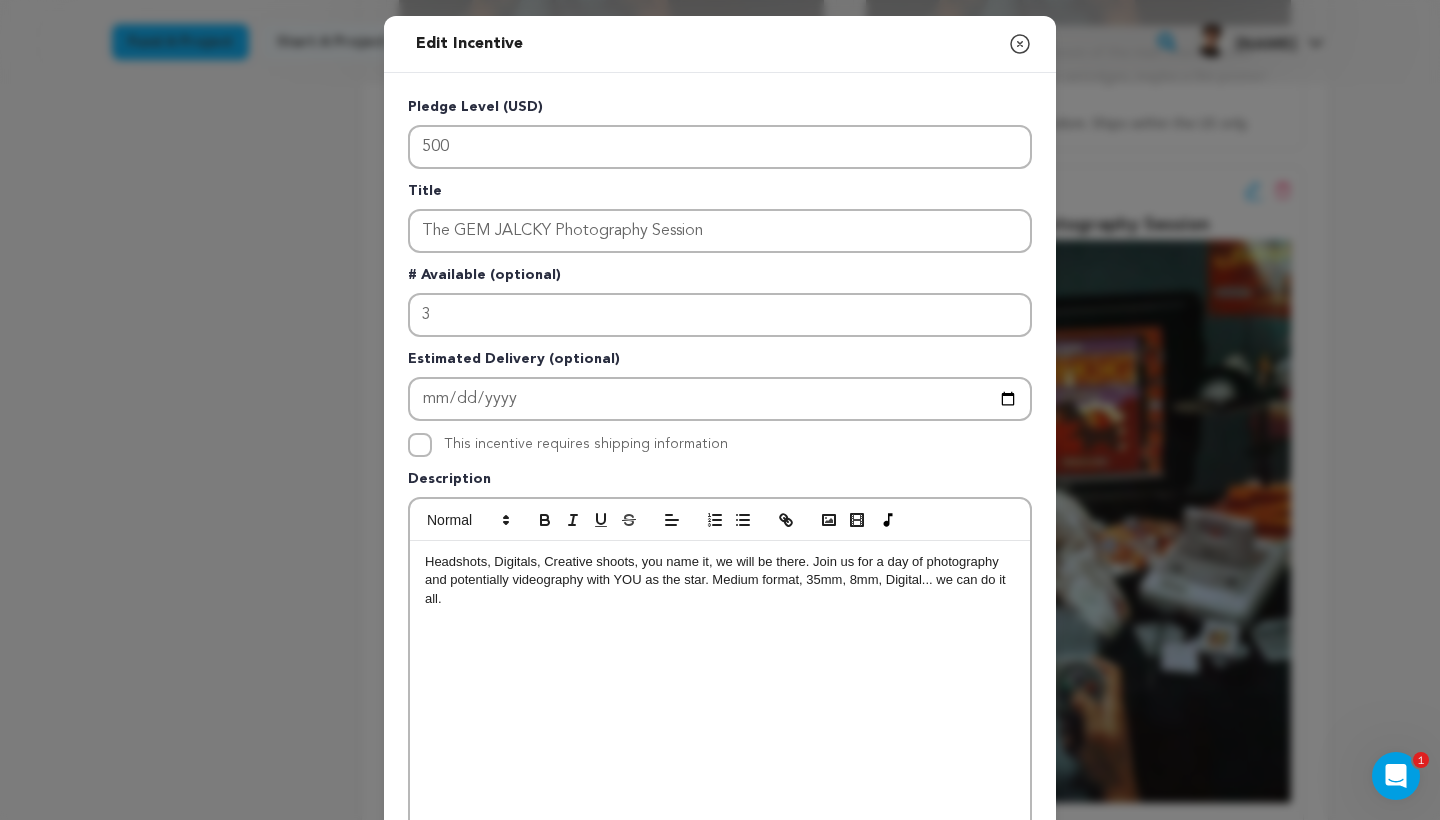 click on "Headshots, Digitals, Creative shoots, you name it, we will be there. Join us for a day of photography and potentially videography with YOU as the star. Medium format, 35mm, 8mm, Digital... we can do it all." at bounding box center [720, 691] 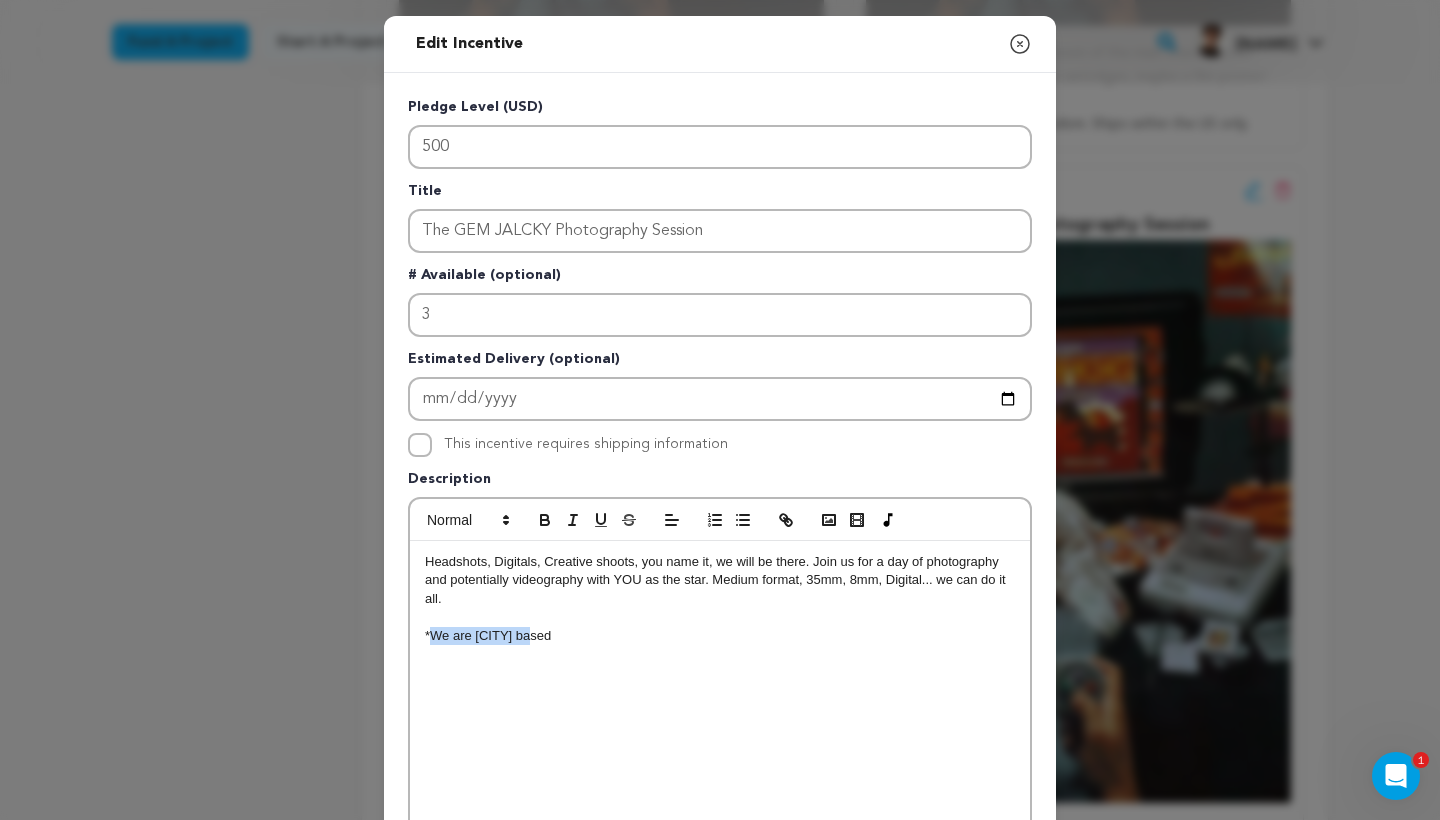 drag, startPoint x: 563, startPoint y: 638, endPoint x: 429, endPoint y: 626, distance: 134.53624 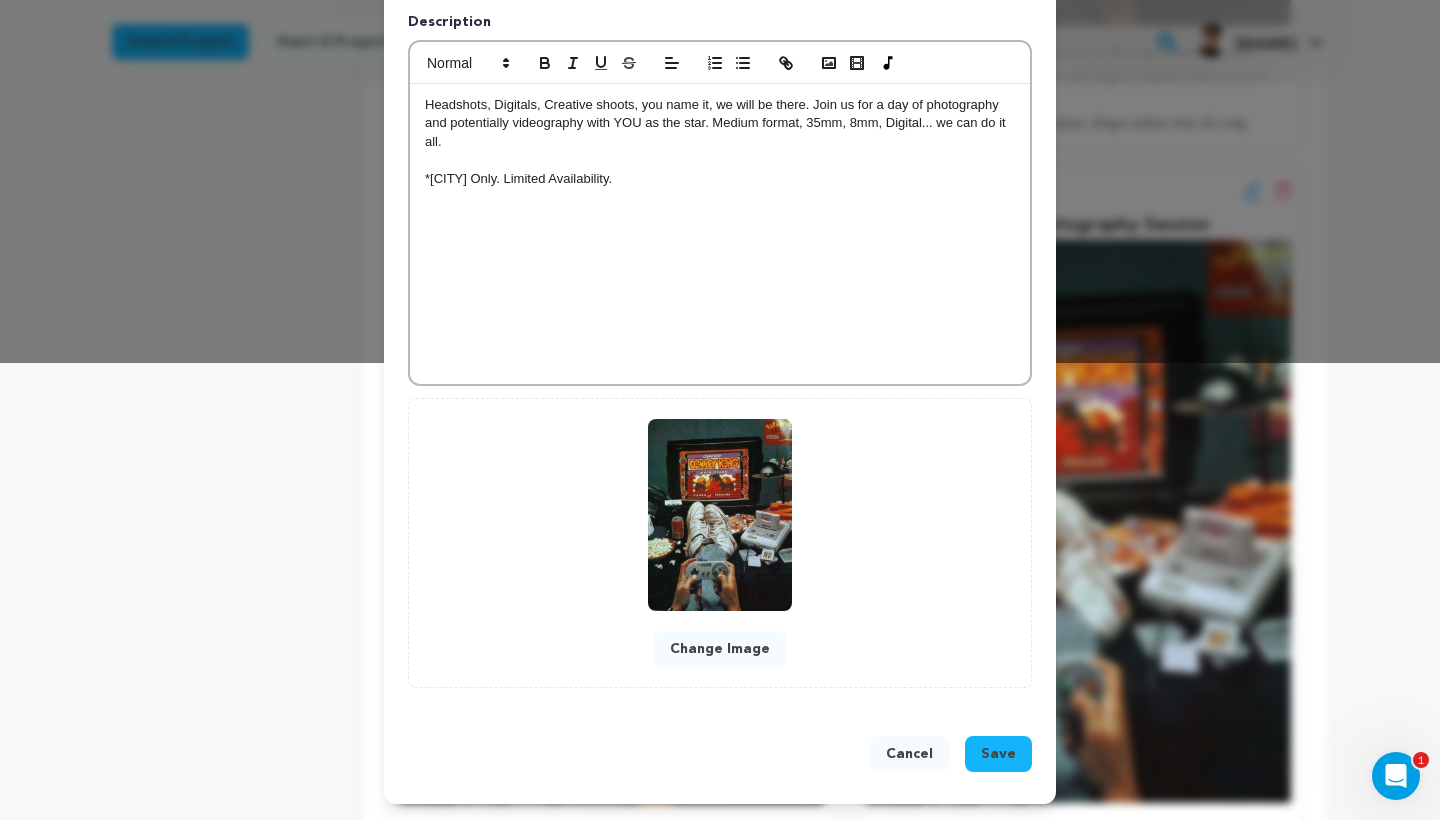 scroll, scrollTop: 458, scrollLeft: 0, axis: vertical 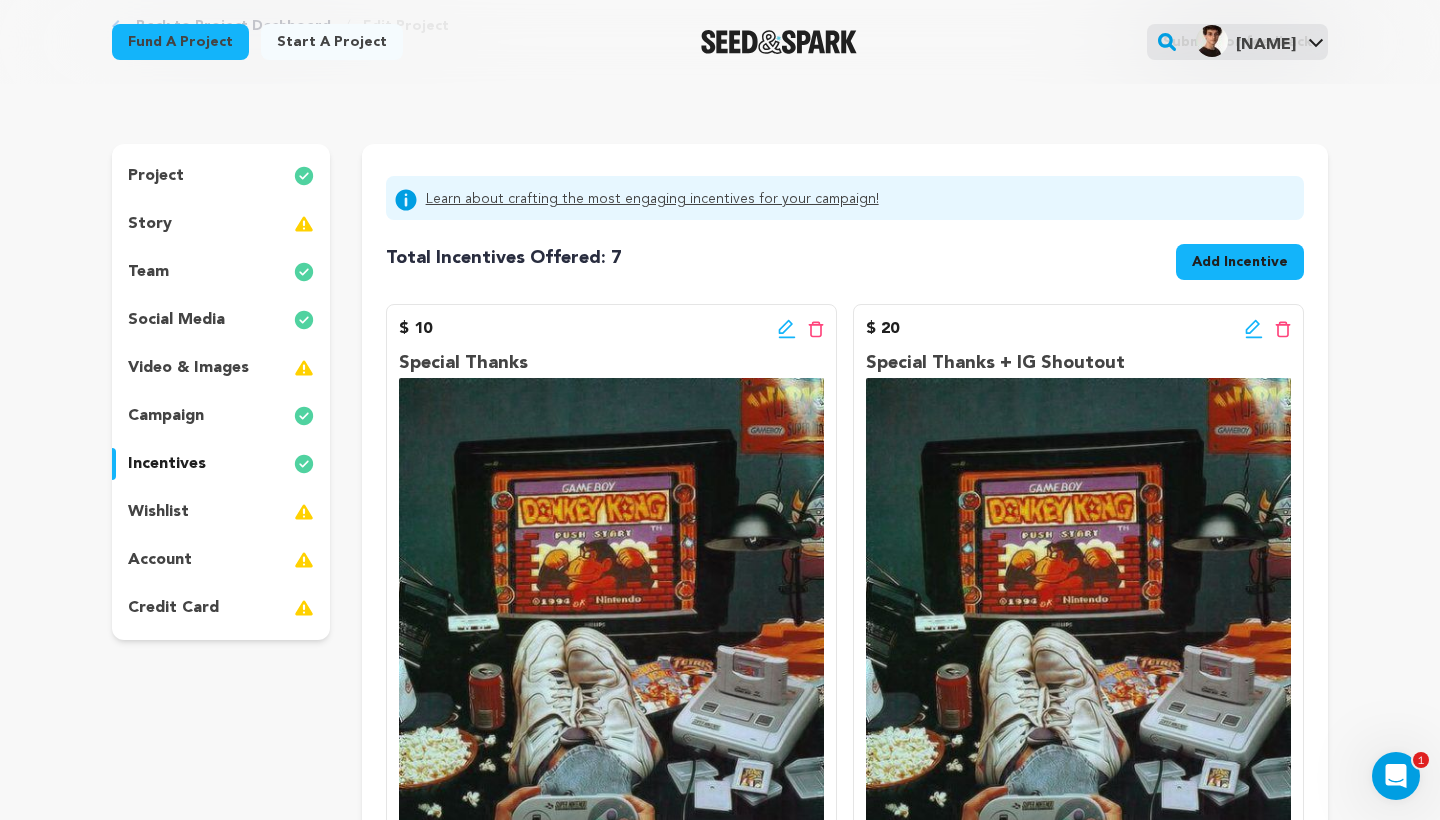 click at bounding box center (304, 512) 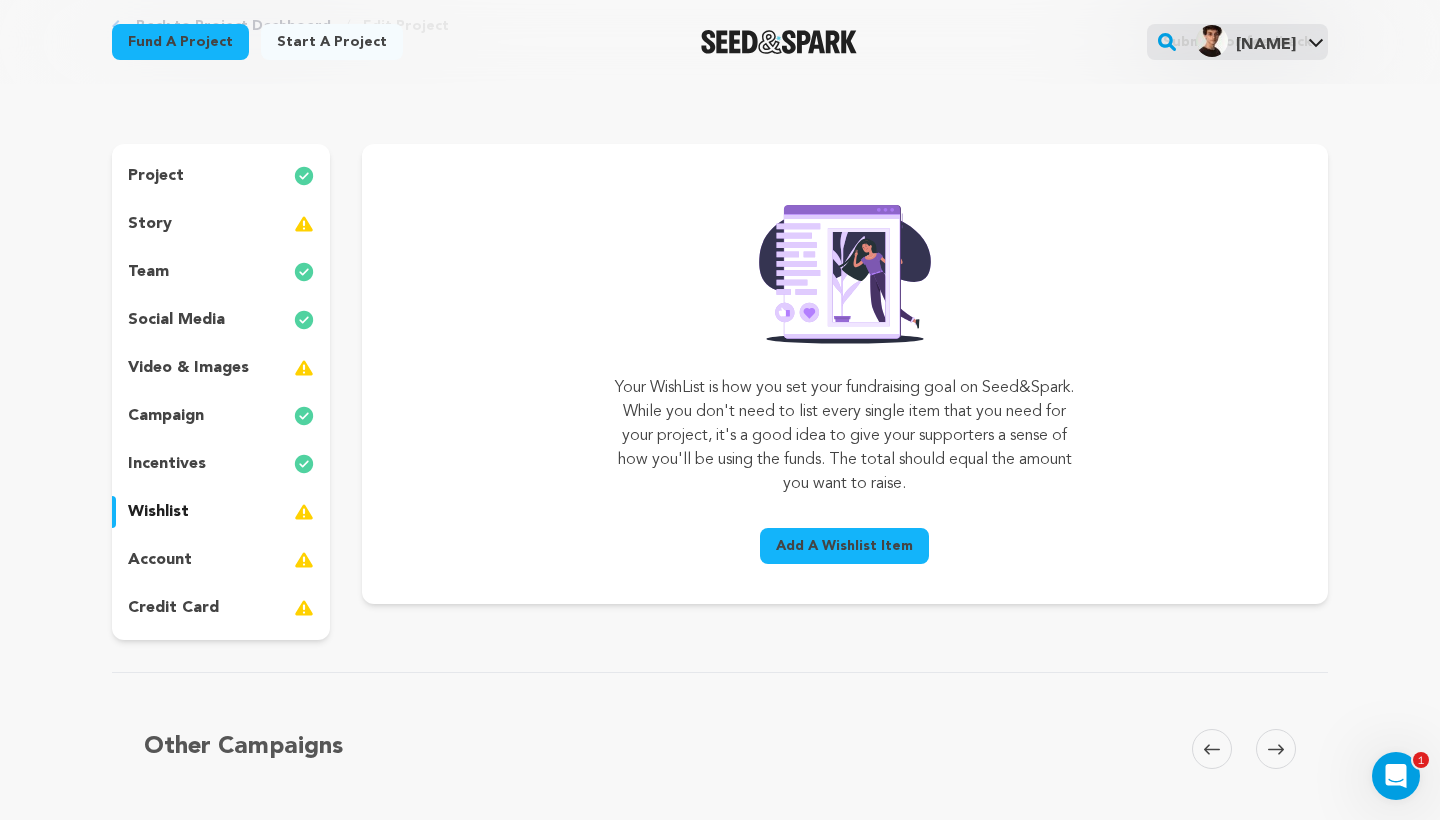 click on "incentives" at bounding box center [221, 464] 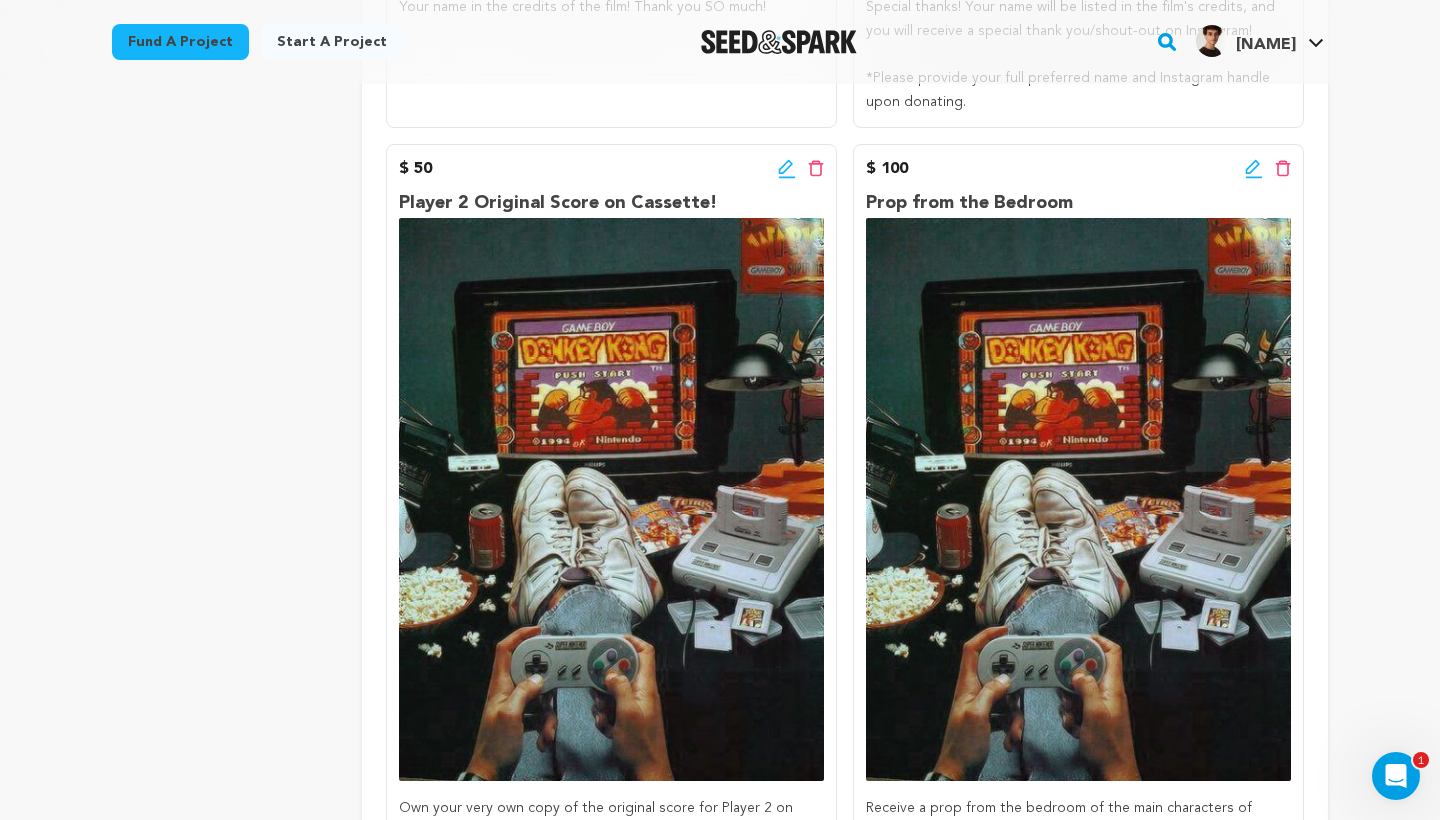 scroll, scrollTop: 1089, scrollLeft: 0, axis: vertical 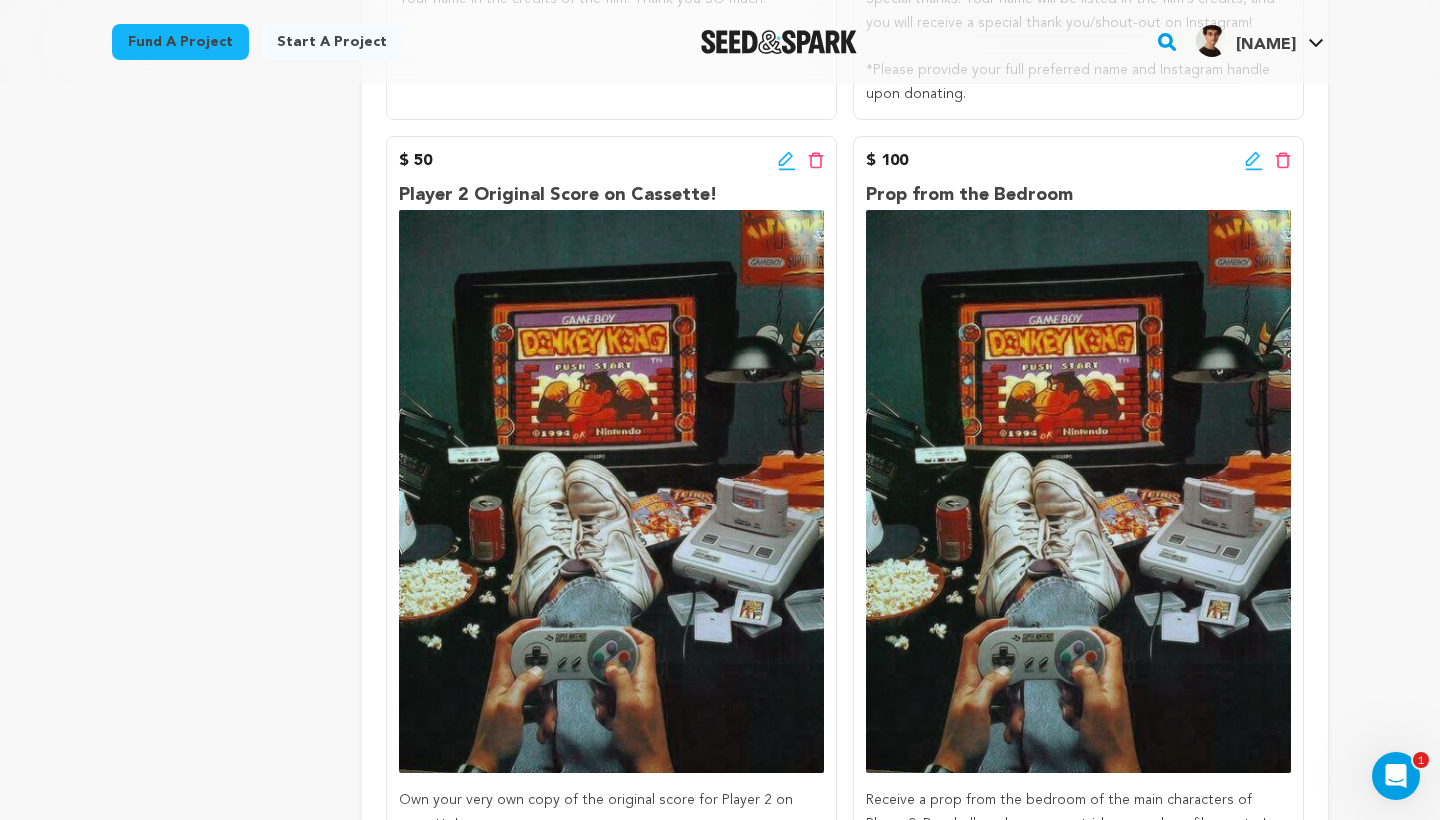 click at bounding box center [611, 491] 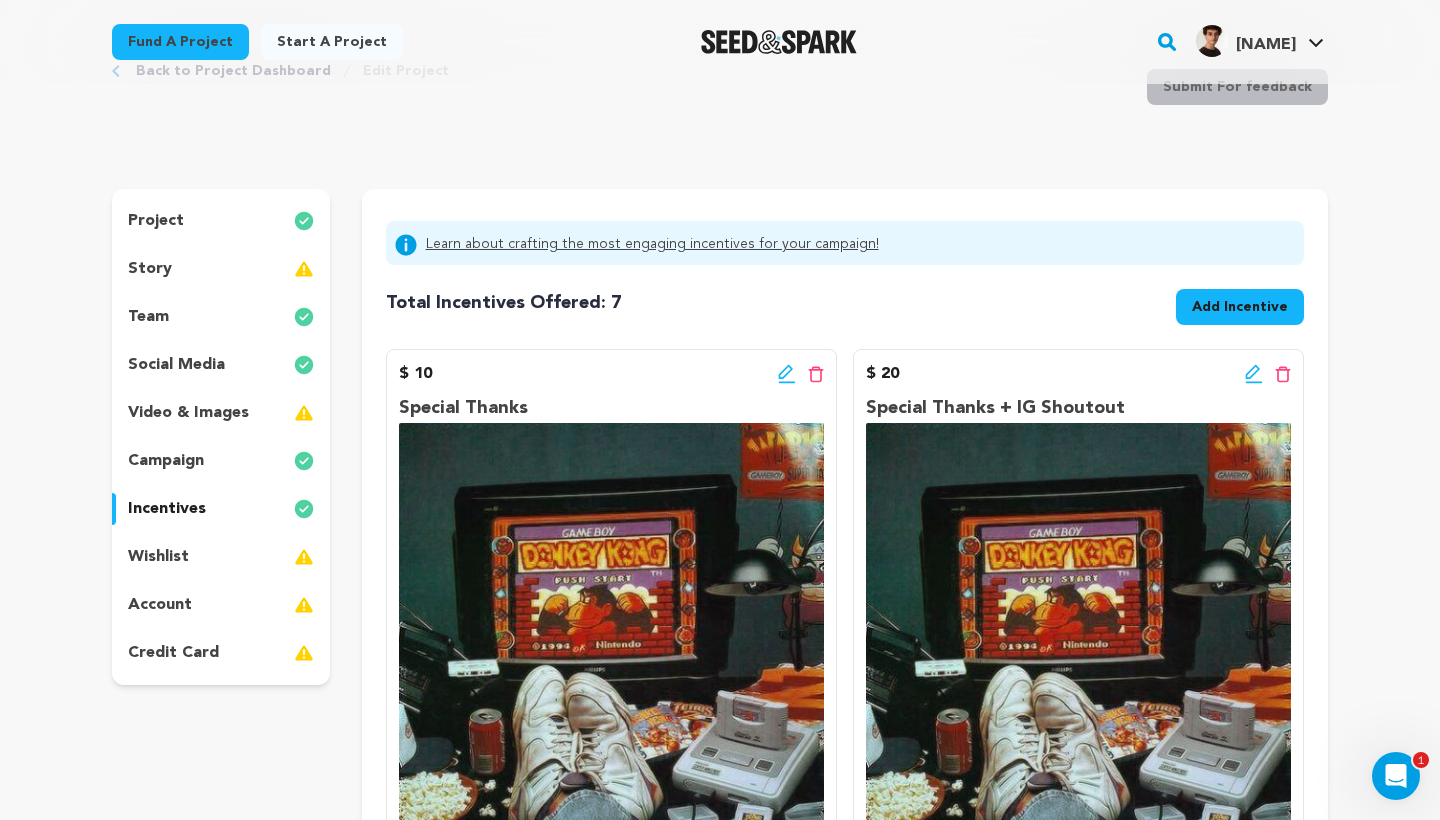 scroll, scrollTop: 120, scrollLeft: 0, axis: vertical 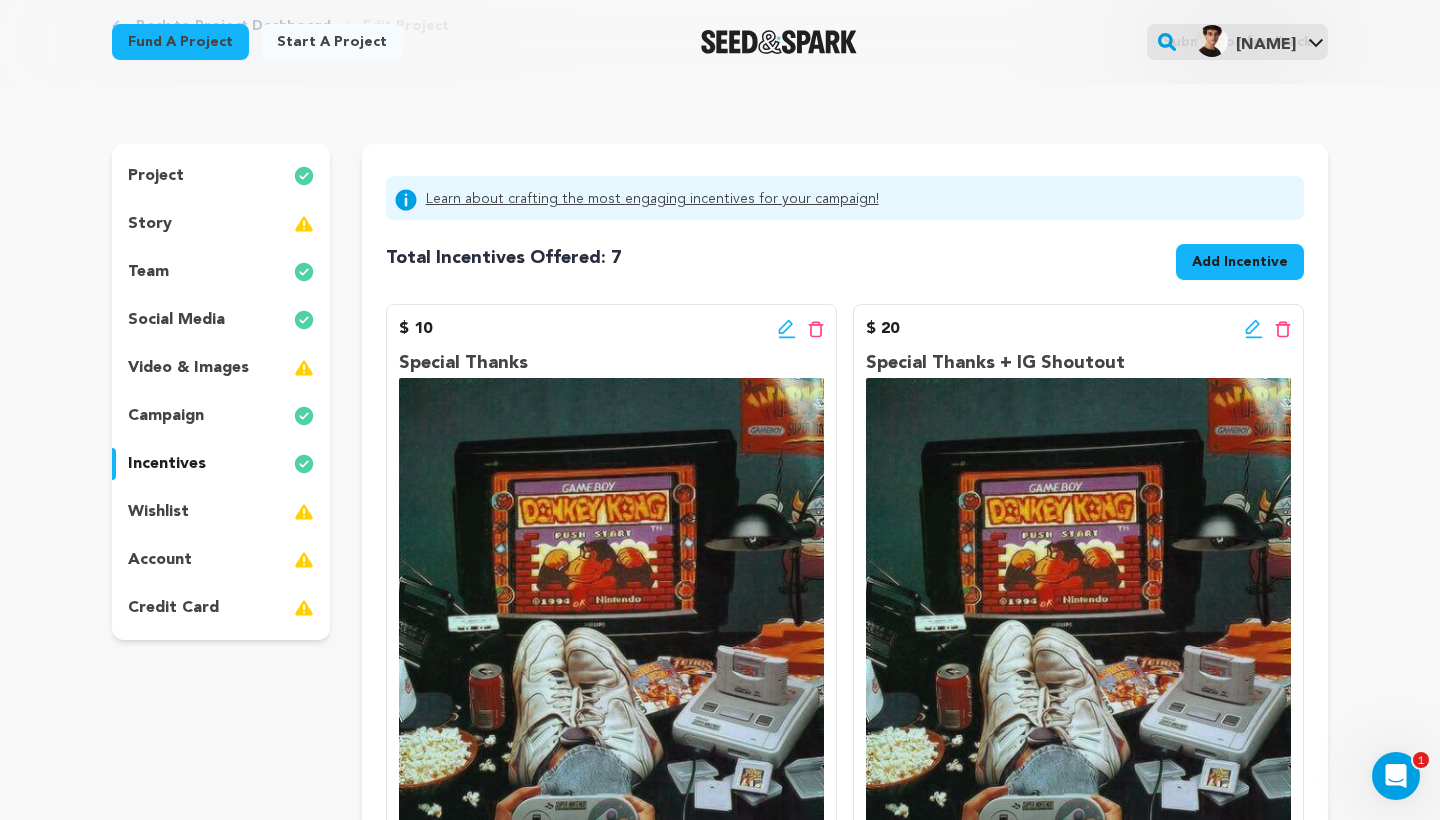 click at bounding box center (304, 560) 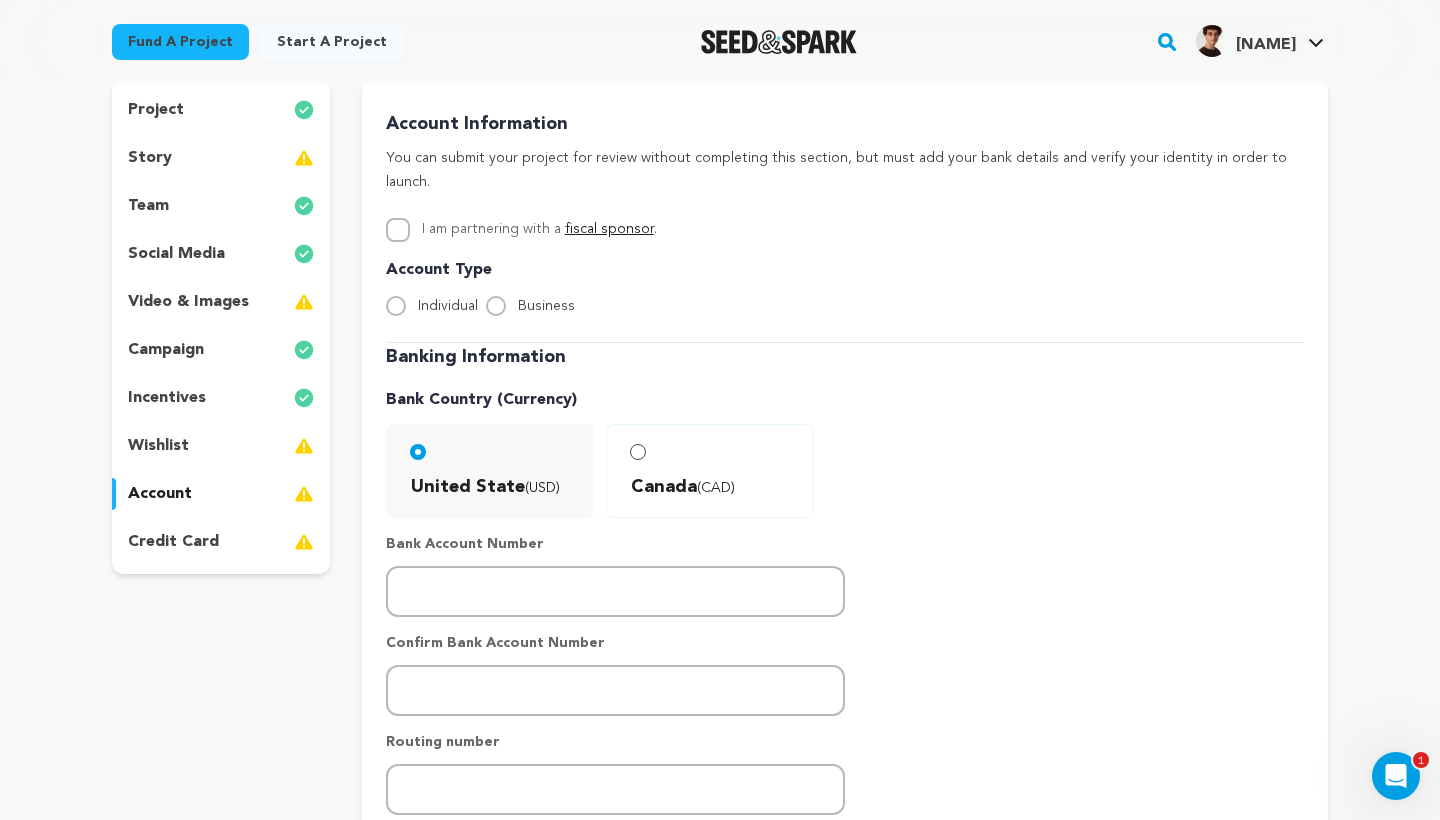 scroll, scrollTop: 194, scrollLeft: 0, axis: vertical 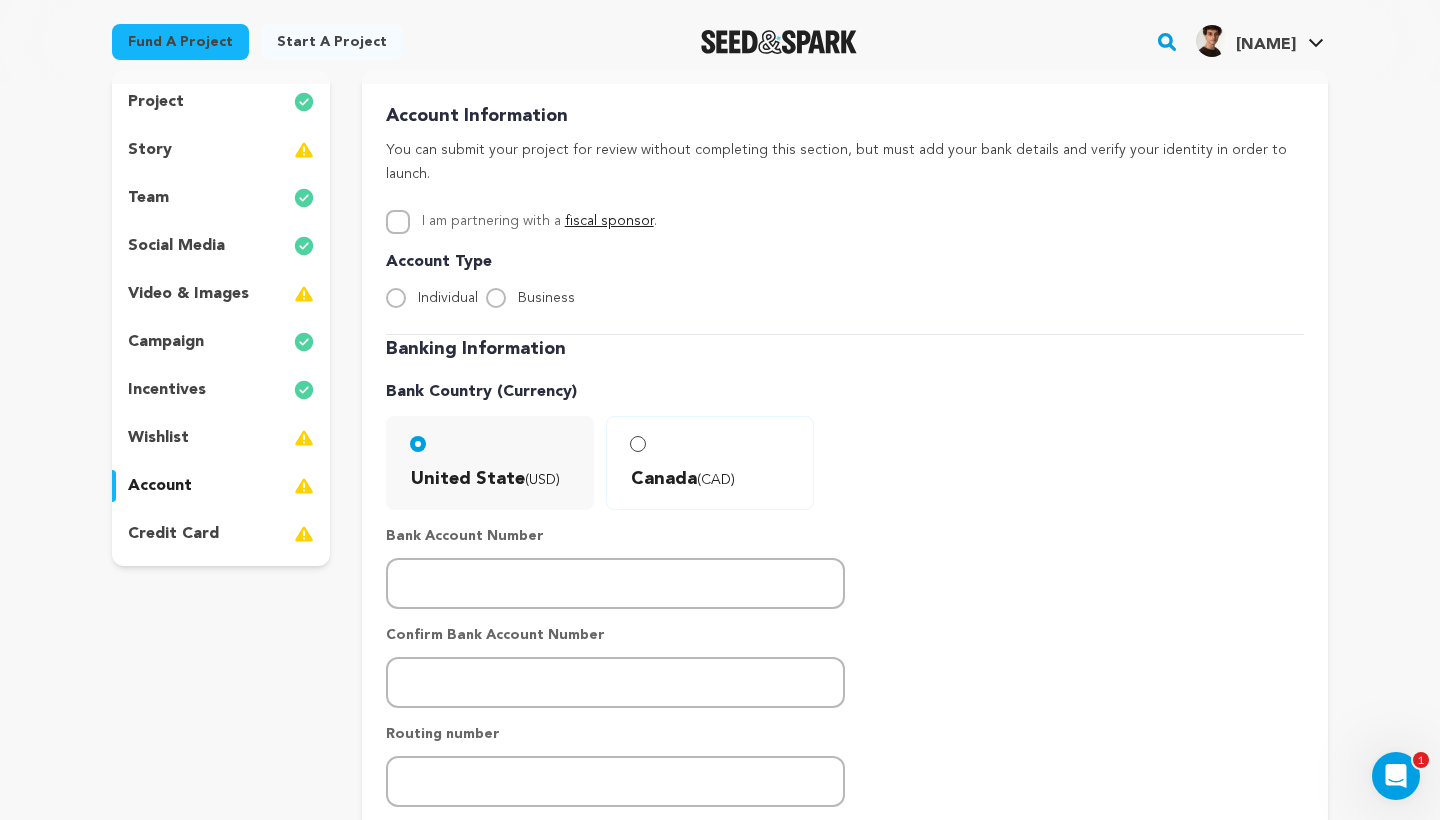 click on "credit card" at bounding box center (173, 534) 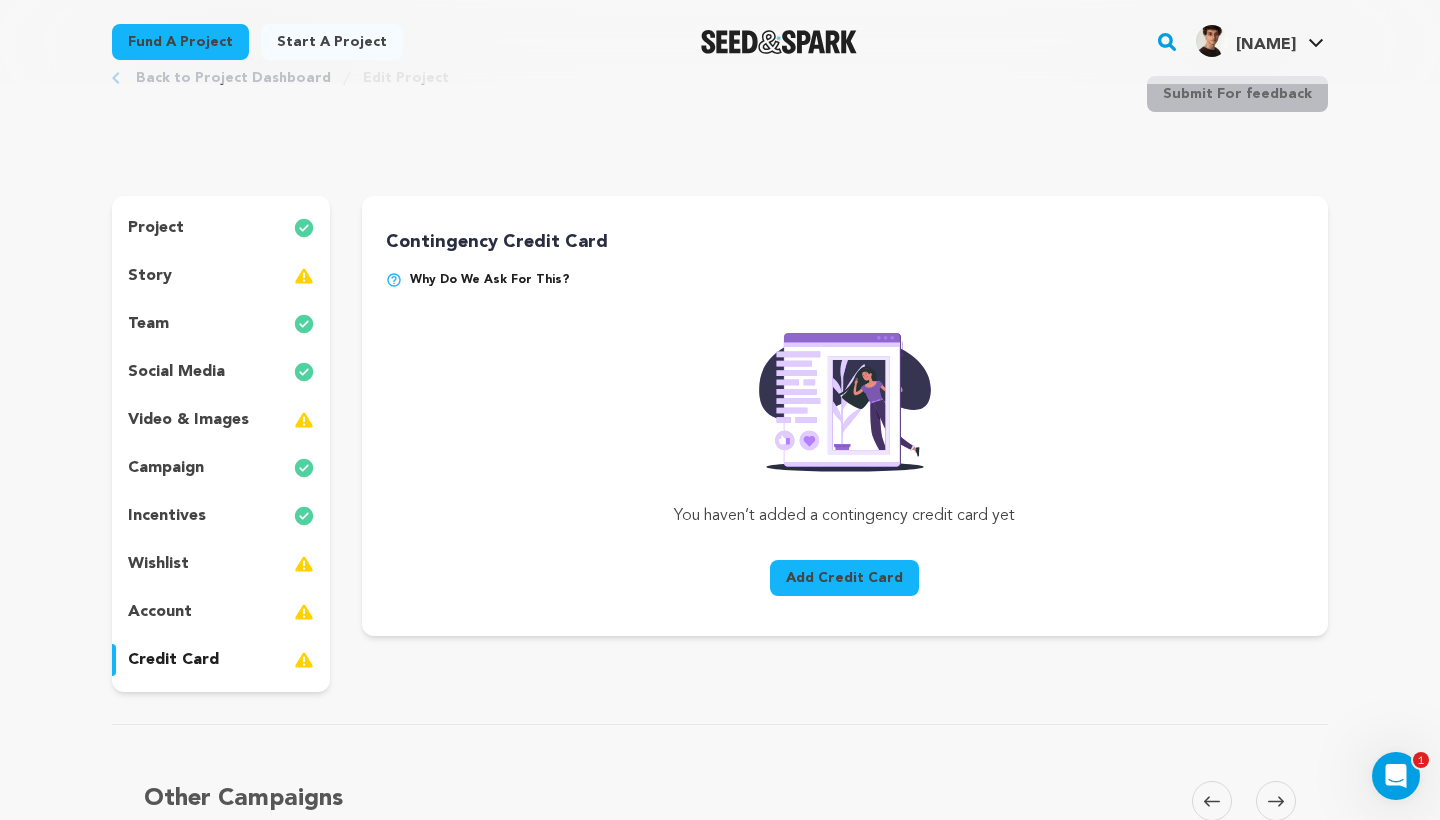 scroll, scrollTop: 67, scrollLeft: 0, axis: vertical 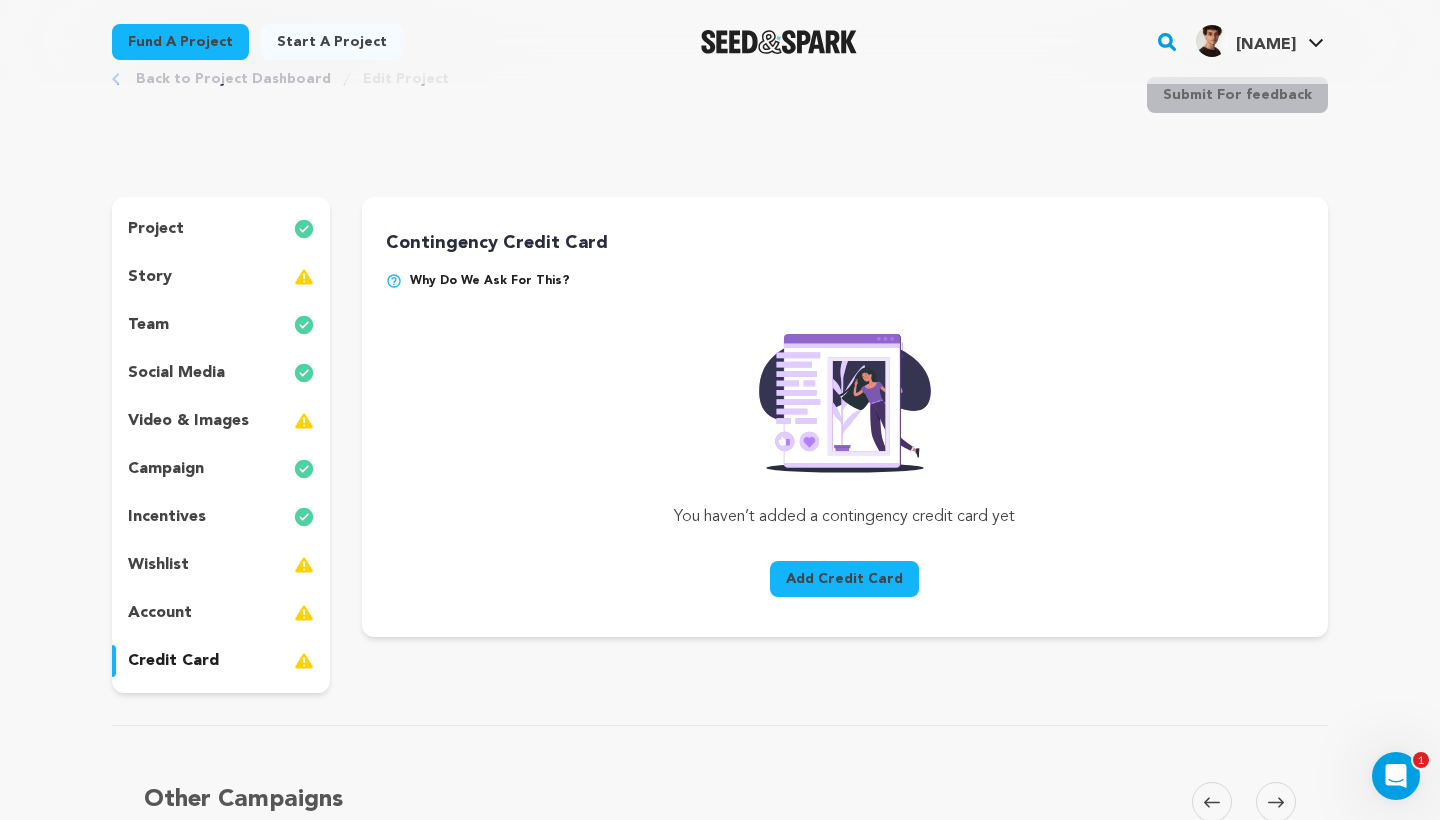 click at bounding box center (304, 277) 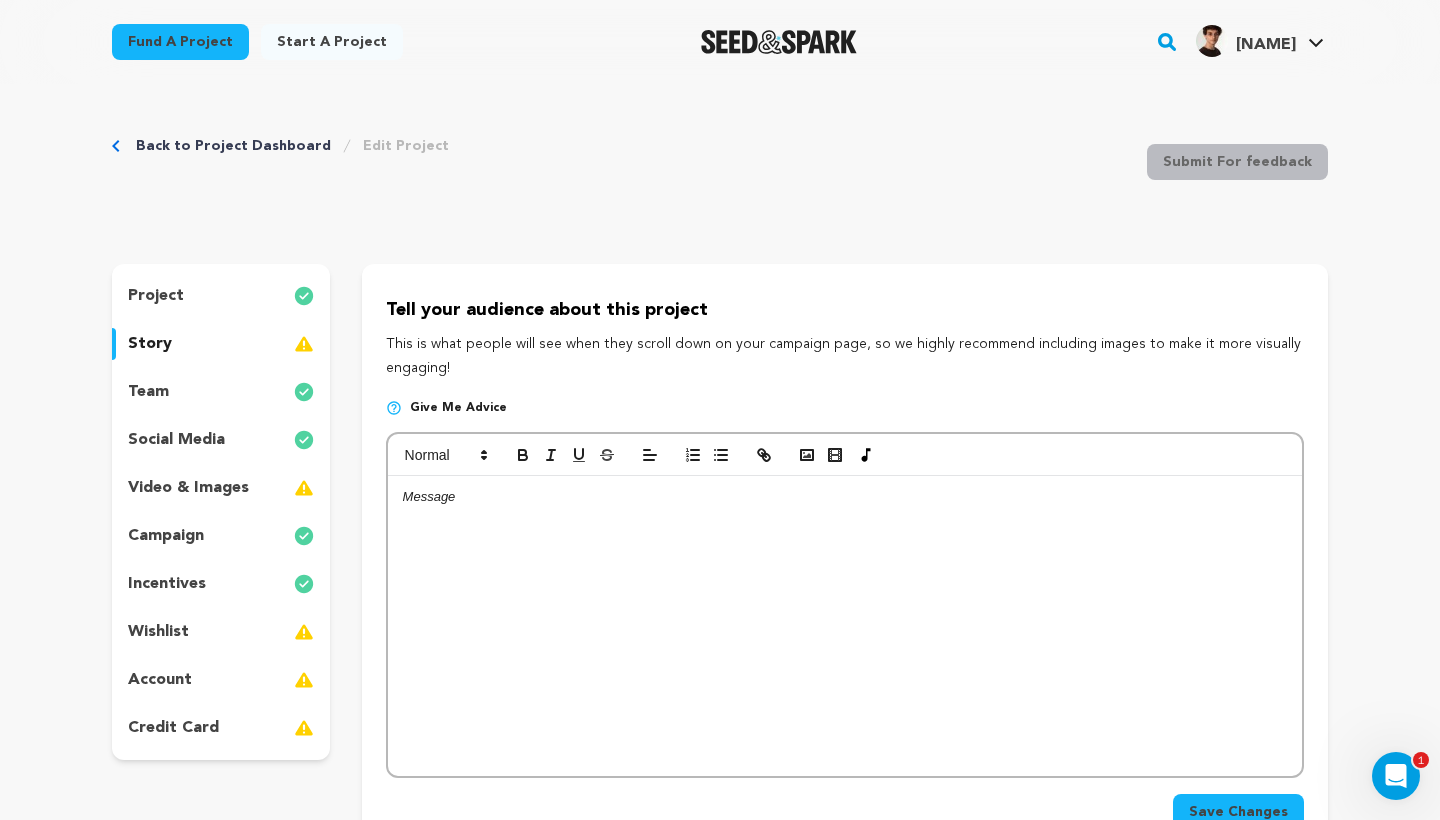 scroll, scrollTop: 0, scrollLeft: 0, axis: both 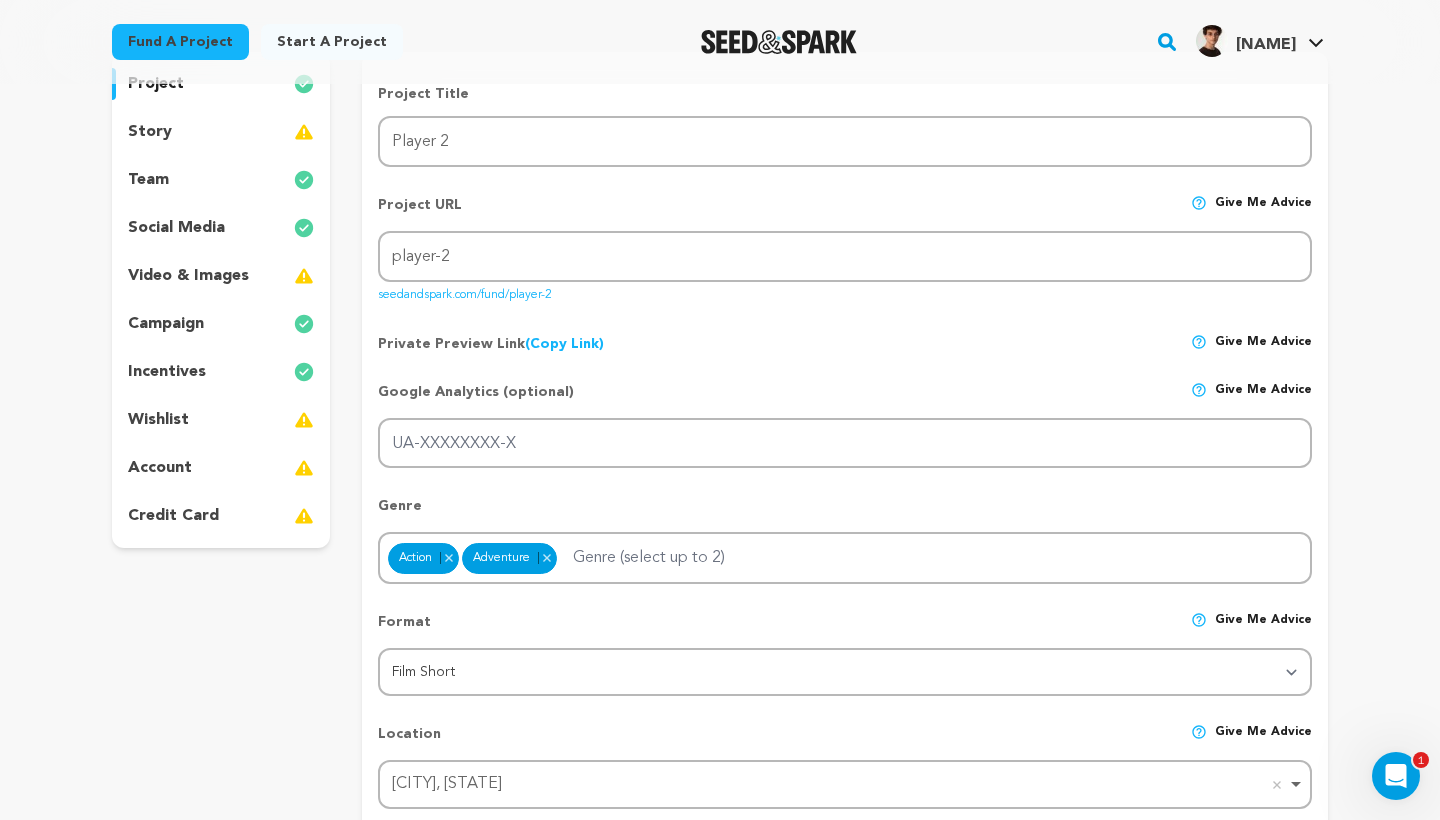click on "video & images" at bounding box center (188, 276) 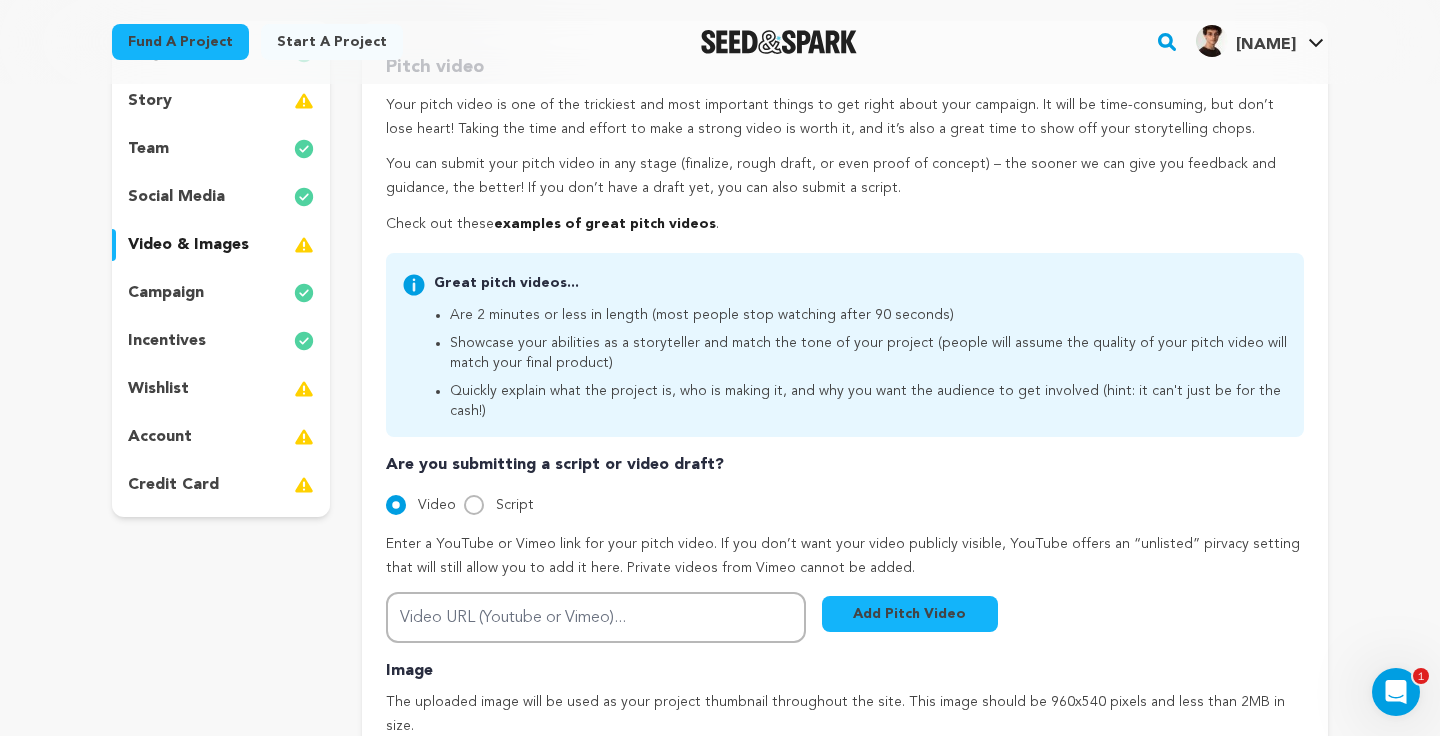 scroll, scrollTop: 208, scrollLeft: 0, axis: vertical 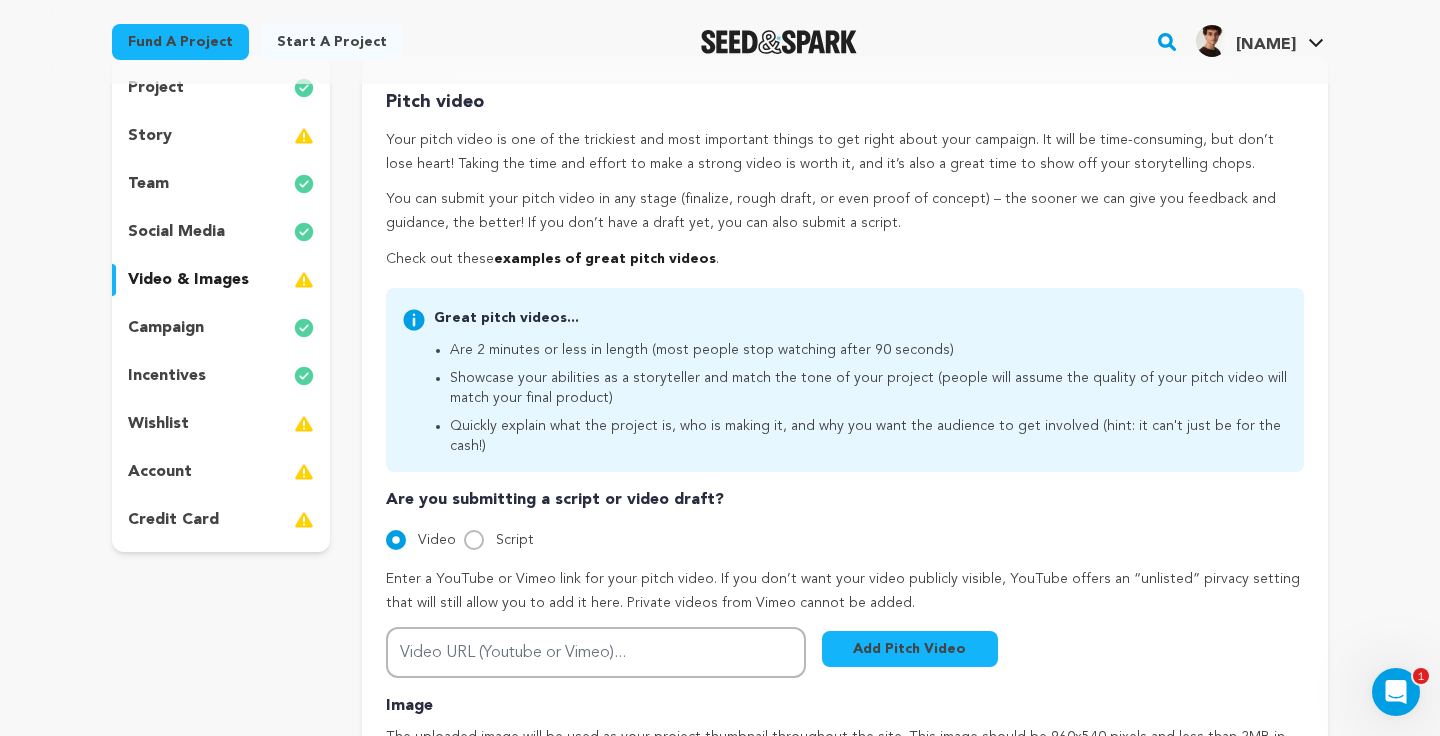 click on "team" at bounding box center [221, 184] 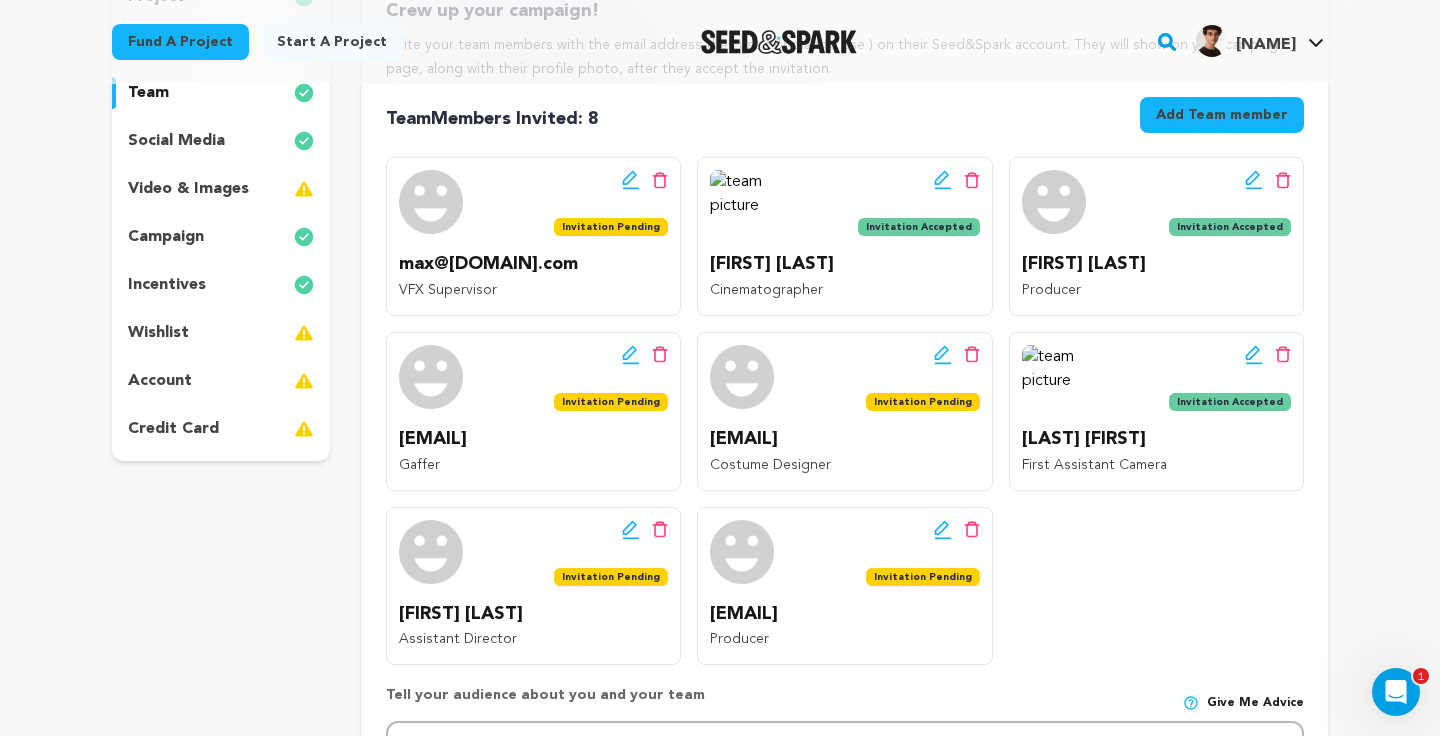 scroll, scrollTop: 329, scrollLeft: 0, axis: vertical 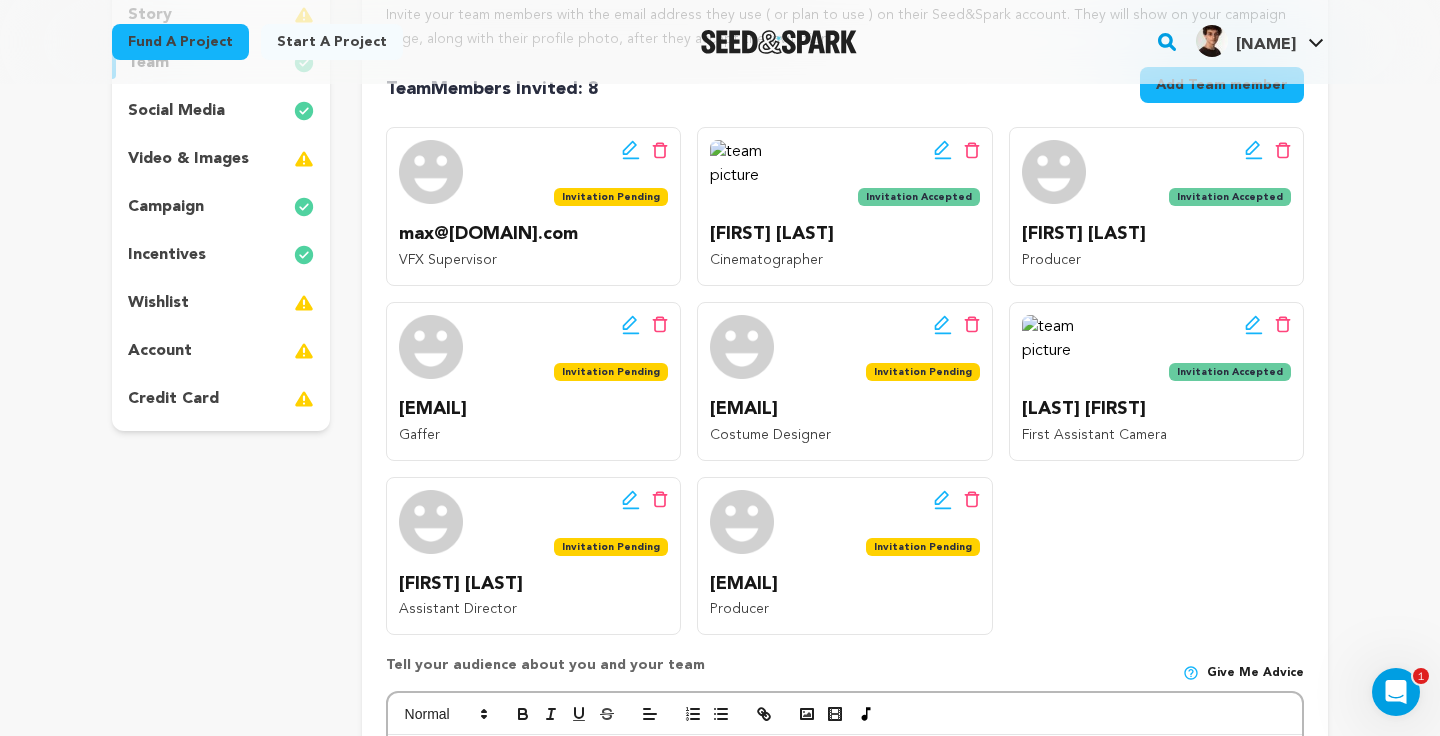 click 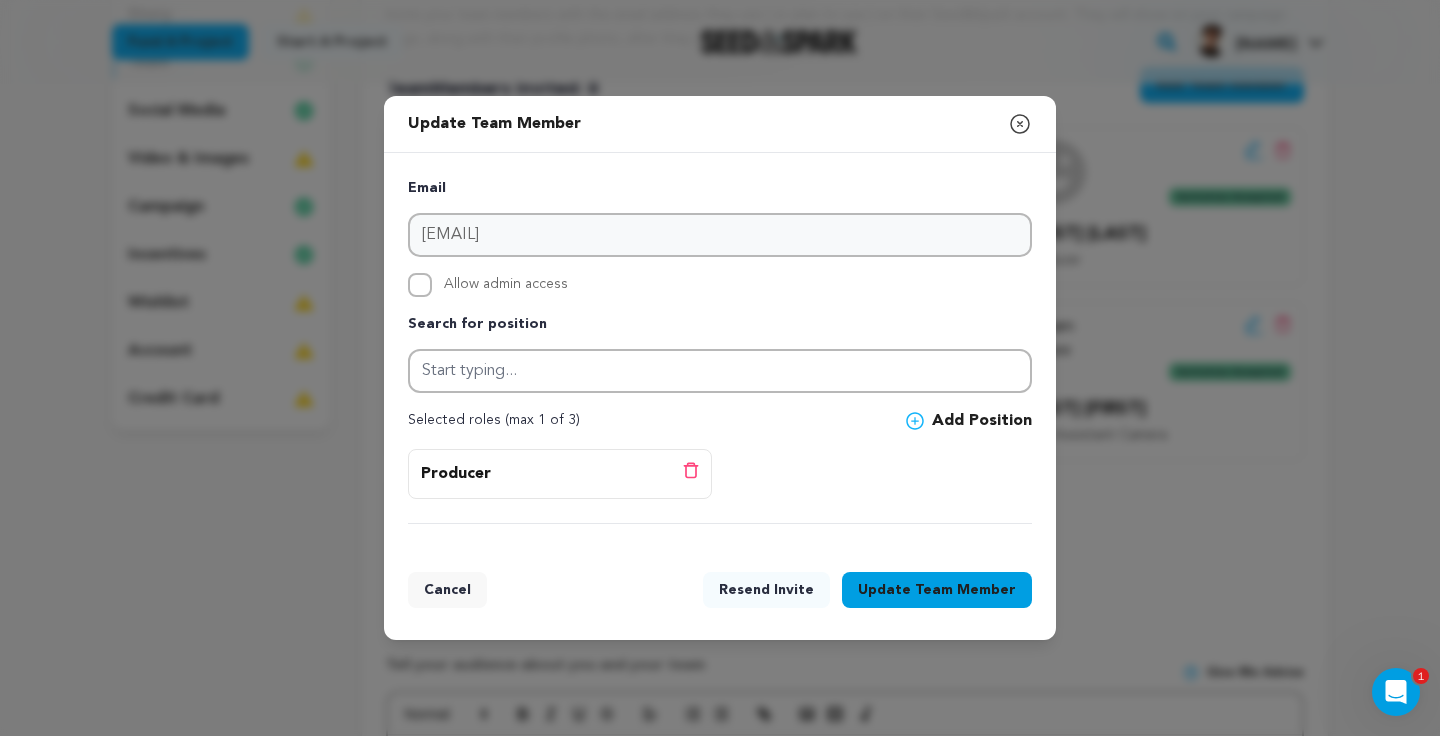 click on "Allow admin access" at bounding box center (420, 285) 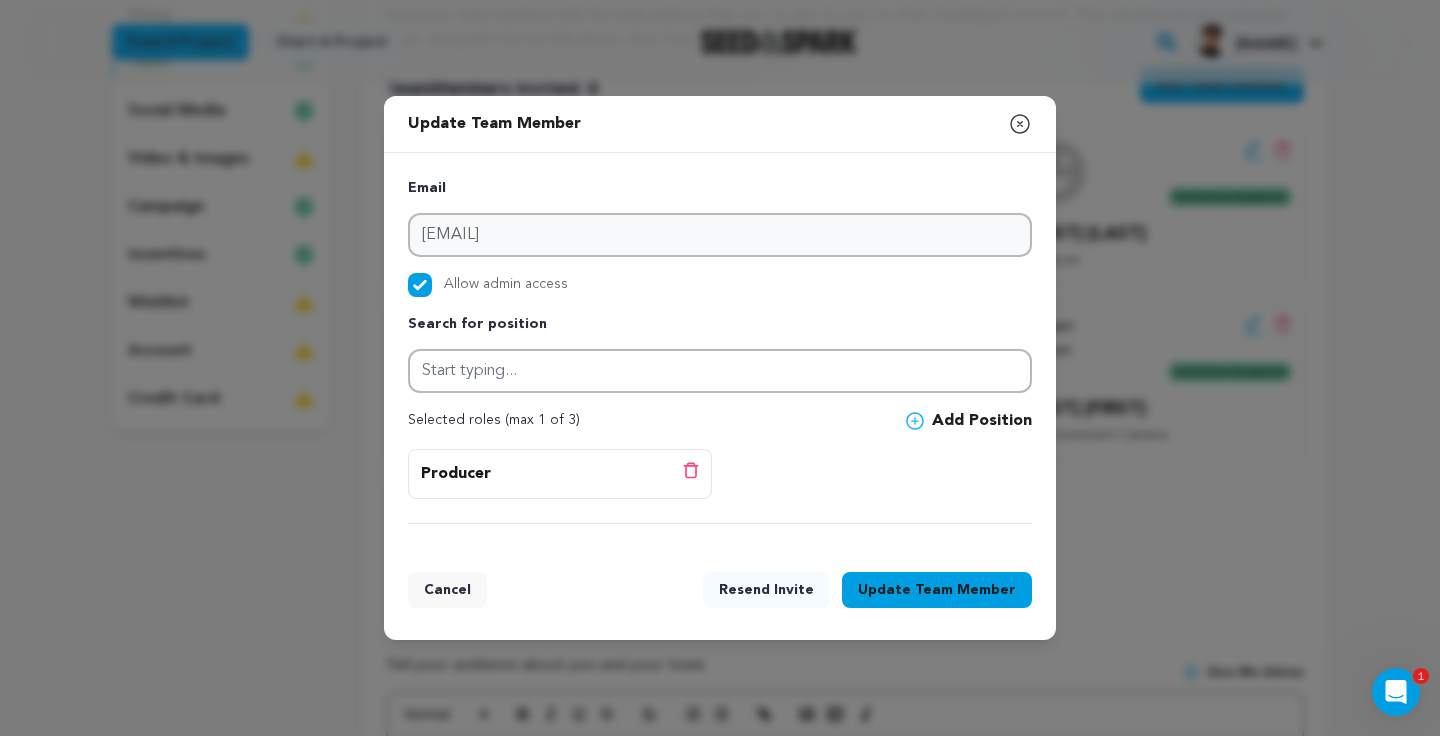 click on "Team Member" at bounding box center (965, 590) 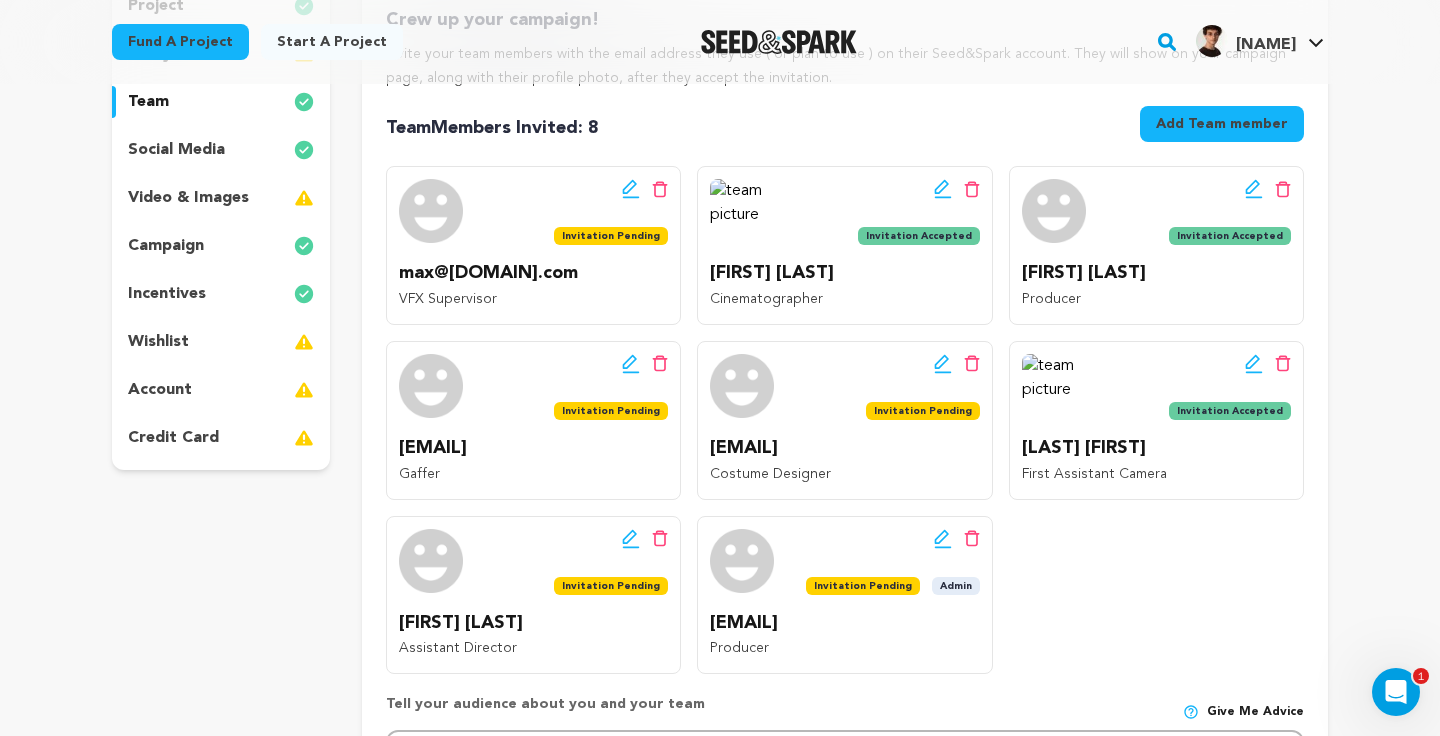 scroll, scrollTop: 294, scrollLeft: 0, axis: vertical 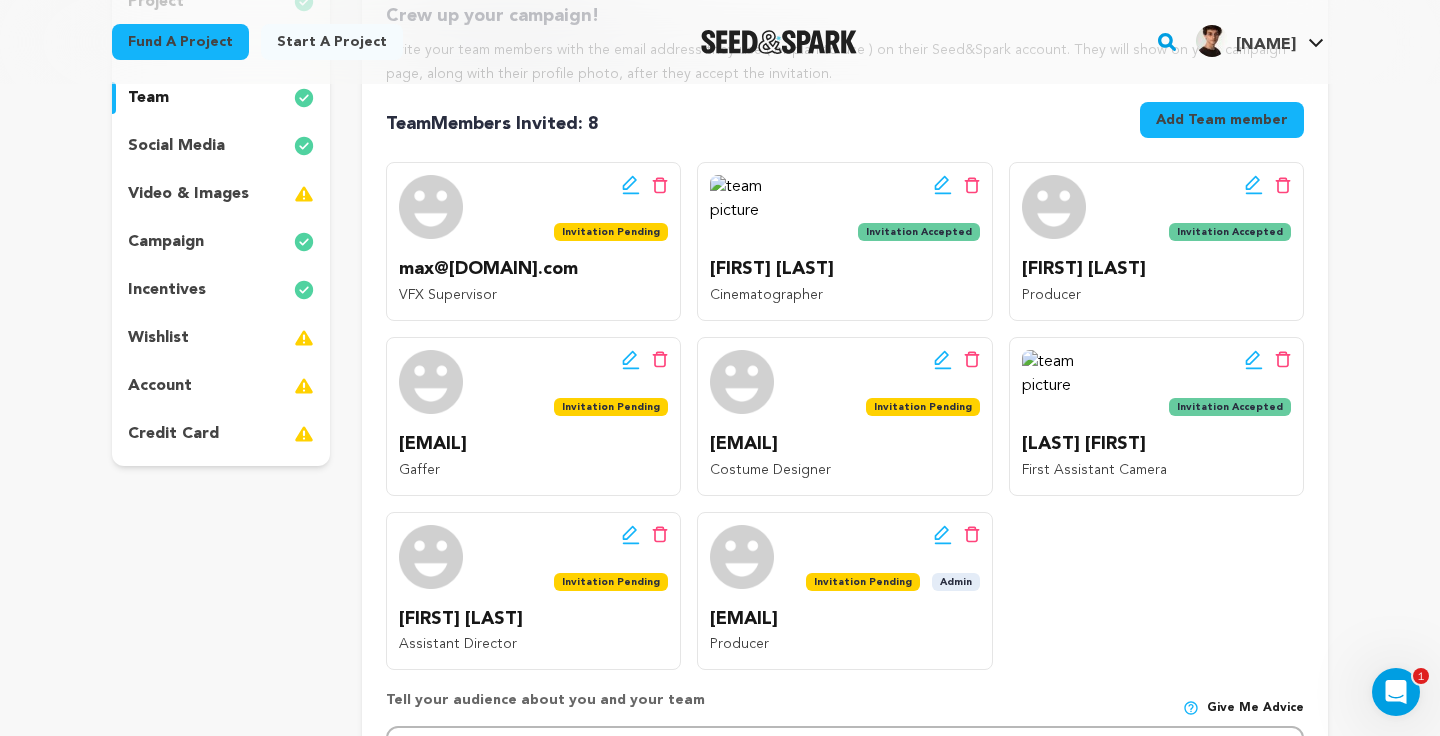 click at bounding box center [304, 338] 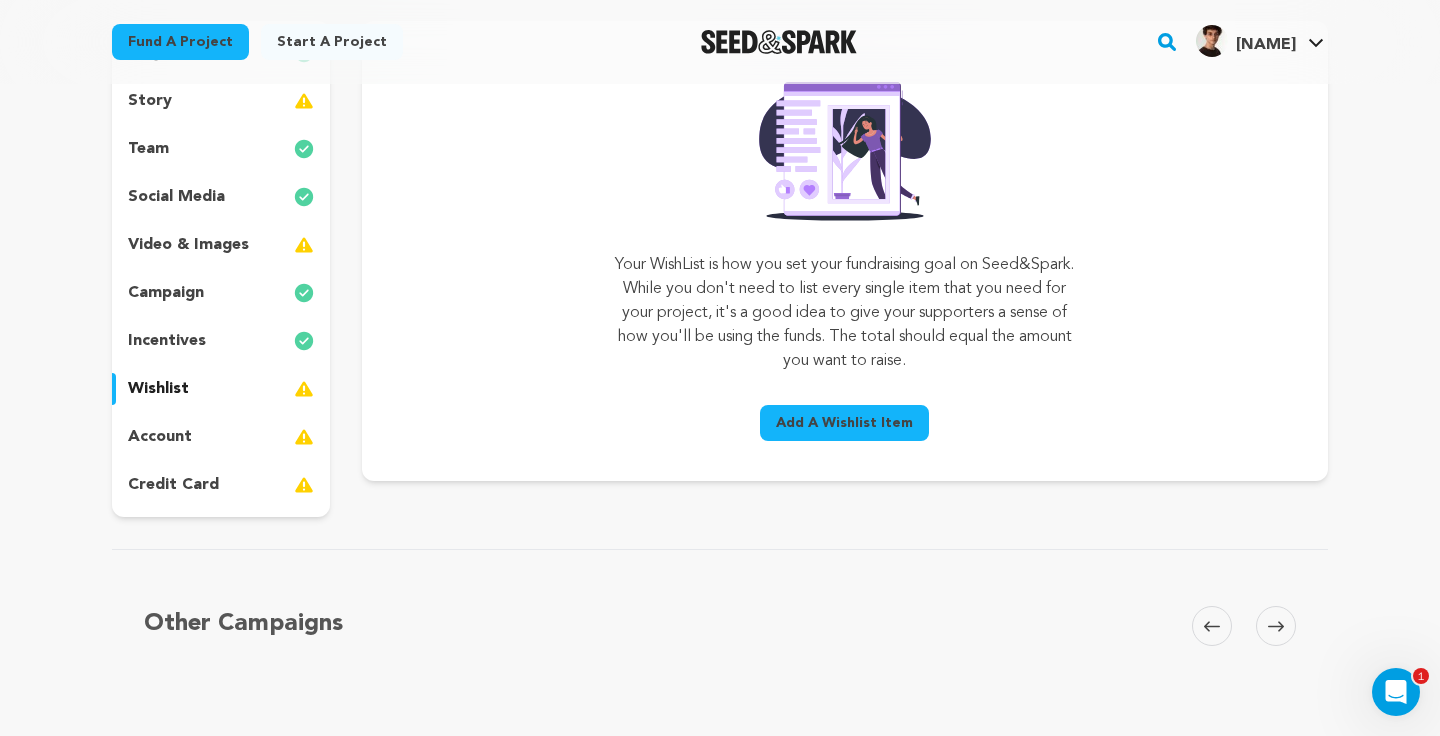scroll, scrollTop: 244, scrollLeft: 0, axis: vertical 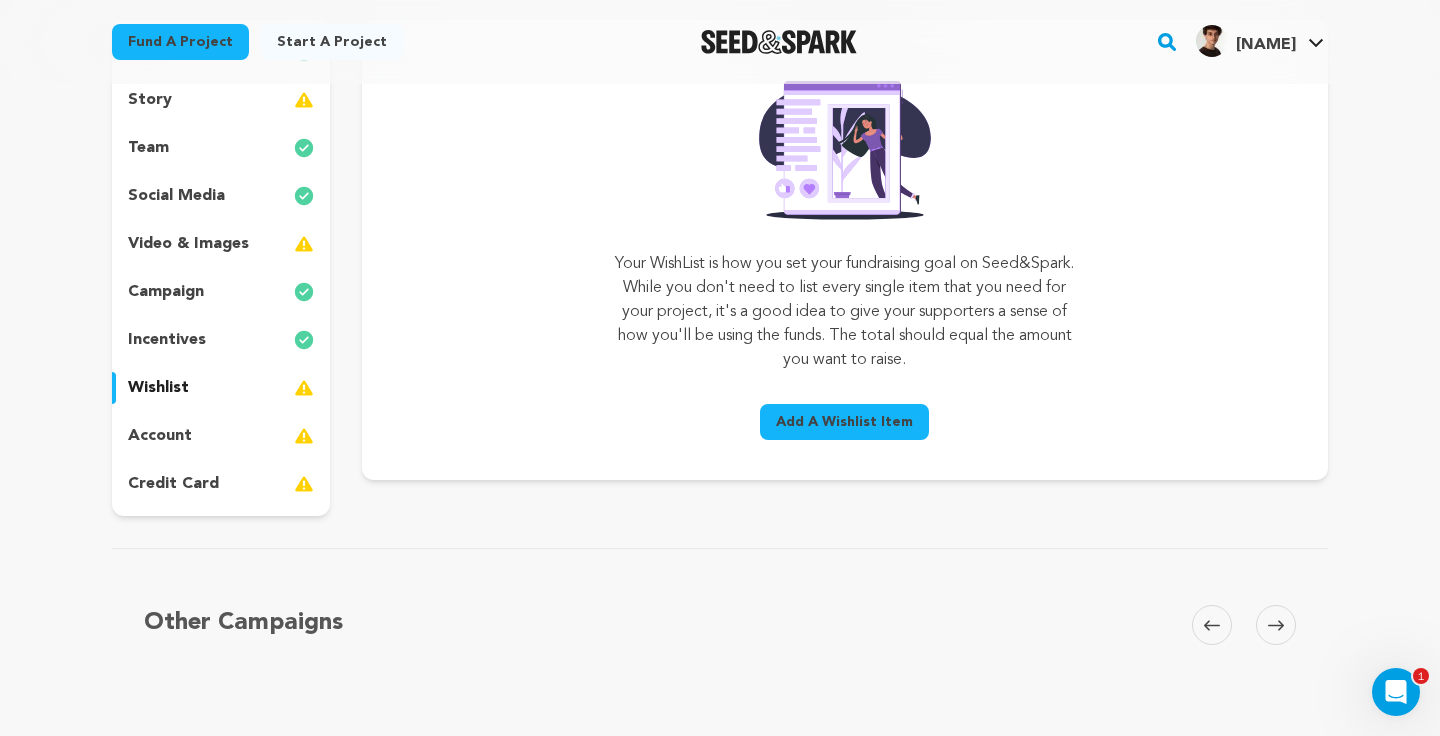 click at bounding box center [304, 436] 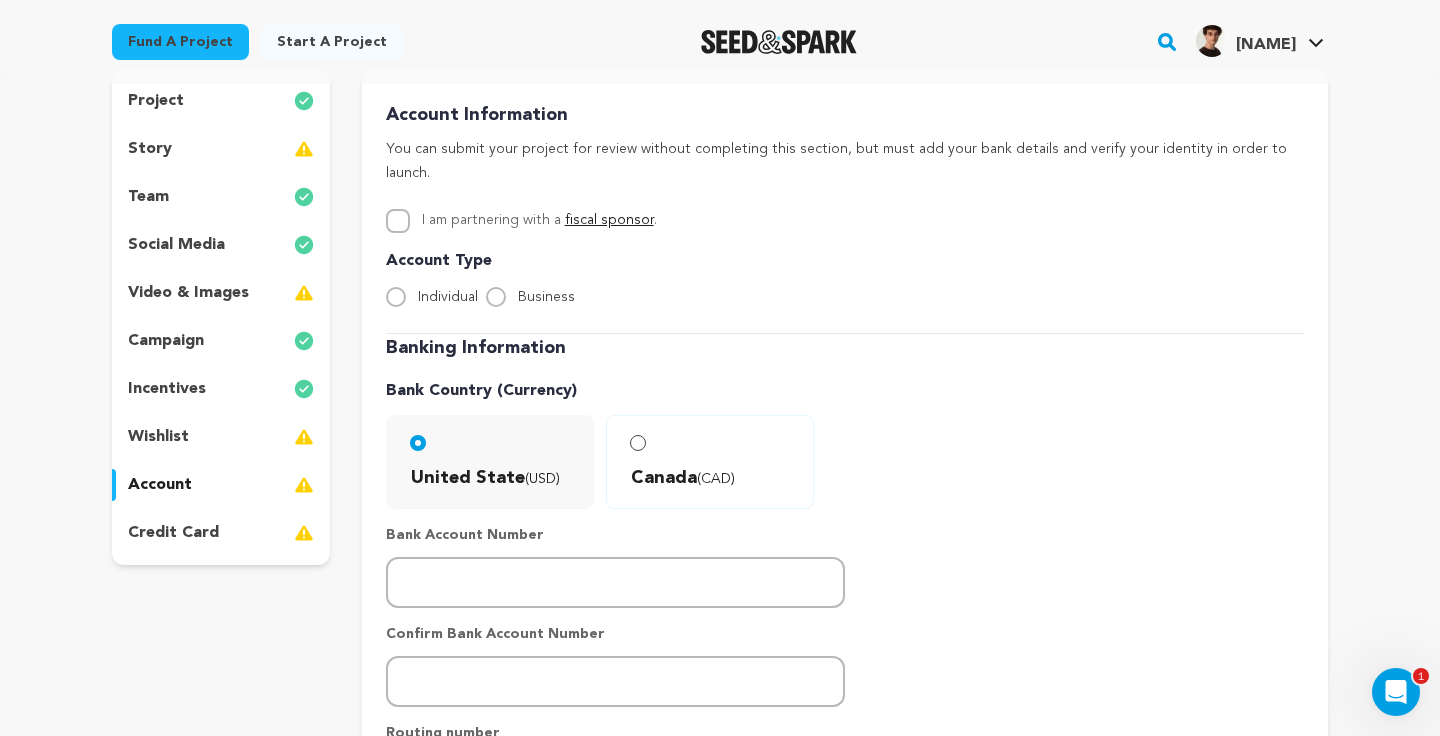 scroll, scrollTop: 166, scrollLeft: 0, axis: vertical 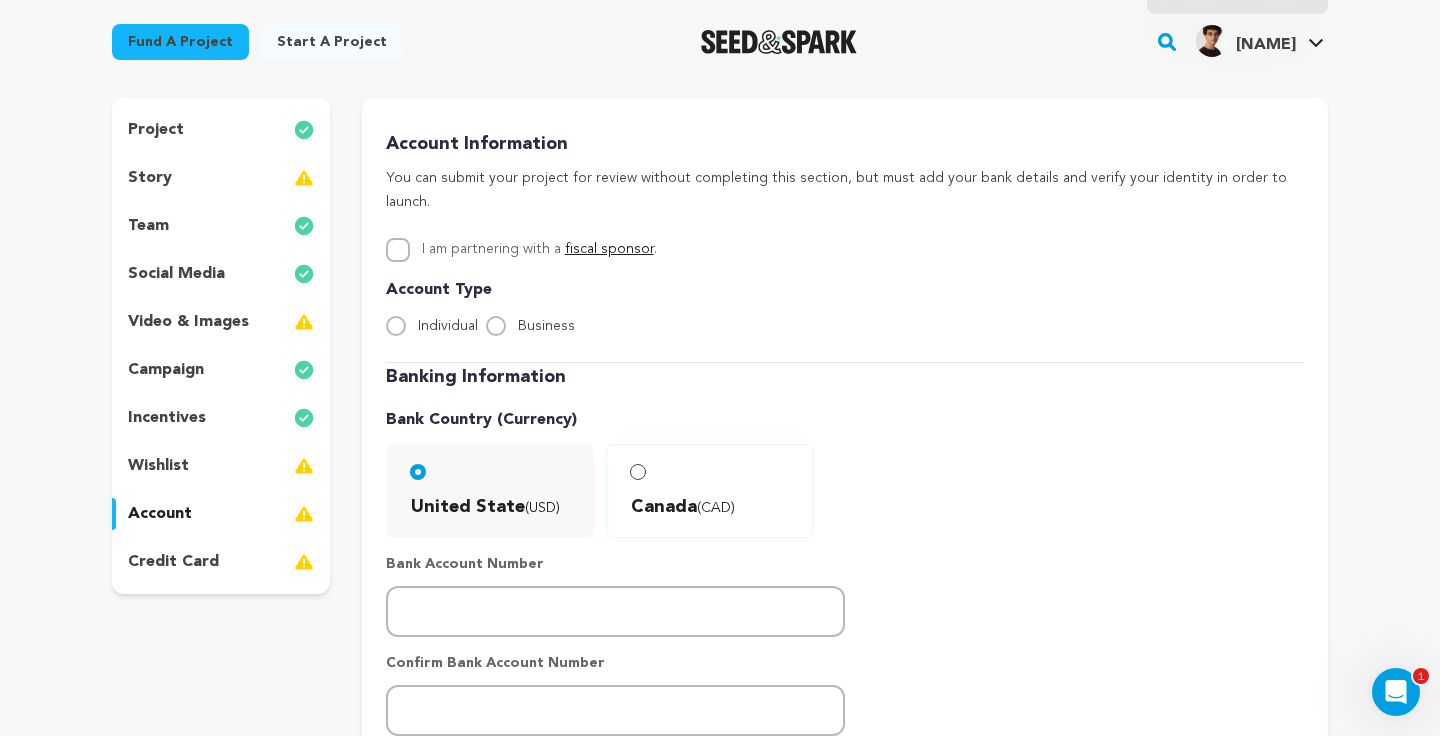 click on "credit card" at bounding box center [173, 562] 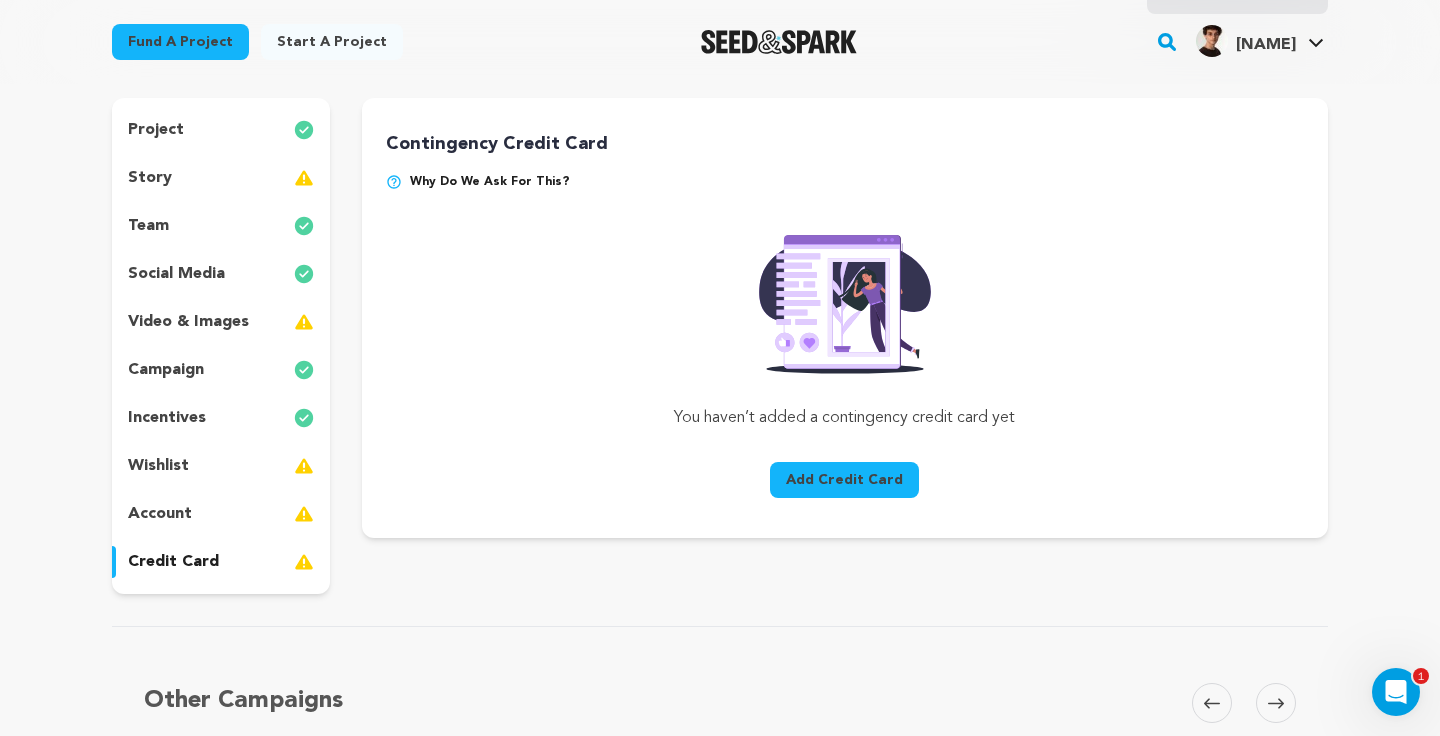 click at bounding box center (304, 514) 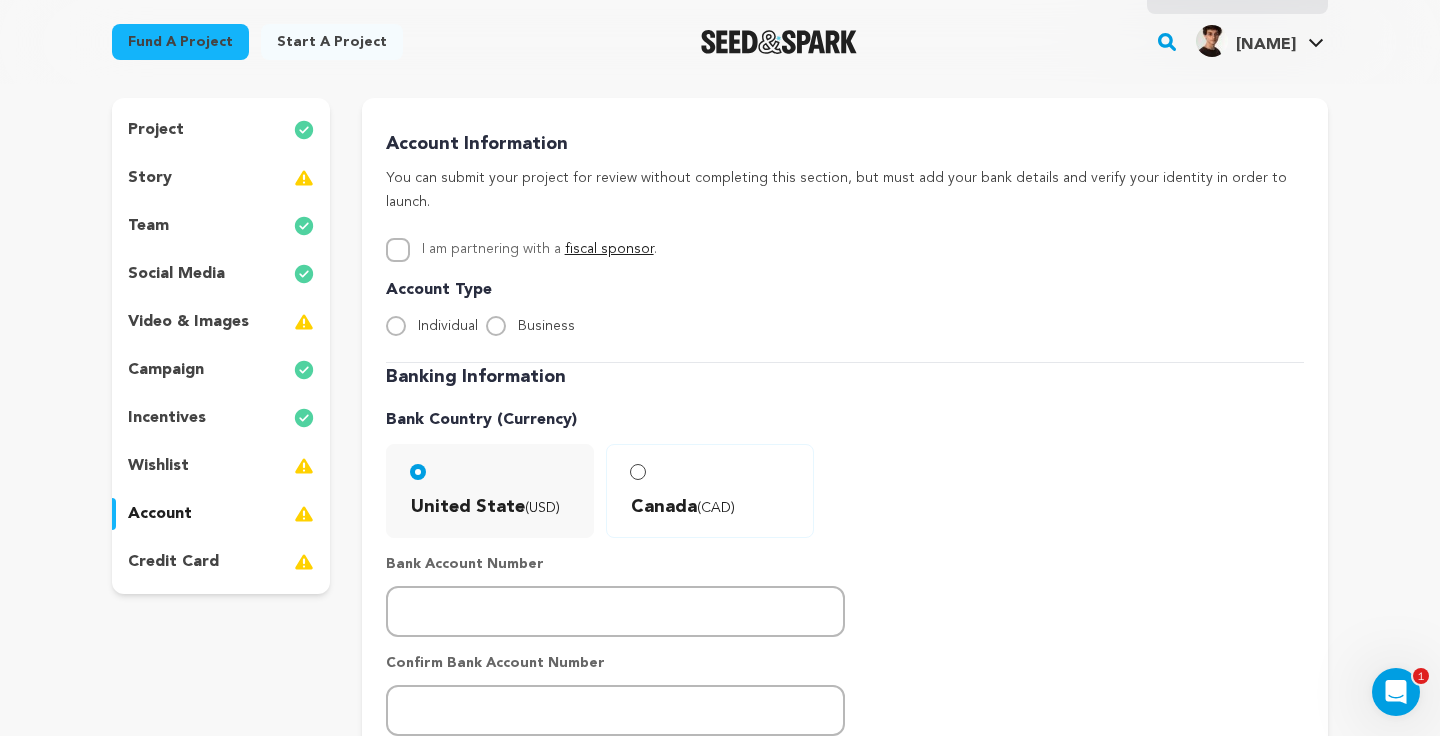 click at bounding box center (304, 562) 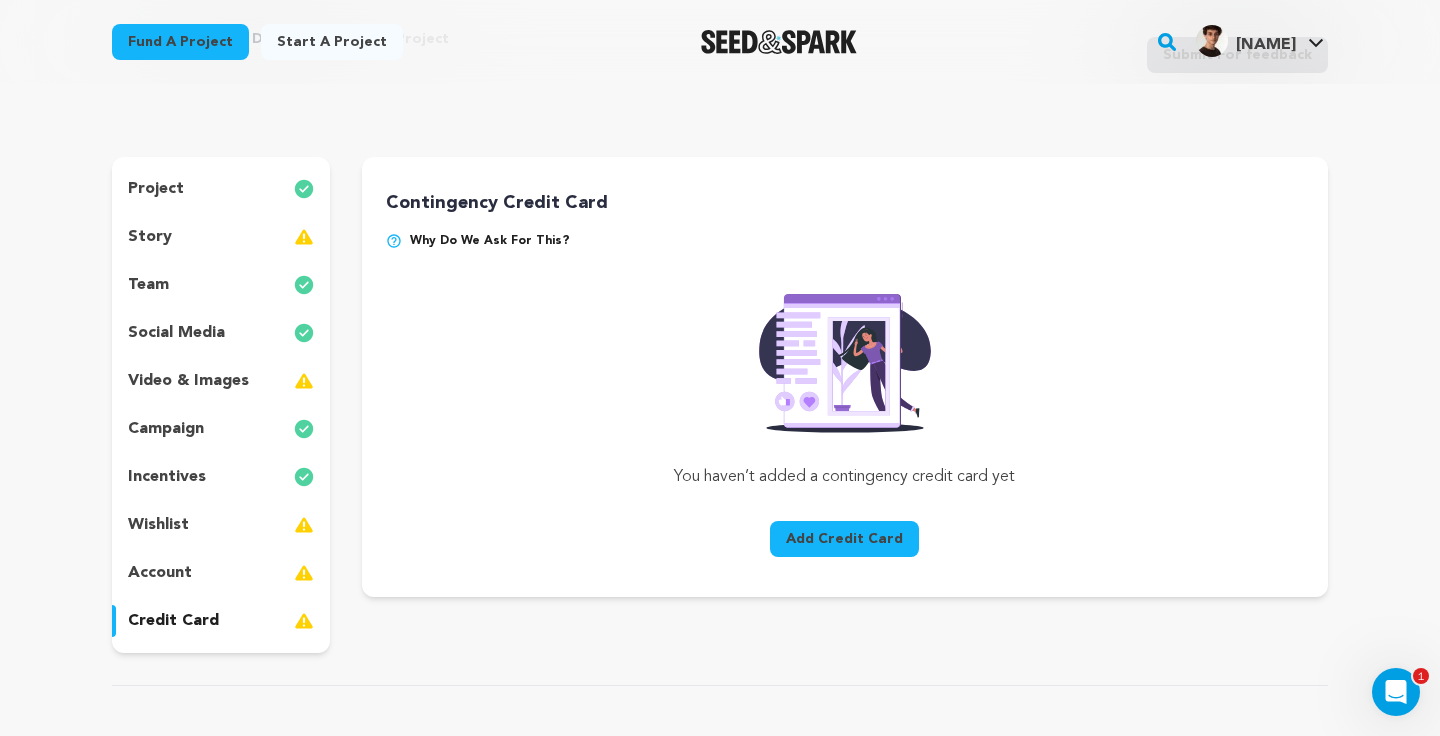 scroll, scrollTop: 104, scrollLeft: 0, axis: vertical 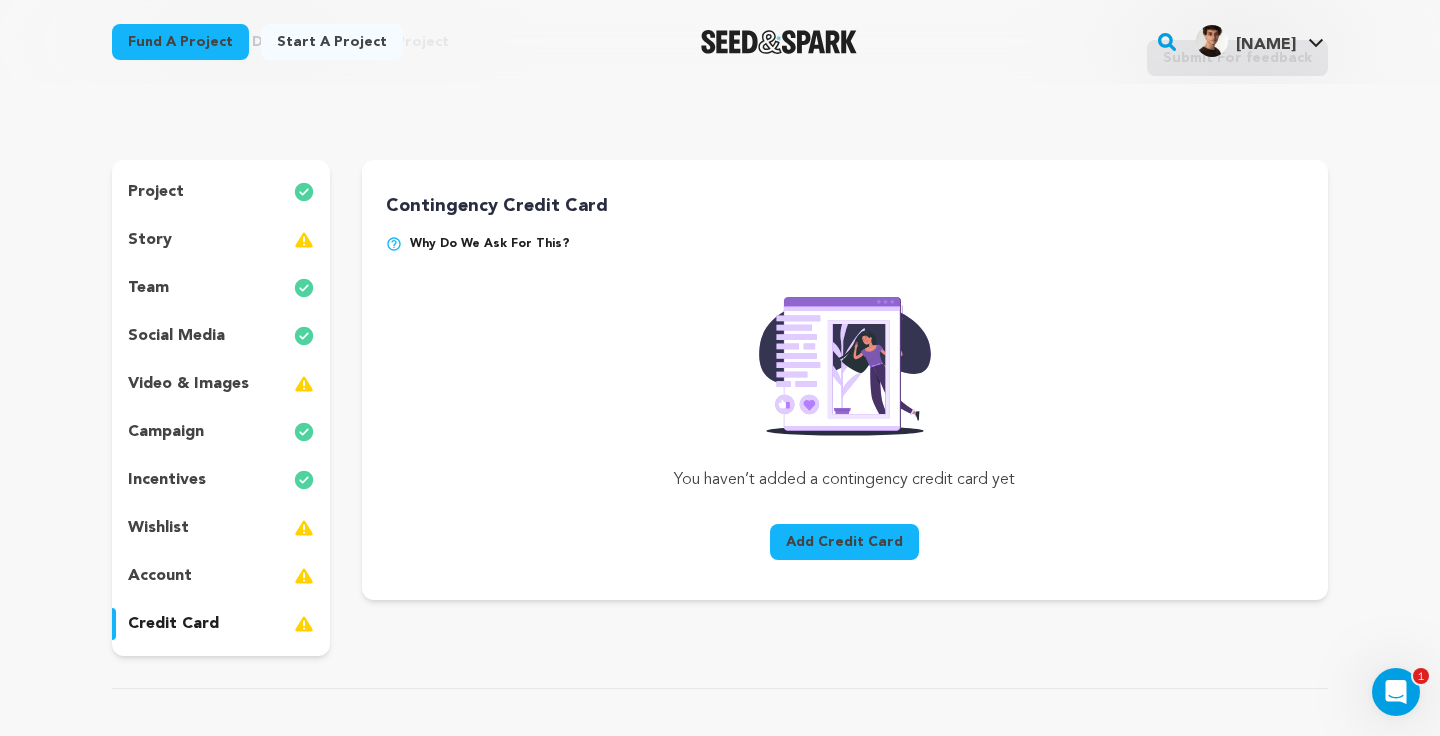click on "social media" at bounding box center [176, 336] 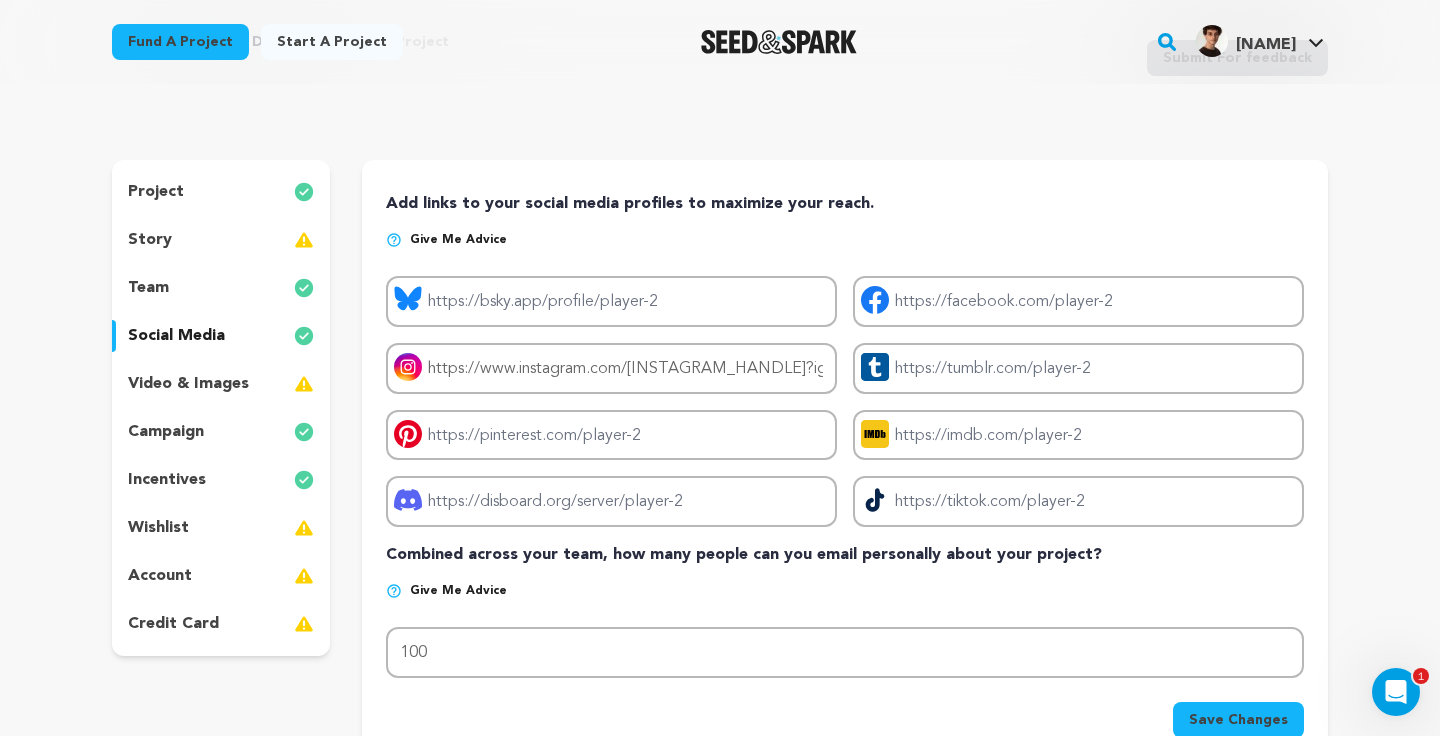 click on "team" at bounding box center [221, 288] 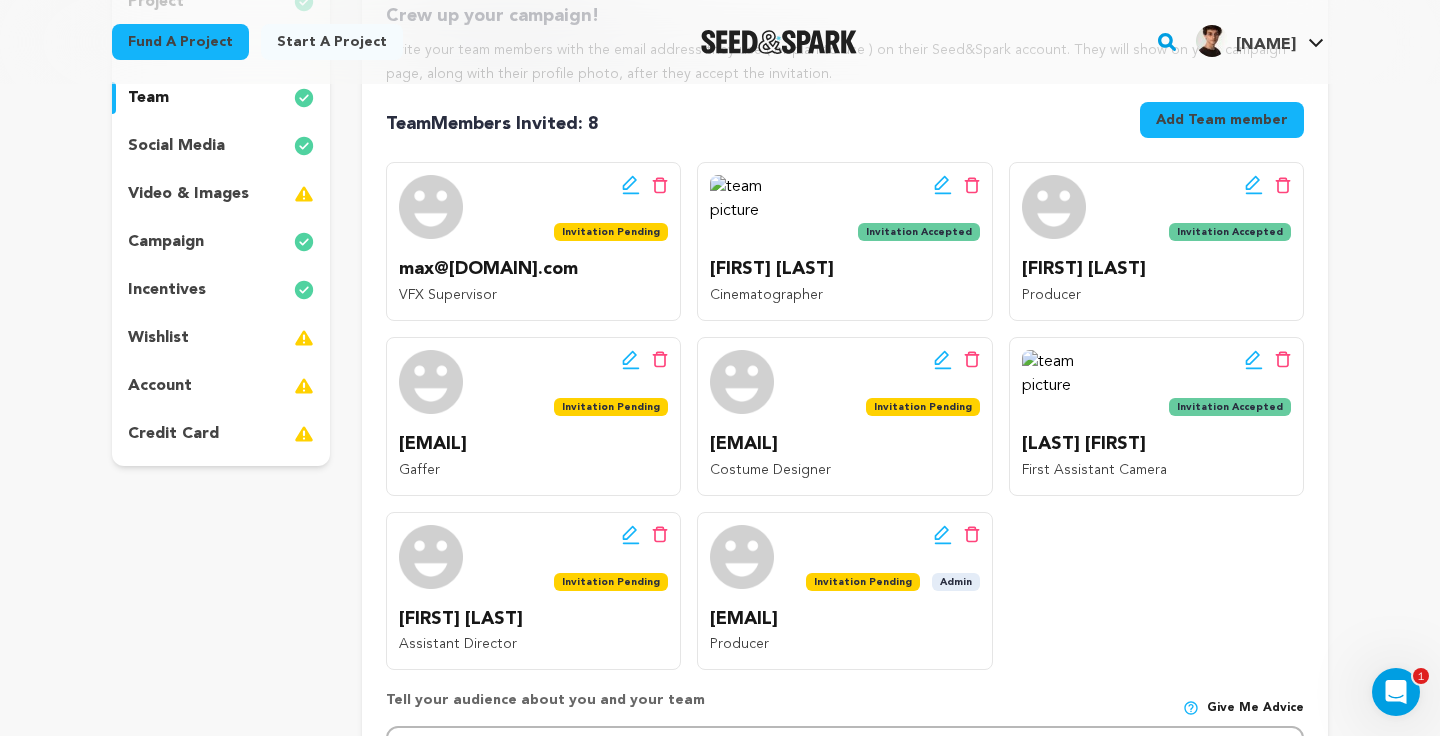 scroll, scrollTop: 300, scrollLeft: 0, axis: vertical 